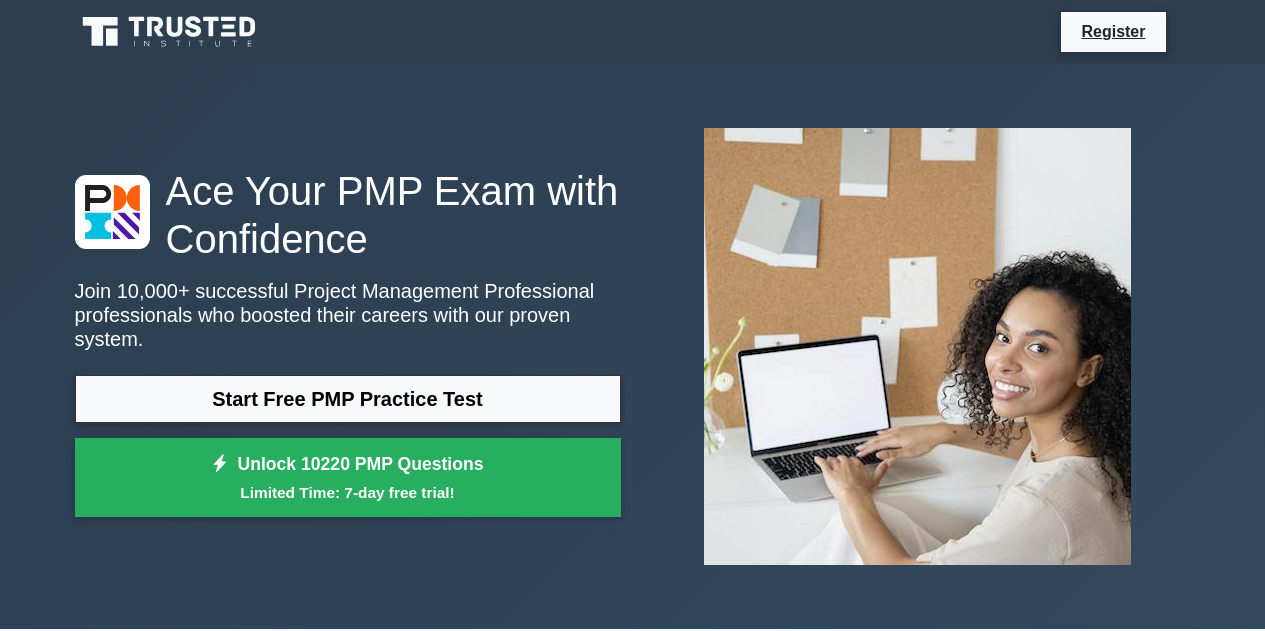 scroll, scrollTop: 0, scrollLeft: 0, axis: both 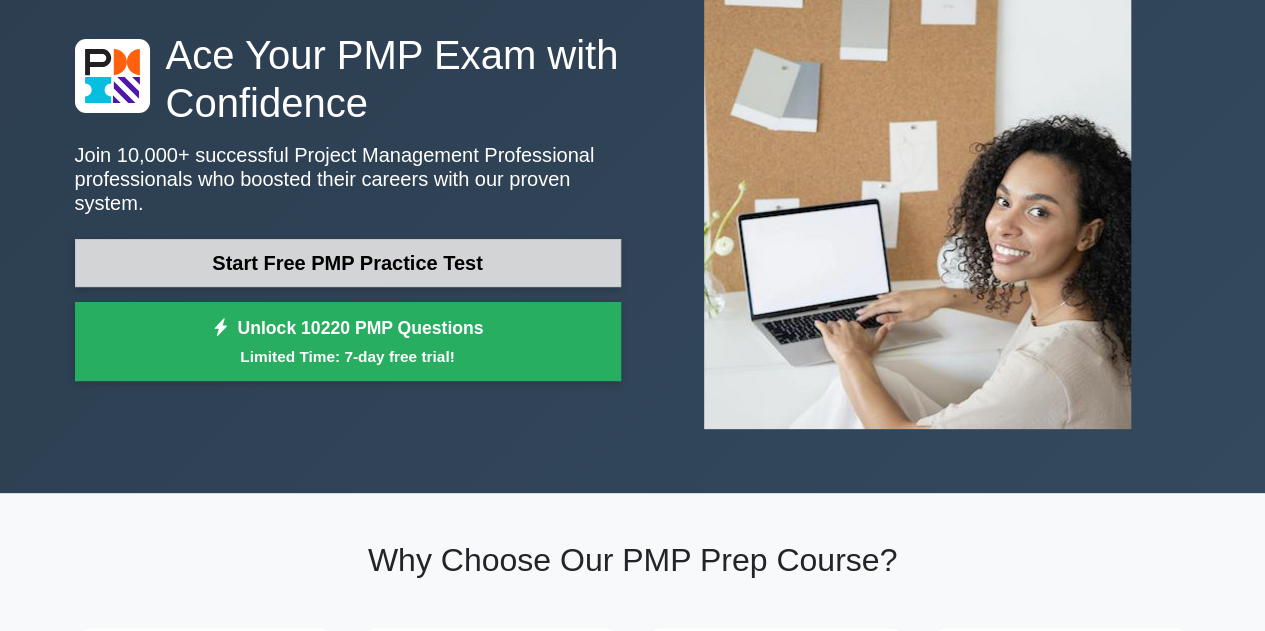 click on "Start Free PMP Practice Test" at bounding box center [348, 263] 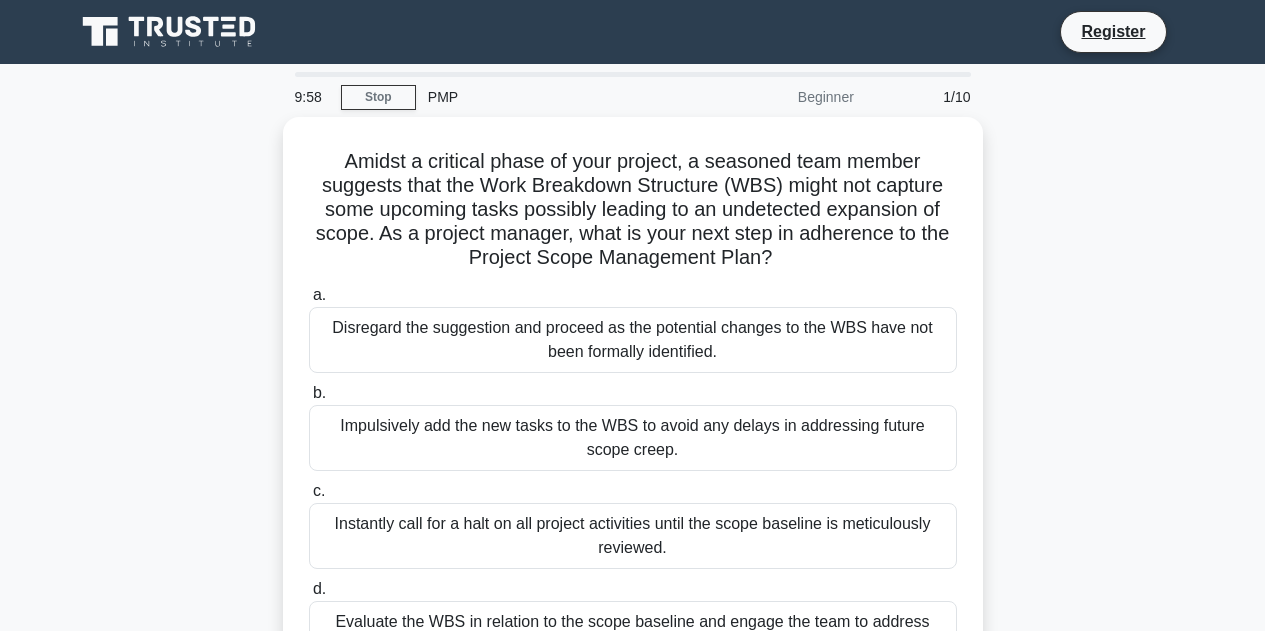 scroll, scrollTop: 0, scrollLeft: 0, axis: both 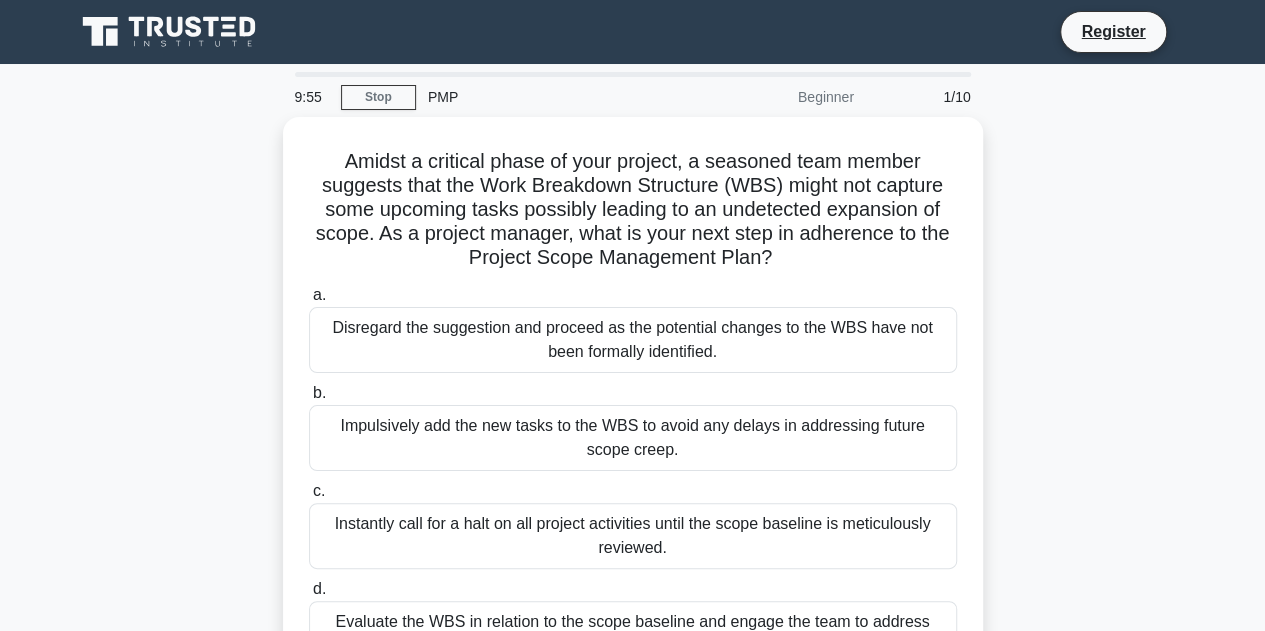click on "Amidst a critical phase of your project, a seasoned team member suggests that the Work Breakdown Structure (WBS) might not capture some upcoming tasks possibly leading to an undetected expansion of scope. As a project manager, what is your next step in adherence to the Project Scope Management Plan?
.spinner_0XTQ{transform-origin:center;animation:spinner_y6GP .75s linear infinite}@keyframes spinner_y6GP{100%{transform:rotate(360deg)}}
a.
b." at bounding box center [633, 418] 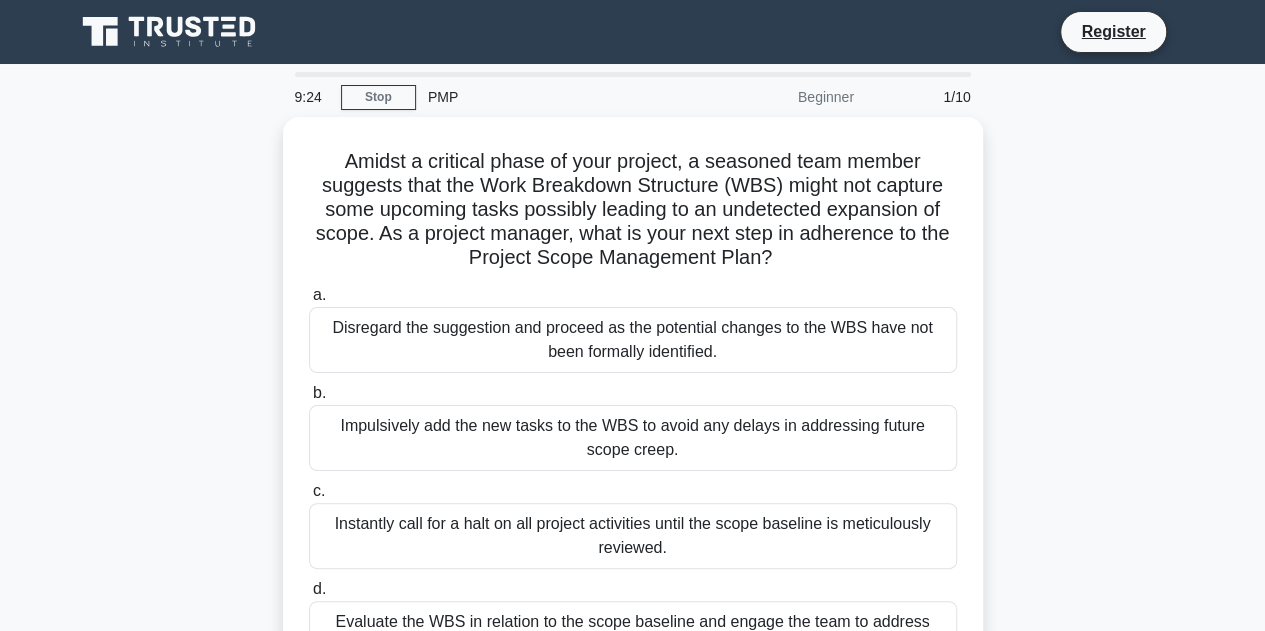 scroll, scrollTop: 100, scrollLeft: 0, axis: vertical 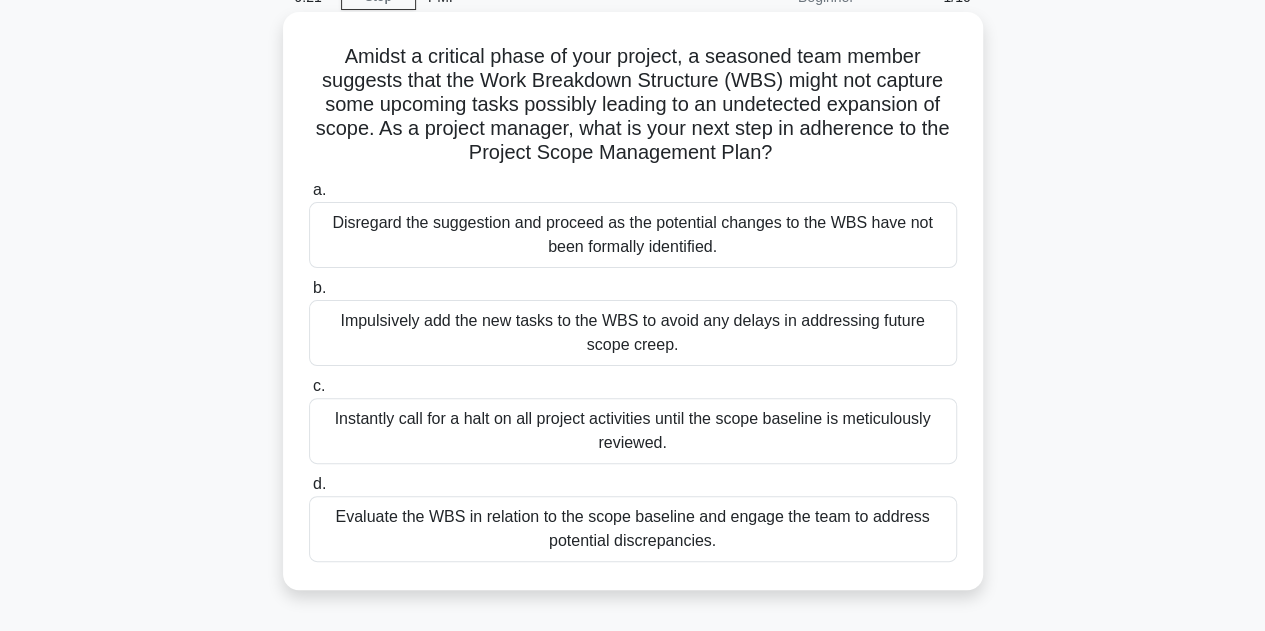 click on "Evaluate the WBS in relation to the scope baseline and engage the team to address potential discrepancies." at bounding box center [633, 529] 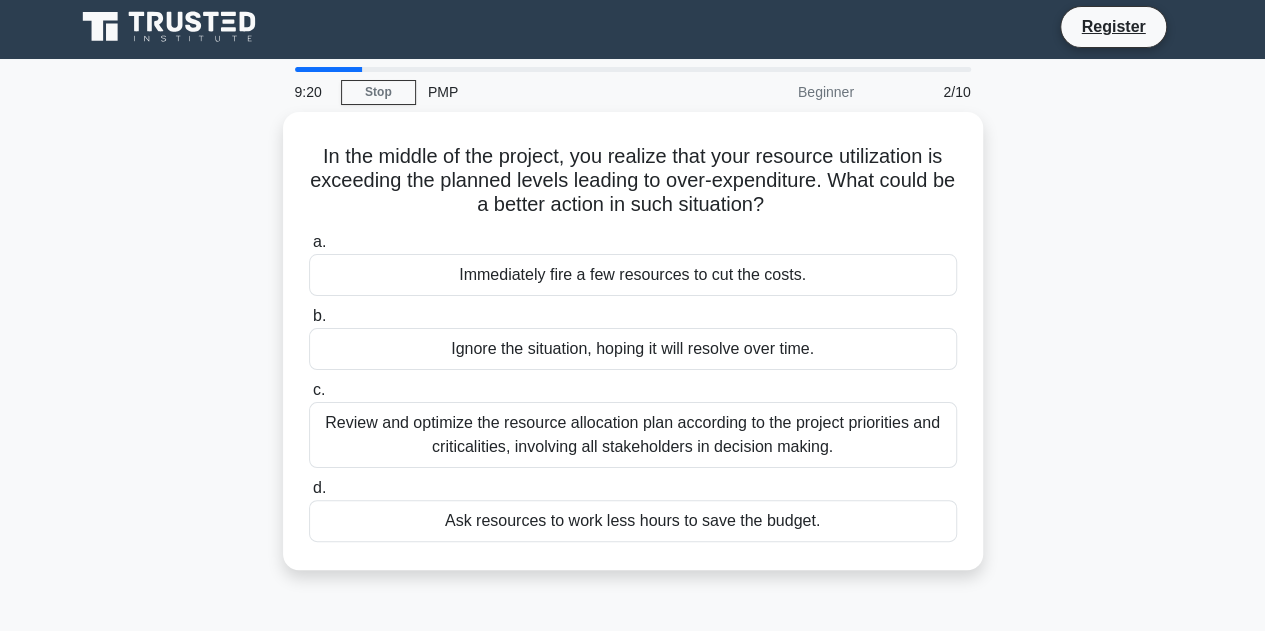 scroll, scrollTop: 0, scrollLeft: 0, axis: both 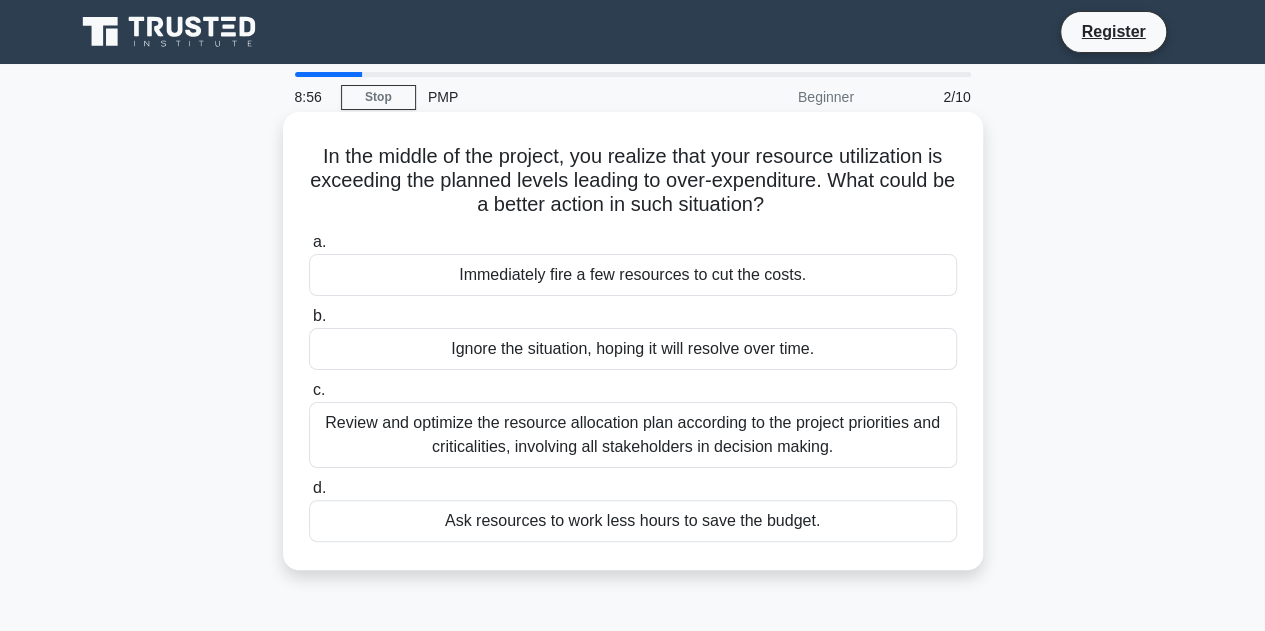 click on "Review and optimize the resource allocation plan according to the project priorities and criticalities, involving all stakeholders in decision making." at bounding box center (633, 435) 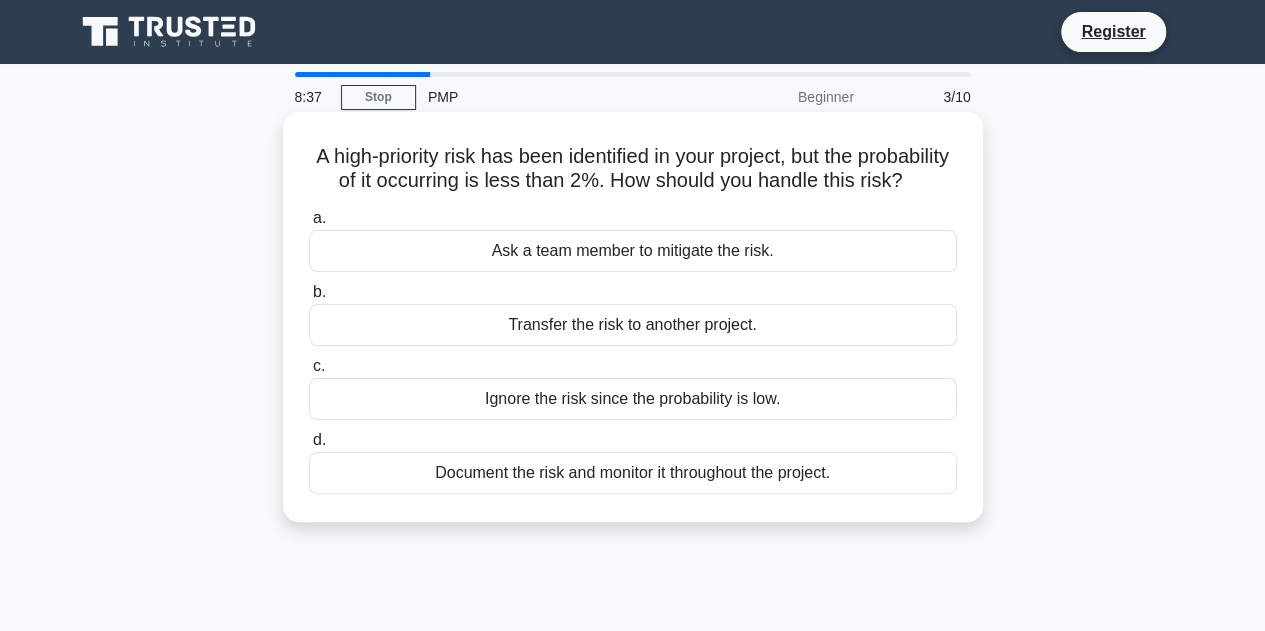 click on "Document the risk and monitor it throughout the project." at bounding box center [633, 473] 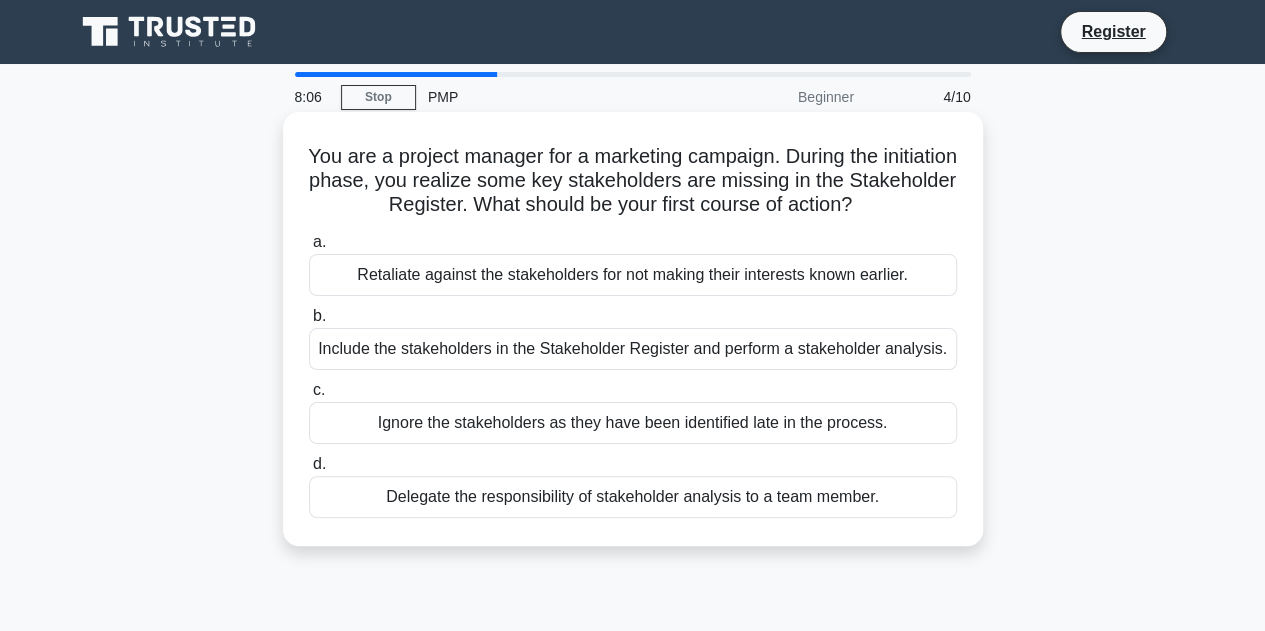click on "Include the stakeholders in the Stakeholder Register and perform a stakeholder analysis." at bounding box center (633, 349) 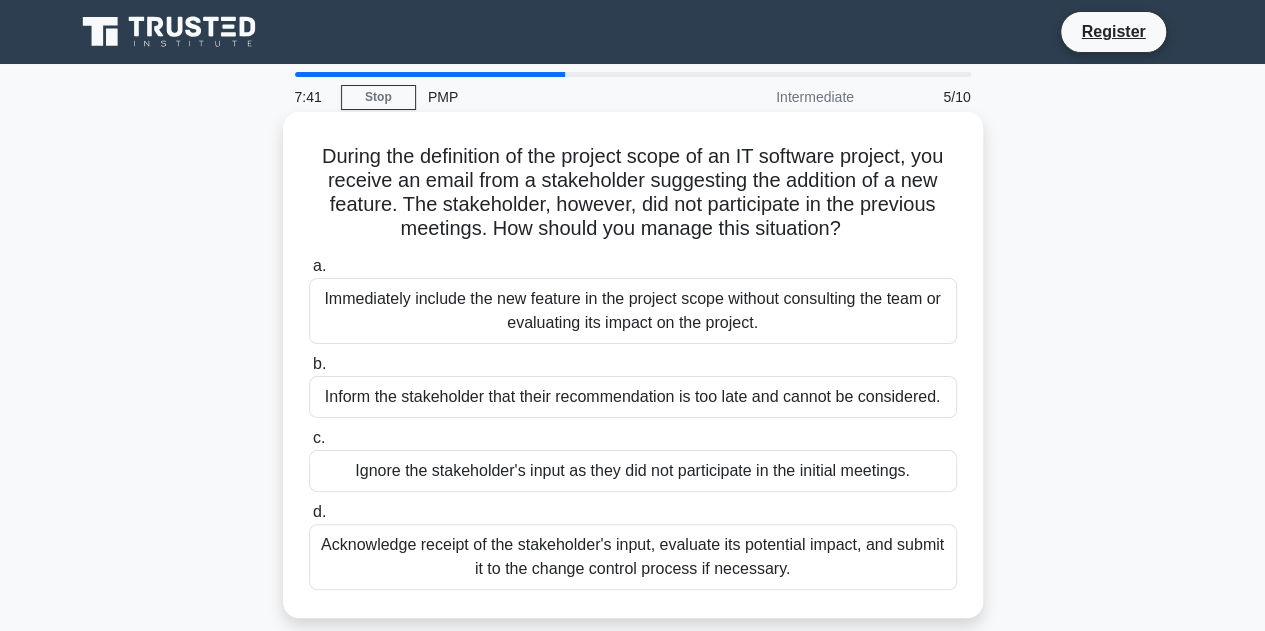 click on "Acknowledge receipt of the stakeholder's input, evaluate its potential impact, and submit it to the change control process if necessary." at bounding box center [633, 557] 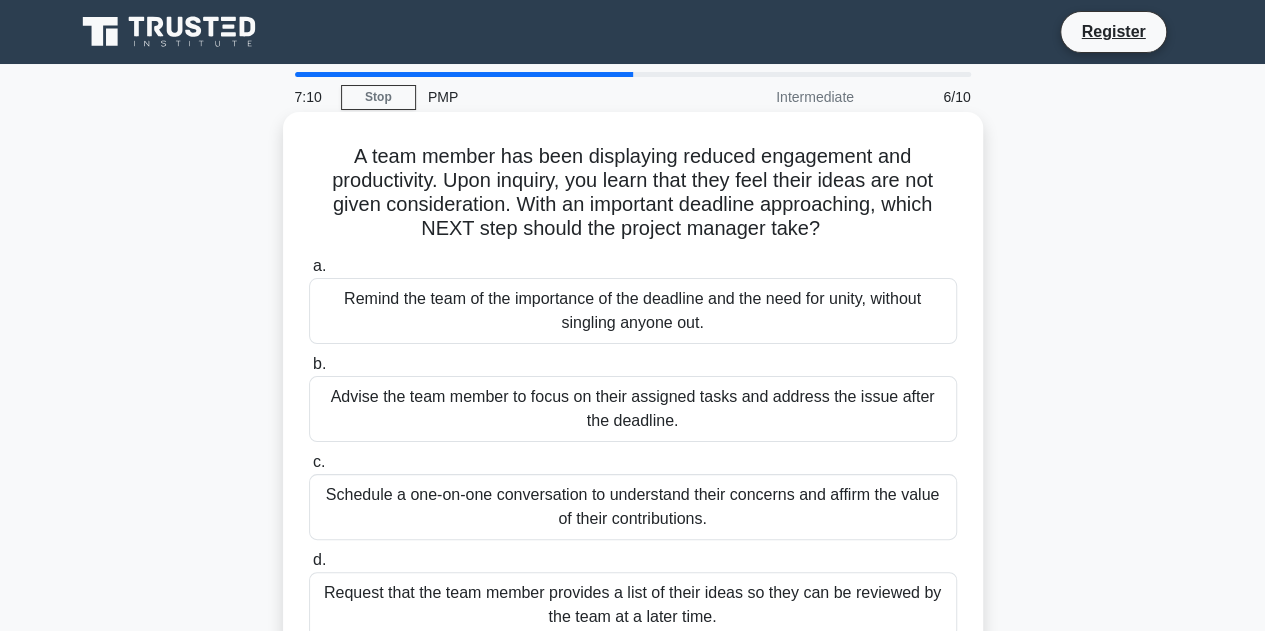 click on "Schedule a one-on-one conversation to understand their concerns and affirm the value of their contributions." at bounding box center (633, 507) 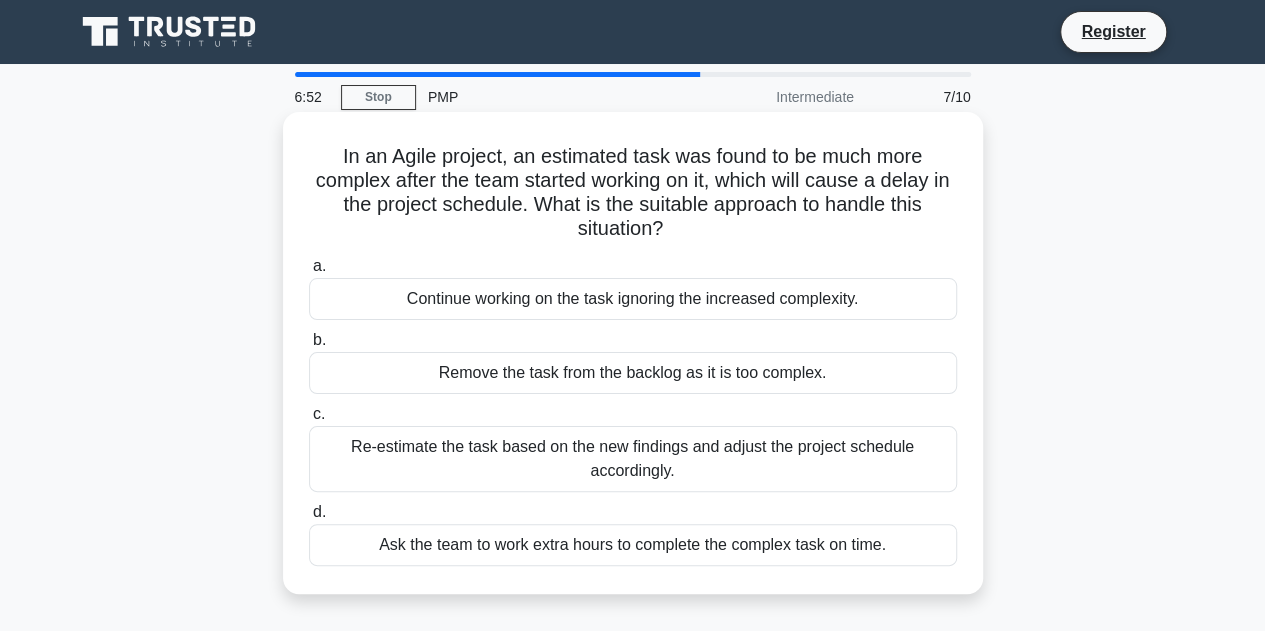 click on "Re-estimate the task based on the new findings and adjust the project schedule accordingly." at bounding box center [633, 459] 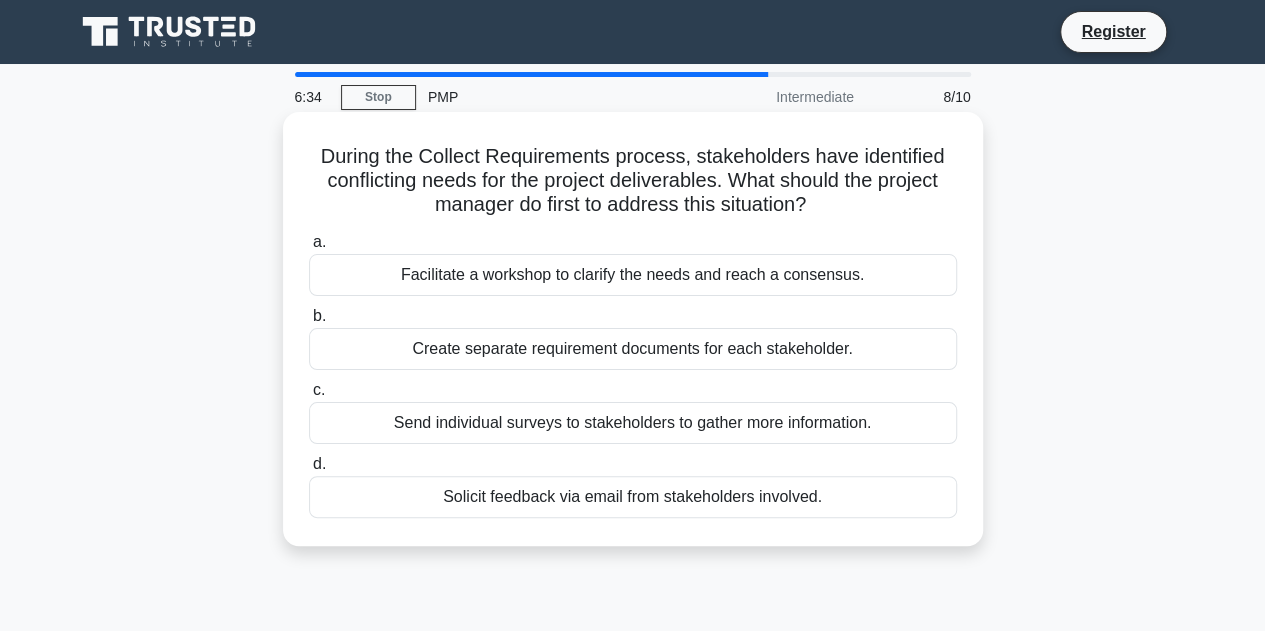 click on "Facilitate a workshop to clarify the needs and reach a consensus." at bounding box center (633, 275) 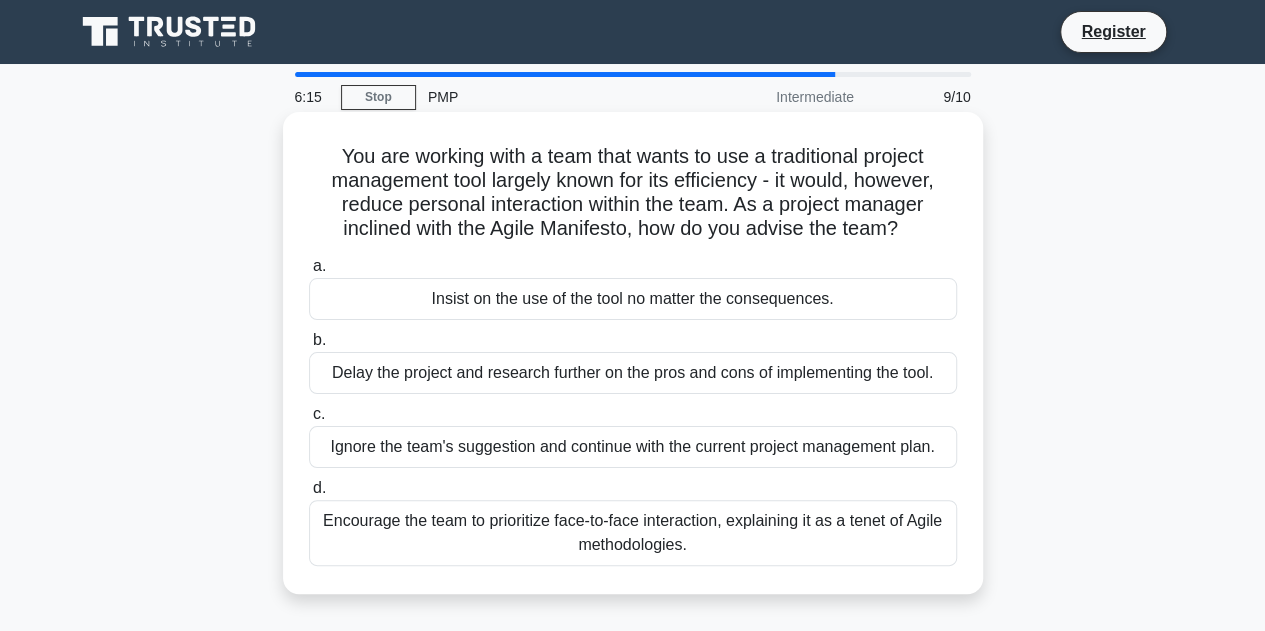 click on "You are working with a team that wants to use a traditional project management tool largely known for its efficiency - it would, however, reduce personal interaction within the team. As a project manager inclined with the Agile Manifesto, how do you advise the team?
.spinner_0XTQ{transform-origin:center;animation:spinner_y6GP .75s linear infinite}@keyframes spinner_y6GP{100%{transform:rotate(360deg)}}" at bounding box center (633, 193) 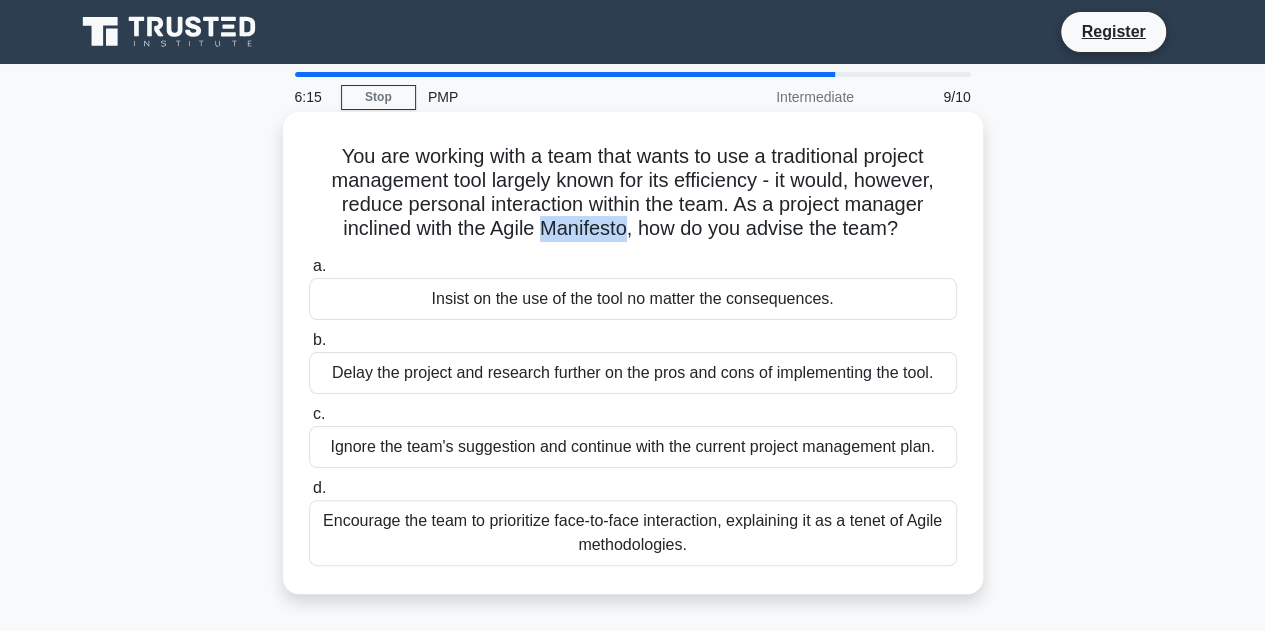 click on "You are working with a team that wants to use a traditional project management tool largely known for its efficiency - it would, however, reduce personal interaction within the team. As a project manager inclined with the Agile Manifesto, how do you advise the team?
.spinner_0XTQ{transform-origin:center;animation:spinner_y6GP .75s linear infinite}@keyframes spinner_y6GP{100%{transform:rotate(360deg)}}" at bounding box center [633, 193] 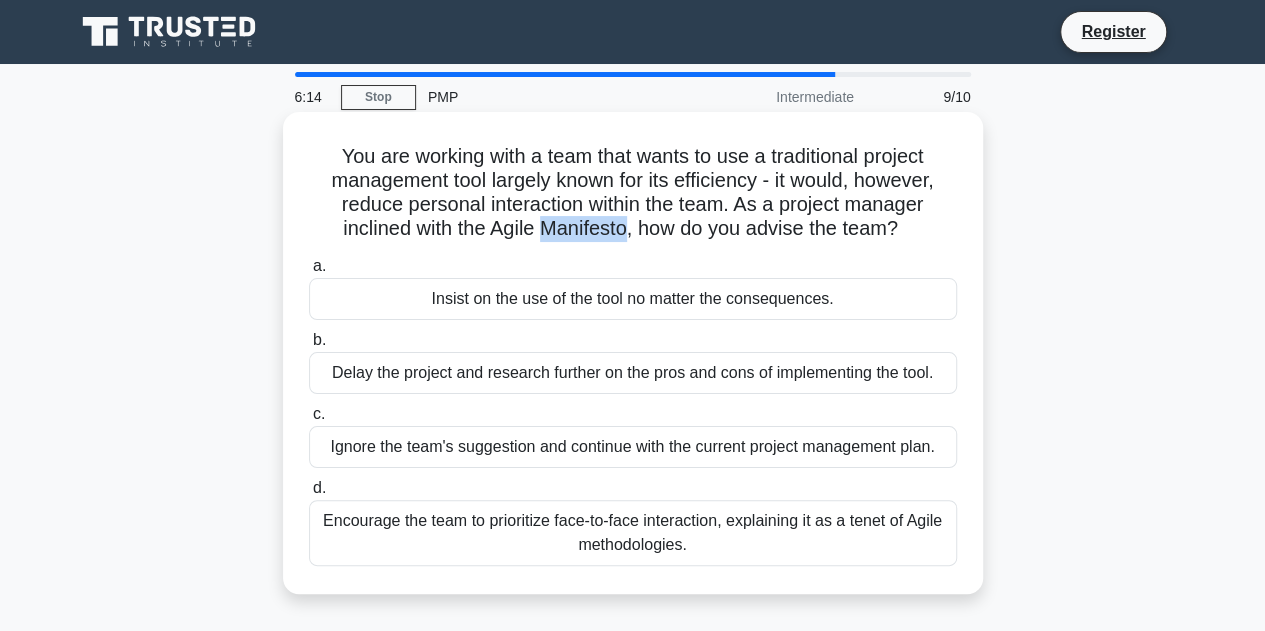 copy on "Manifesto" 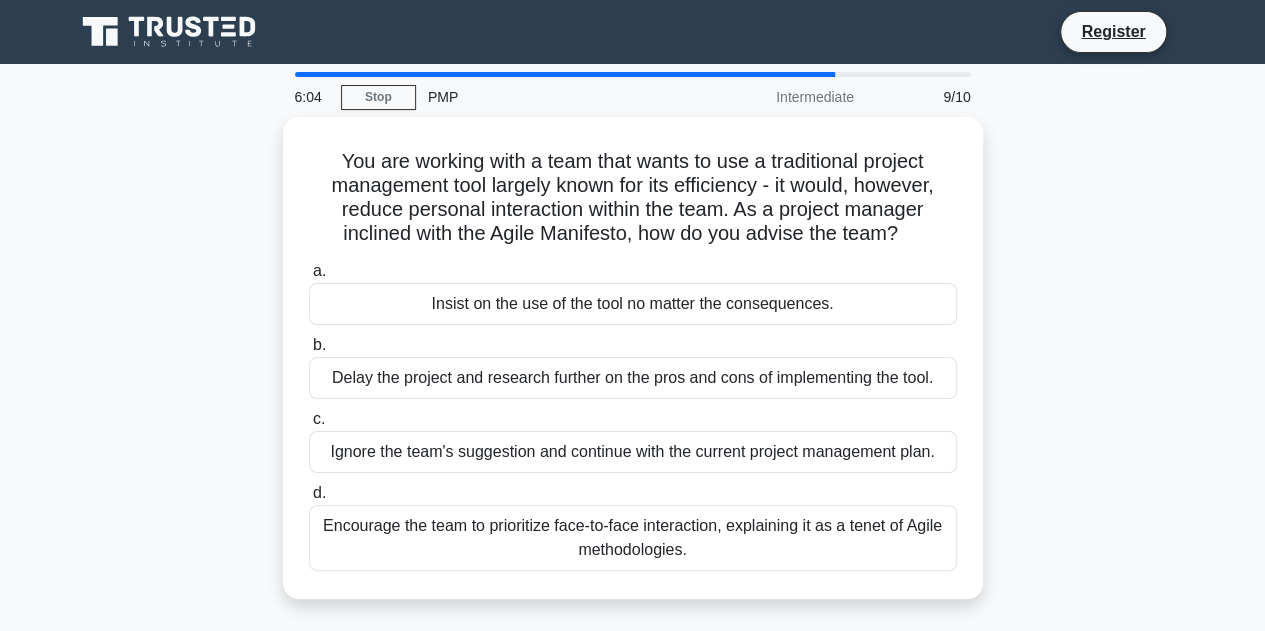 click on "You are working with a team that wants to use a traditional project management tool largely known for its efficiency - it would, however, reduce personal interaction within the team. As a project manager inclined with the Agile Manifesto, how do you advise the team?
.spinner_0XTQ{transform-origin:center;animation:spinner_y6GP .75s linear infinite}@keyframes spinner_y6GP{100%{transform:rotate(360deg)}}
a.
b." at bounding box center (633, 370) 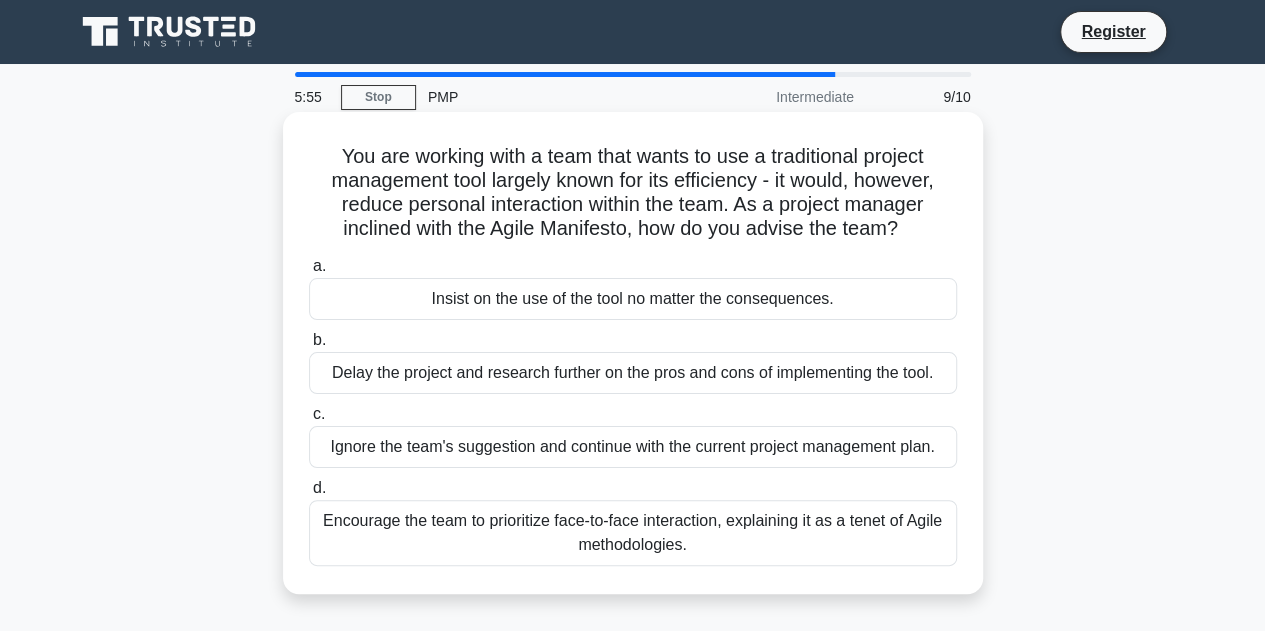 click on "Encourage the team to prioritize face-to-face interaction, explaining it as a tenet of Agile methodologies." at bounding box center (633, 533) 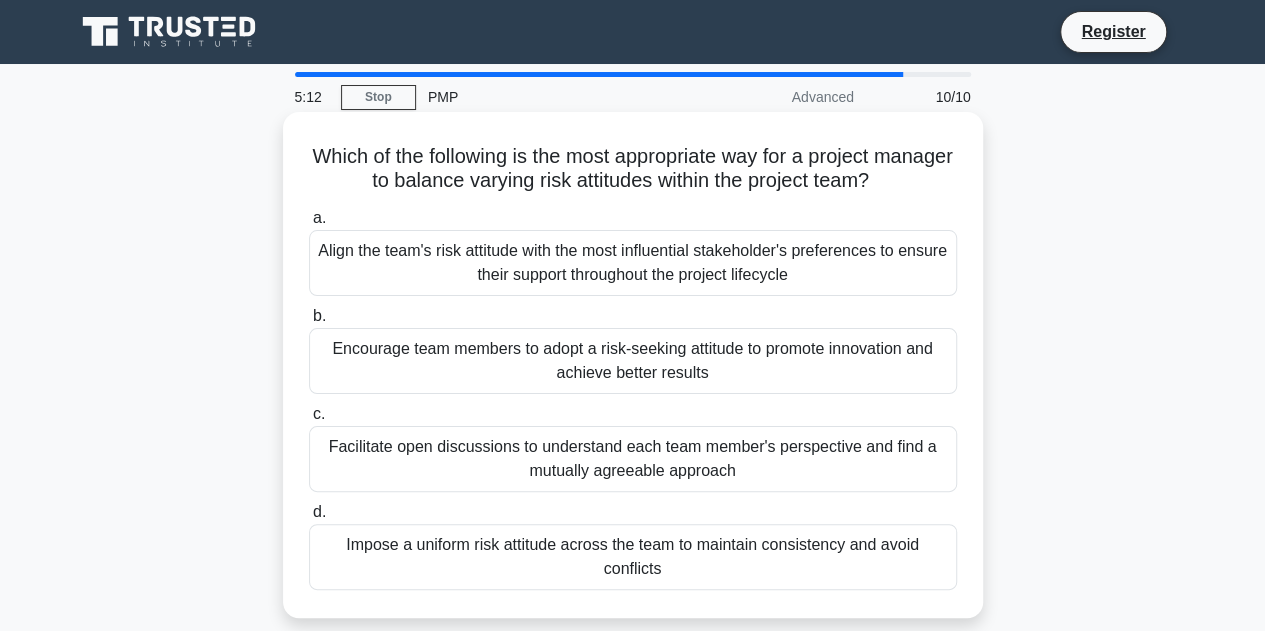 click on "Facilitate open discussions to understand each team member's perspective and find a mutually agreeable approach" at bounding box center [633, 459] 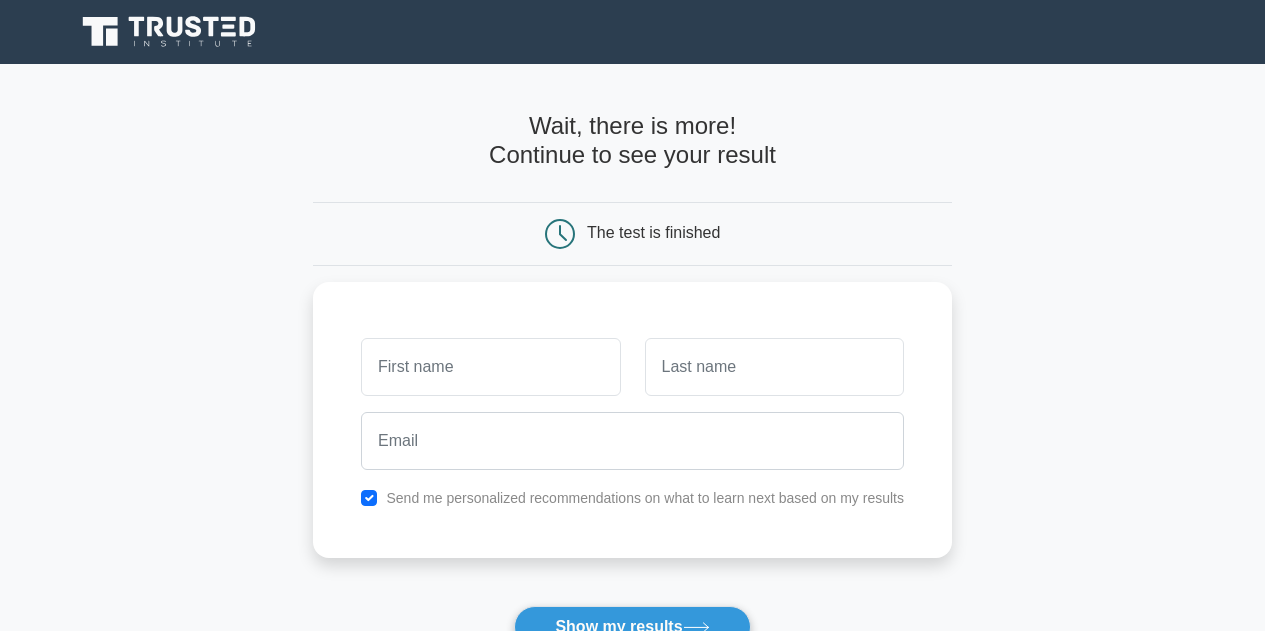 scroll, scrollTop: 0, scrollLeft: 0, axis: both 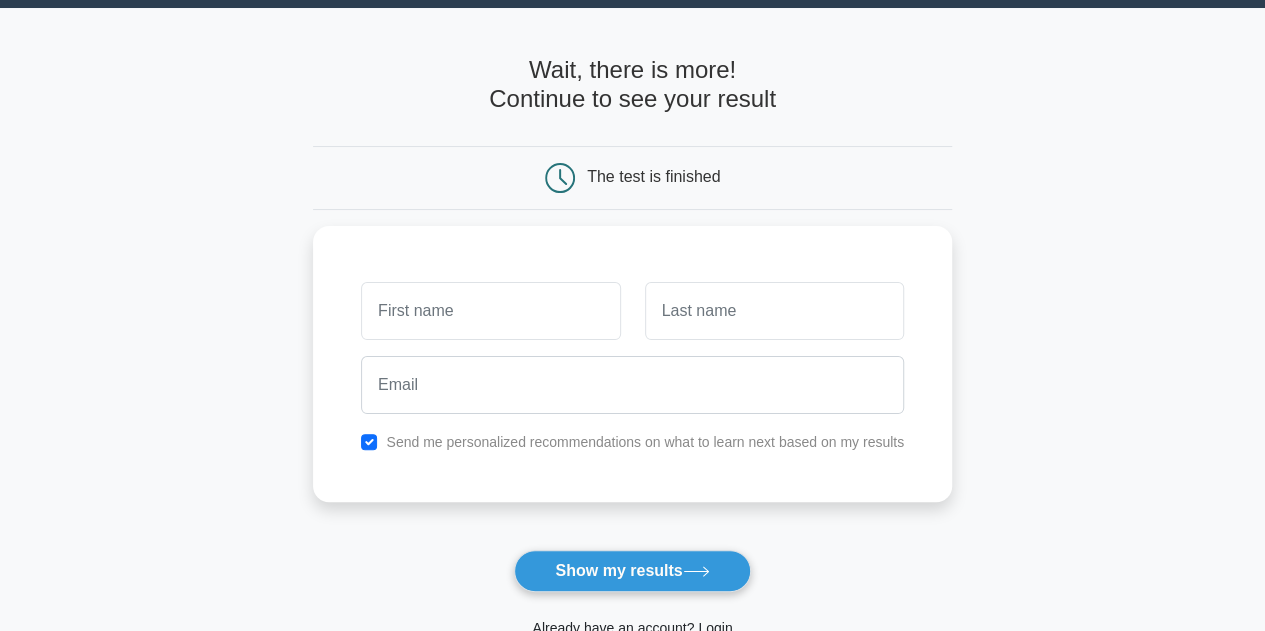 type on "S" 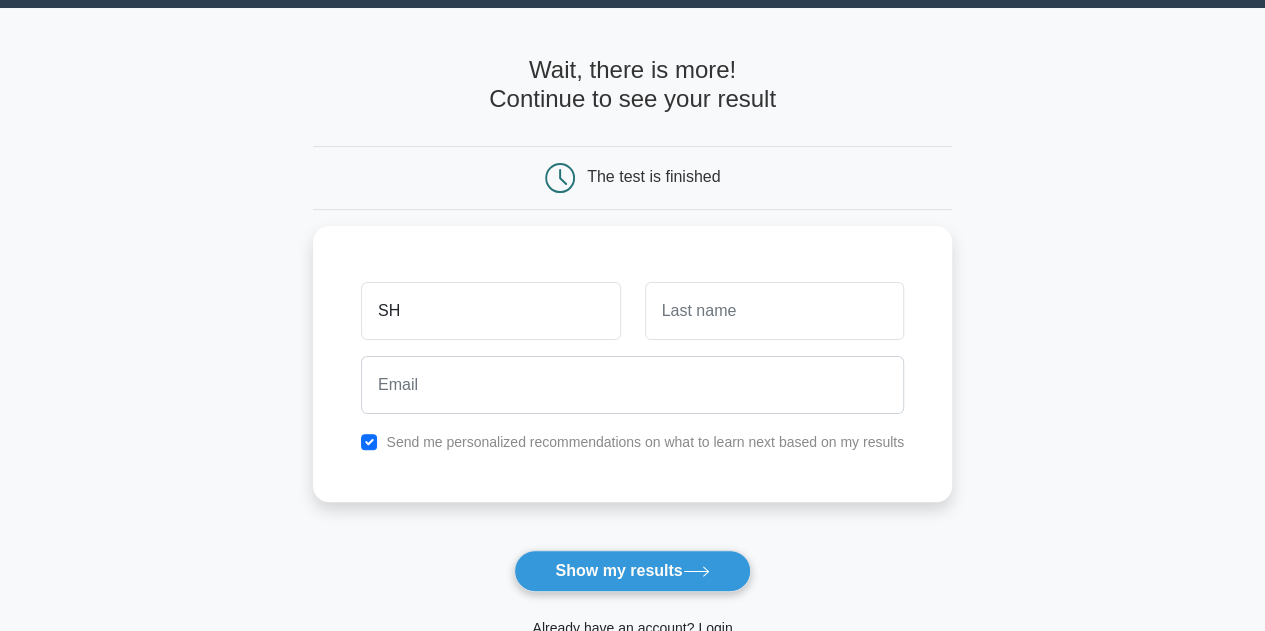 type on "SH" 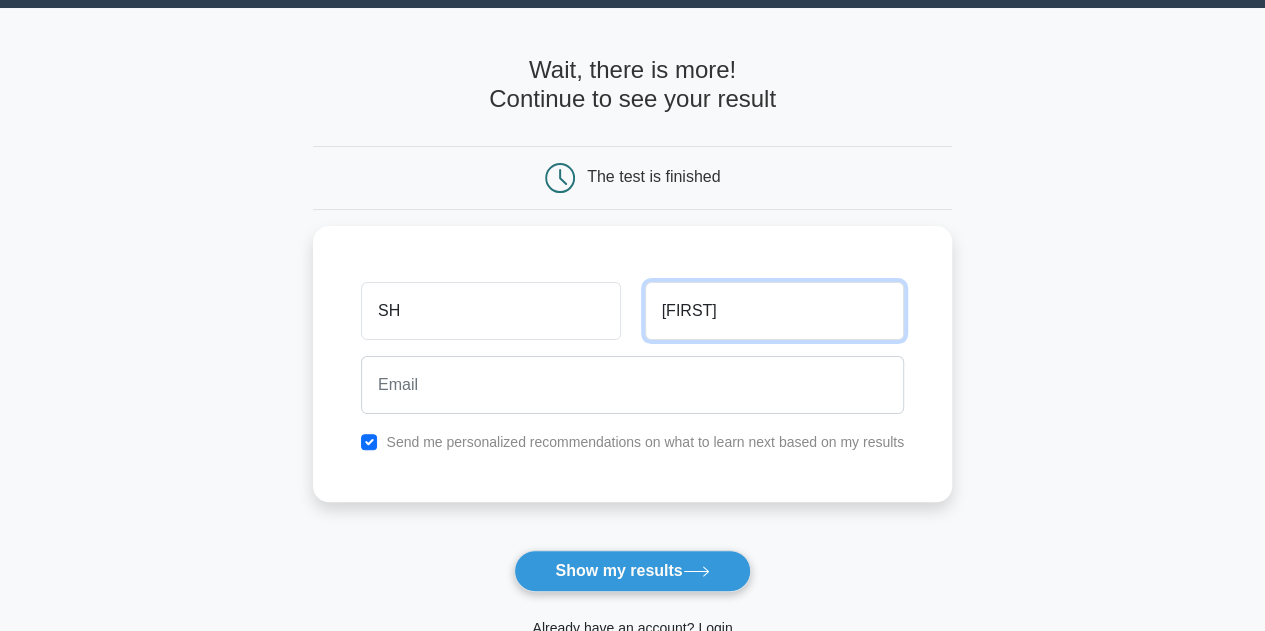 type on "[FIRST]" 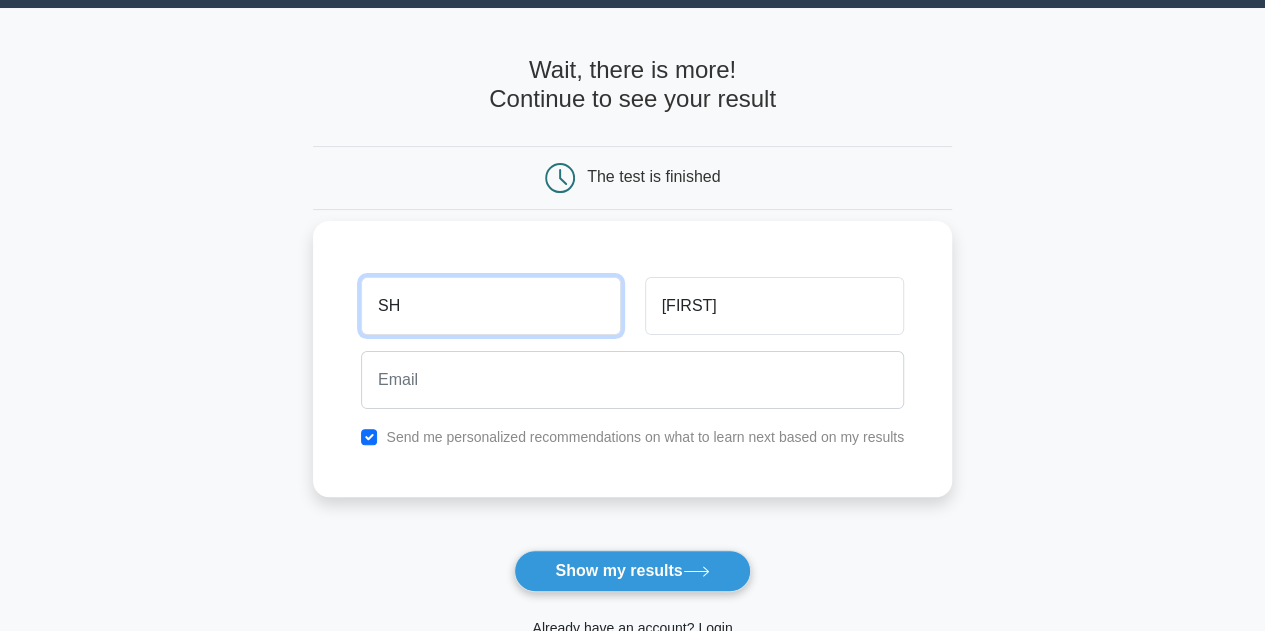 click on "SH" at bounding box center [490, 306] 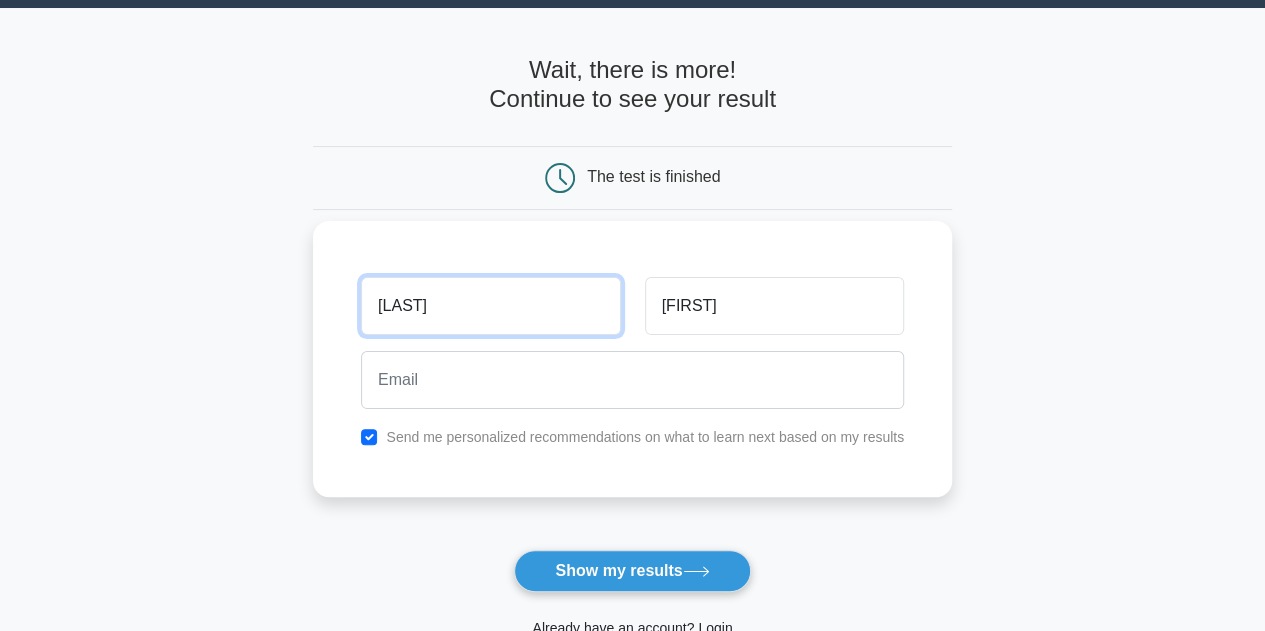 type on "[LAST]" 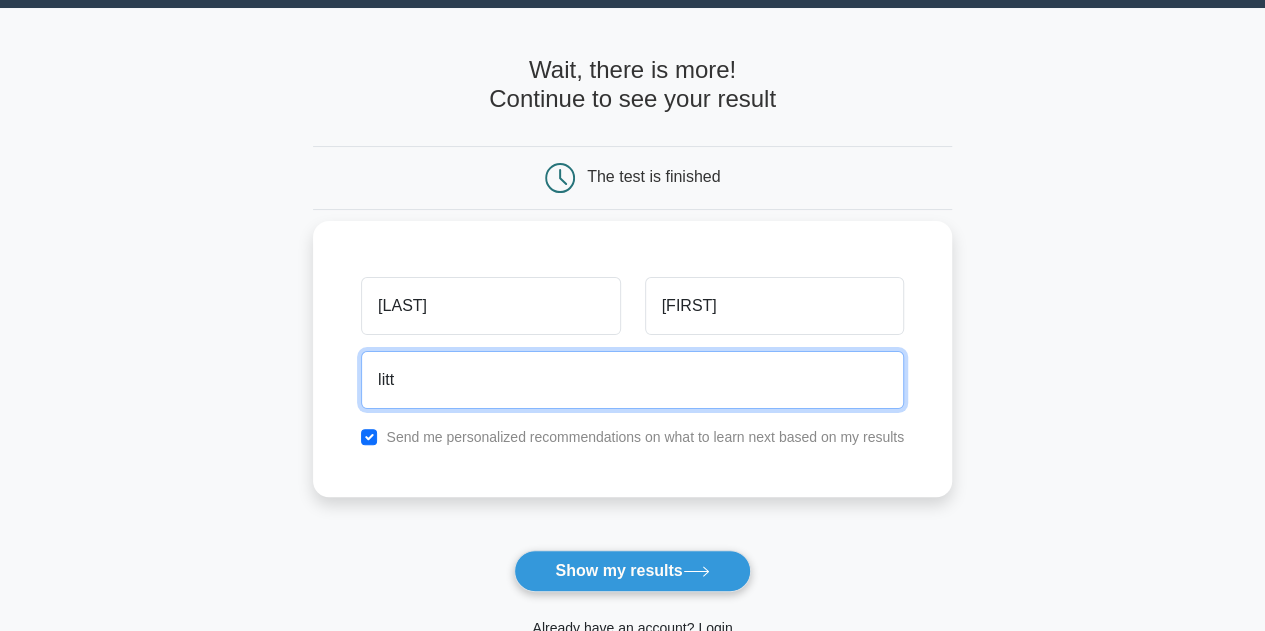 type on "[FIRST].[LAST]@[EXAMPLE].COM" 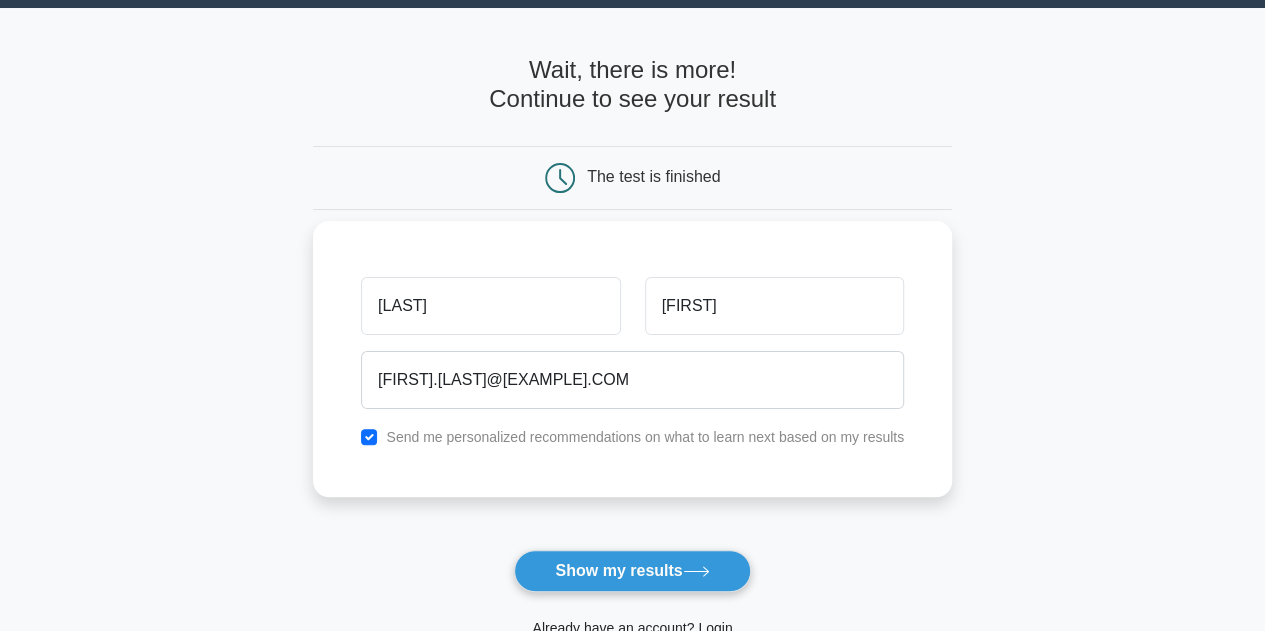 click on "Send me personalized recommendations on what to learn next based on my results" at bounding box center (632, 437) 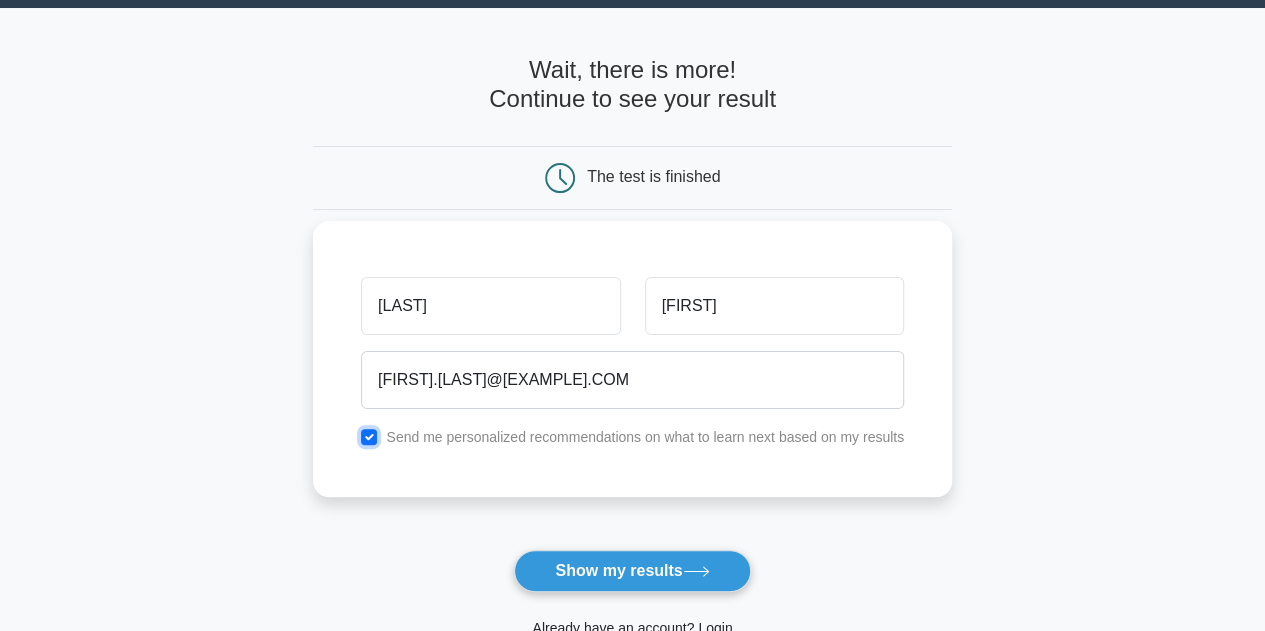 click at bounding box center [369, 437] 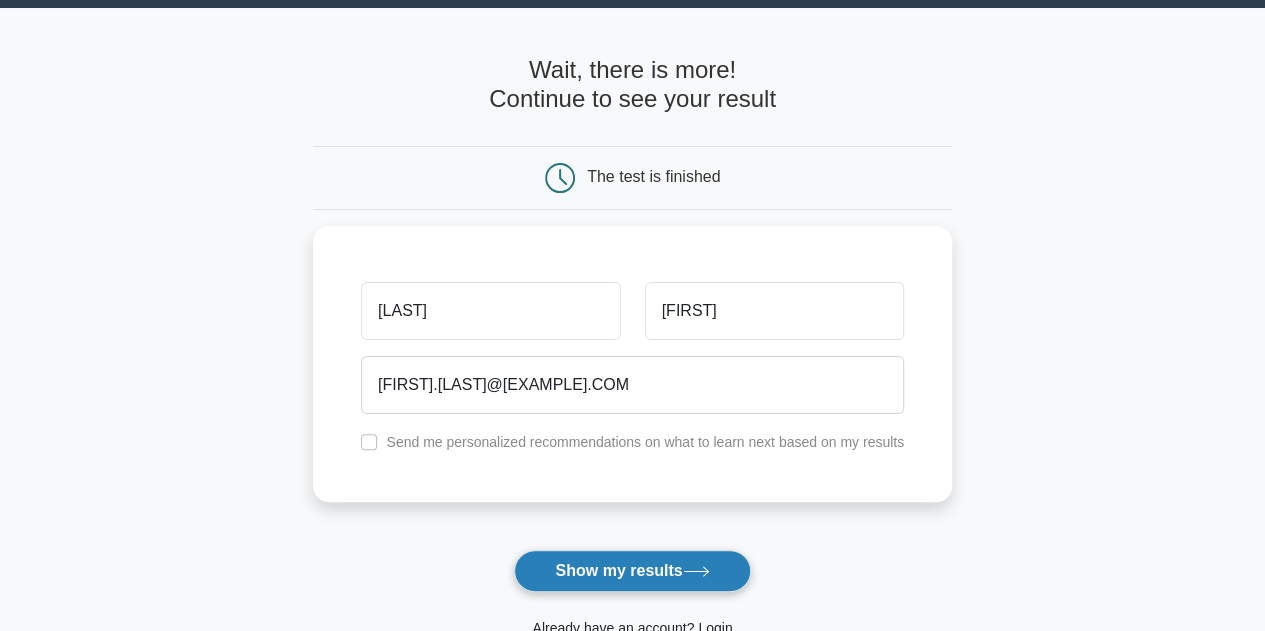 click on "Show my results" at bounding box center [632, 571] 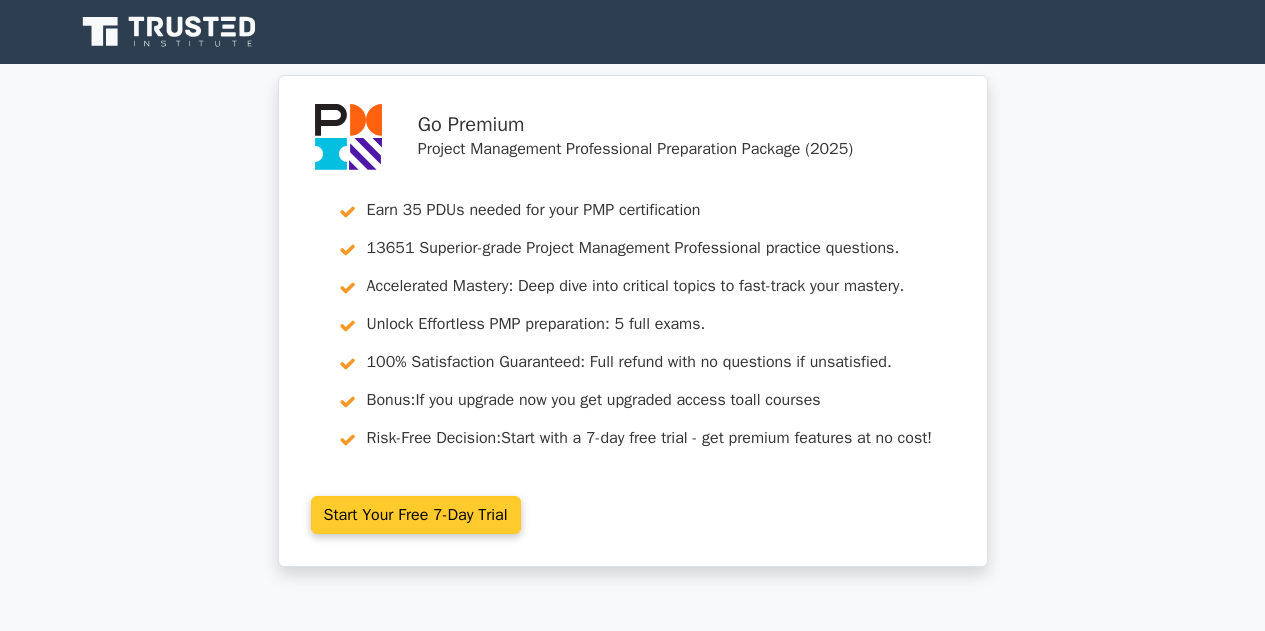 scroll, scrollTop: 0, scrollLeft: 0, axis: both 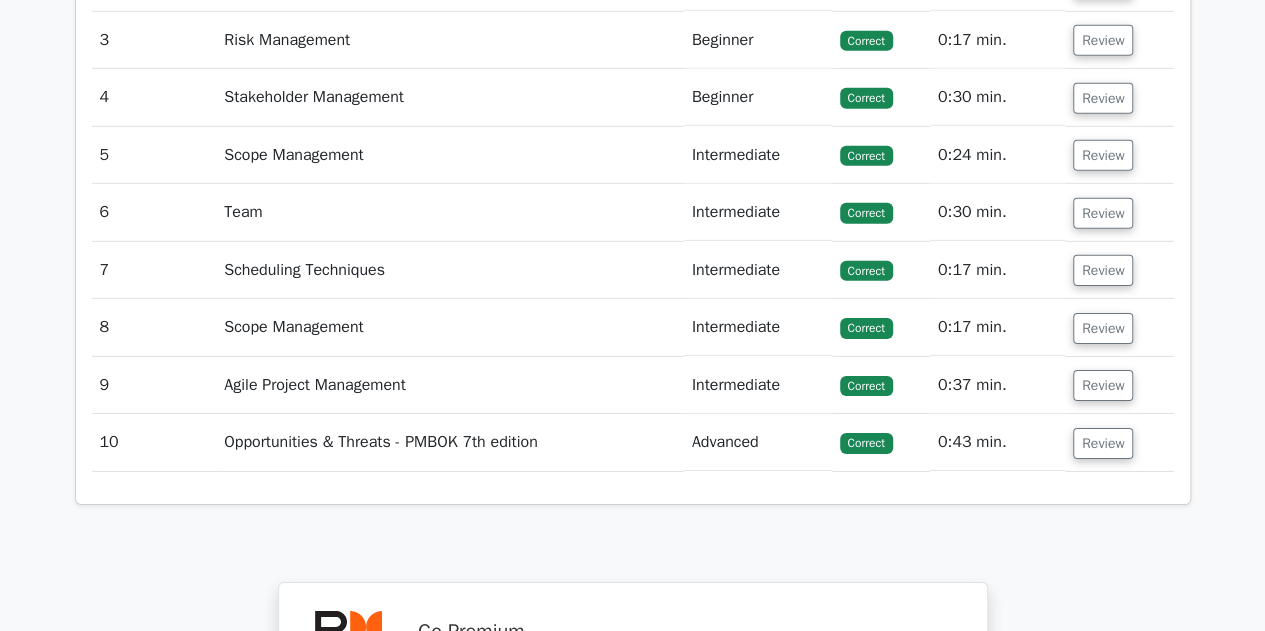 click on "Opportunities & Threats - PMBOK 7th edition" at bounding box center (450, 442) 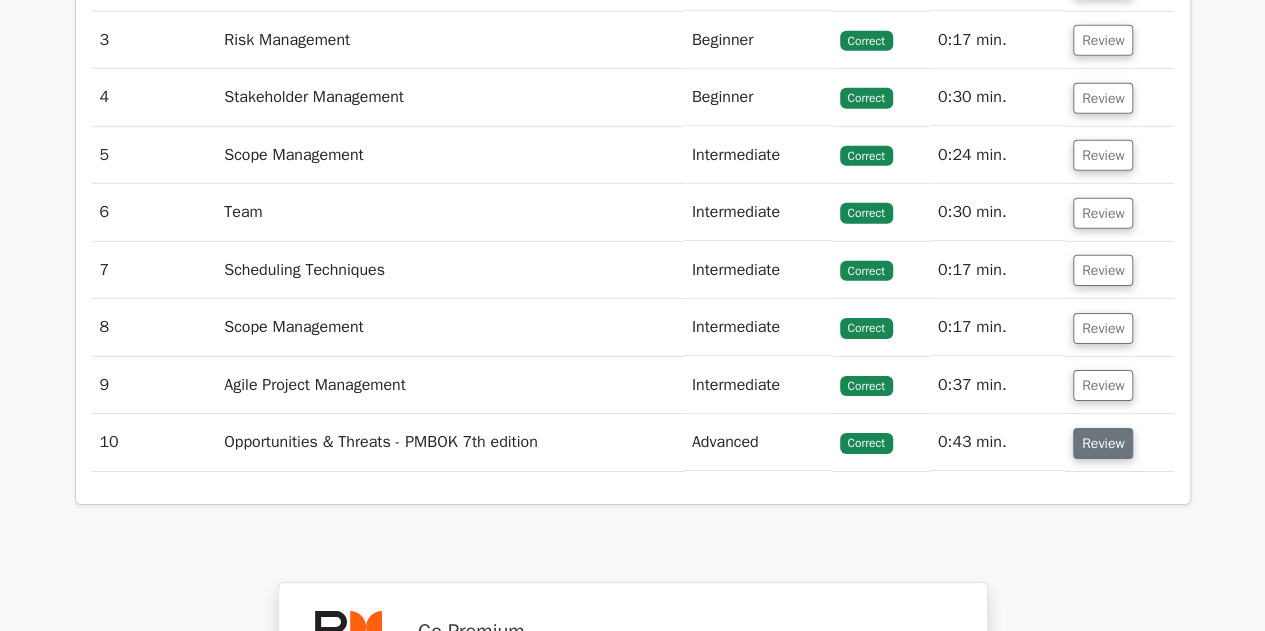 click on "Review" at bounding box center [1103, 443] 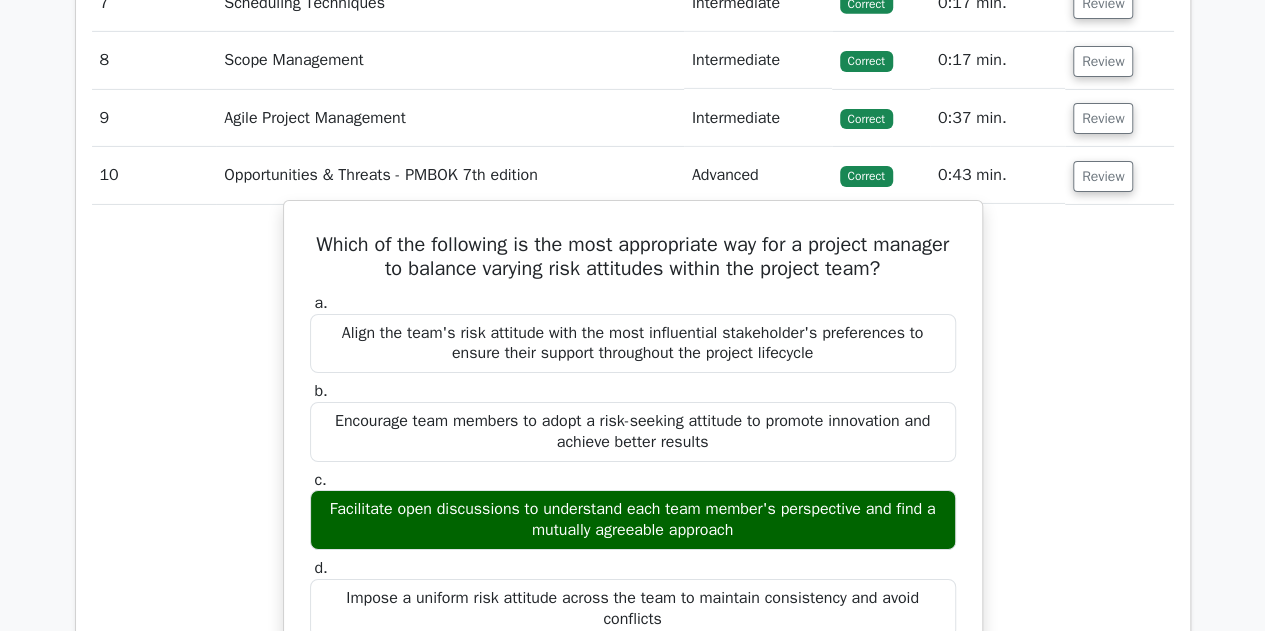 scroll, scrollTop: 3325, scrollLeft: 0, axis: vertical 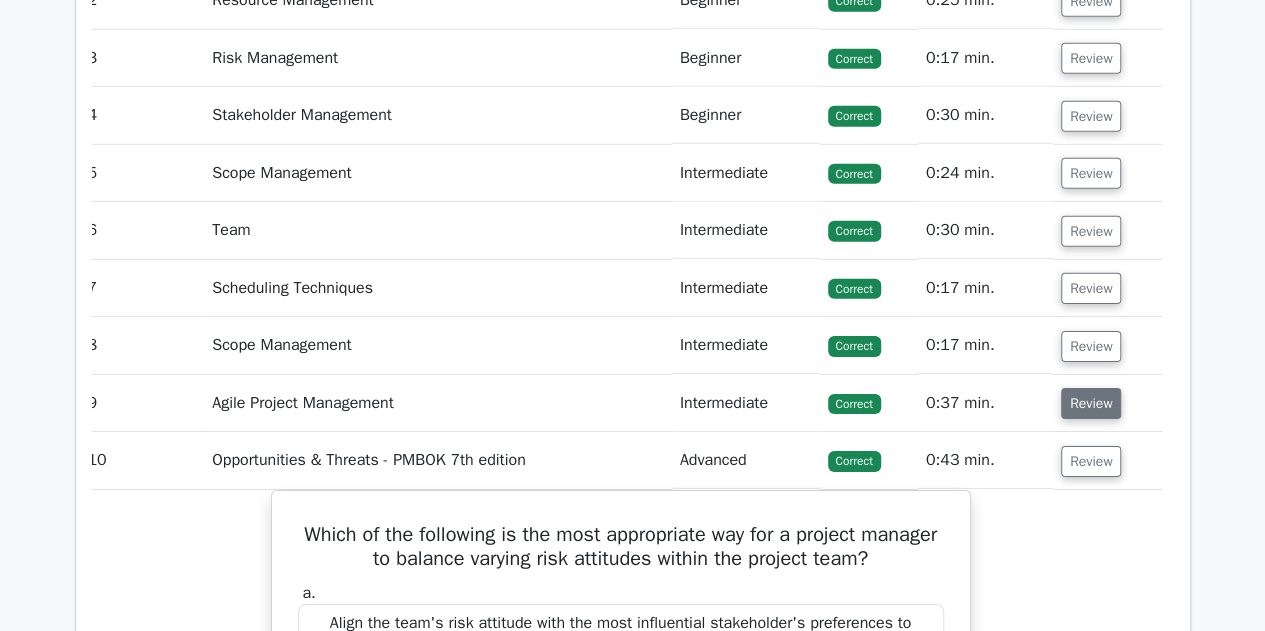 click on "Review" at bounding box center [1091, 403] 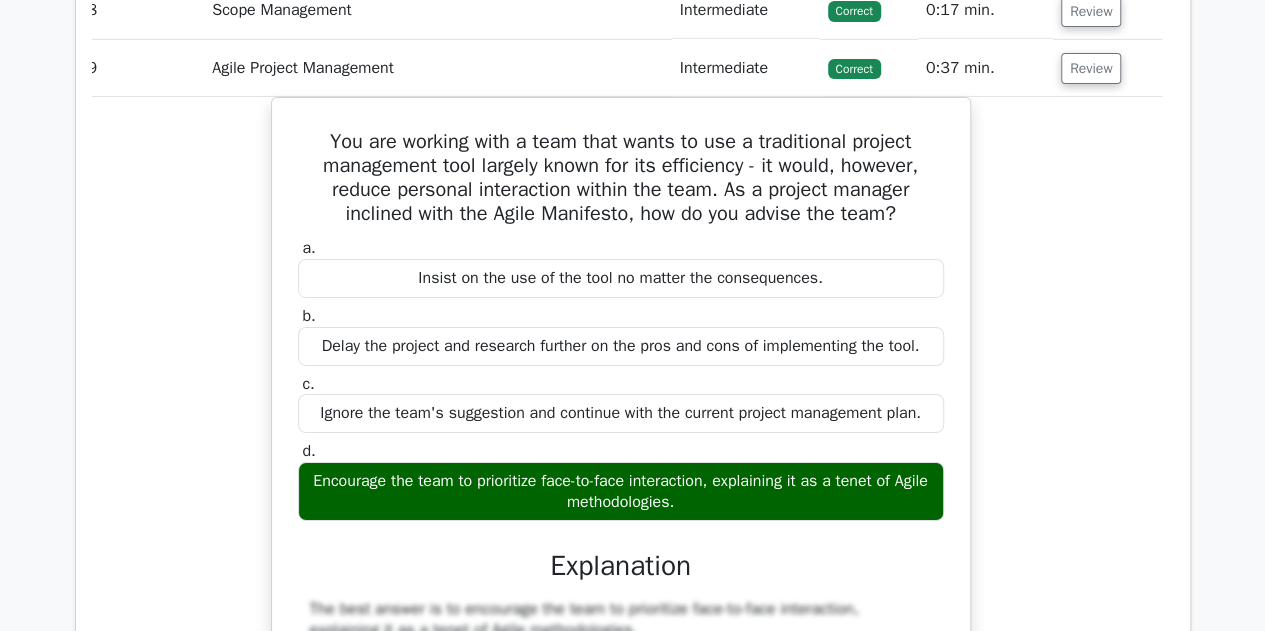 scroll, scrollTop: 3356, scrollLeft: 0, axis: vertical 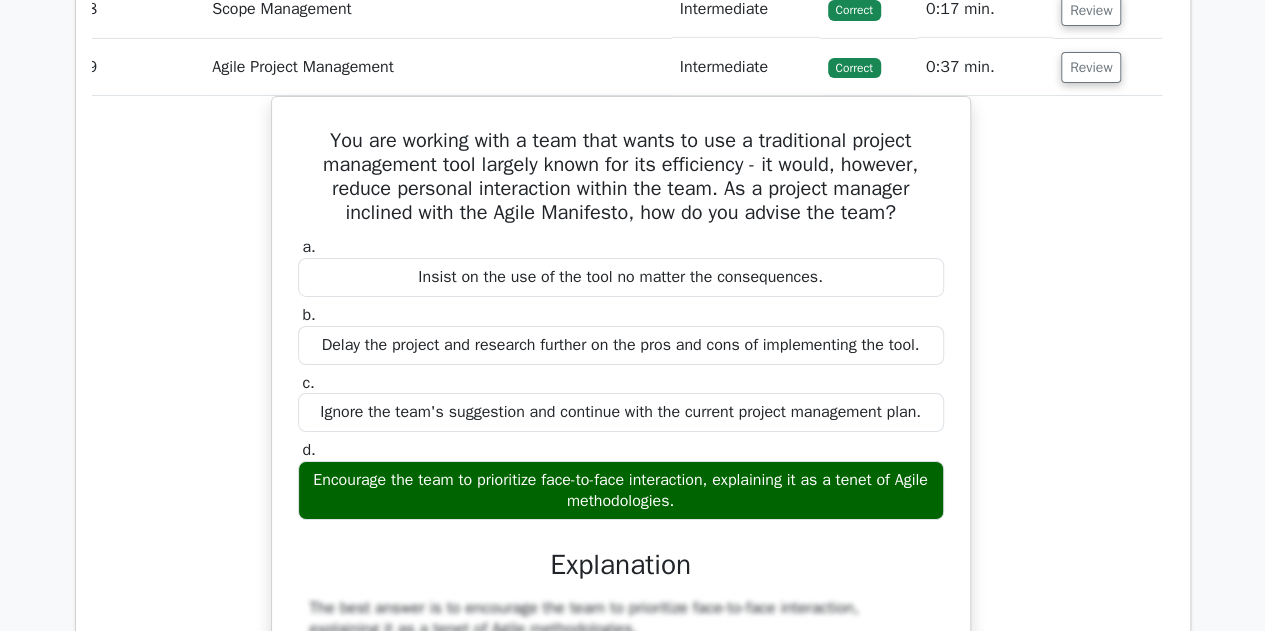 click on "You are working with a team that wants to use a traditional project management tool largely known for its efficiency - it would, however, reduce personal interaction within the team. As a project manager inclined with the Agile Manifesto, how do you advise the team?
a.
Insist on the use of the tool no matter the consequences." at bounding box center [621, 556] 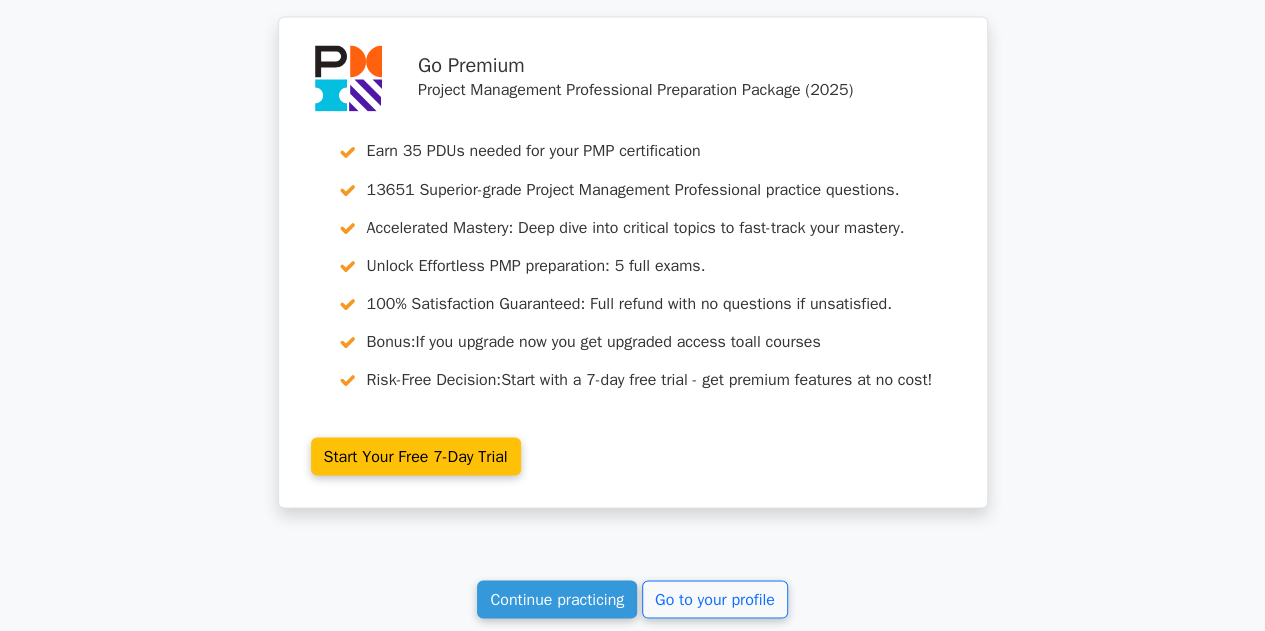 scroll, scrollTop: 5772, scrollLeft: 0, axis: vertical 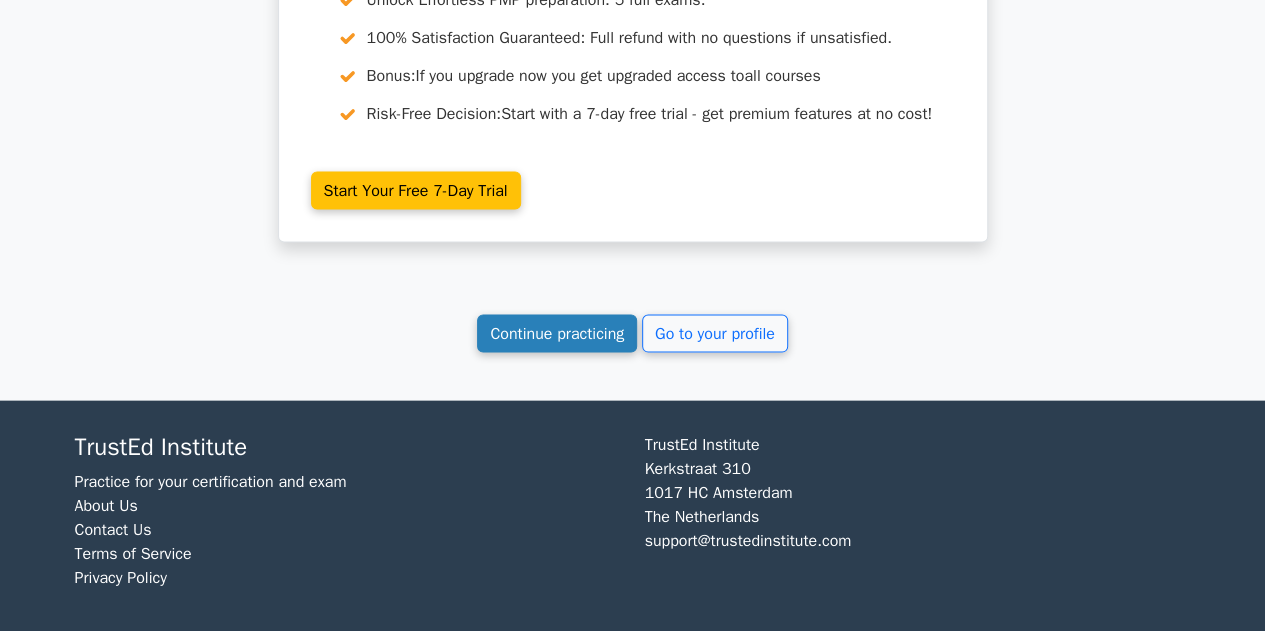 click on "Continue practicing" at bounding box center [557, 334] 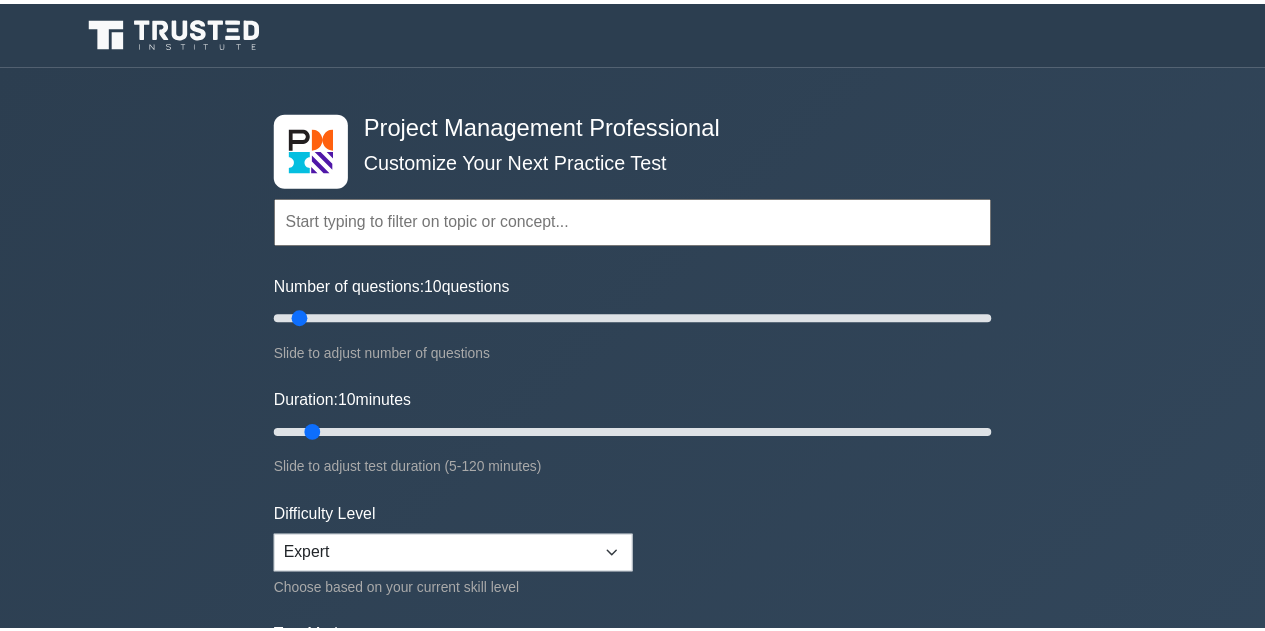 scroll, scrollTop: 0, scrollLeft: 0, axis: both 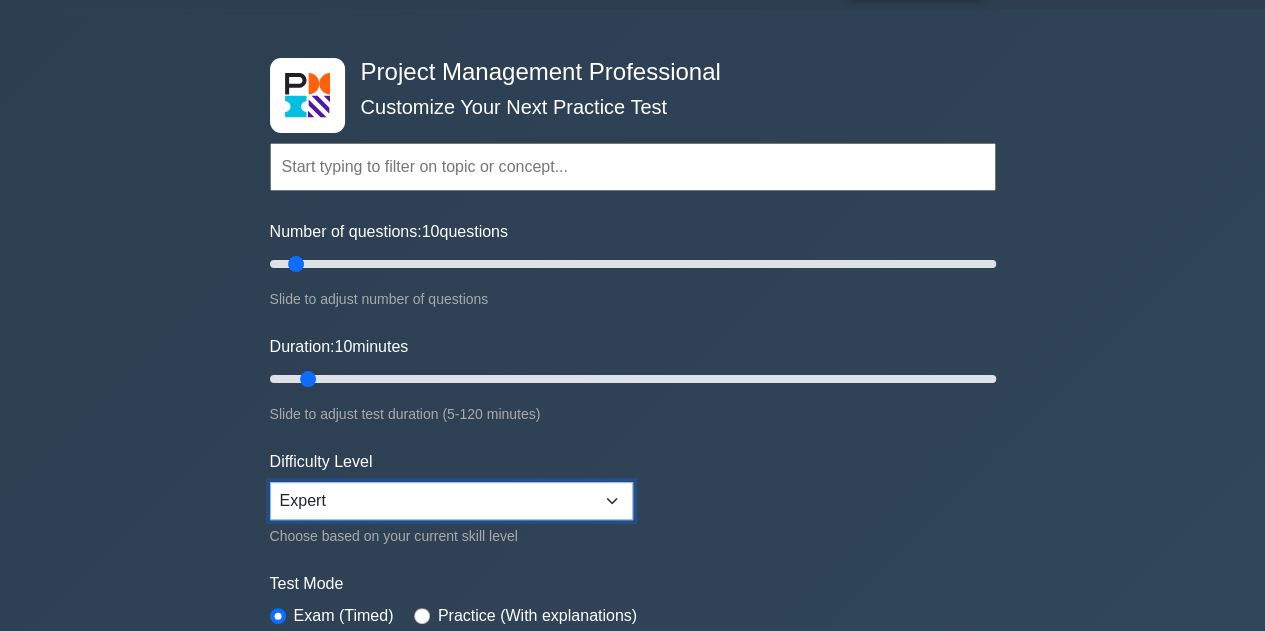 click on "Beginner
Intermediate
Expert" at bounding box center [451, 501] 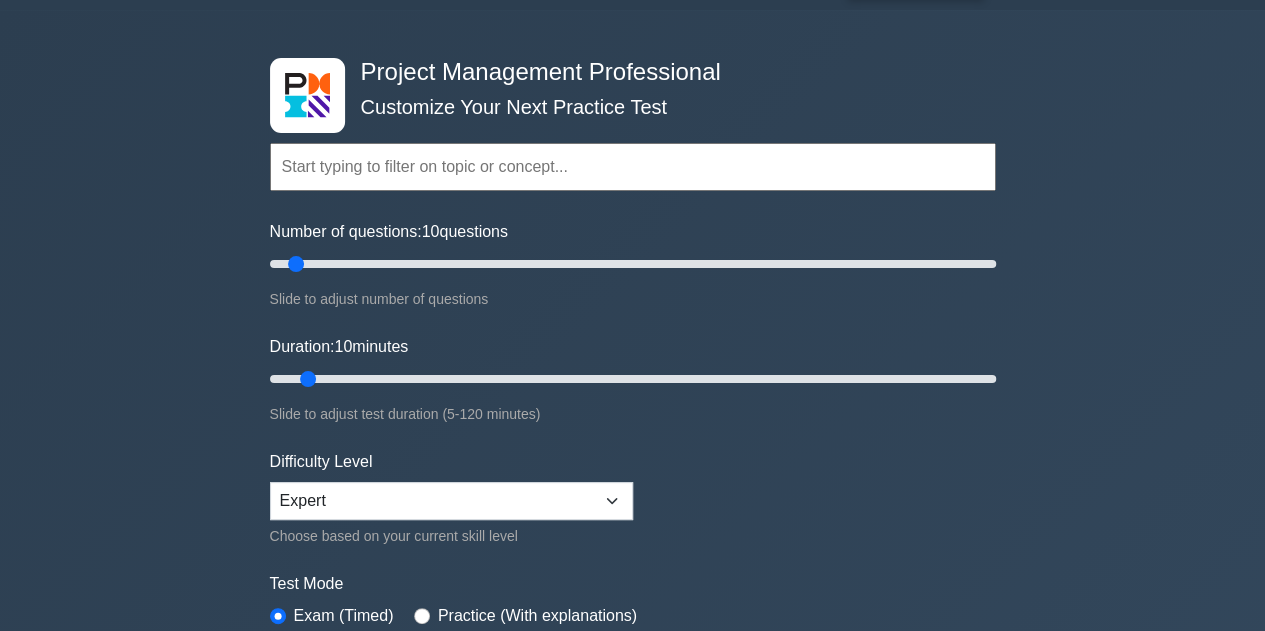 click on "Project Management Professional
Customize Your Next Practice Test
Topics
Scope Management
Time Management
Cost Management
Quality Management
Risk Management
Integration Management
Human Resource Management
Concepts" at bounding box center (632, 639) 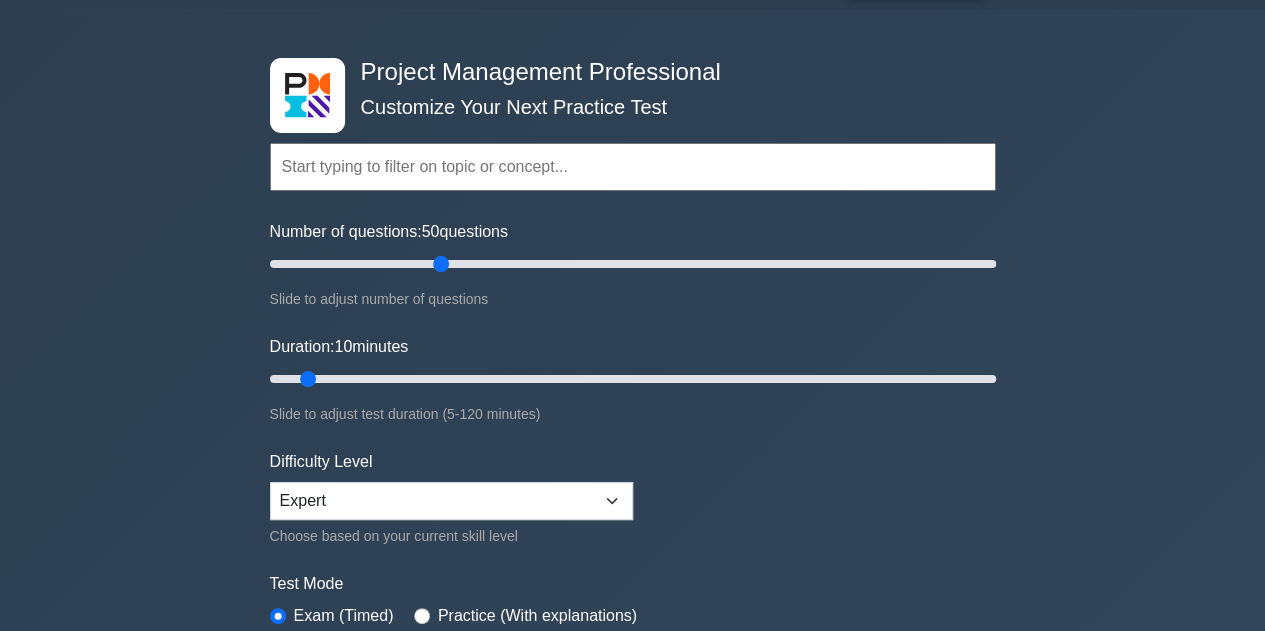 drag, startPoint x: 292, startPoint y: 260, endPoint x: 441, endPoint y: 281, distance: 150.4726 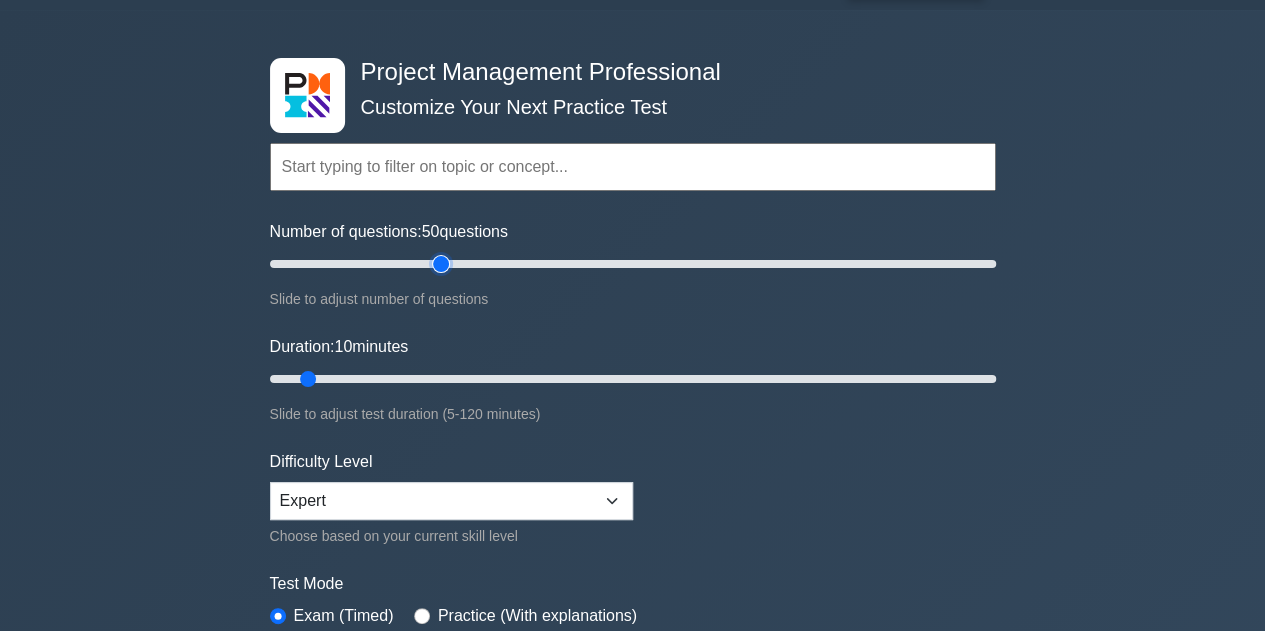 type on "50" 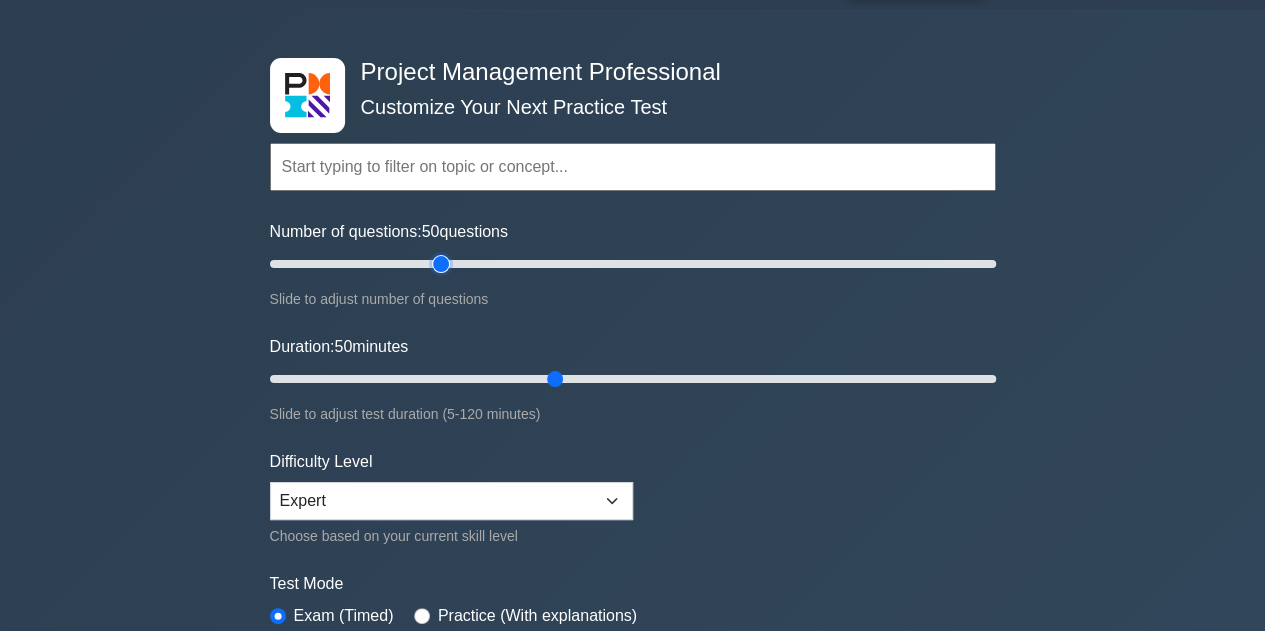 drag, startPoint x: 310, startPoint y: 378, endPoint x: 559, endPoint y: 383, distance: 249.0502 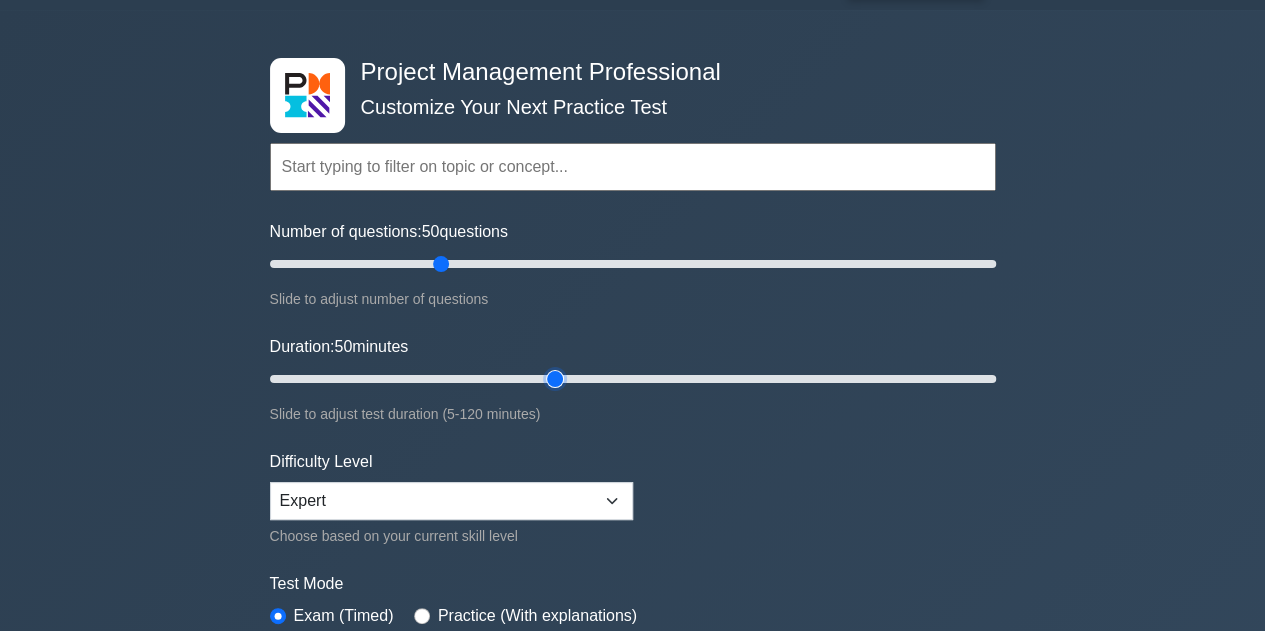 type on "50" 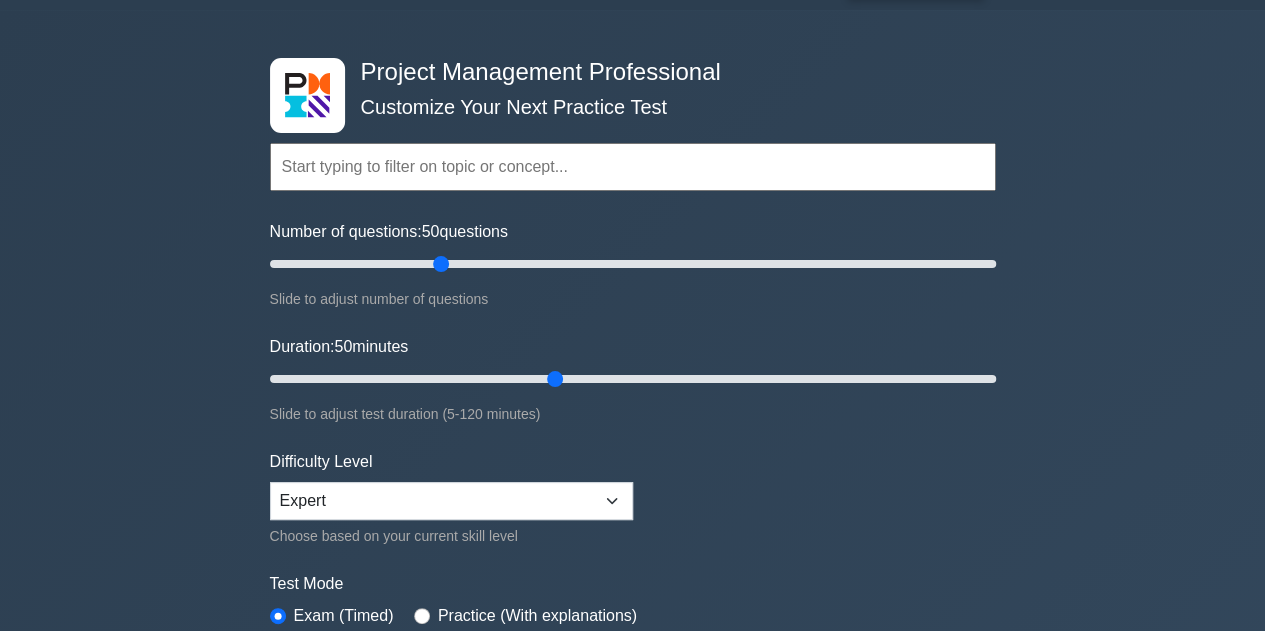 click on "Topics
Scope Management
Time Management
Cost Management
Quality Management
Risk Management
Integration Management
Human Resource Management
Communication Management
Procurement Management" at bounding box center [633, 391] 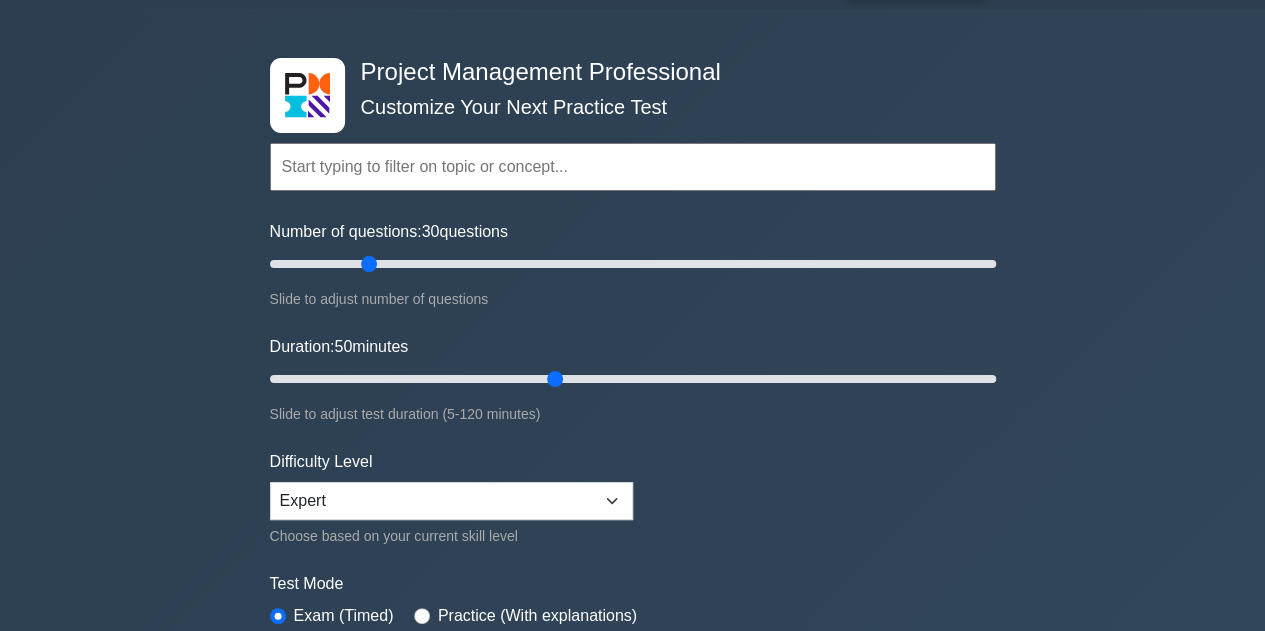 drag, startPoint x: 436, startPoint y: 261, endPoint x: 362, endPoint y: 265, distance: 74.10803 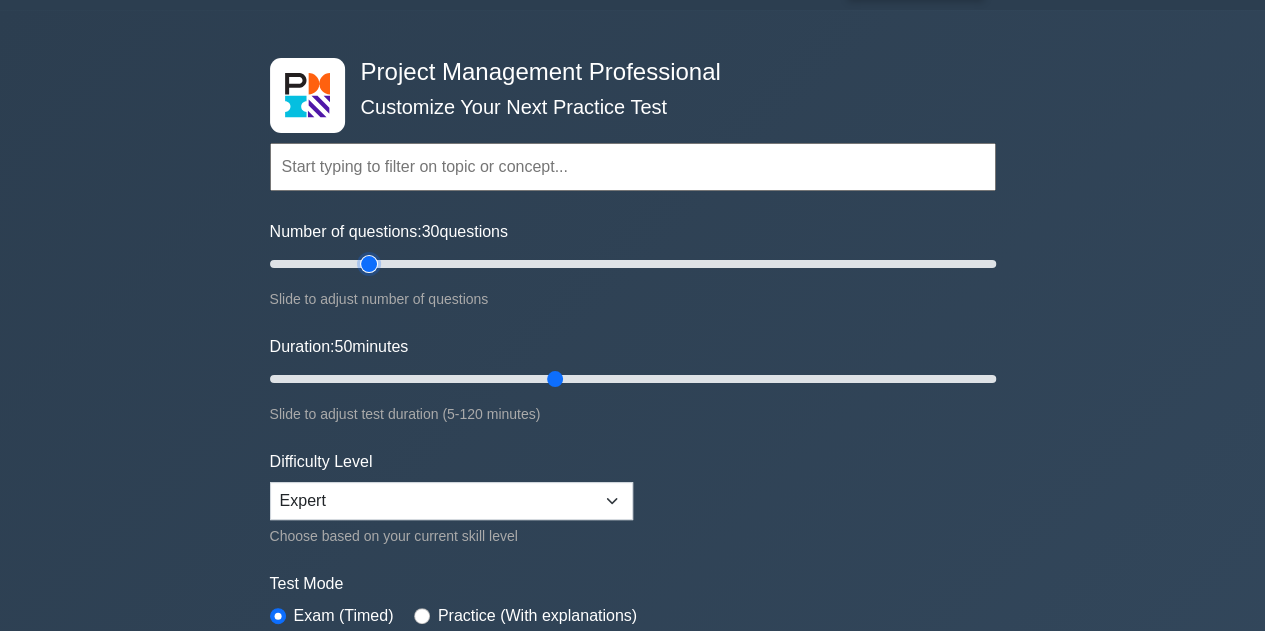 type on "30" 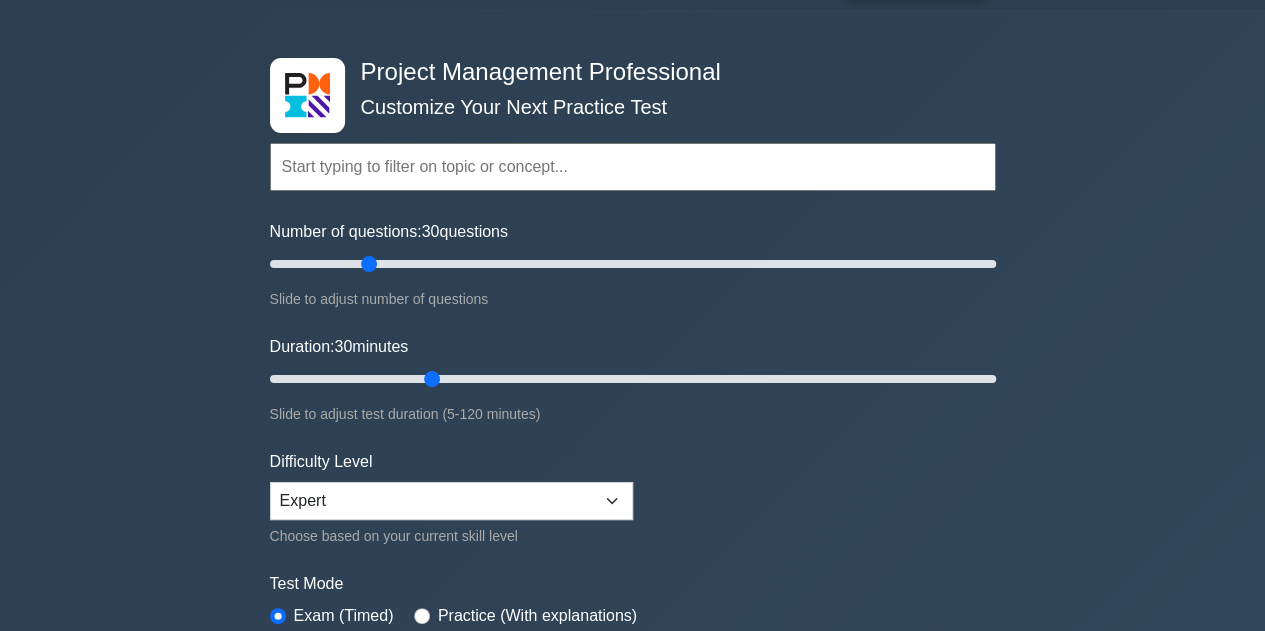 drag, startPoint x: 554, startPoint y: 381, endPoint x: 419, endPoint y: 373, distance: 135.23683 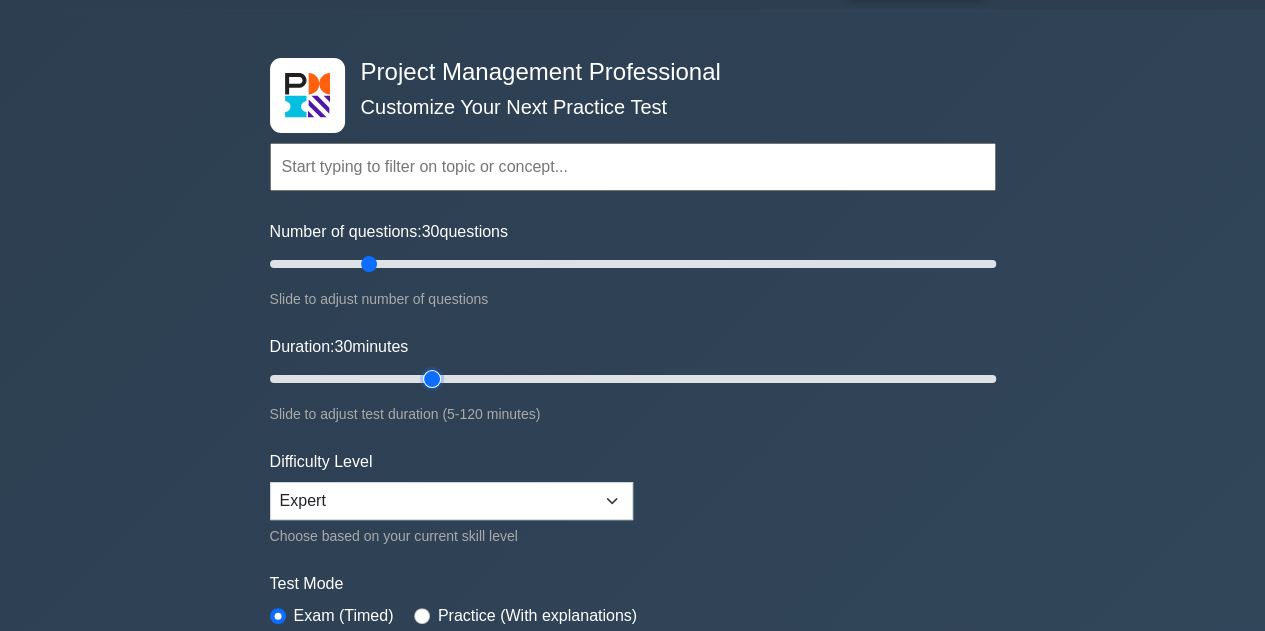 type on "30" 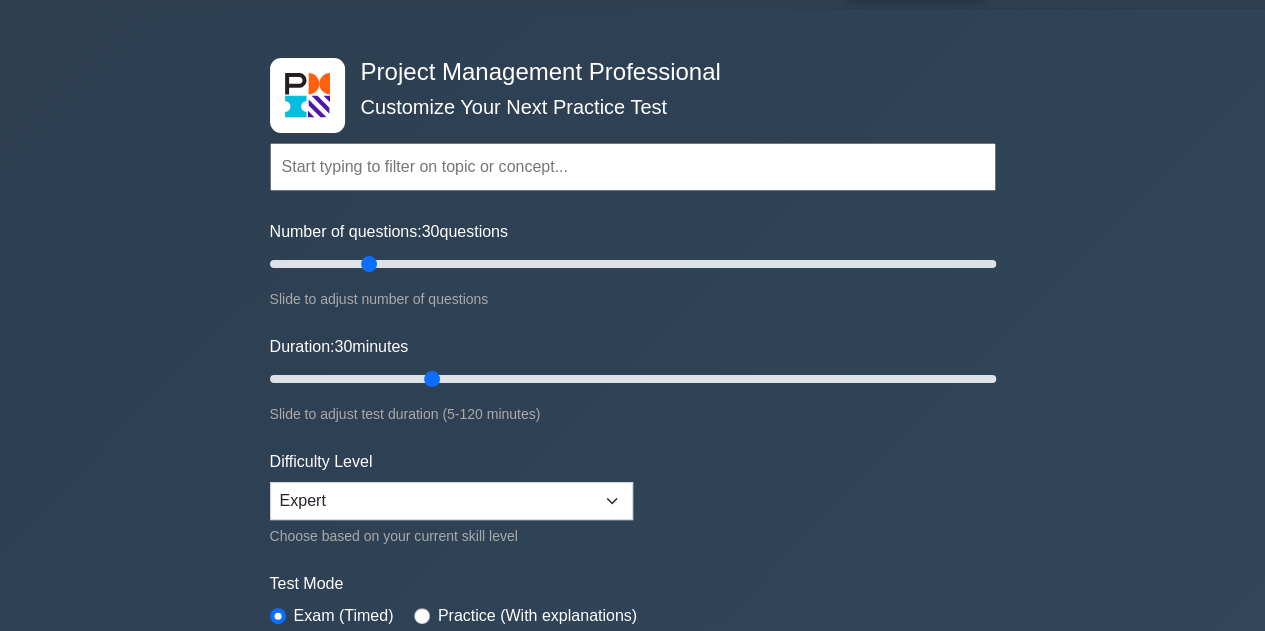 click on "Test Mode" at bounding box center (633, 584) 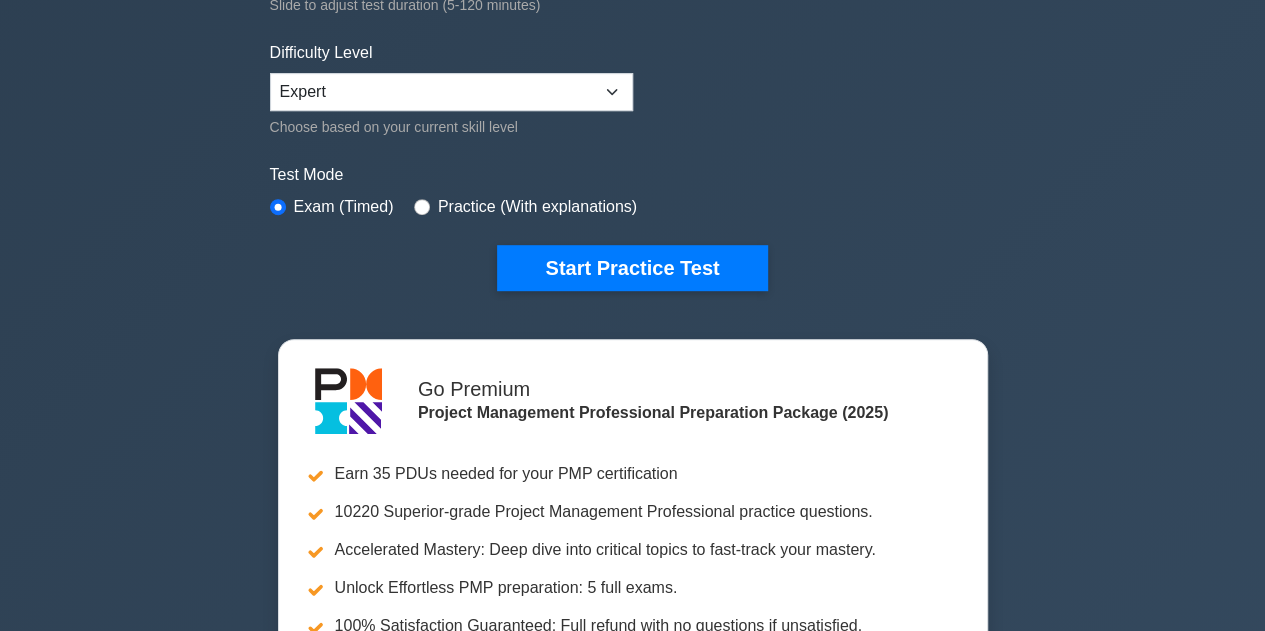 scroll, scrollTop: 473, scrollLeft: 0, axis: vertical 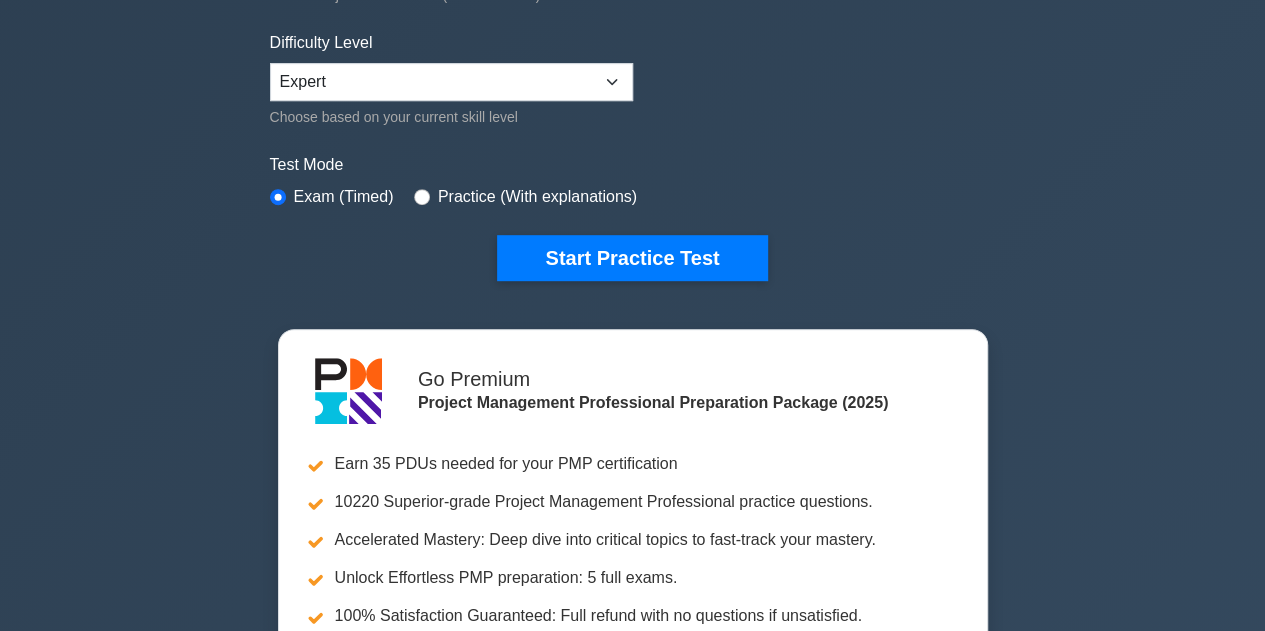 click on "Practice (With explanations)" at bounding box center [537, 197] 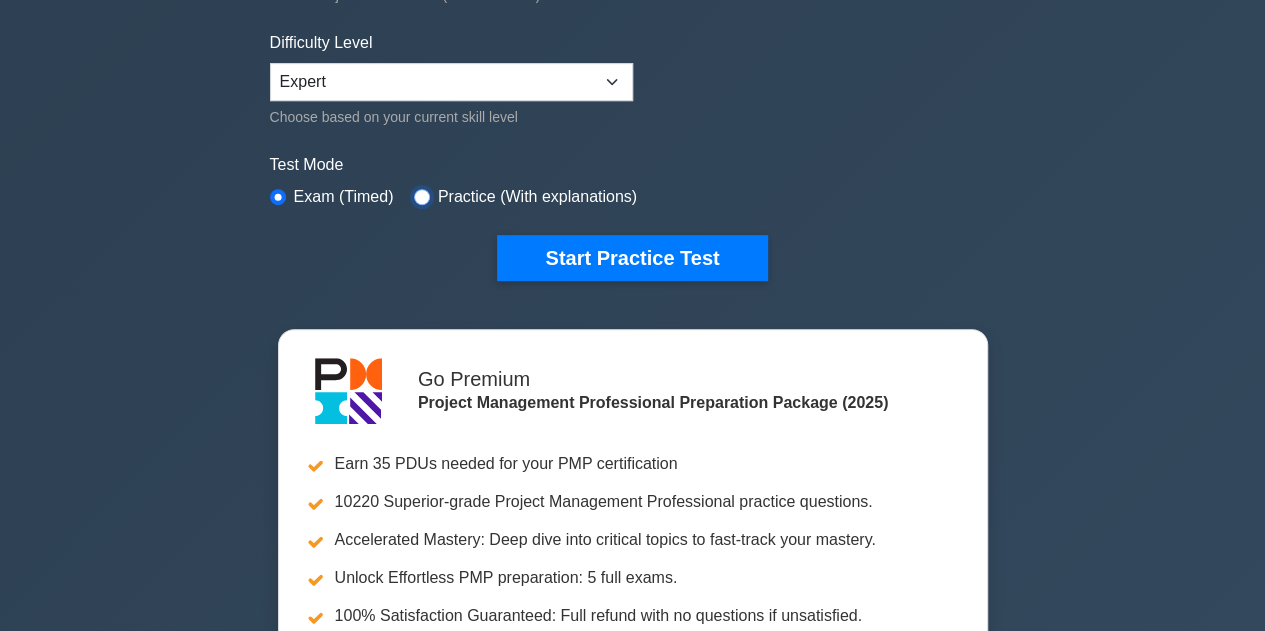 click at bounding box center [422, 197] 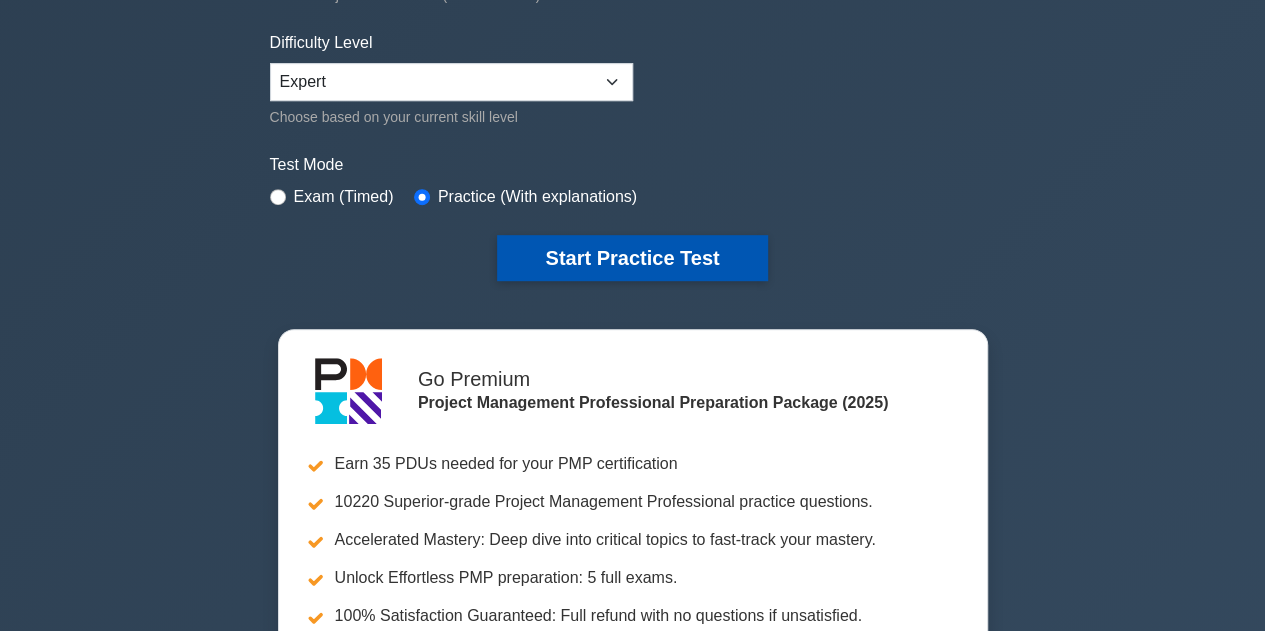 click on "Start Practice Test" at bounding box center [632, 258] 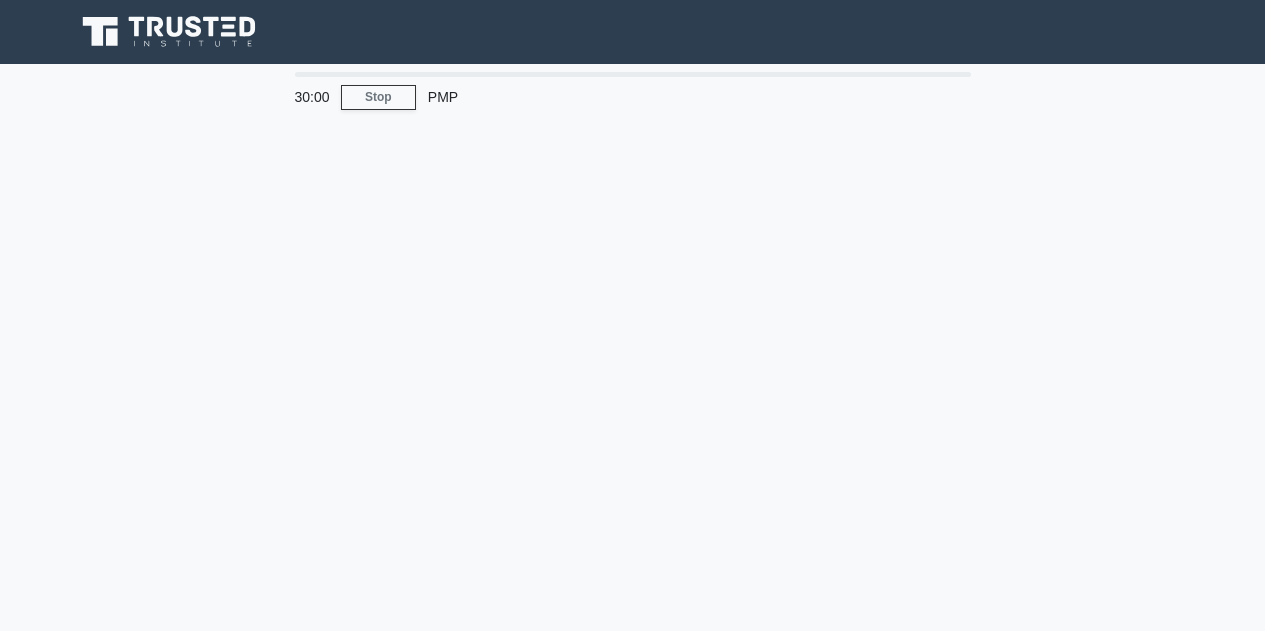 scroll, scrollTop: 0, scrollLeft: 0, axis: both 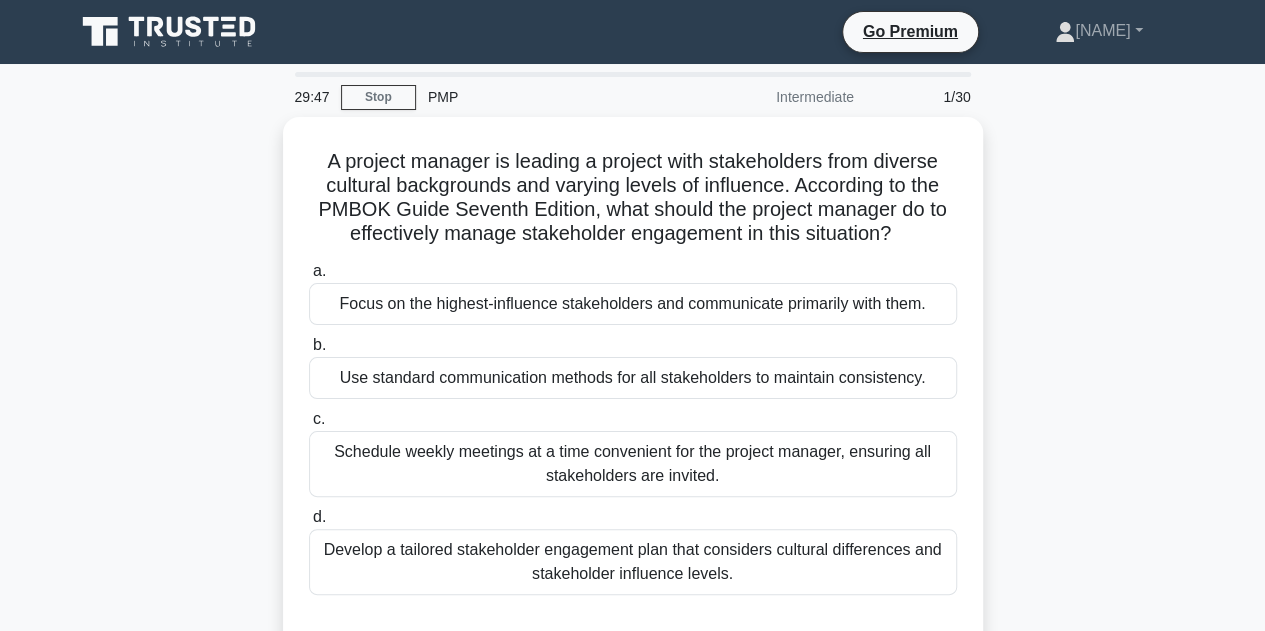 click on "A project manager is leading a project with stakeholders from diverse cultural backgrounds and varying levels of influence. According to the PMBOK Guide Seventh Edition, what should the project manager do to effectively manage stakeholder engagement in this situation?
.spinner_0XTQ{transform-origin:center;animation:spinner_y6GP .75s linear infinite}@keyframes spinner_y6GP{100%{transform:rotate(360deg)}}
a." at bounding box center [633, 398] 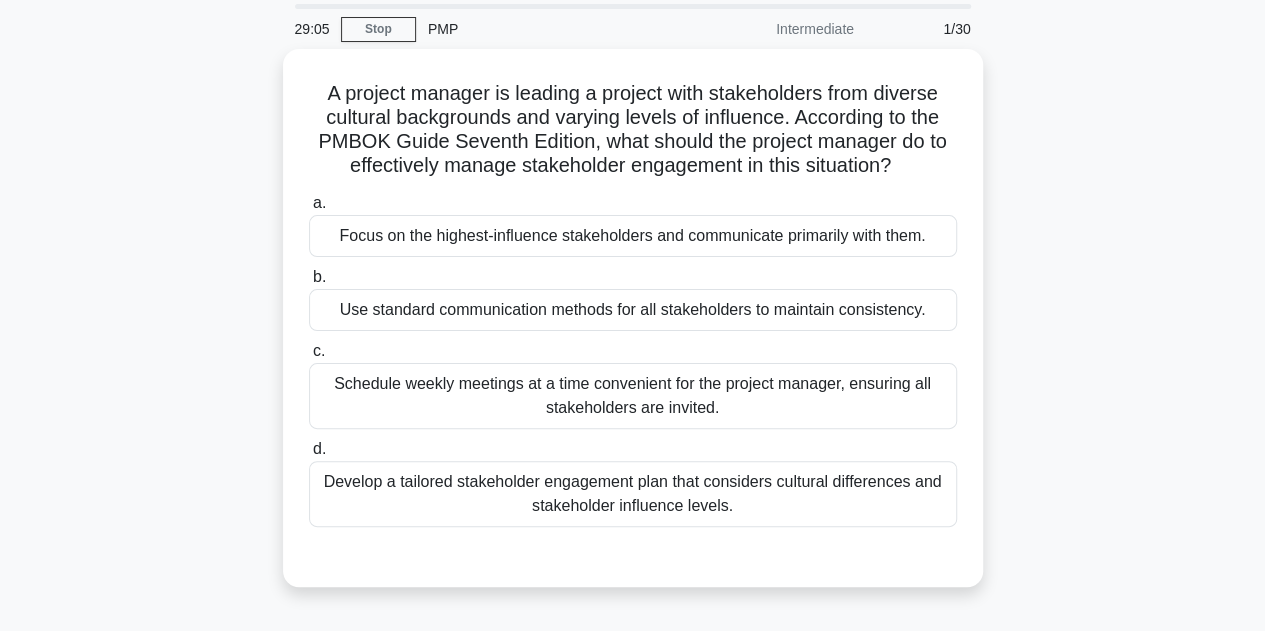 scroll, scrollTop: 100, scrollLeft: 0, axis: vertical 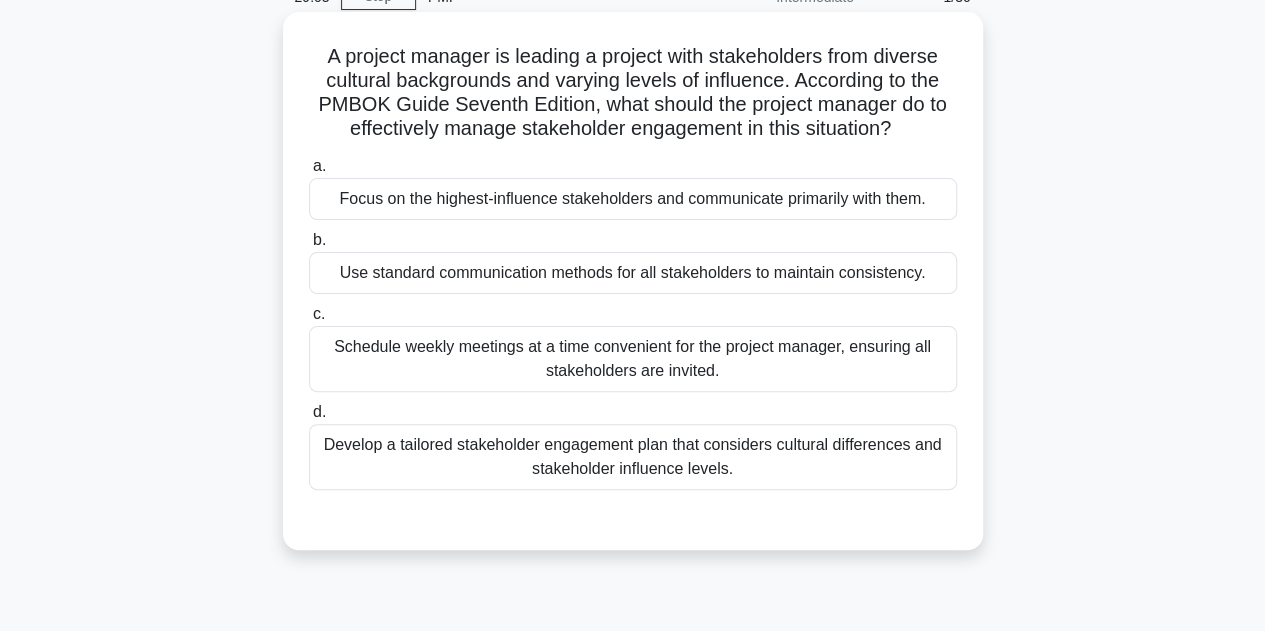 click on "Develop a tailored stakeholder engagement plan that considers cultural differences and stakeholder influence levels." at bounding box center [633, 457] 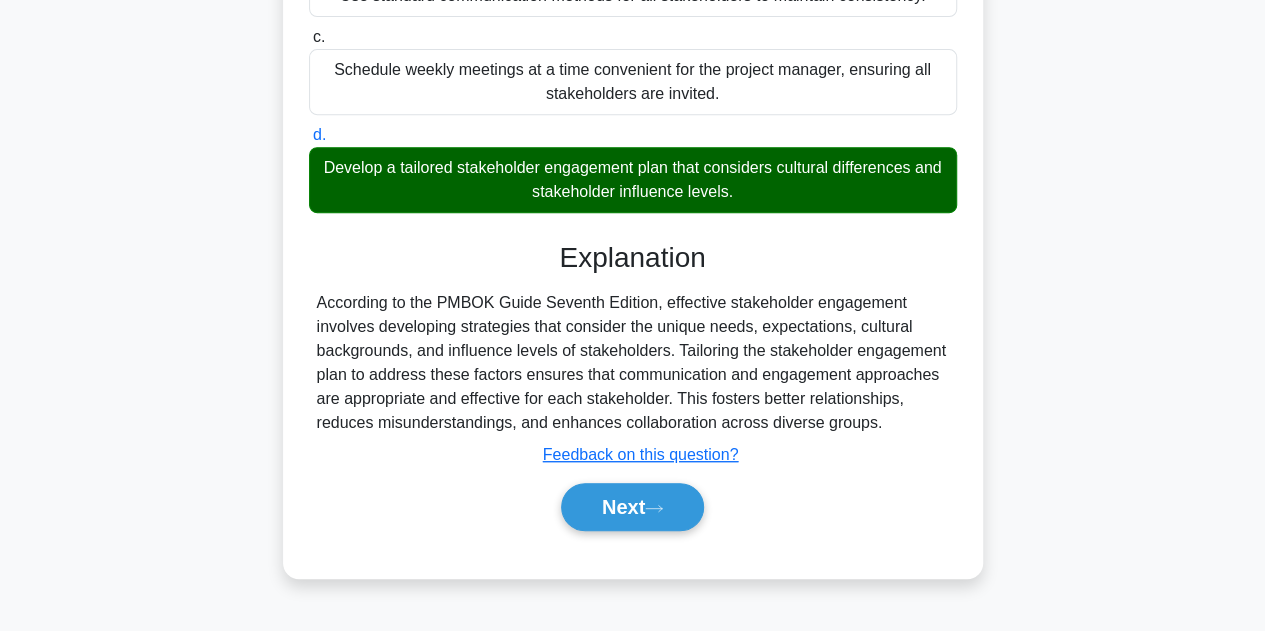 scroll, scrollTop: 449, scrollLeft: 0, axis: vertical 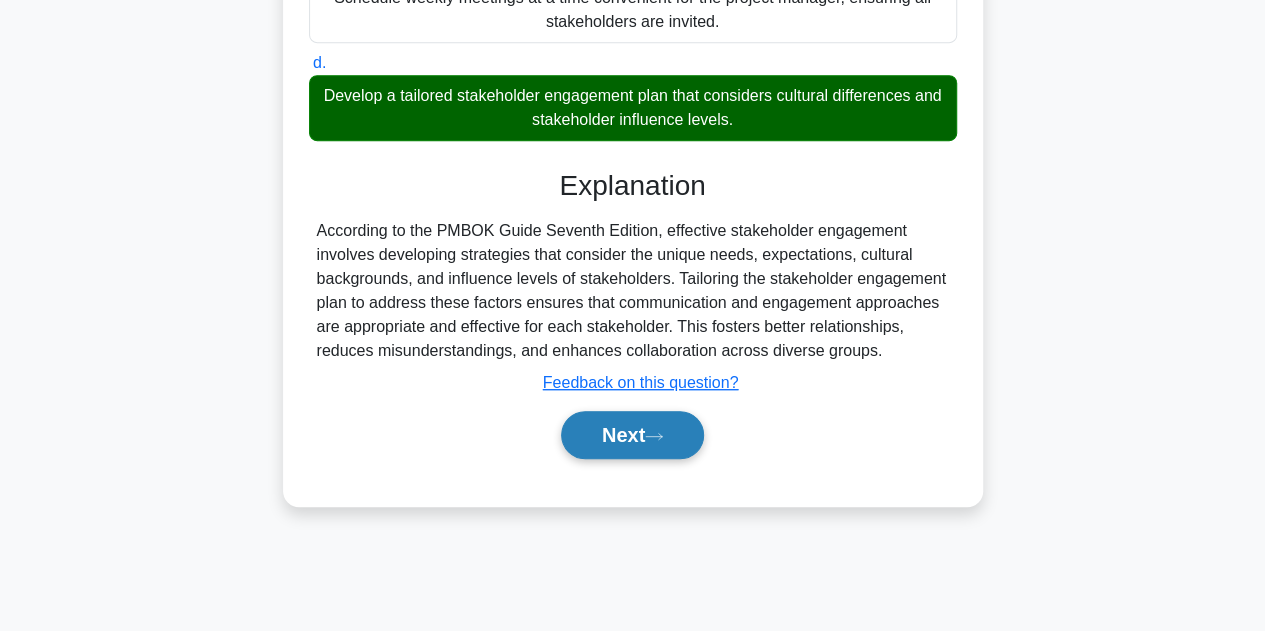 click on "Next" at bounding box center (632, 435) 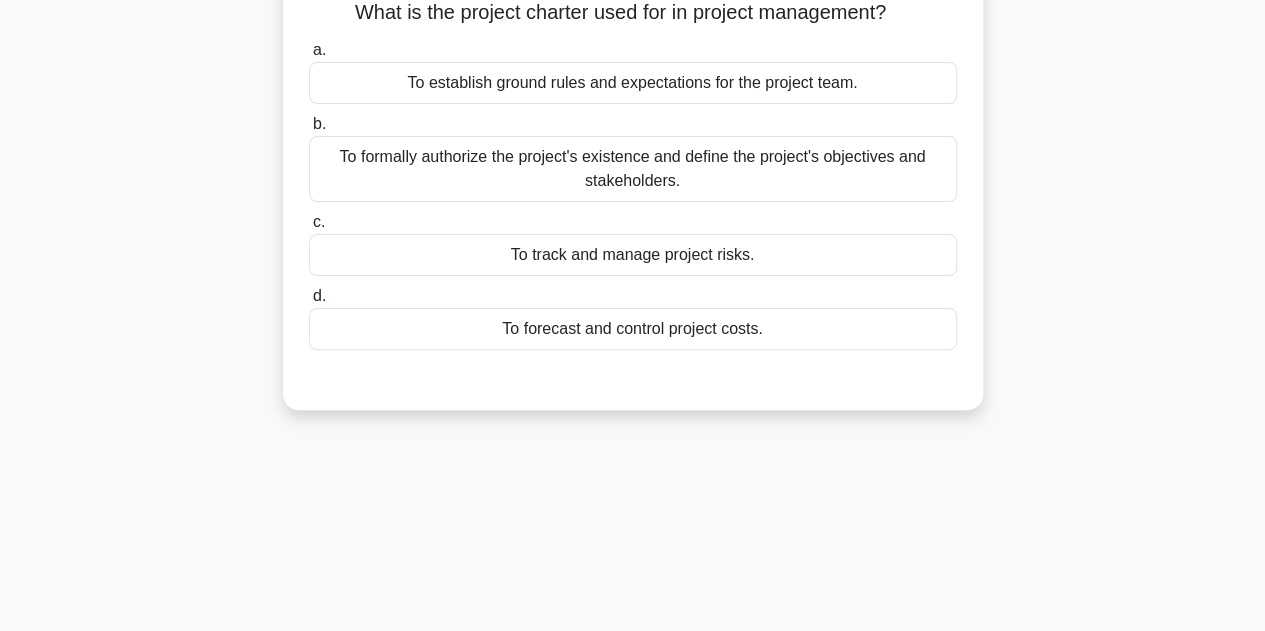 scroll, scrollTop: 0, scrollLeft: 0, axis: both 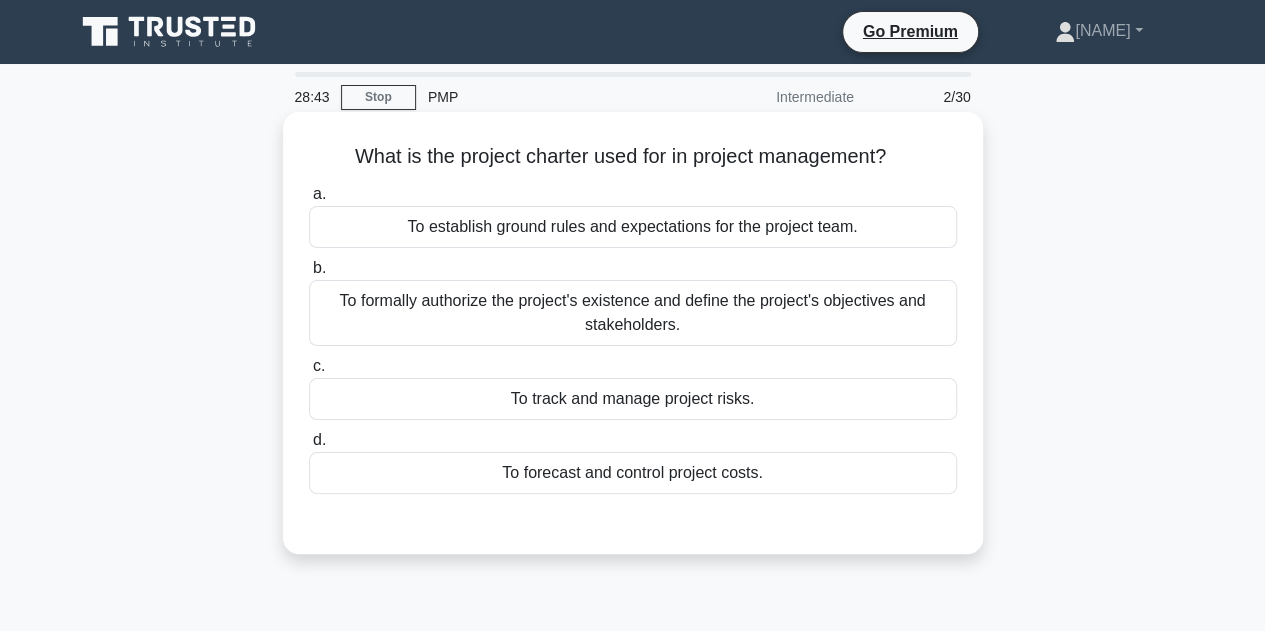 click on "To formally authorize the project's existence and define the project's objectives and stakeholders." at bounding box center (633, 313) 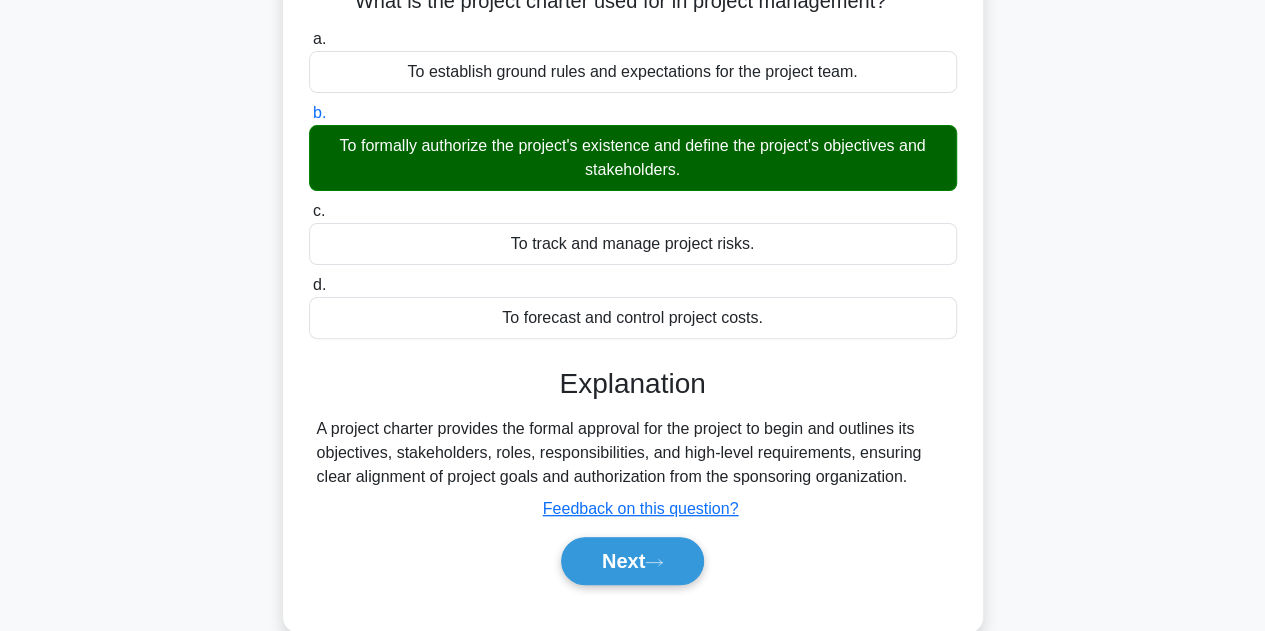 scroll, scrollTop: 300, scrollLeft: 0, axis: vertical 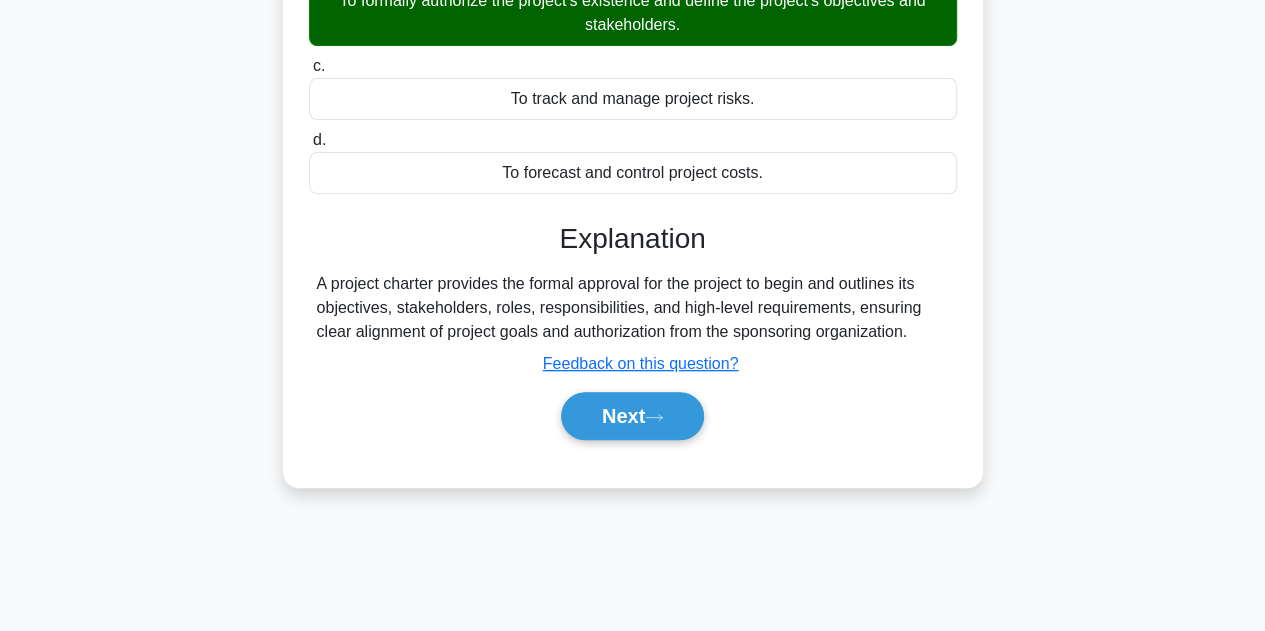 click on "Next" at bounding box center [633, 416] 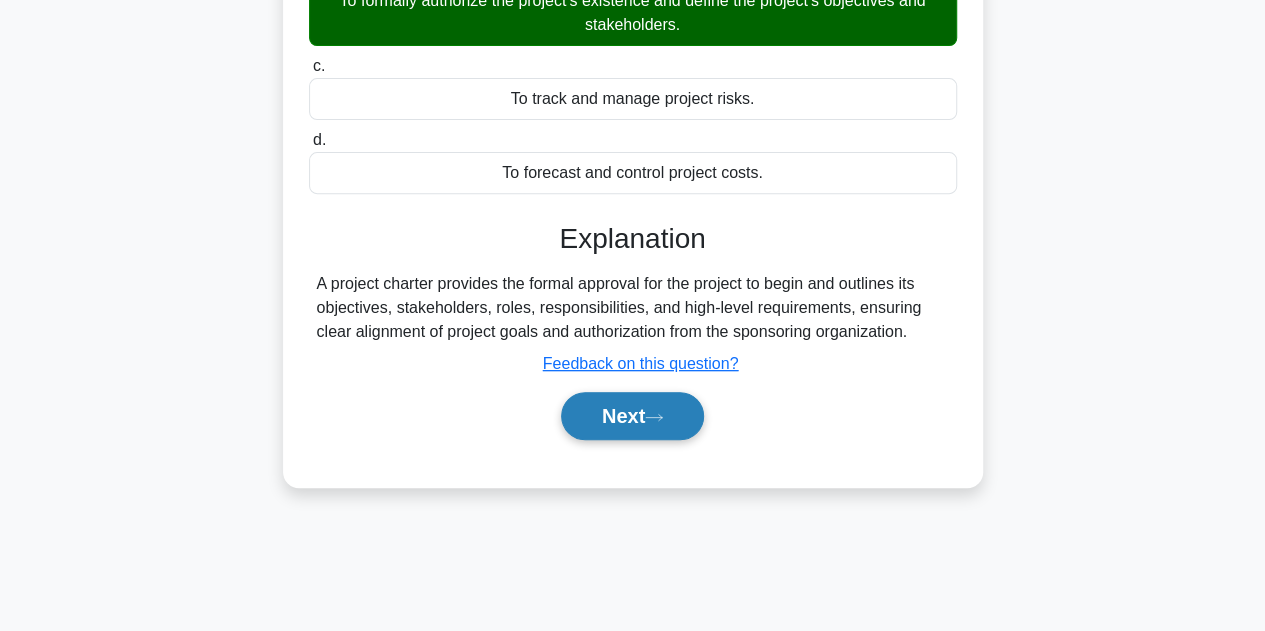 click on "Next" at bounding box center (632, 416) 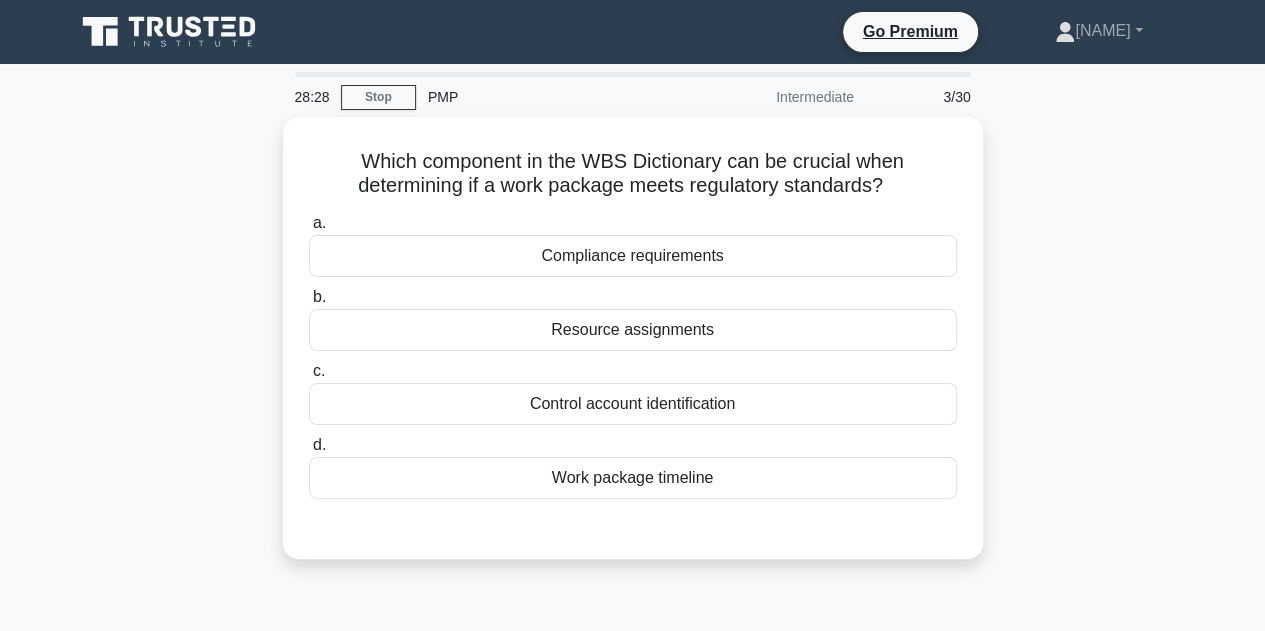 scroll, scrollTop: 0, scrollLeft: 0, axis: both 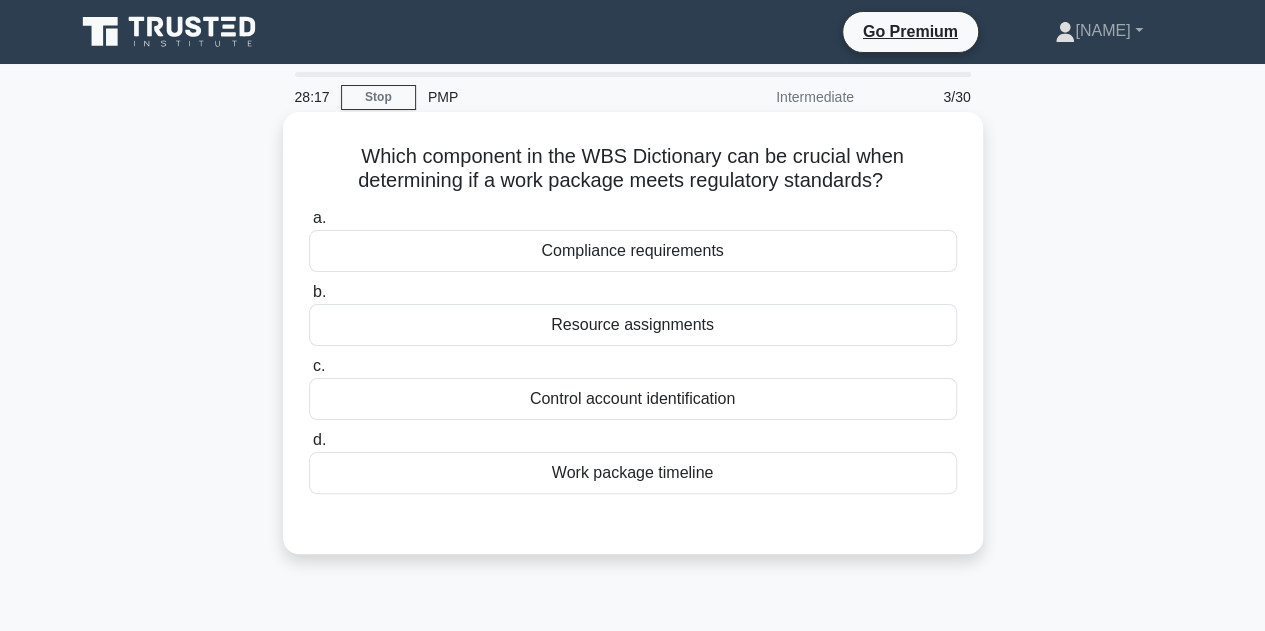 click on "Compliance requirements" at bounding box center [633, 251] 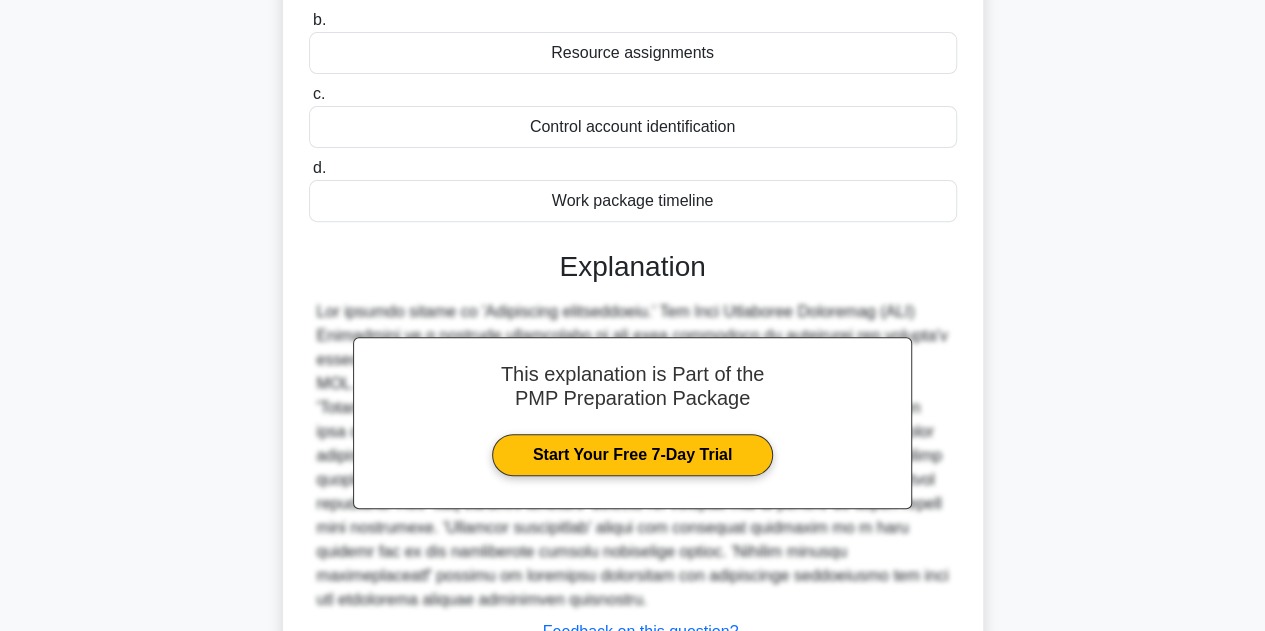 scroll, scrollTop: 400, scrollLeft: 0, axis: vertical 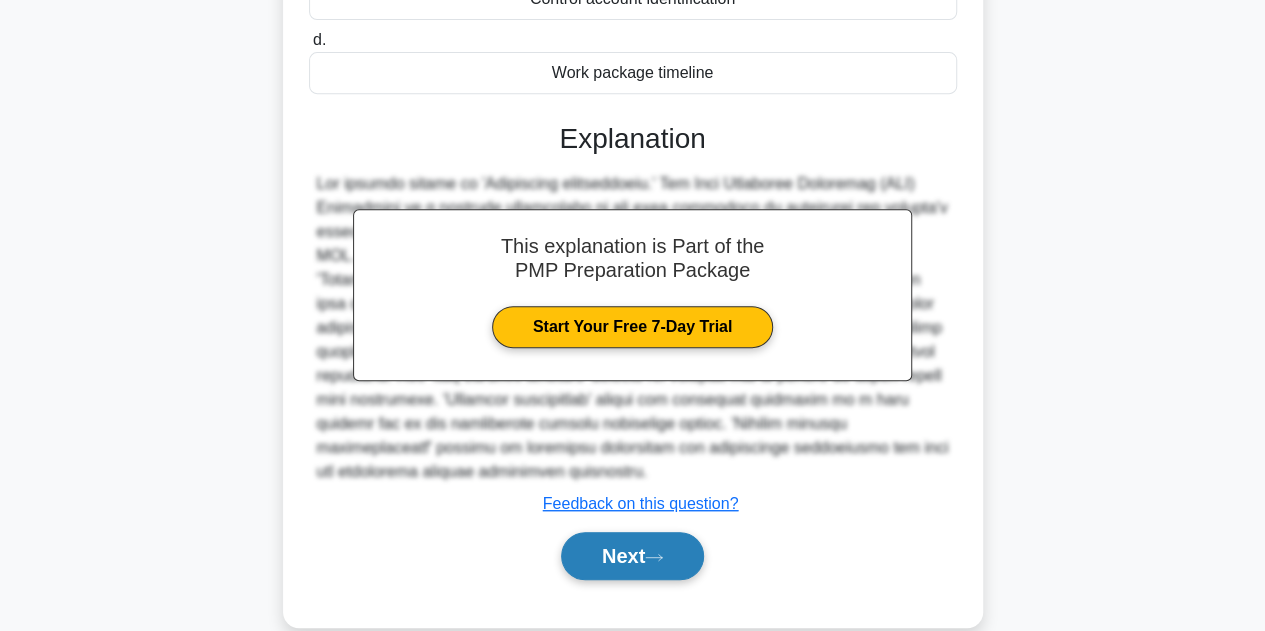 click on "Next" at bounding box center (632, 556) 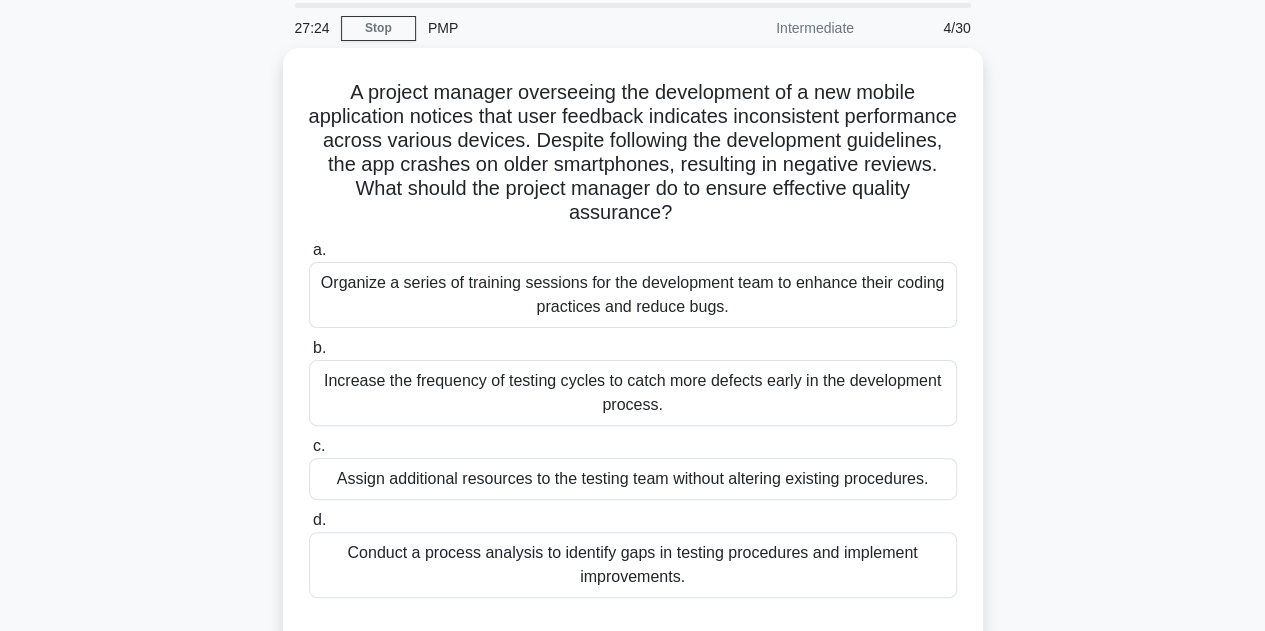 scroll, scrollTop: 100, scrollLeft: 0, axis: vertical 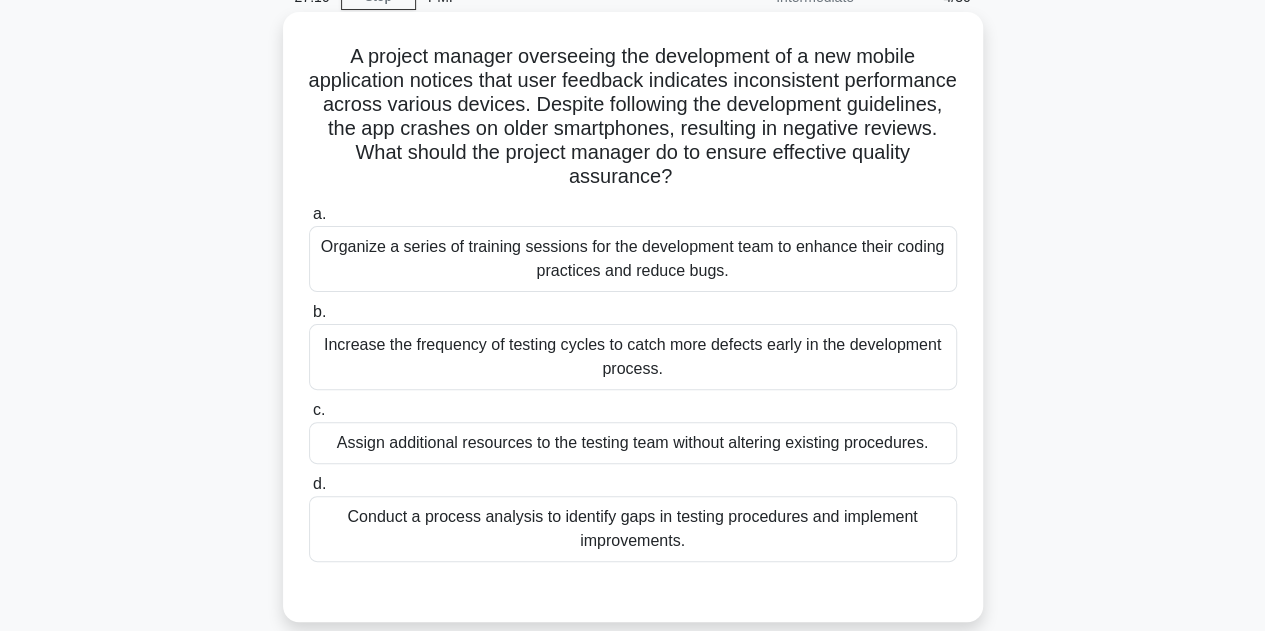 click on "Conduct a process analysis to identify gaps in testing procedures and implement improvements." at bounding box center [633, 529] 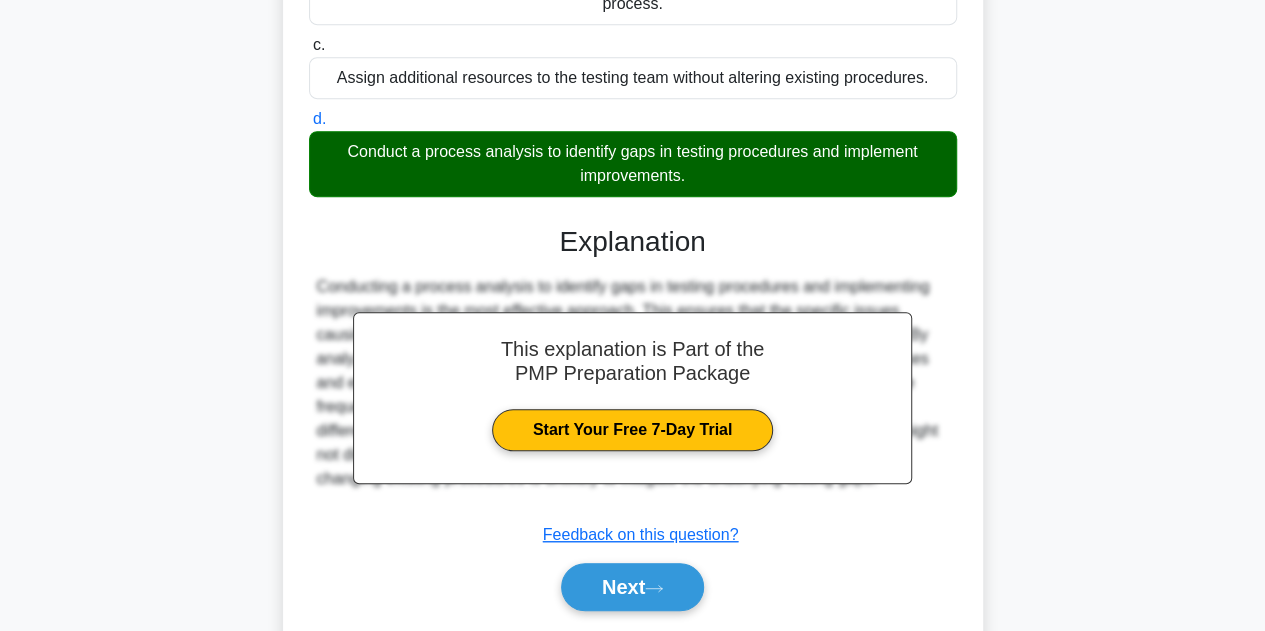 scroll, scrollTop: 527, scrollLeft: 0, axis: vertical 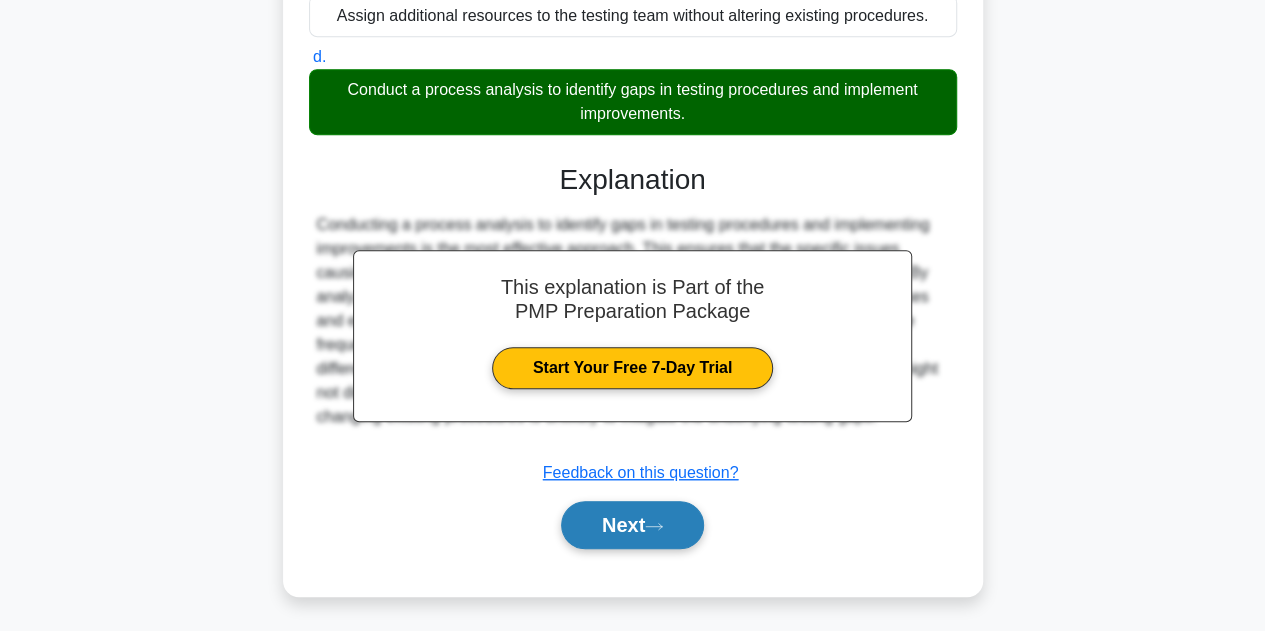 click 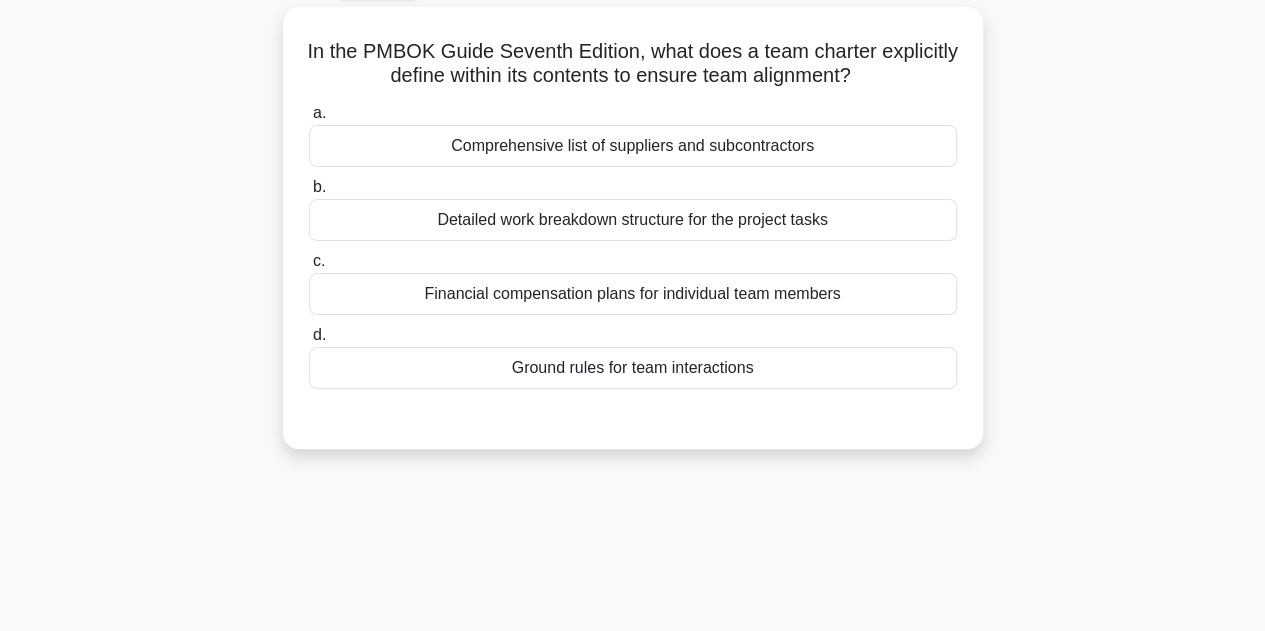 scroll, scrollTop: 49, scrollLeft: 0, axis: vertical 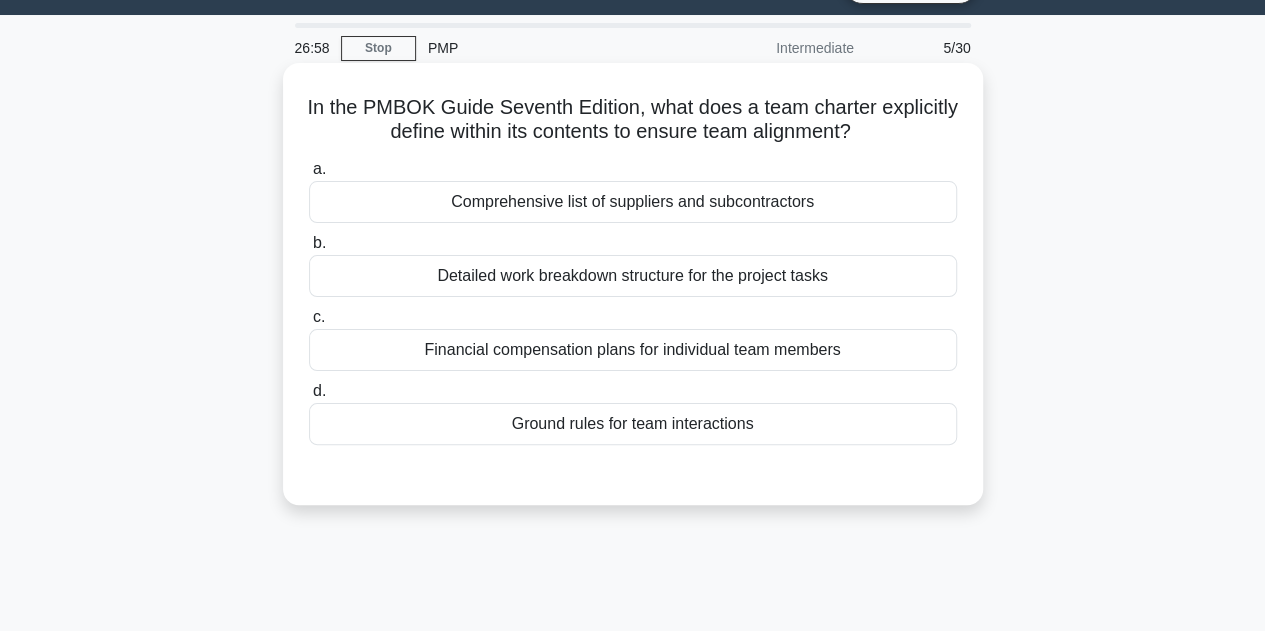 click on "Ground rules for team interactions" at bounding box center [633, 424] 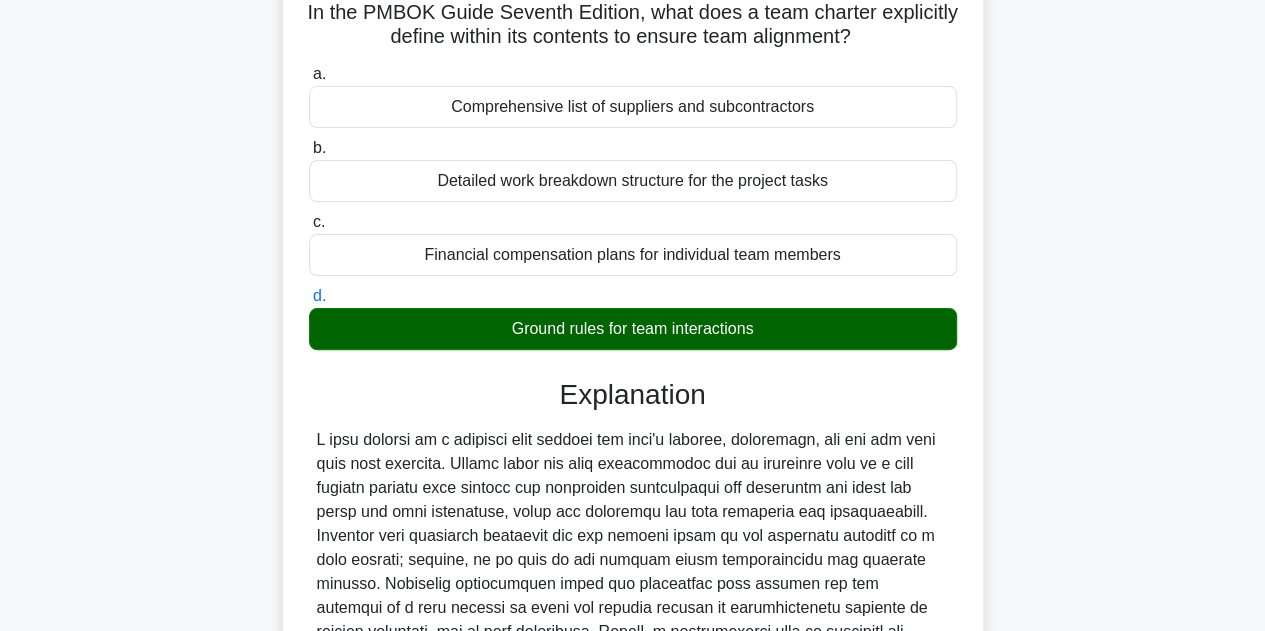 scroll, scrollTop: 449, scrollLeft: 0, axis: vertical 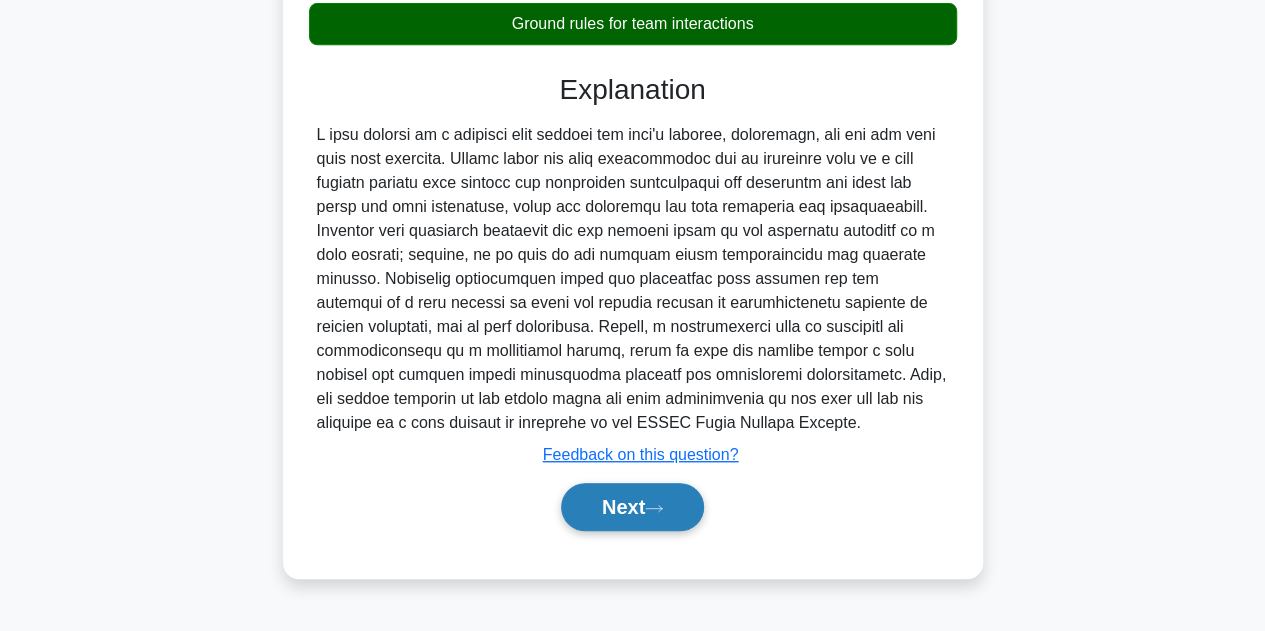 click on "Next" at bounding box center (632, 507) 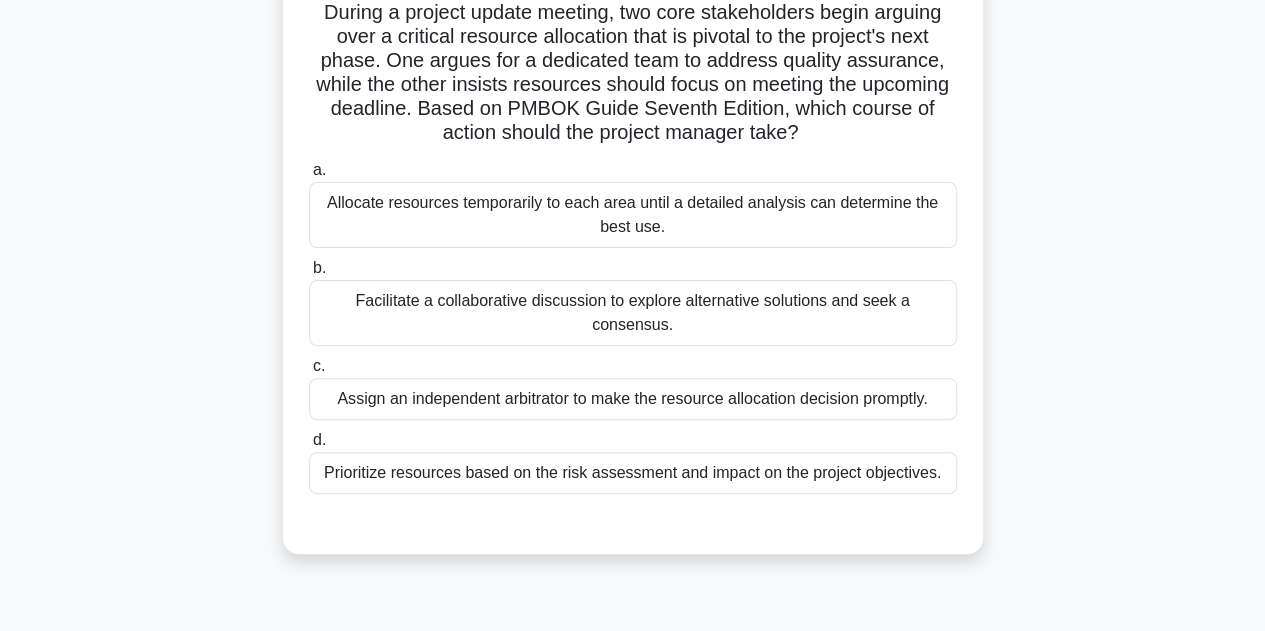 scroll, scrollTop: 49, scrollLeft: 0, axis: vertical 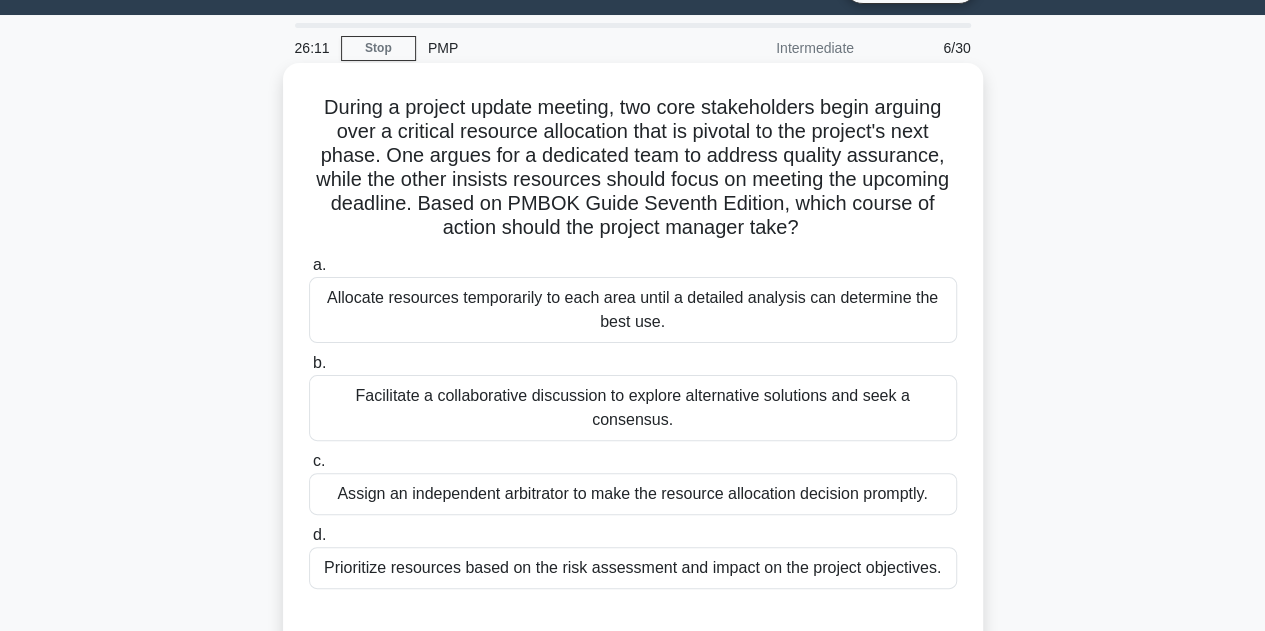 click on "Facilitate a collaborative discussion to explore alternative solutions and seek a consensus." at bounding box center [633, 408] 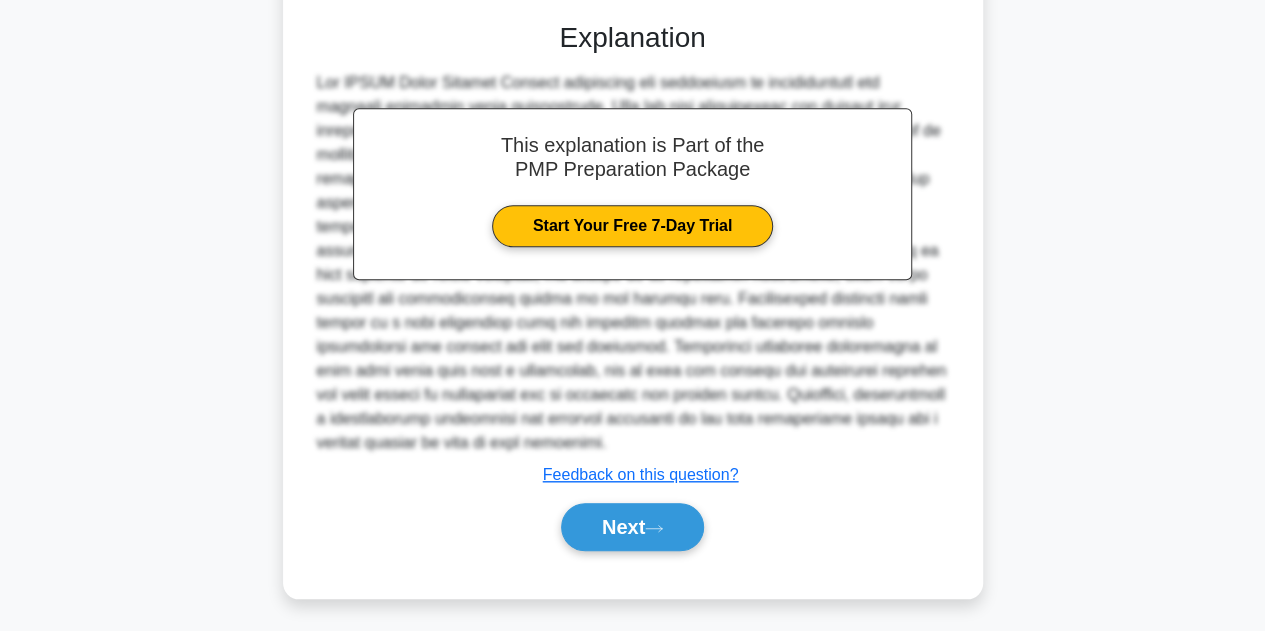 scroll, scrollTop: 647, scrollLeft: 0, axis: vertical 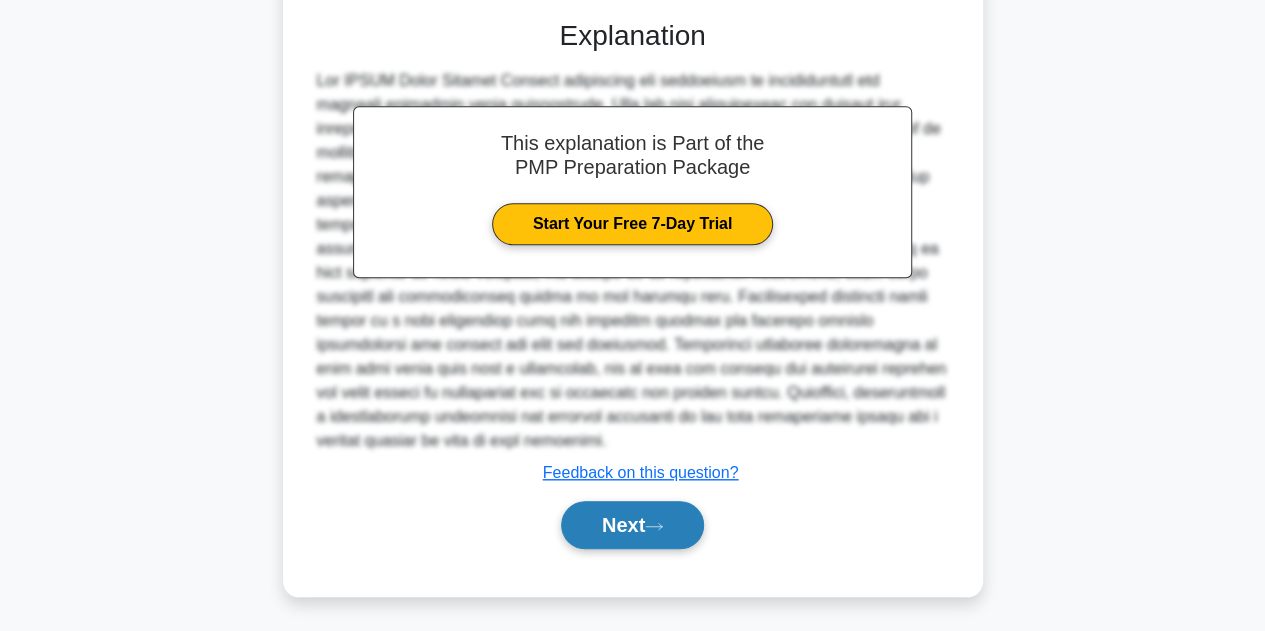 click on "Next" at bounding box center (632, 525) 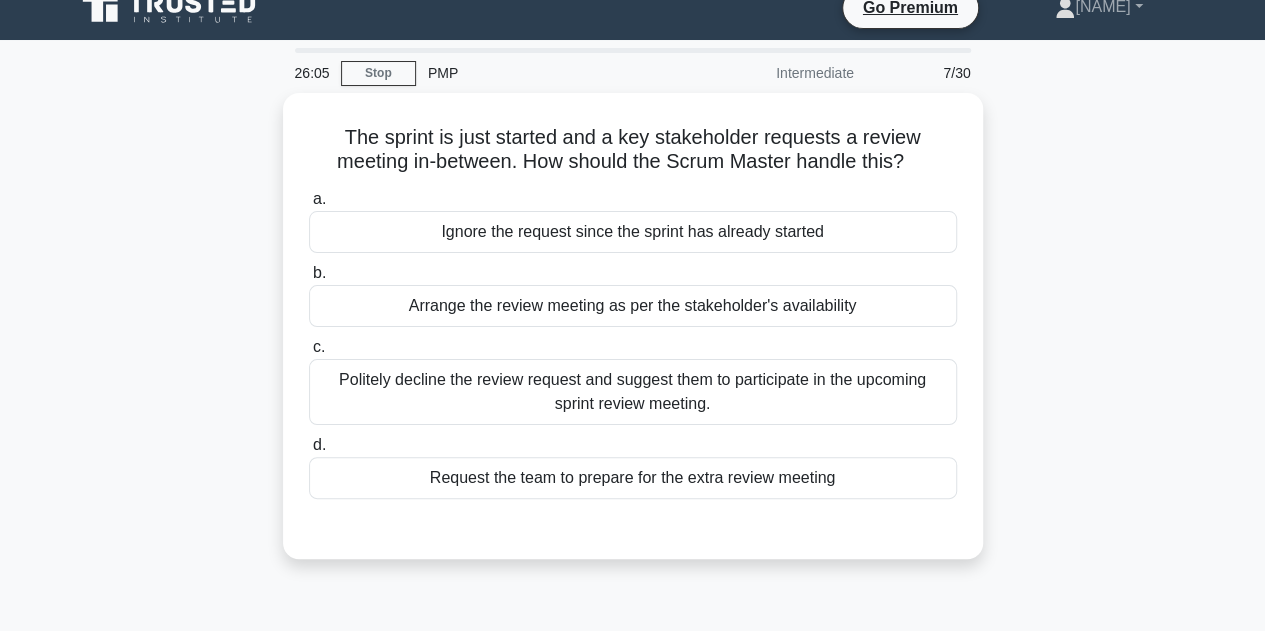 scroll, scrollTop: 0, scrollLeft: 0, axis: both 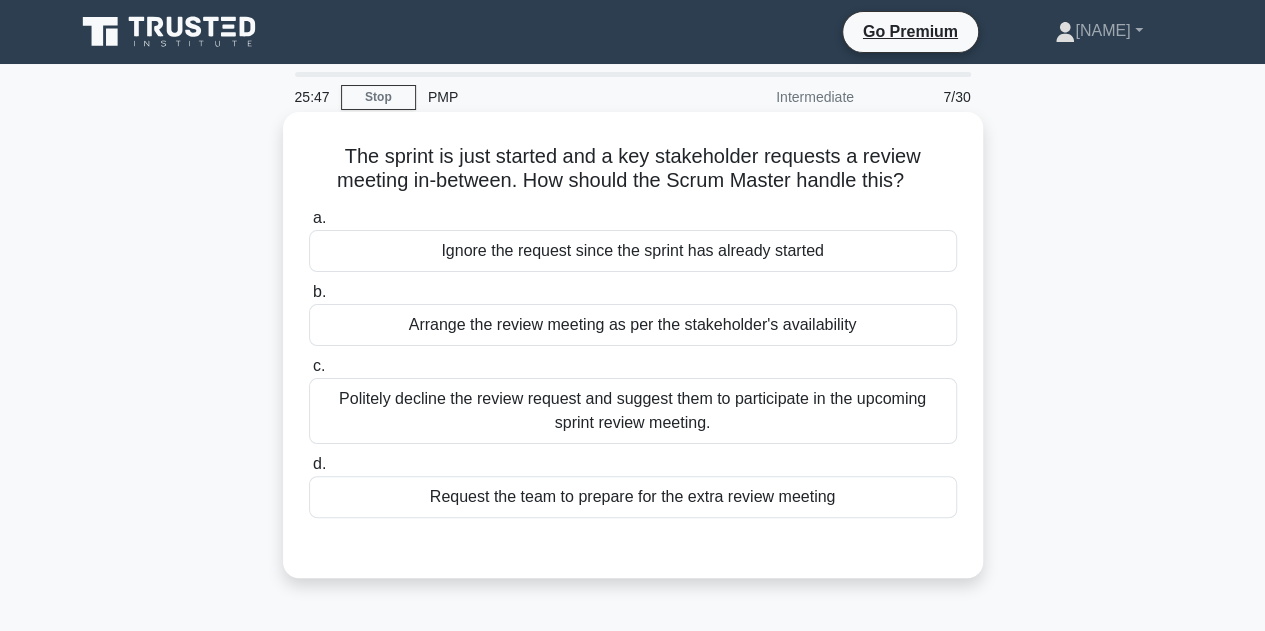 click on "Politely decline the review request and suggest them to participate in the upcoming sprint review meeting." at bounding box center [633, 411] 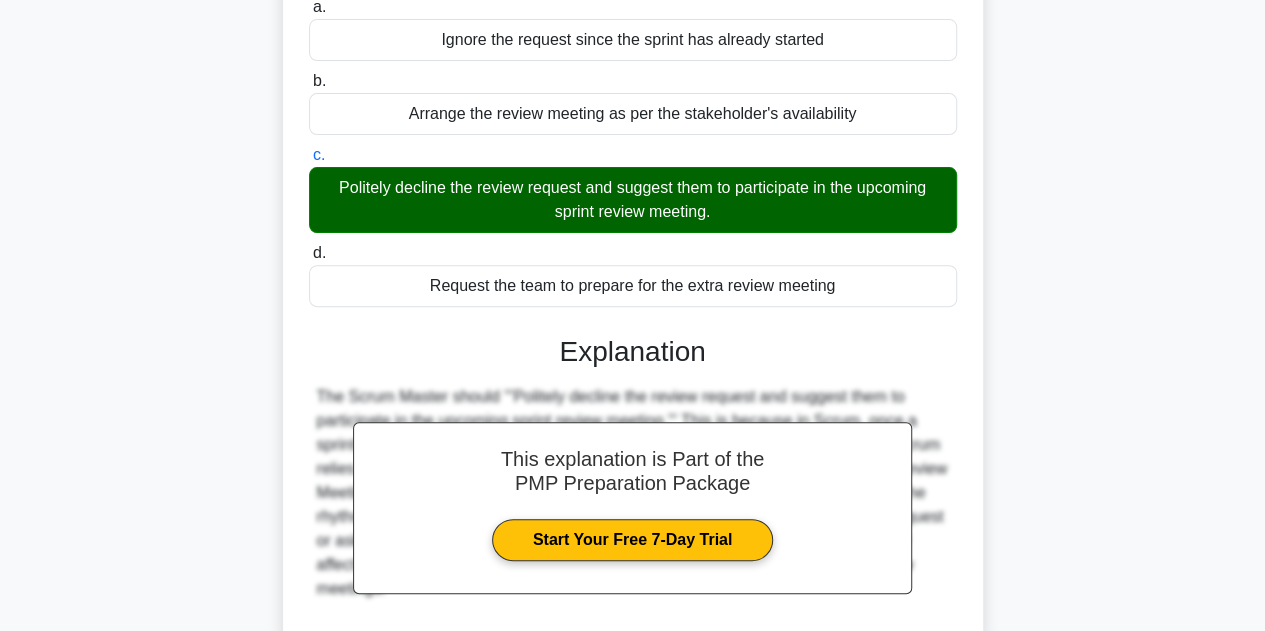 scroll, scrollTop: 300, scrollLeft: 0, axis: vertical 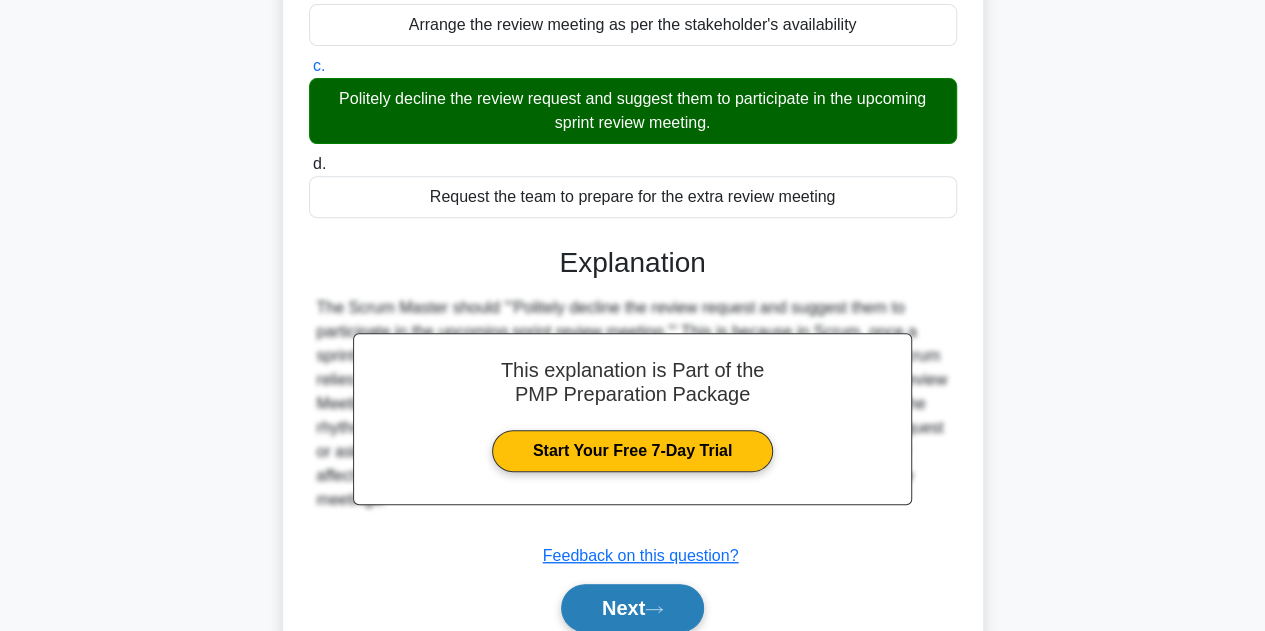 click on "Next" at bounding box center [632, 608] 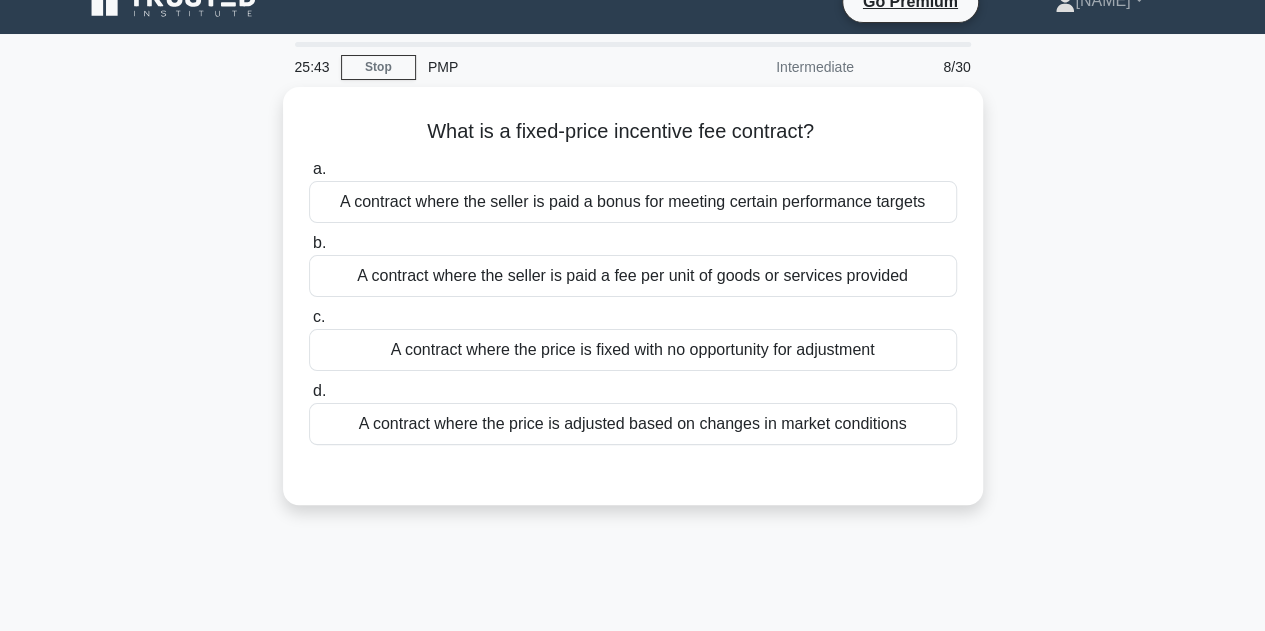 scroll, scrollTop: 0, scrollLeft: 0, axis: both 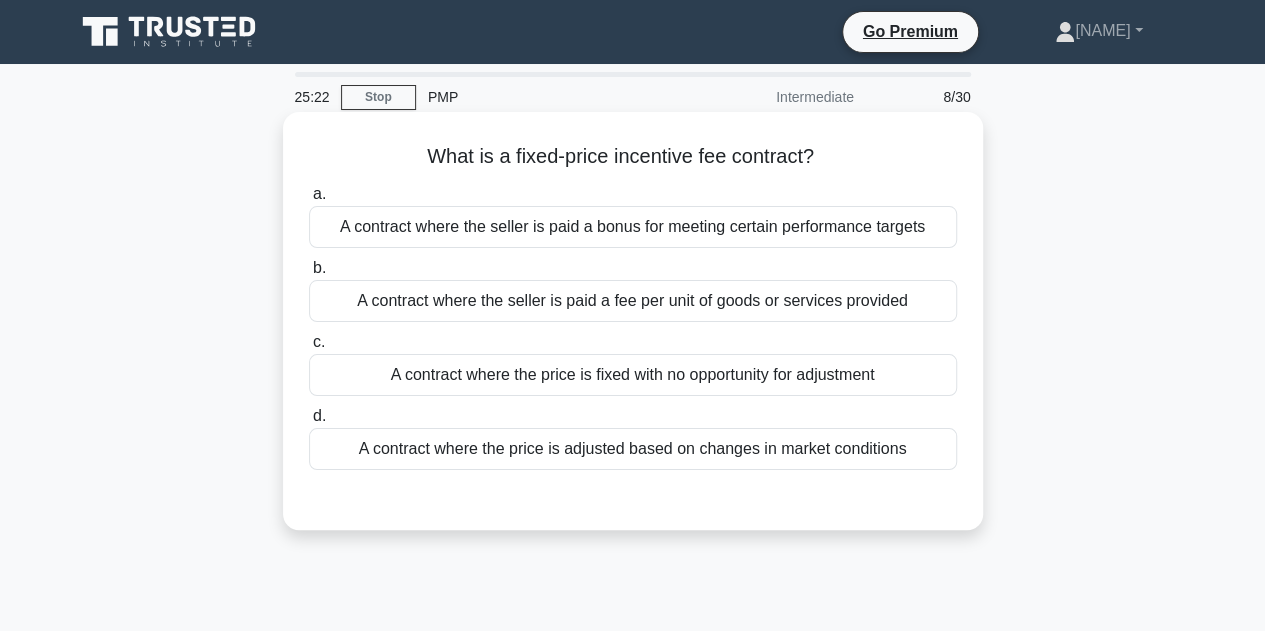 click on "A contract where the seller is paid a bonus for meeting certain performance targets" at bounding box center (633, 227) 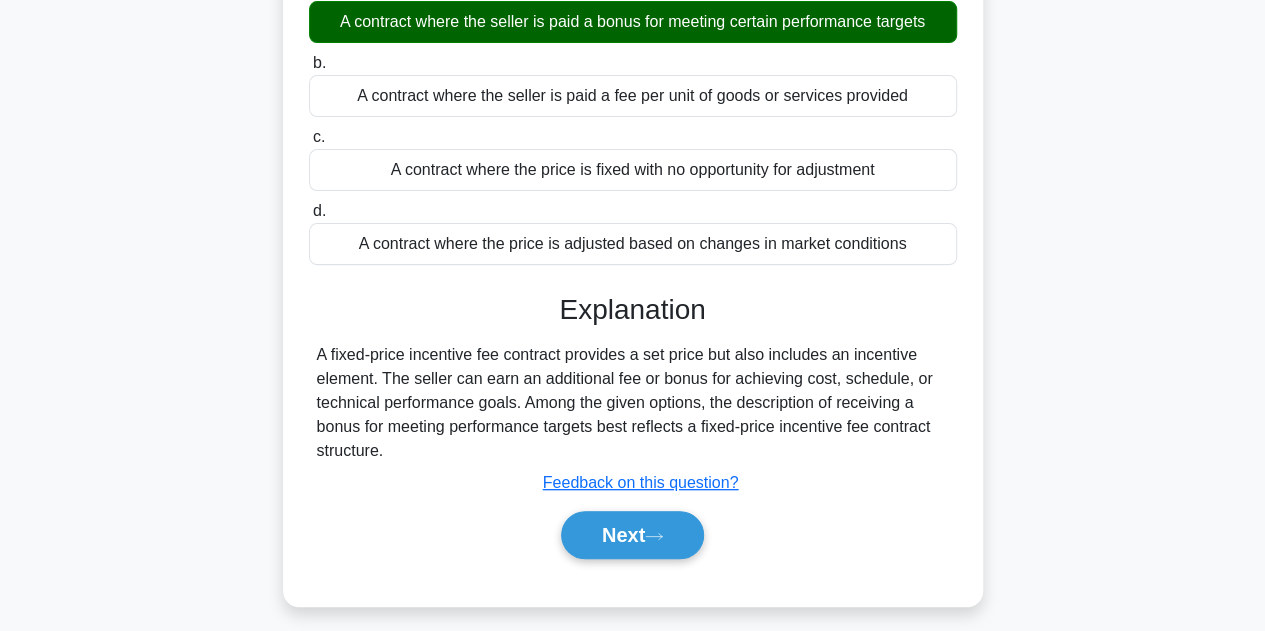 scroll, scrollTop: 300, scrollLeft: 0, axis: vertical 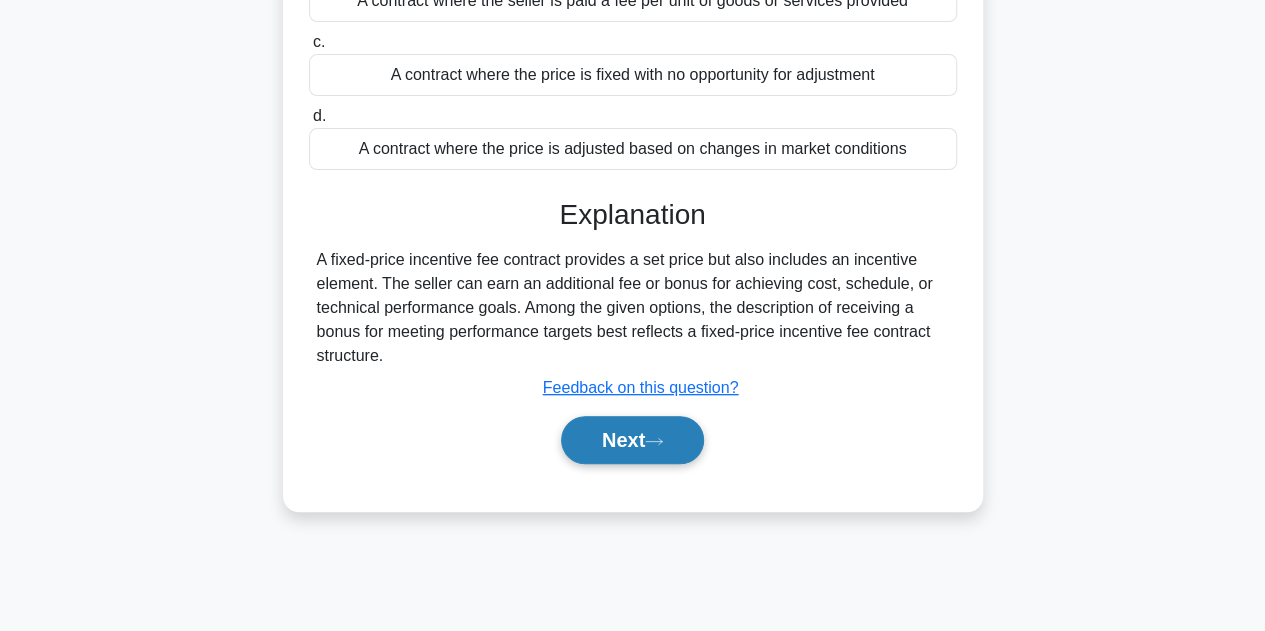 click on "Next" at bounding box center (632, 440) 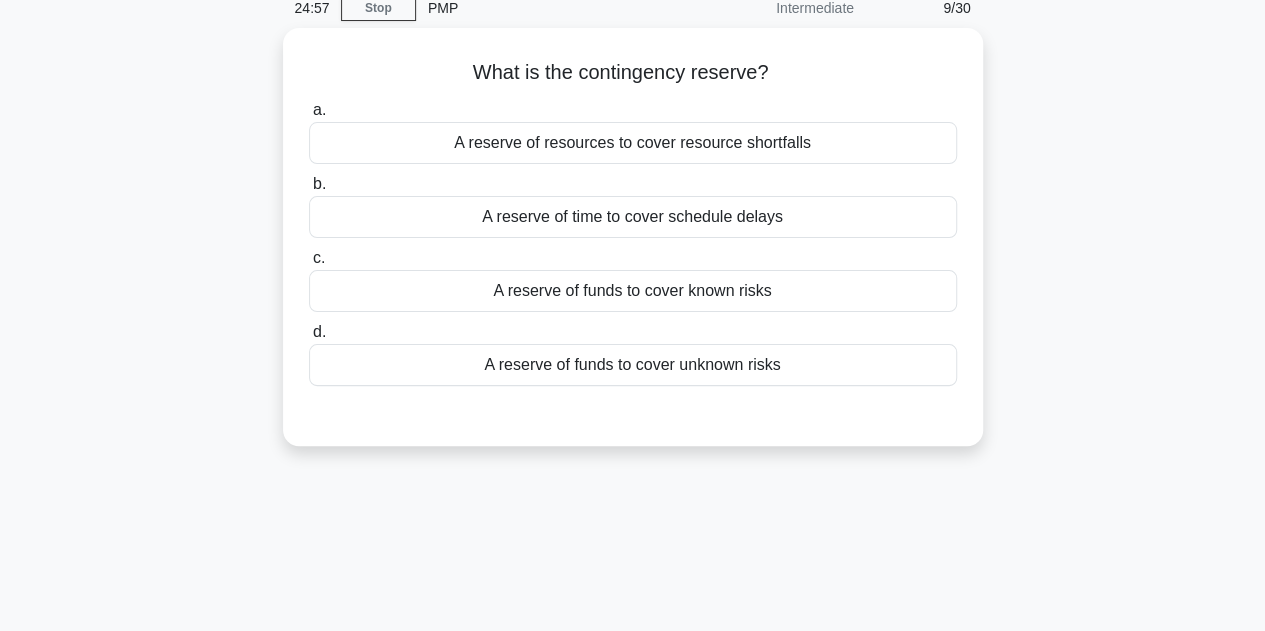 scroll, scrollTop: 0, scrollLeft: 0, axis: both 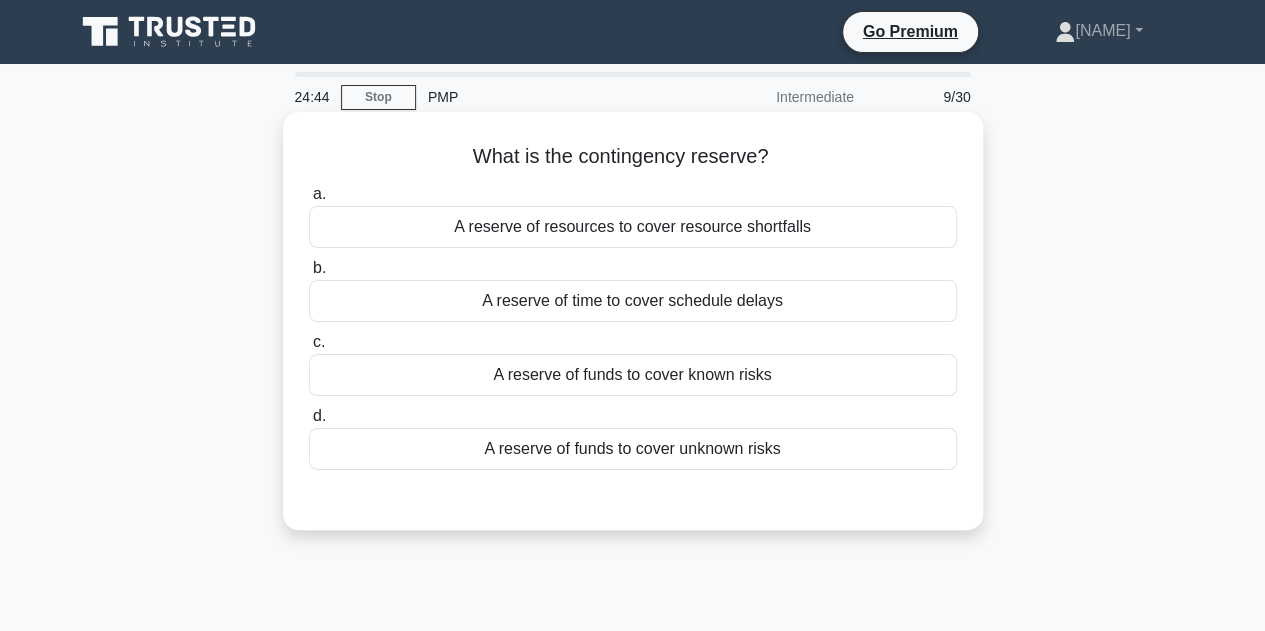 click on "A reserve of funds to cover known risks" at bounding box center [633, 375] 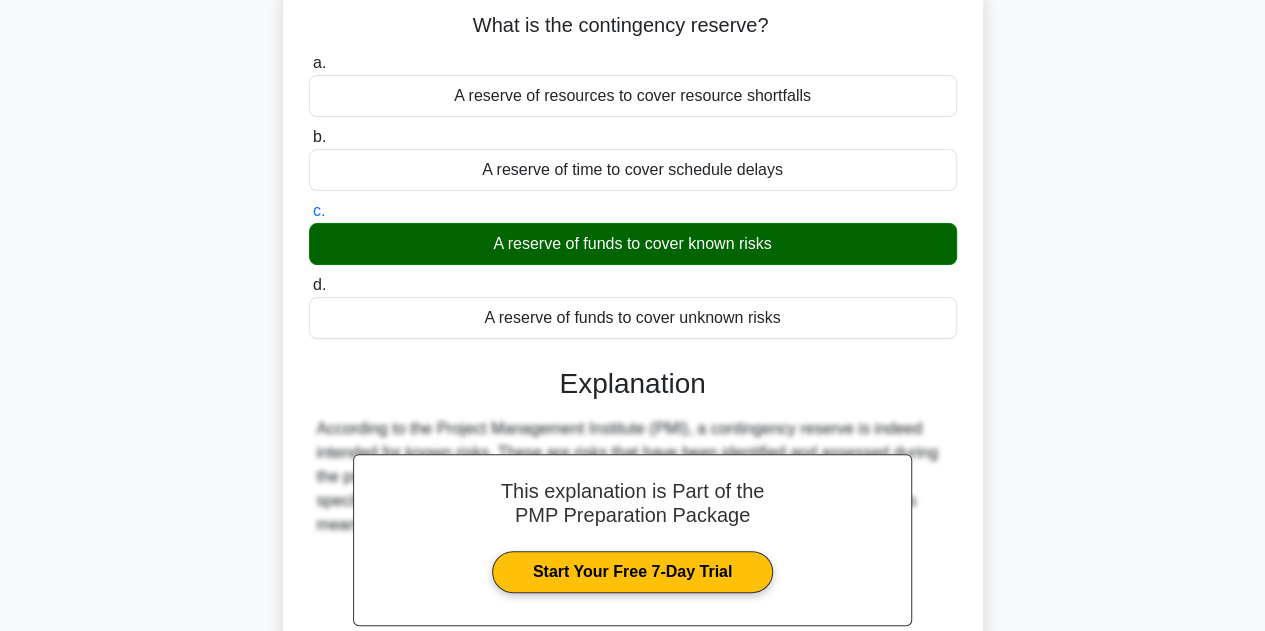 scroll, scrollTop: 300, scrollLeft: 0, axis: vertical 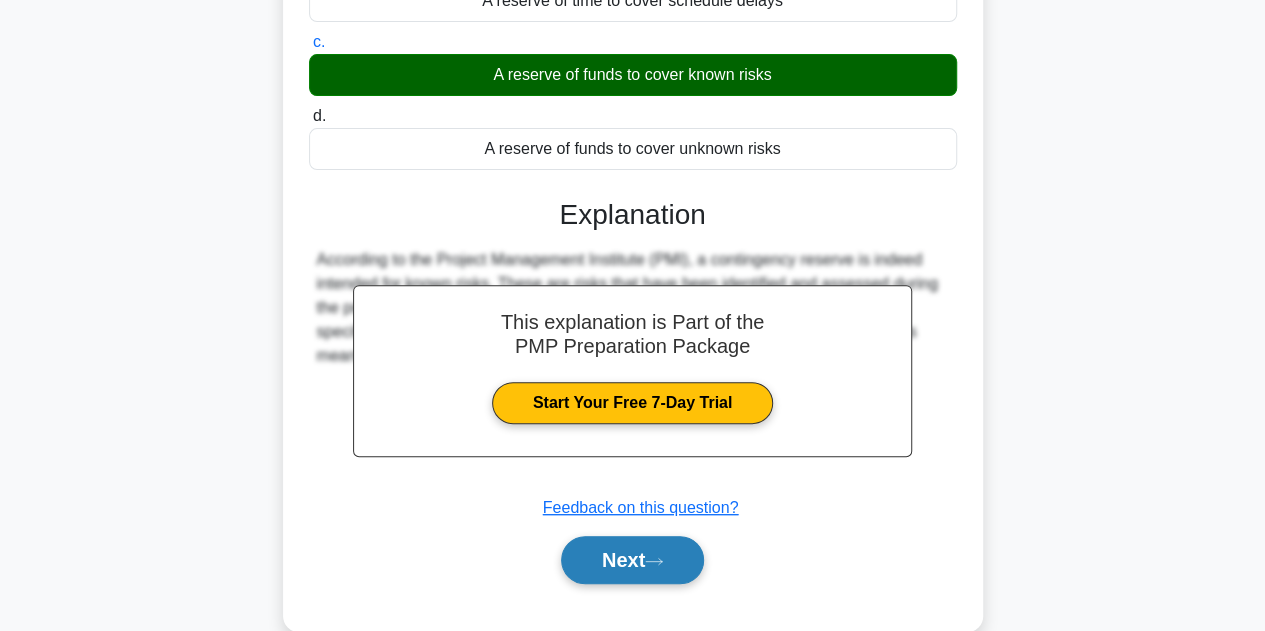 click on "Next" at bounding box center [632, 560] 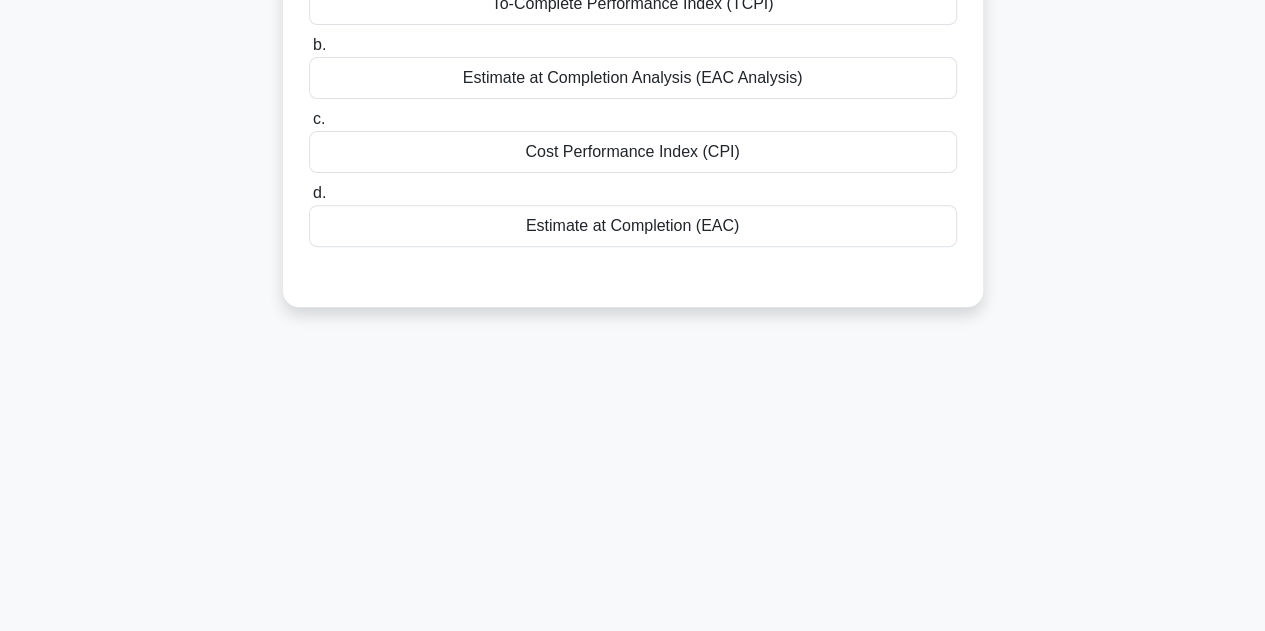 scroll, scrollTop: 100, scrollLeft: 0, axis: vertical 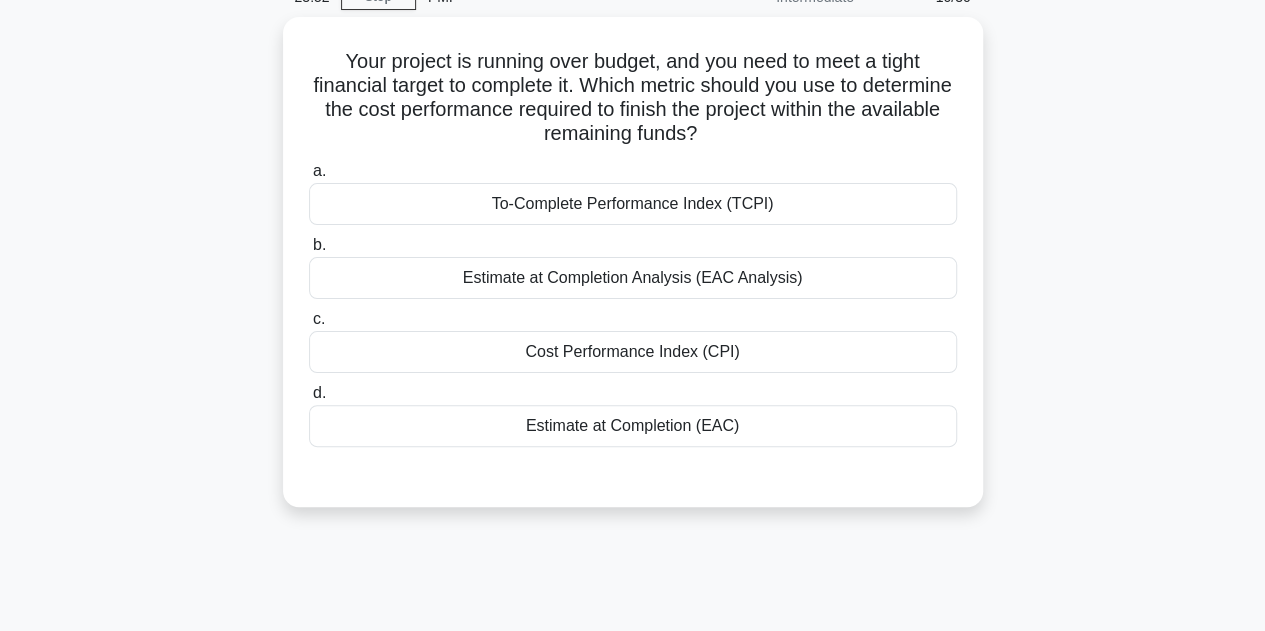 click on "Your project is running over budget, and you need to meet a tight financial target to complete it. Which metric should you use to determine the cost performance required to finish the project within the available remaining funds?
.spinner_0XTQ{transform-origin:center;animation:spinner_y6GP .75s linear infinite}@keyframes spinner_y6GP{100%{transform:rotate(360deg)}}
a.
b. c." at bounding box center (633, 274) 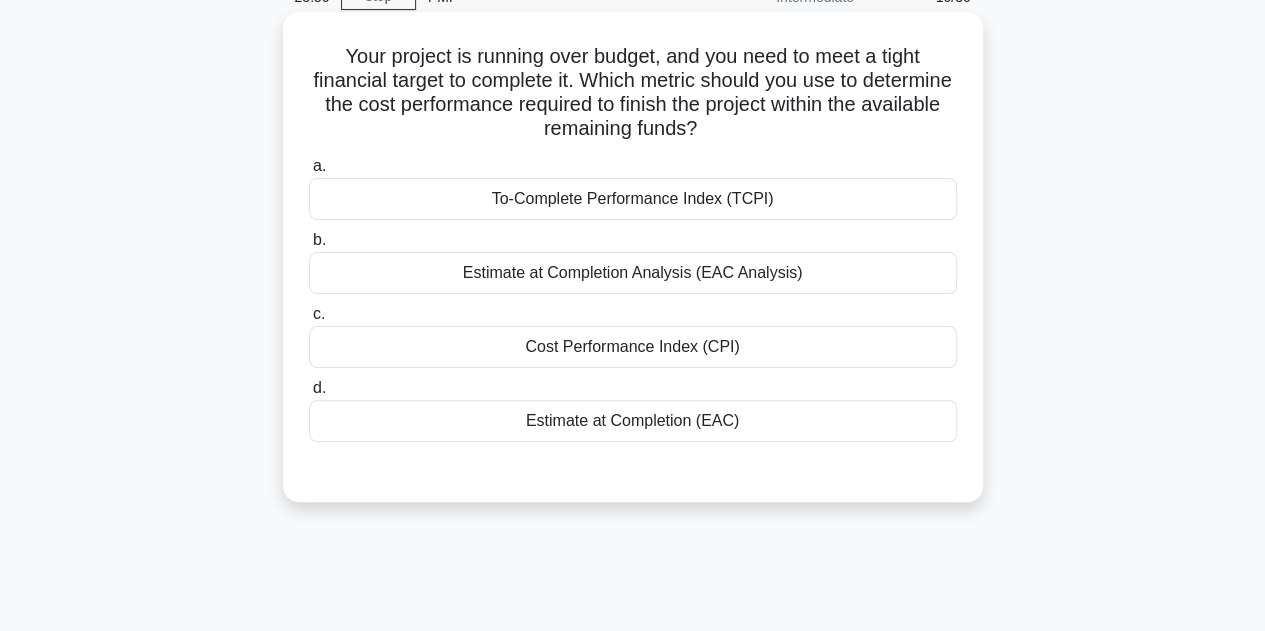click on "To-Complete Performance Index (TCPI)" at bounding box center [633, 199] 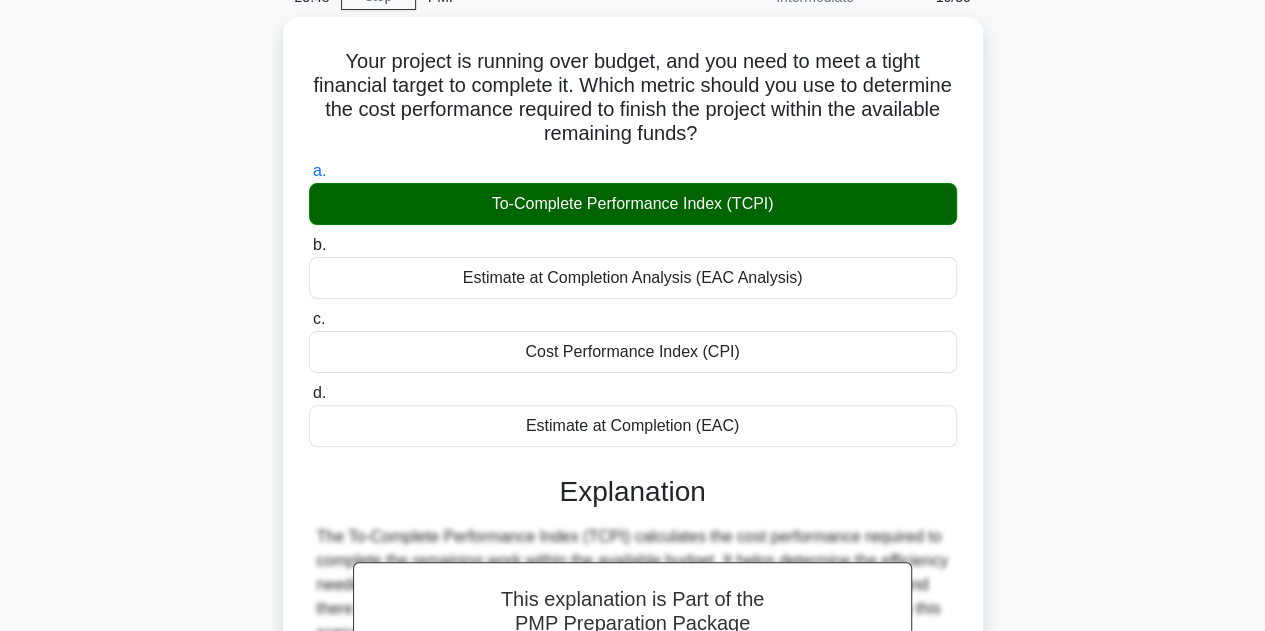 scroll, scrollTop: 400, scrollLeft: 0, axis: vertical 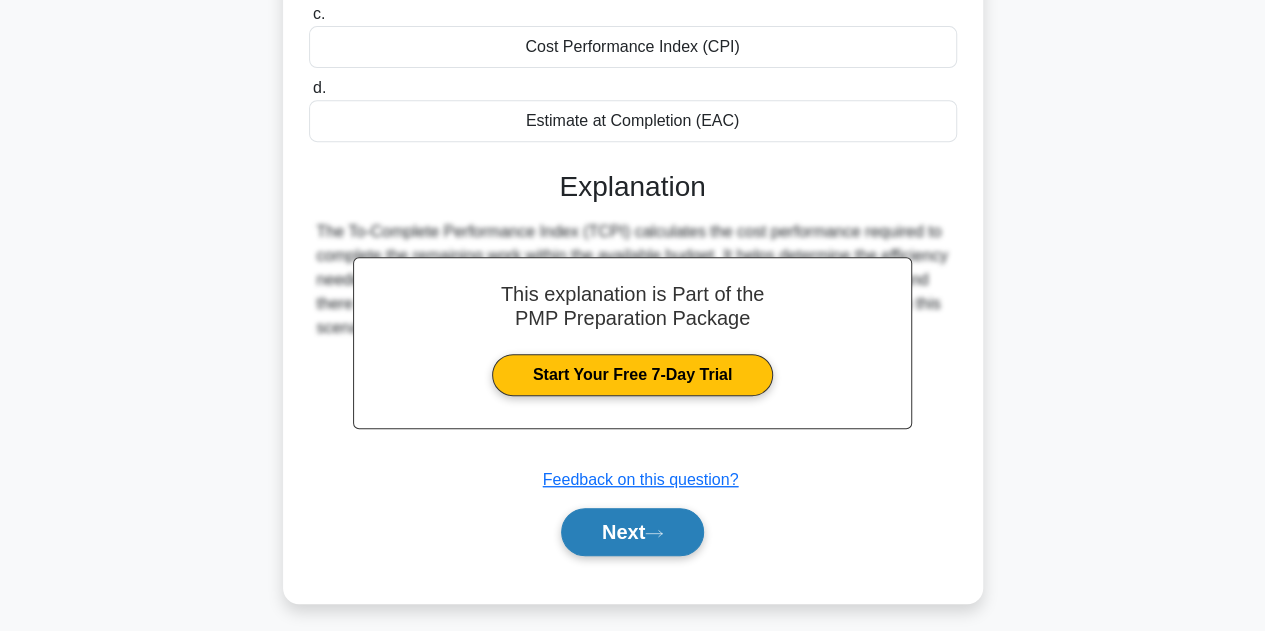 click on "Next" at bounding box center (632, 532) 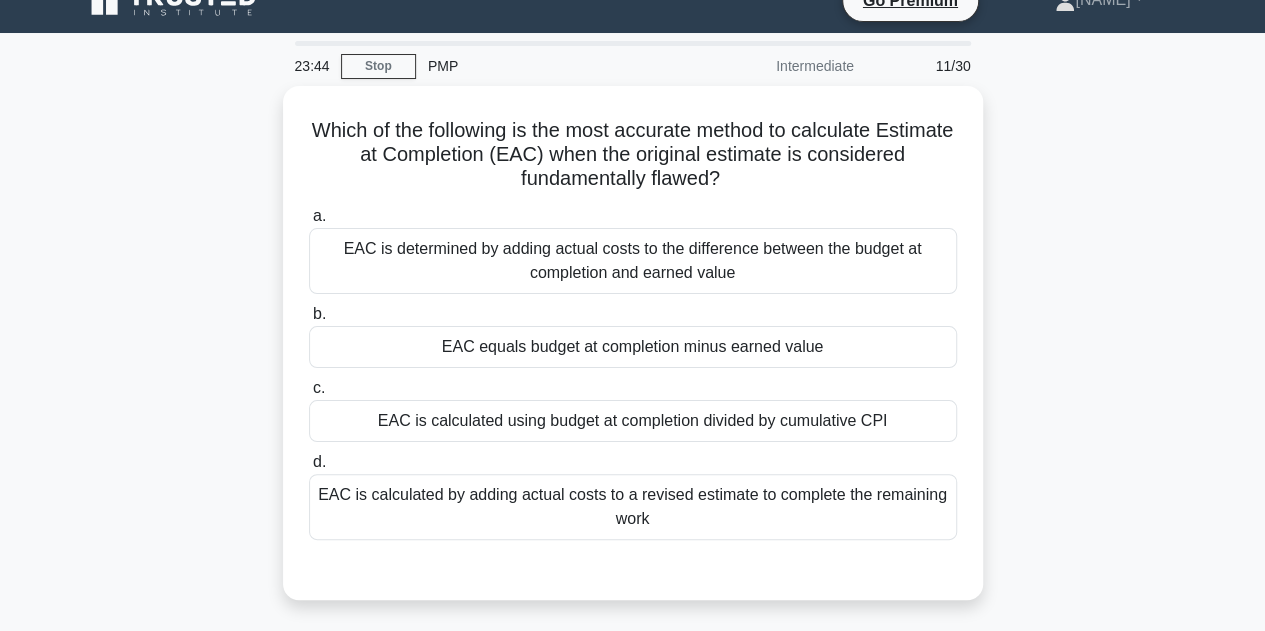 scroll, scrollTop: 0, scrollLeft: 0, axis: both 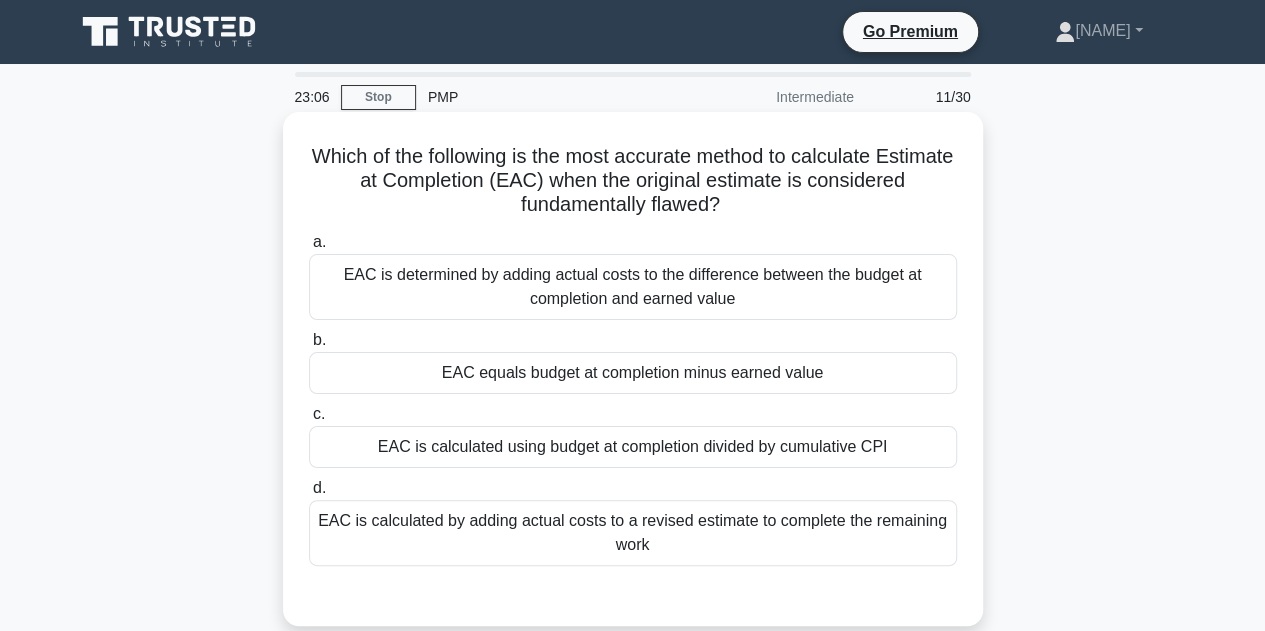 click on "EAC is calculated by adding actual costs to a revised estimate to complete the remaining work" at bounding box center (633, 533) 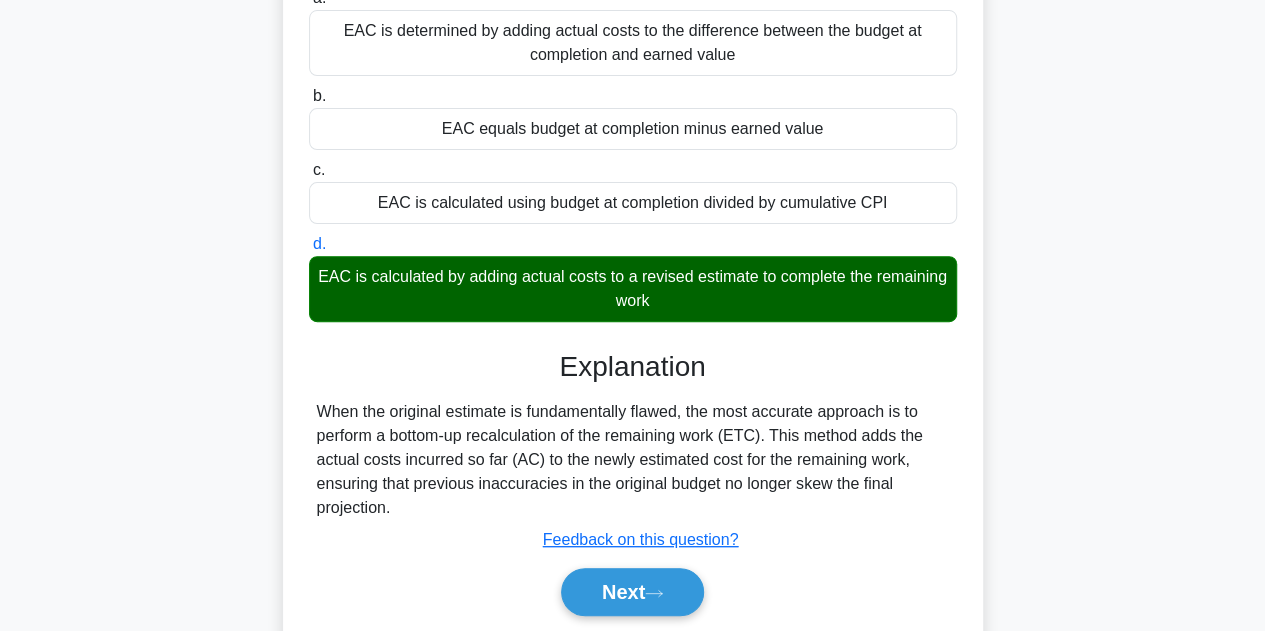 scroll, scrollTop: 300, scrollLeft: 0, axis: vertical 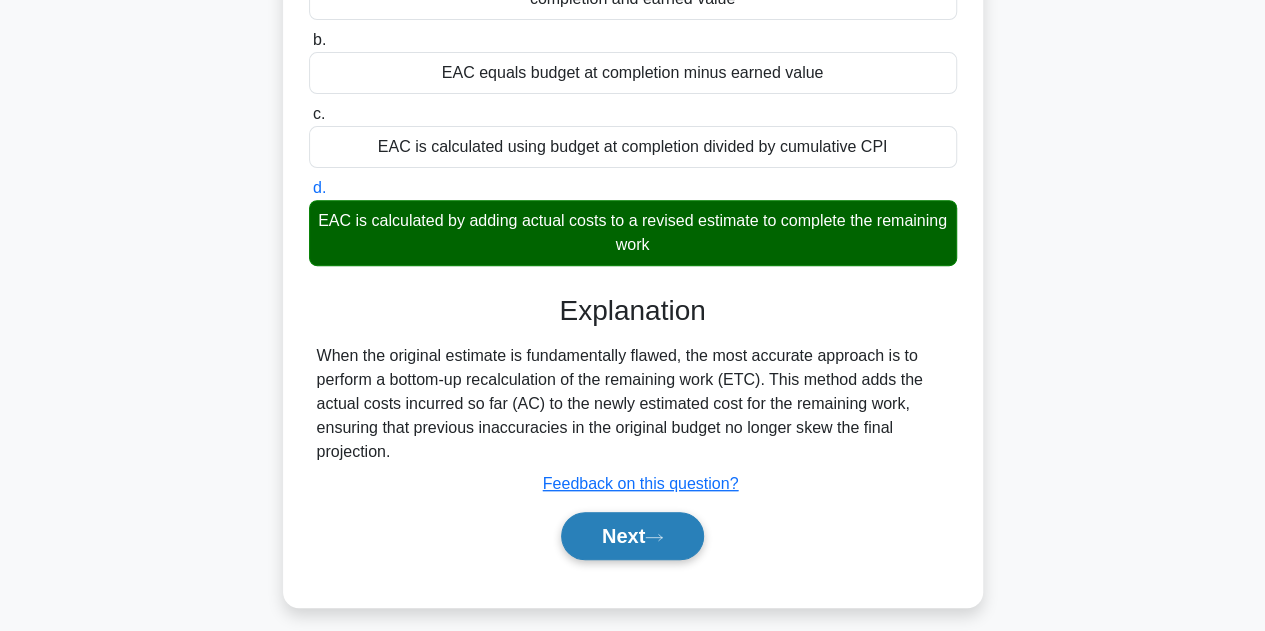 click on "Next" at bounding box center (632, 536) 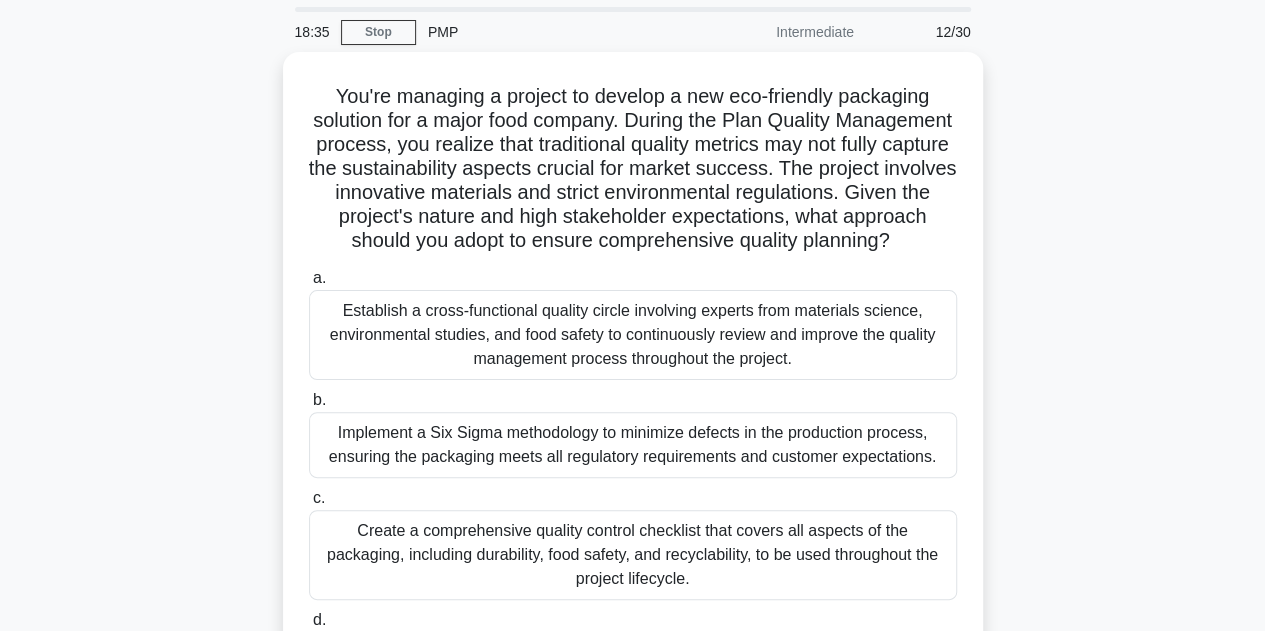 scroll, scrollTop: 167, scrollLeft: 0, axis: vertical 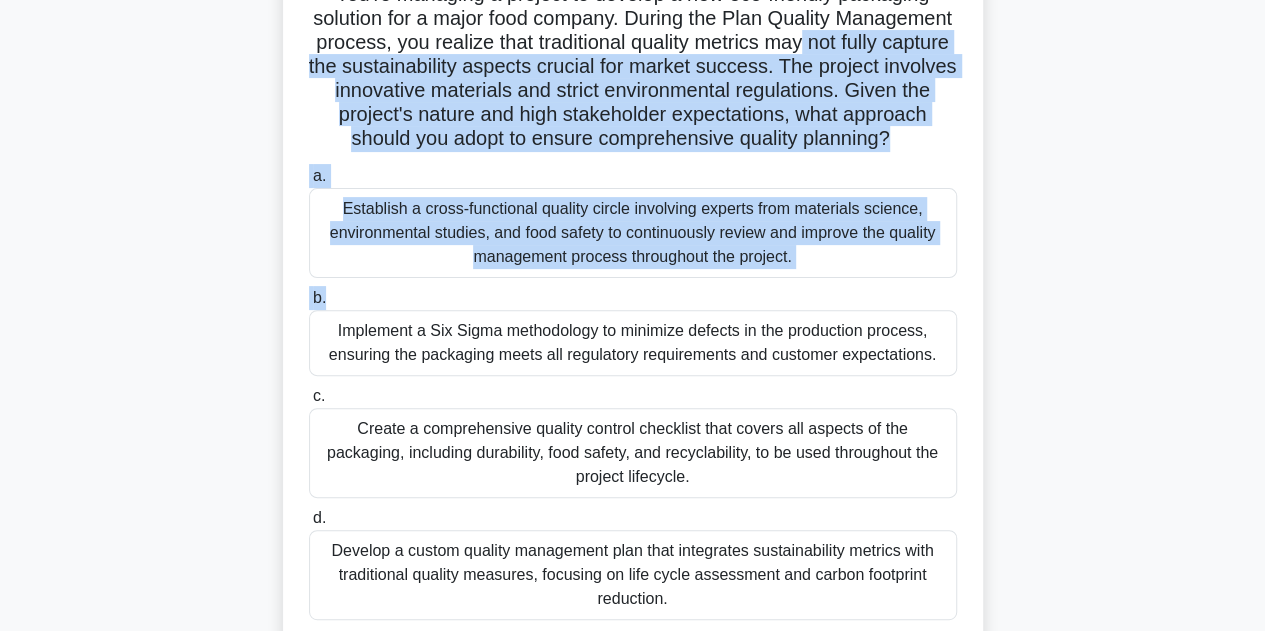 drag, startPoint x: 1134, startPoint y: 320, endPoint x: 1020, endPoint y: 35, distance: 306.9544 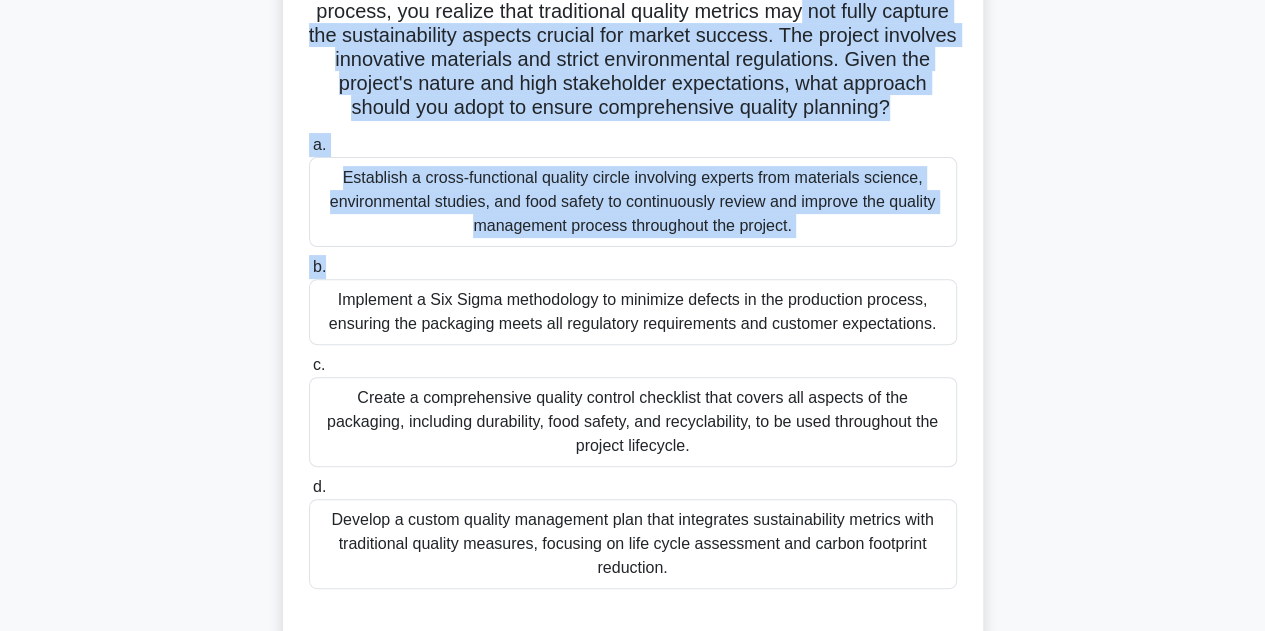 scroll, scrollTop: 190, scrollLeft: 0, axis: vertical 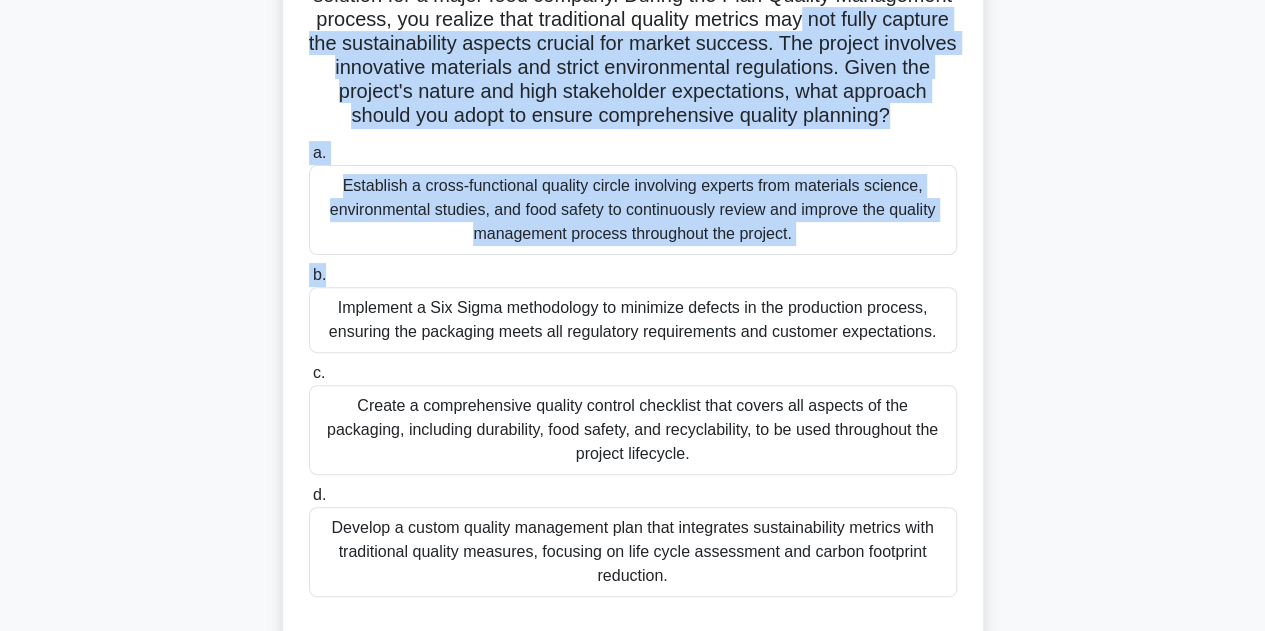 click on "You're managing a project to develop a new eco-friendly packaging solution for a major food company. During the Plan Quality Management process, you realize that traditional quality metrics may not fully capture the sustainability aspects crucial for market success. The project involves innovative materials and strict environmental regulations. Given the project's nature and high stakeholder expectations, what approach should you adopt to ensure comprehensive quality planning?
.spinner_0XTQ{transform-origin:center;animation:spinner_y6GP .75s linear infinite}@keyframes spinner_y6GP{100%{transform:rotate(360deg)}}
a." at bounding box center [633, 304] 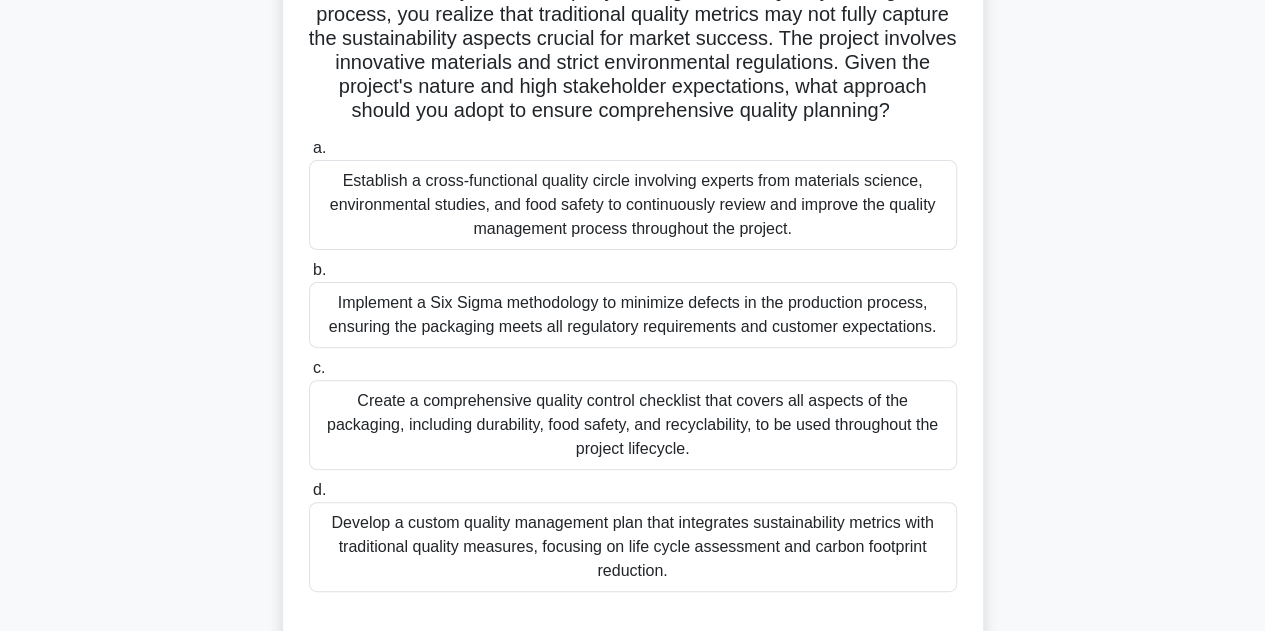 click on "Establish a cross-functional quality circle involving experts from materials science, environmental studies, and food safety to continuously review and improve the quality management process throughout the project." at bounding box center [633, 205] 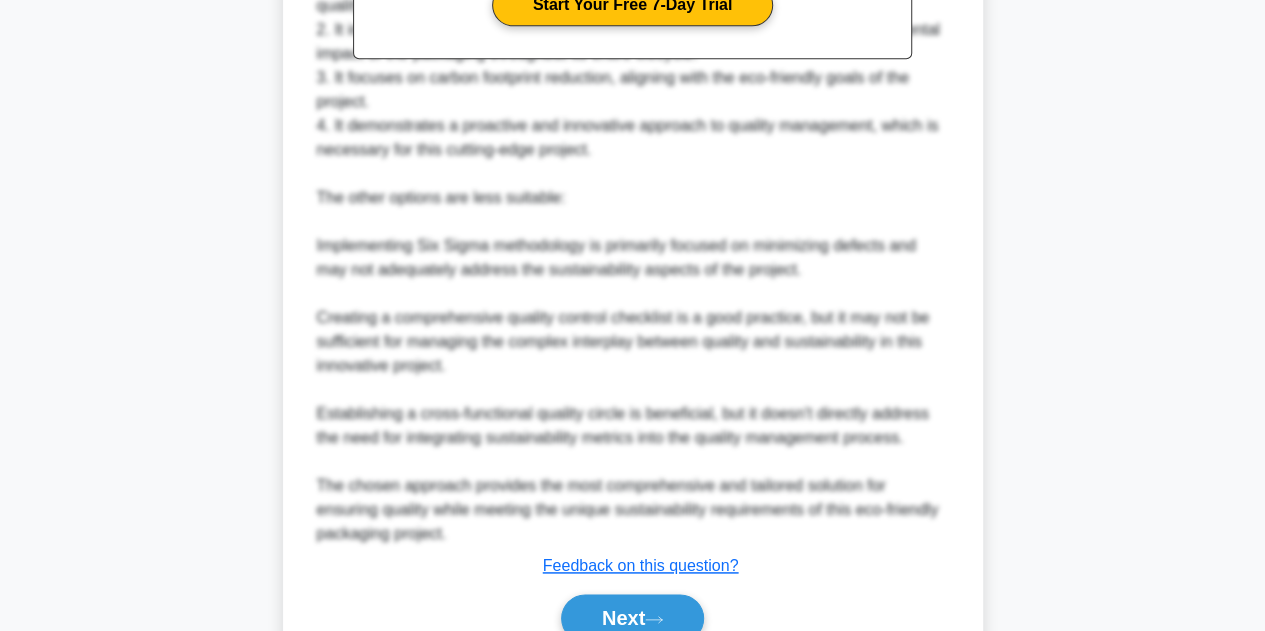 scroll, scrollTop: 1130, scrollLeft: 0, axis: vertical 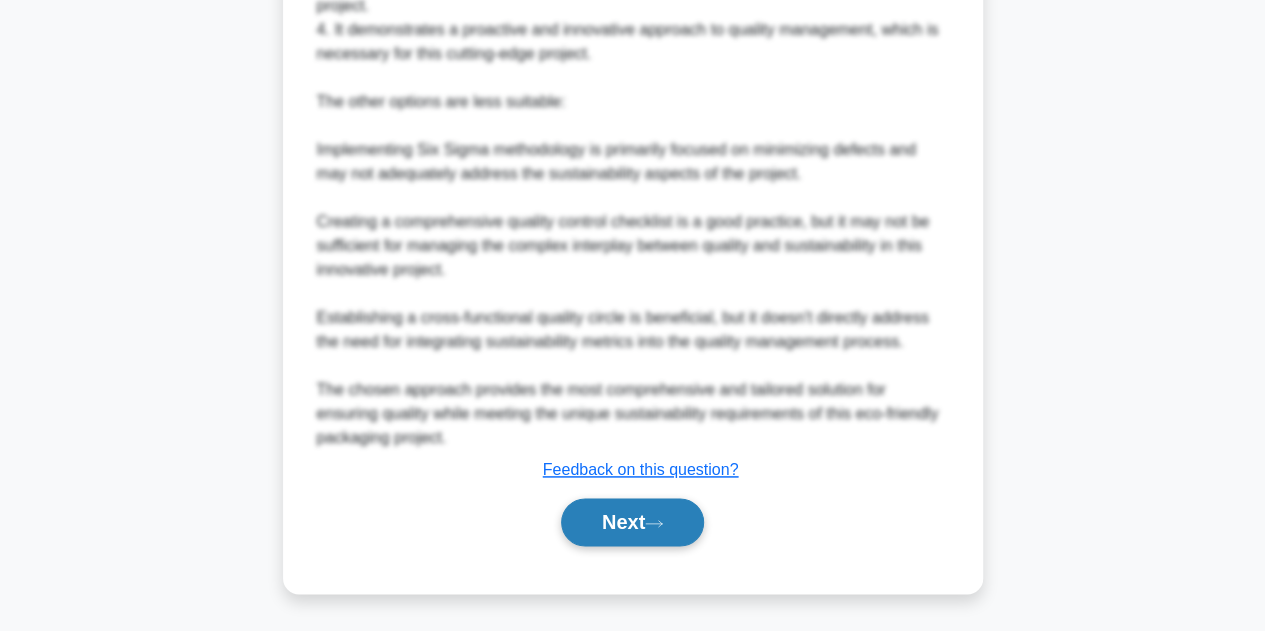 click on "Next" at bounding box center (632, 522) 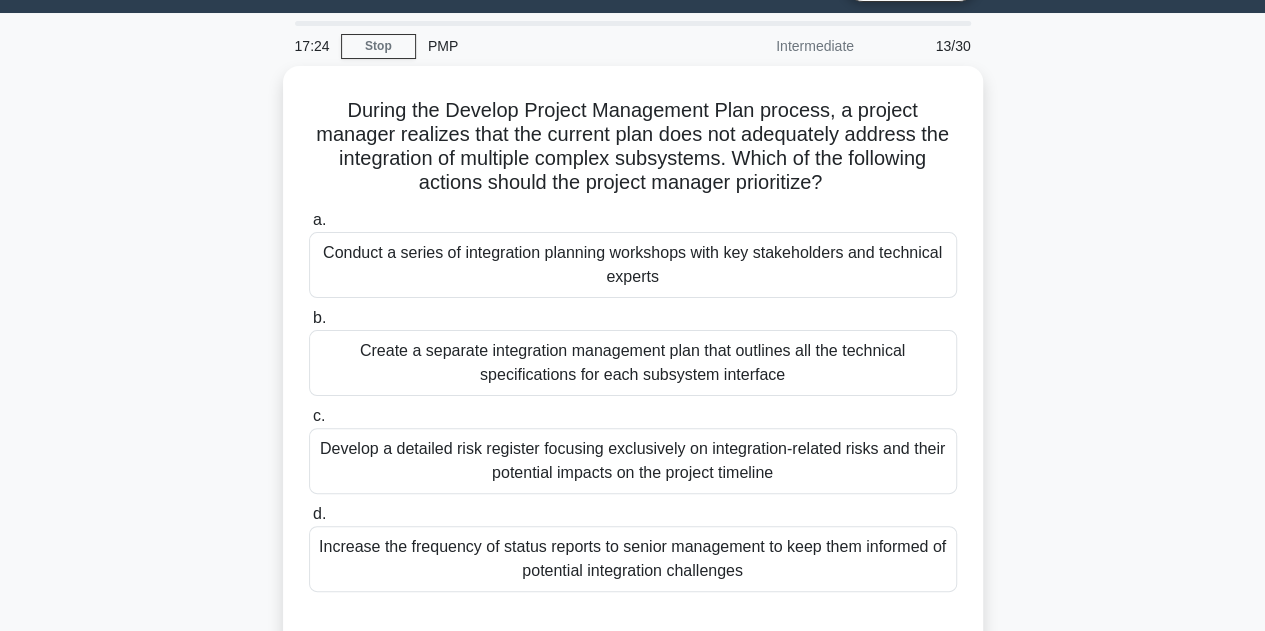 scroll, scrollTop: 50, scrollLeft: 0, axis: vertical 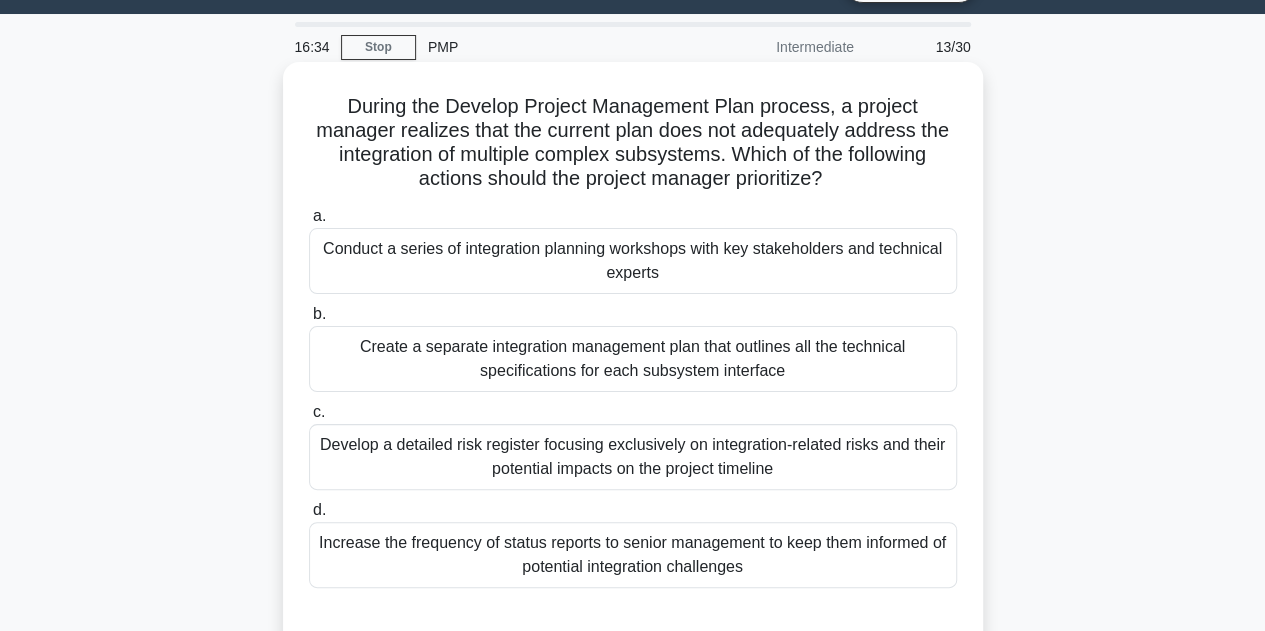 click on "Conduct a series of integration planning workshops with key stakeholders and technical experts" at bounding box center (633, 261) 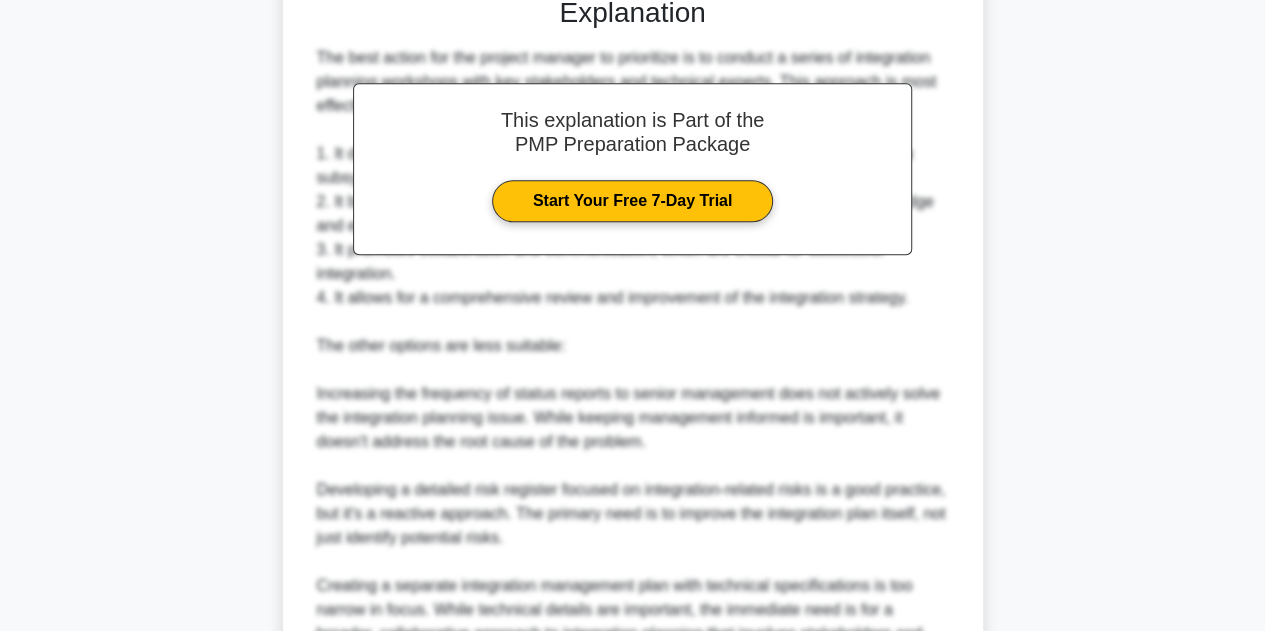 scroll, scrollTop: 959, scrollLeft: 0, axis: vertical 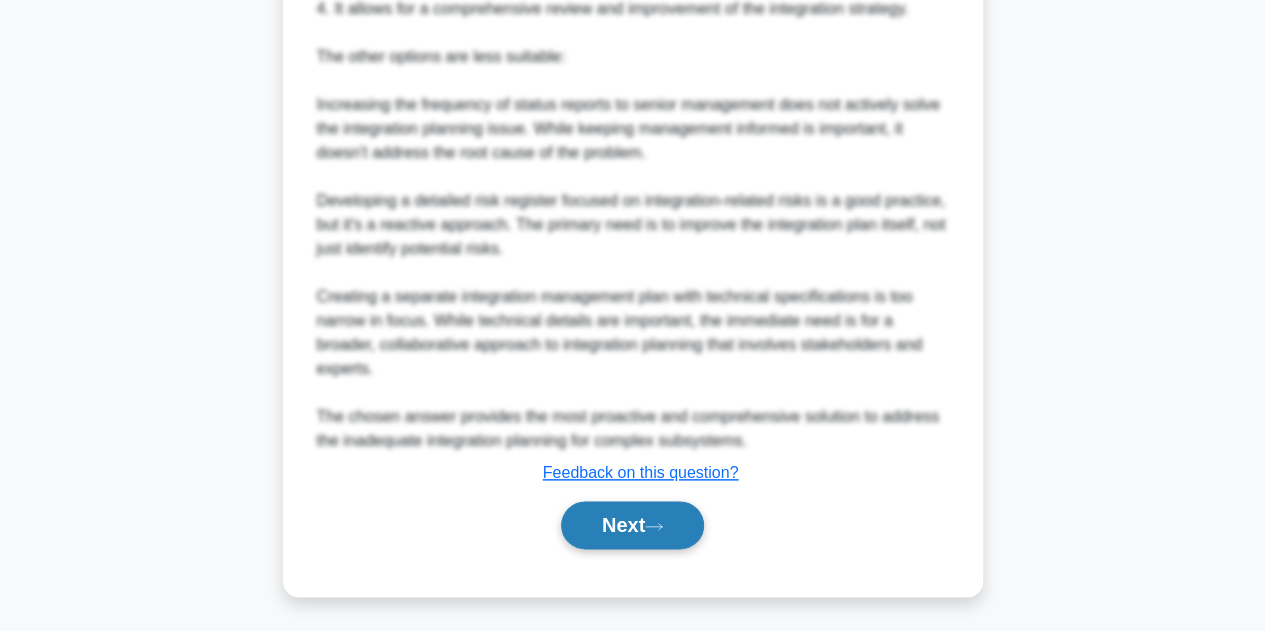 click on "Next" at bounding box center [632, 525] 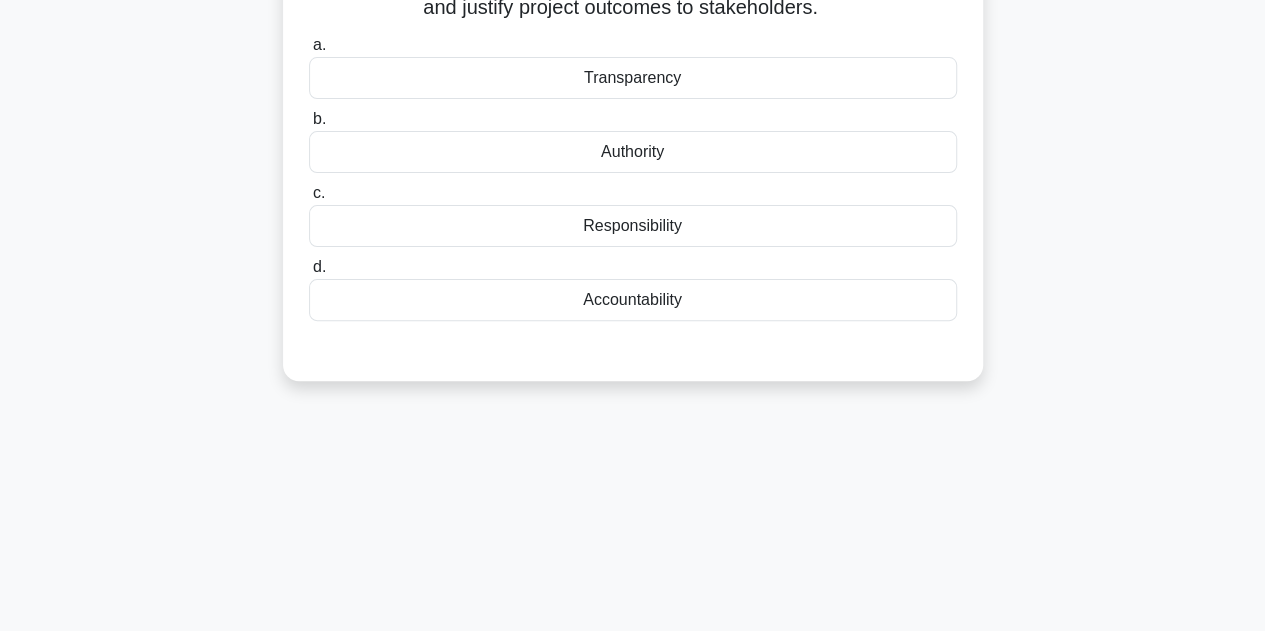 scroll, scrollTop: 49, scrollLeft: 0, axis: vertical 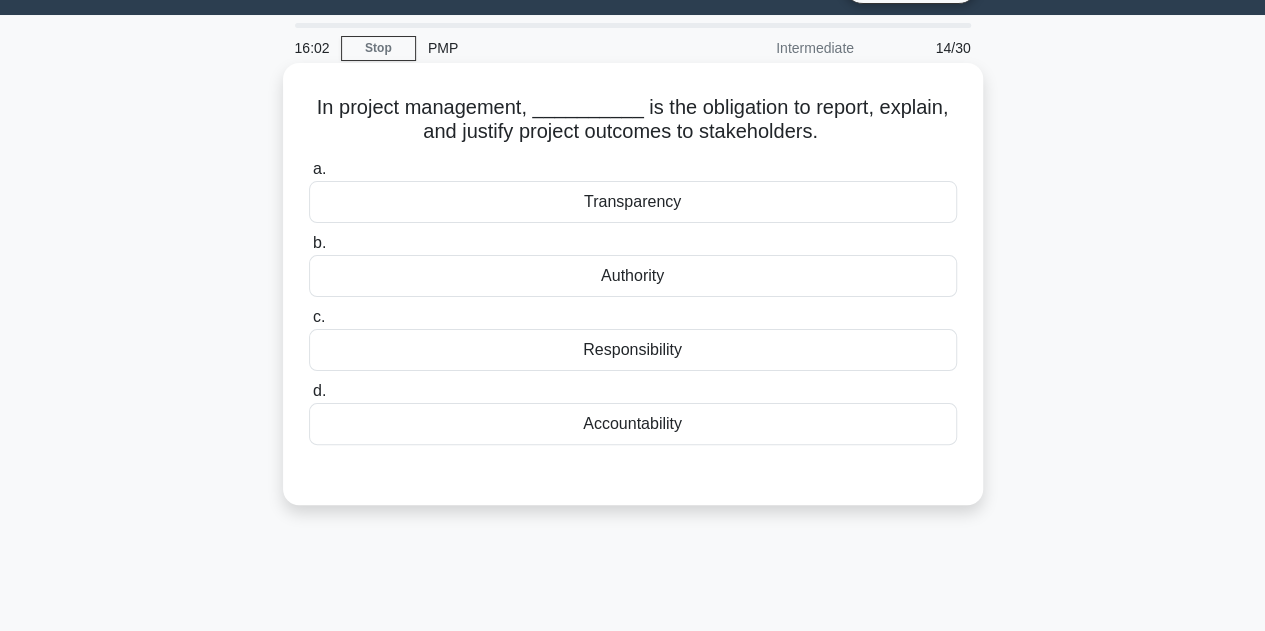 click on "In project management, __________ is the obligation to report, explain, and justify project outcomes to stakeholders.
.spinner_0XTQ{transform-origin:center;animation:spinner_y6GP .75s linear infinite}@keyframes spinner_y6GP{100%{transform:rotate(360deg)}}" at bounding box center (633, 120) 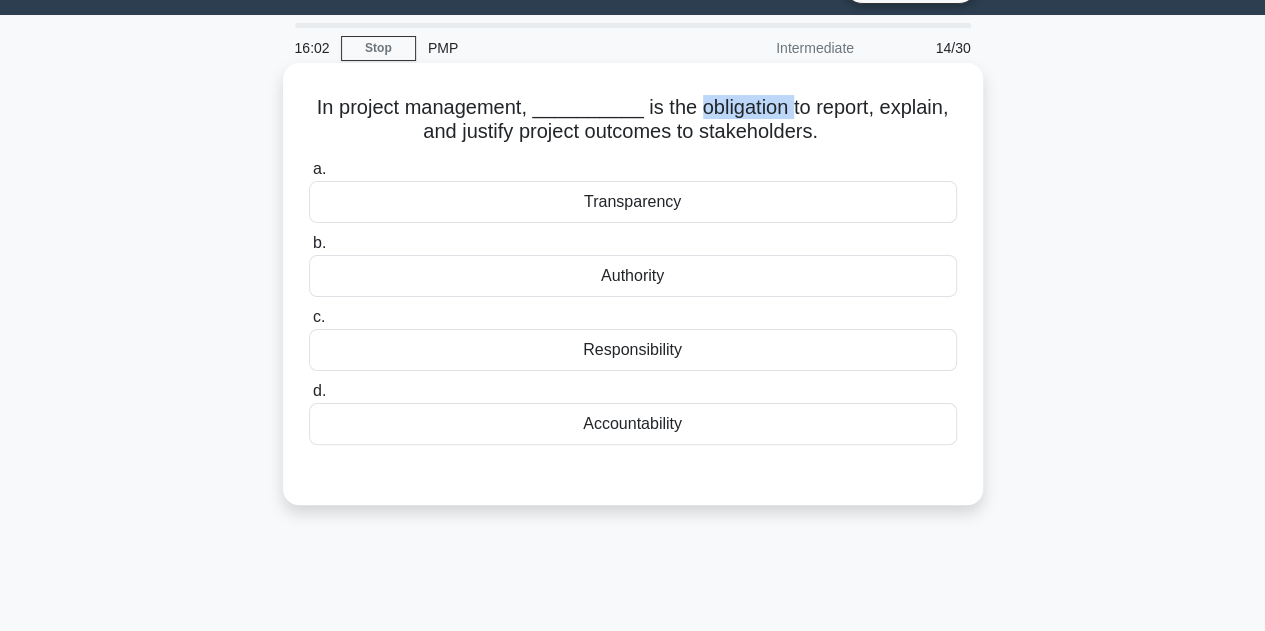 click on "In project management, __________ is the obligation to report, explain, and justify project outcomes to stakeholders.
.spinner_0XTQ{transform-origin:center;animation:spinner_y6GP .75s linear infinite}@keyframes spinner_y6GP{100%{transform:rotate(360deg)}}" at bounding box center (633, 120) 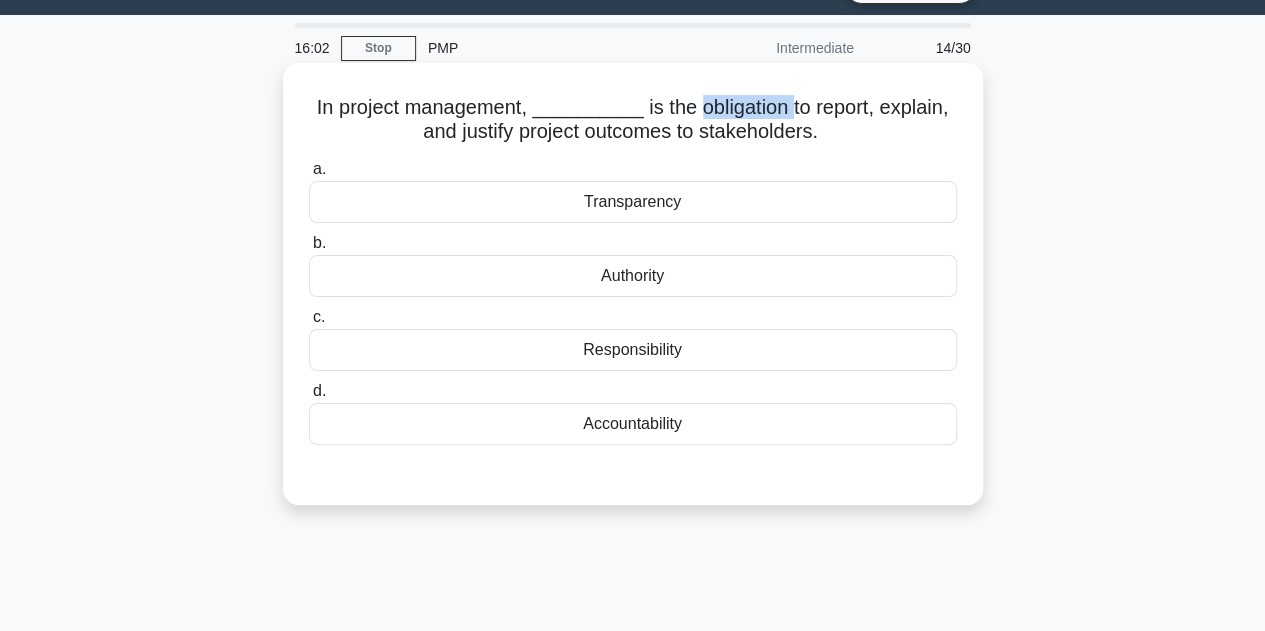 copy on "obligation" 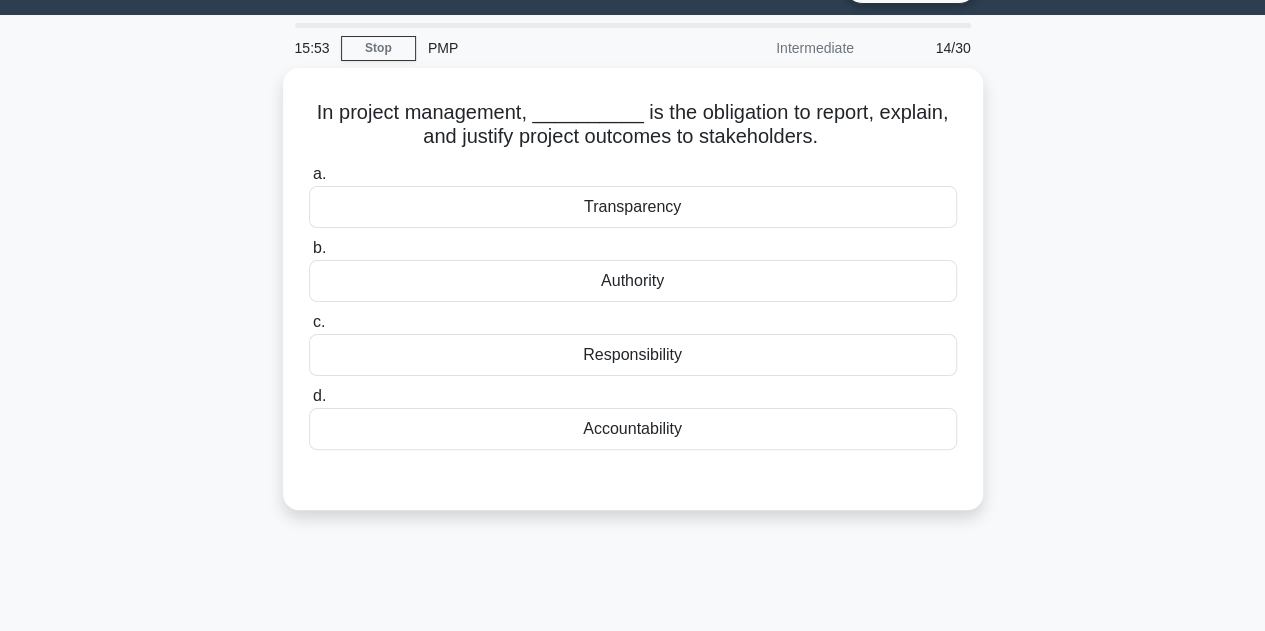 click on "15:53
Stop
PMP
Intermediate
14/30
In project management, __________ is the obligation to report, explain, and justify project outcomes to stakeholders.
.spinner_0XTQ{transform-origin:center;animation:spinner_y6GP .75s linear infinite}@keyframes spinner_y6GP{100%{transform:rotate(360deg)}}
a." at bounding box center [632, 523] 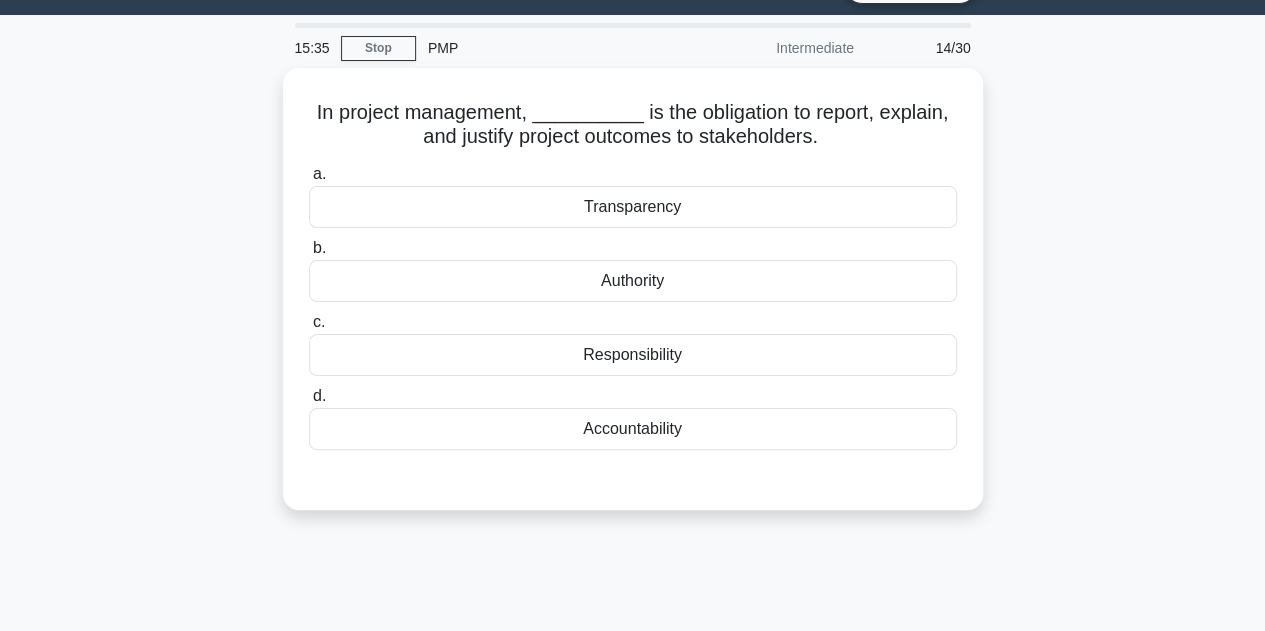 click on "In project management, __________ is the obligation to report, explain, and justify project outcomes to stakeholders.
.spinner_0XTQ{transform-origin:center;animation:spinner_y6GP .75s linear infinite}@keyframes spinner_y6GP{100%{transform:rotate(360deg)}}
a.
Transparency
b. c. d." at bounding box center (633, 301) 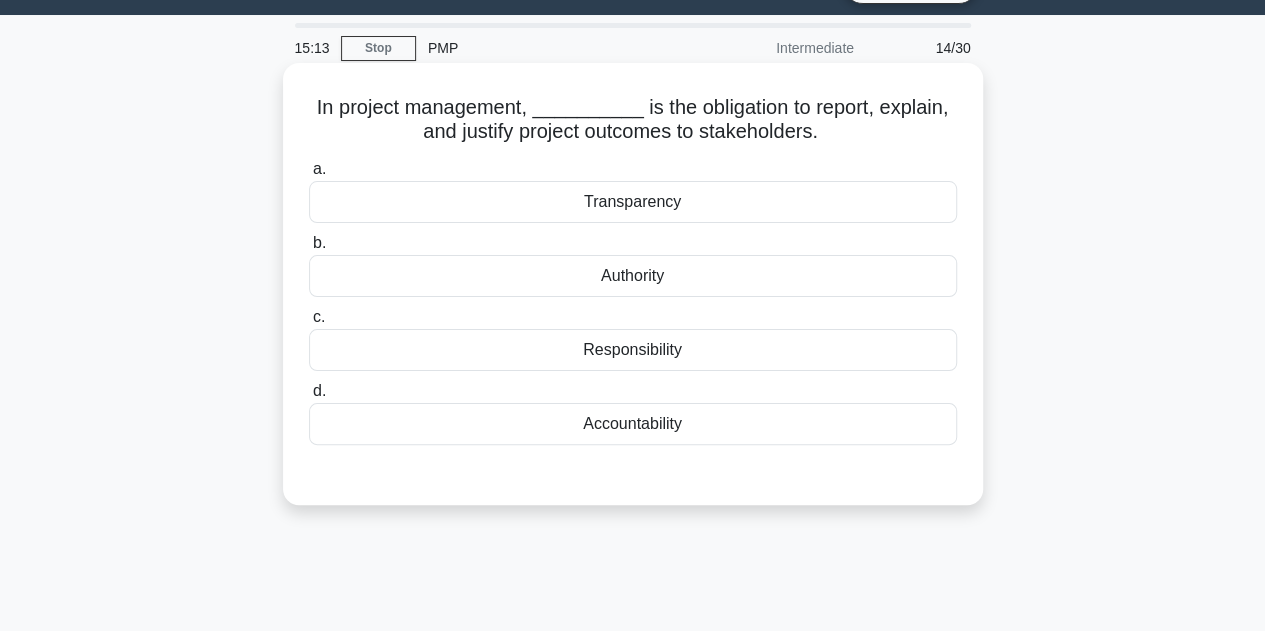 click on "Responsibility" at bounding box center [633, 350] 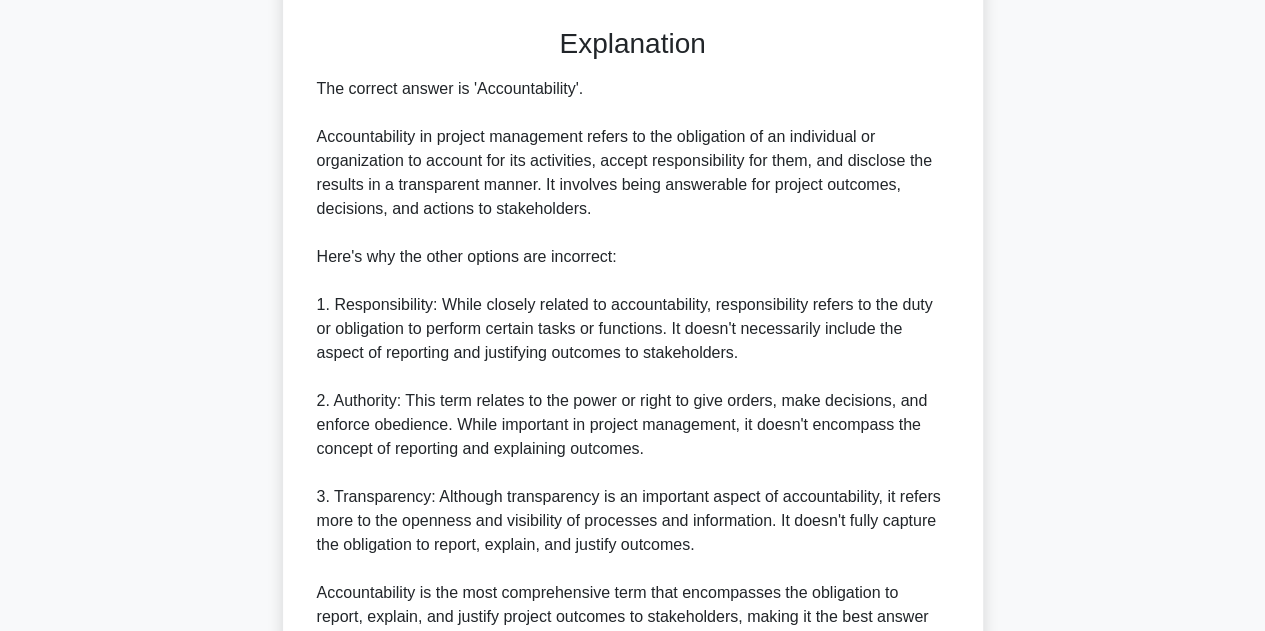 scroll, scrollTop: 511, scrollLeft: 0, axis: vertical 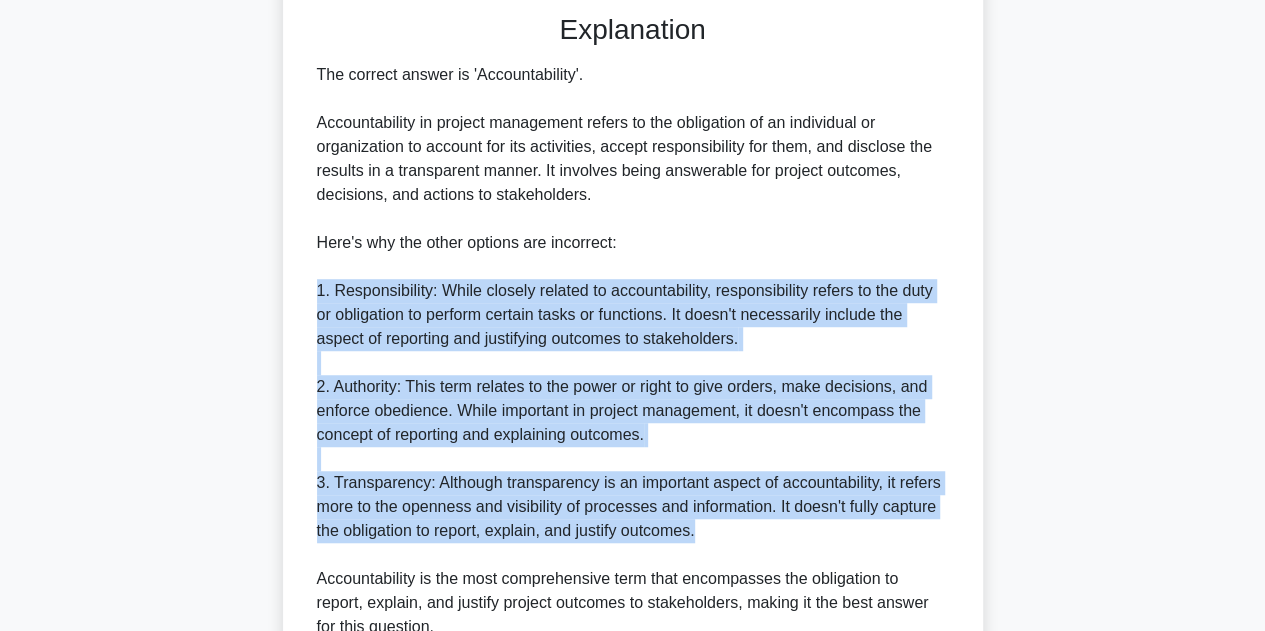 drag, startPoint x: 310, startPoint y: 283, endPoint x: 833, endPoint y: 528, distance: 577.5413 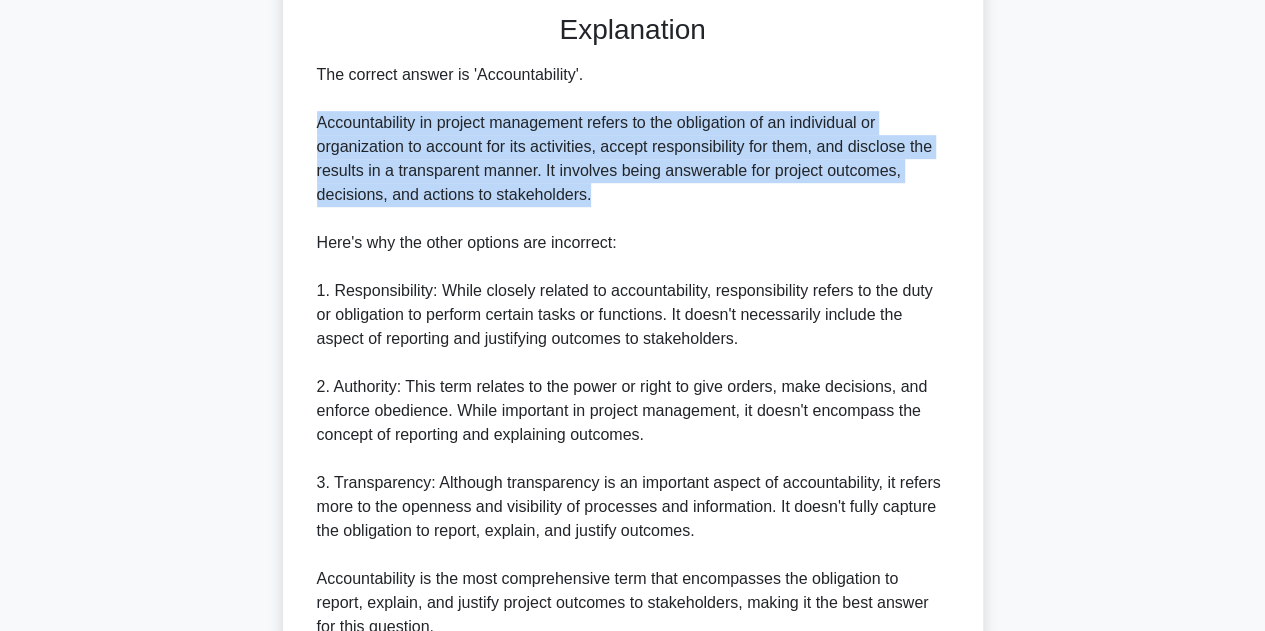 drag, startPoint x: 328, startPoint y: 126, endPoint x: 632, endPoint y: 191, distance: 310.87137 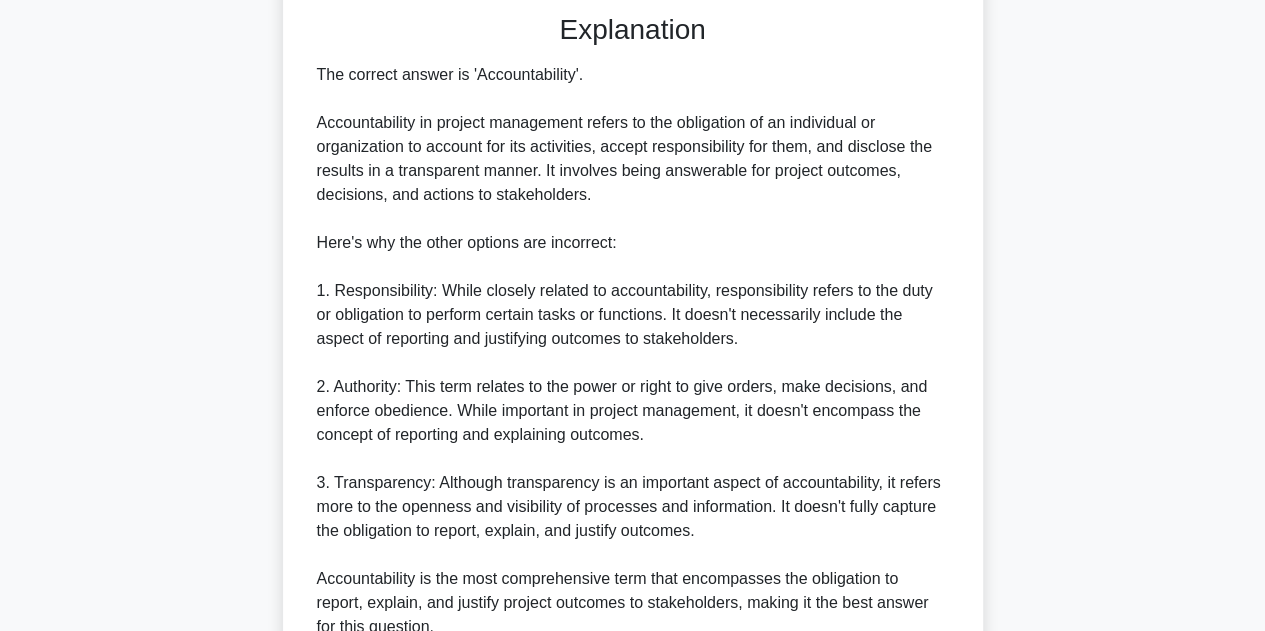 click on "The correct answer is 'Accountability'. Accountability in project management refers to the obligation of an individual or organization to account for its activities, accept responsibility for them, and disclose the results in a transparent manner. It involves being answerable for project outcomes, decisions, and actions to stakeholders. Here's why the other options are incorrect: 1. Responsibility: While closely related to accountability, responsibility refers to the duty or obligation to perform certain tasks or functions. It doesn't necessarily include the aspect of reporting and justifying outcomes to stakeholders. 2. Authority: This term relates to the power or right to give orders, make decisions, and enforce obedience. While important in project management, it doesn't encompass the concept of reporting and explaining outcomes." at bounding box center (633, 351) 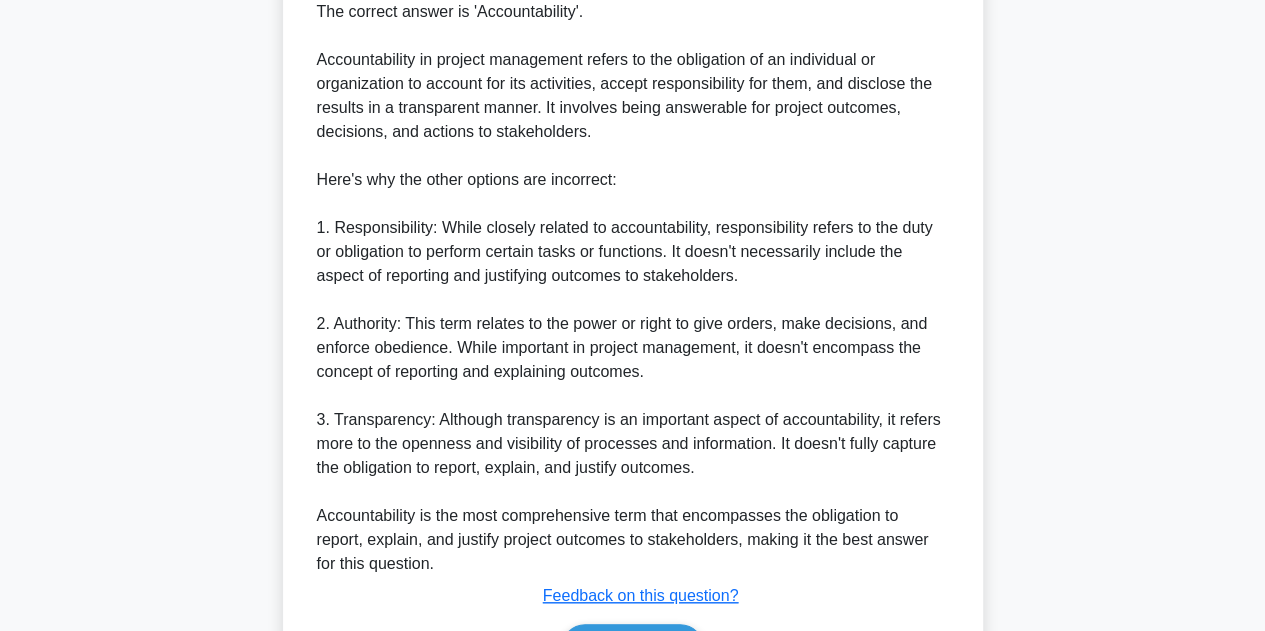 scroll, scrollTop: 698, scrollLeft: 0, axis: vertical 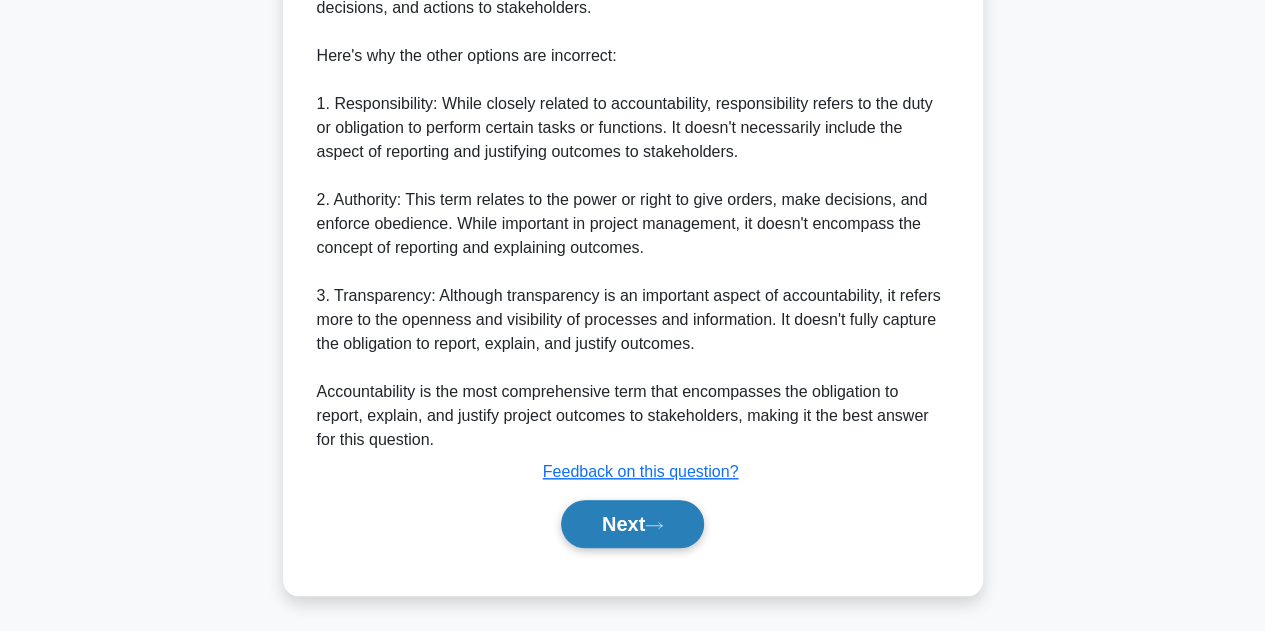 click on "Next" at bounding box center (632, 524) 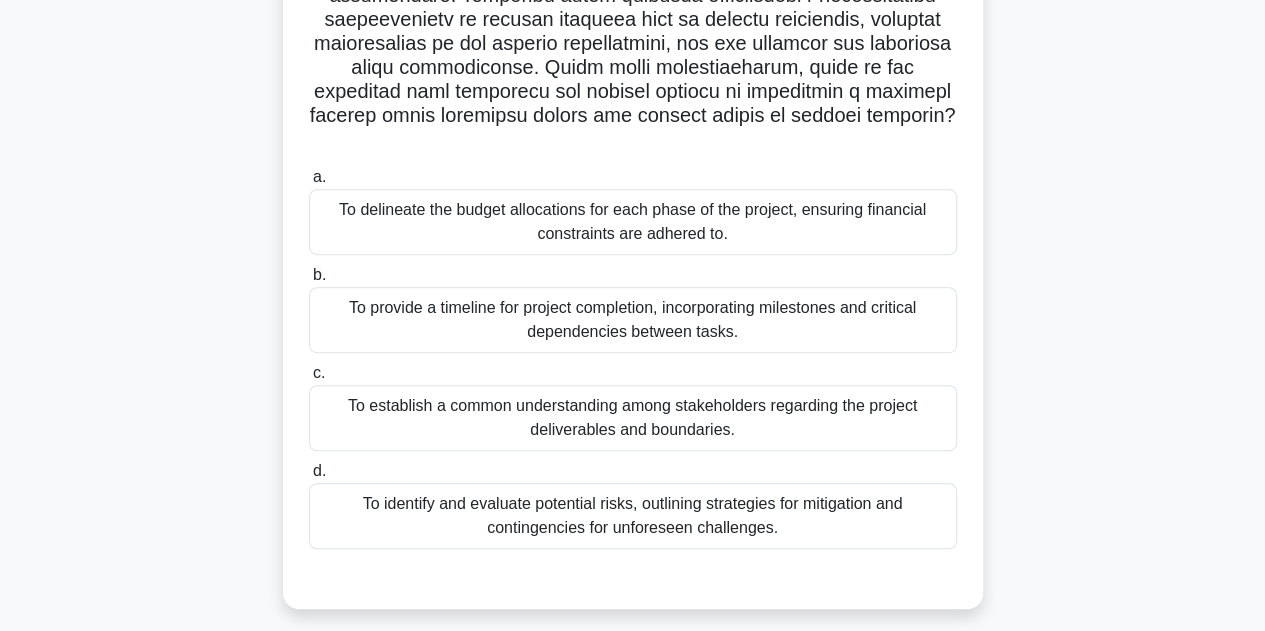 scroll, scrollTop: 384, scrollLeft: 0, axis: vertical 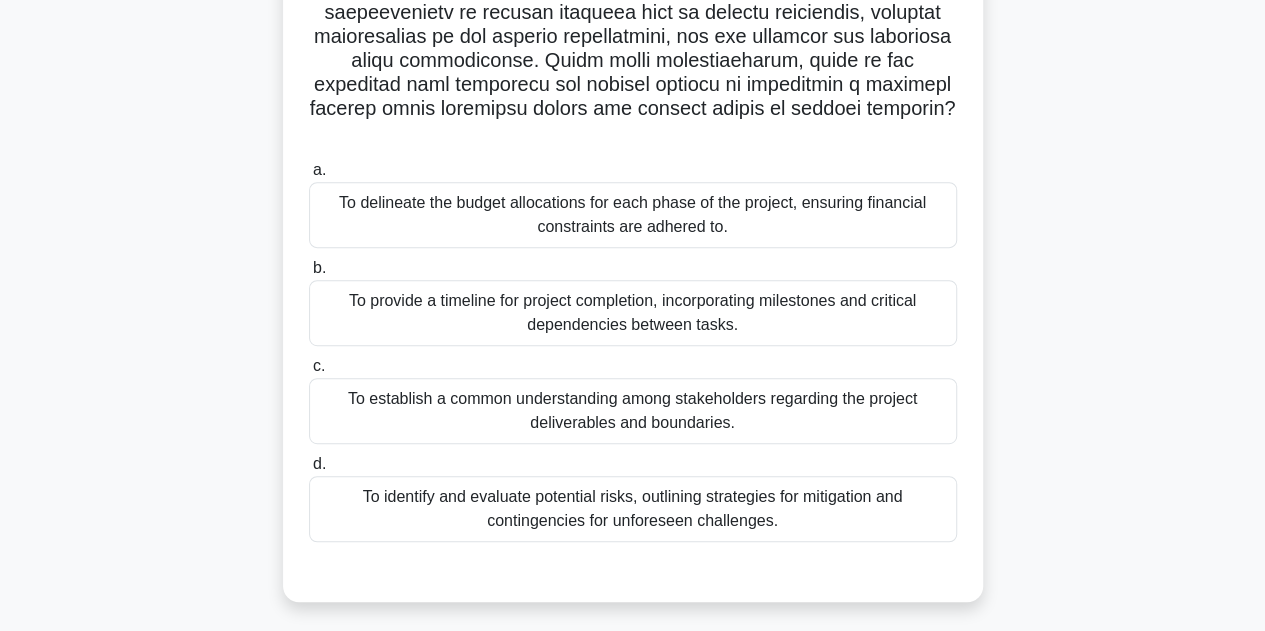 drag, startPoint x: 662, startPoint y: 356, endPoint x: 662, endPoint y: 377, distance: 21 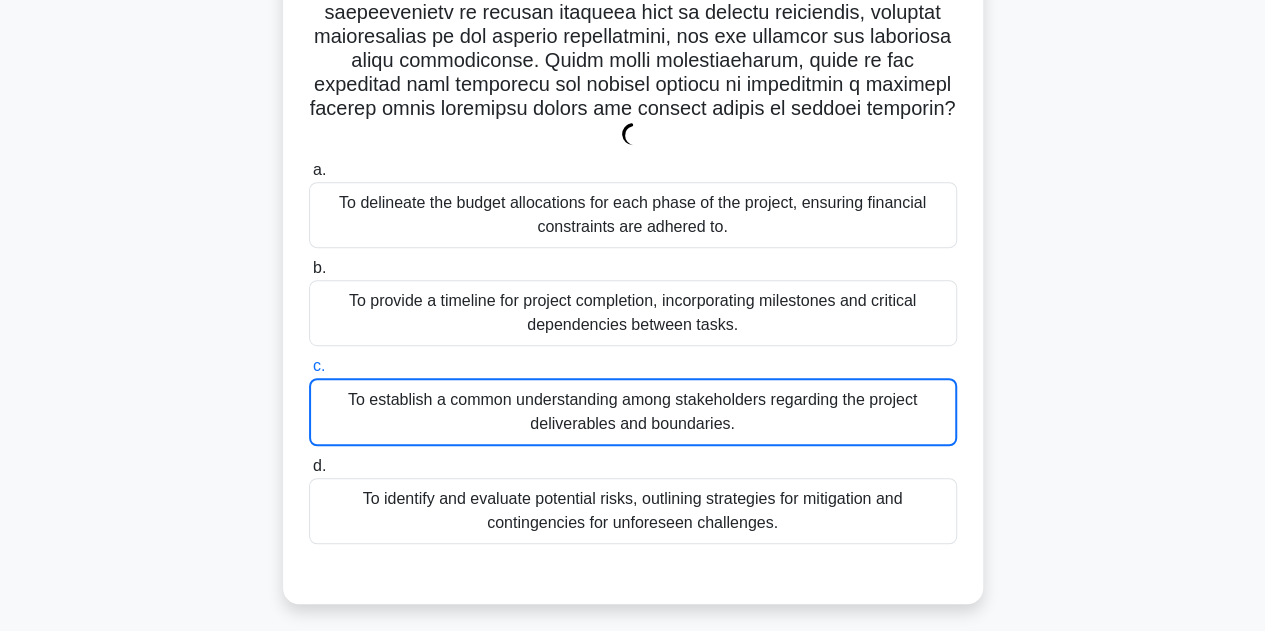 click on "To establish a common understanding among stakeholders regarding the project deliverables and boundaries." at bounding box center (633, 412) 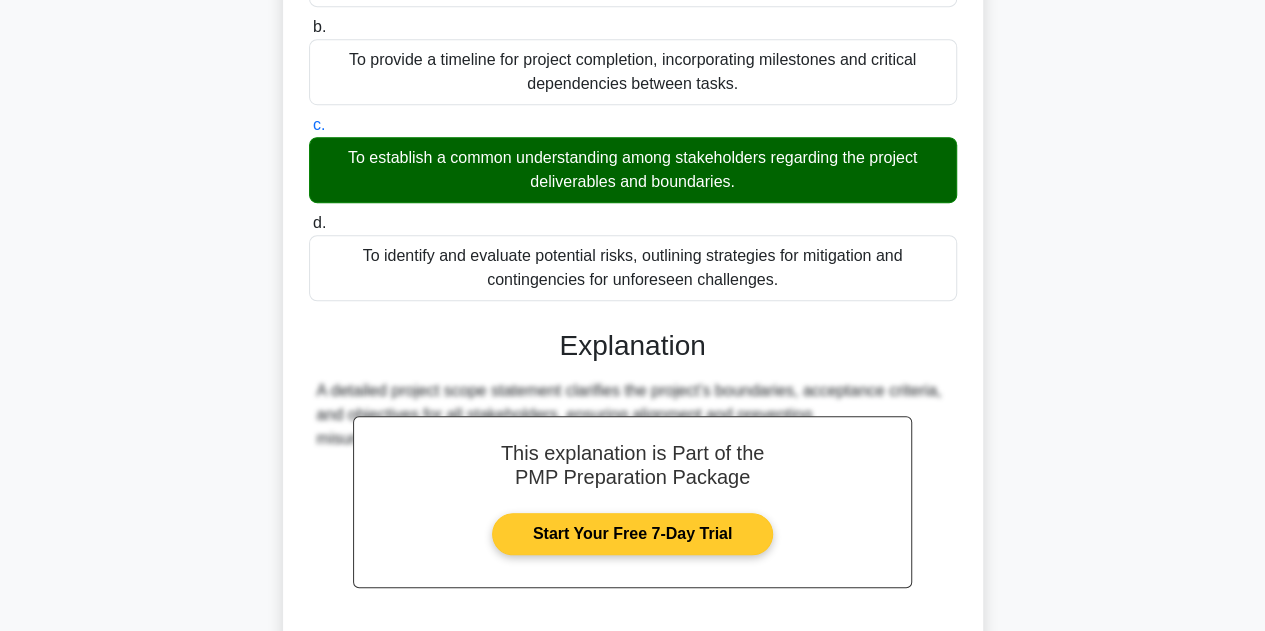scroll, scrollTop: 767, scrollLeft: 0, axis: vertical 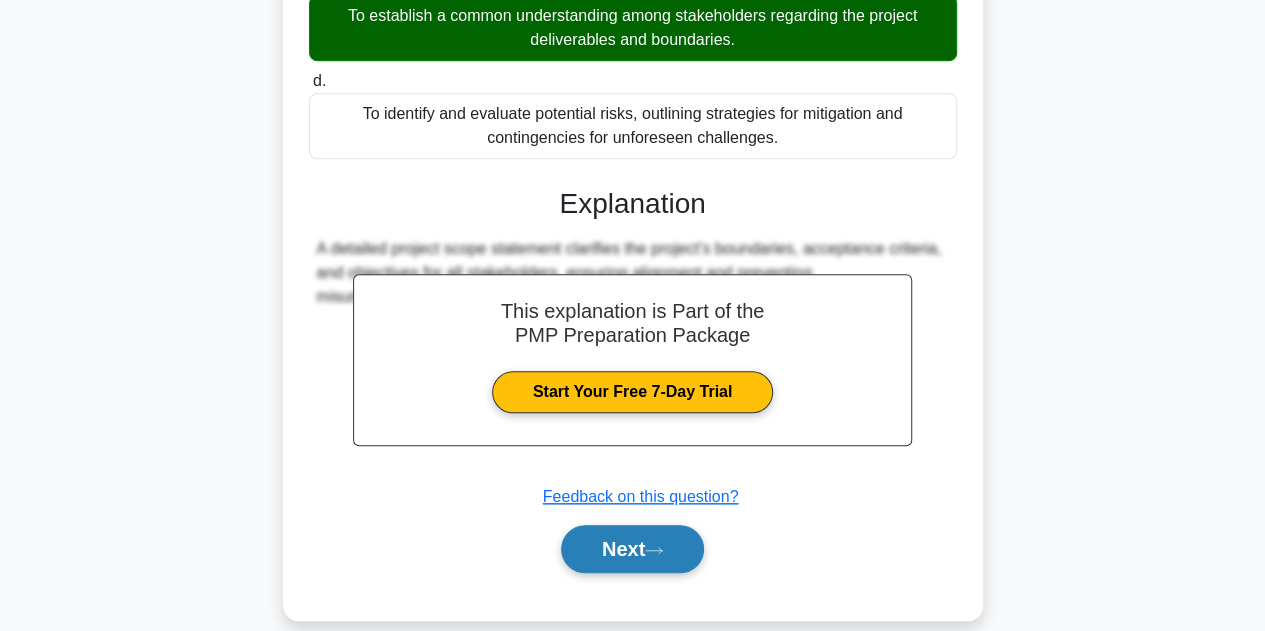 click on "Next" at bounding box center (632, 549) 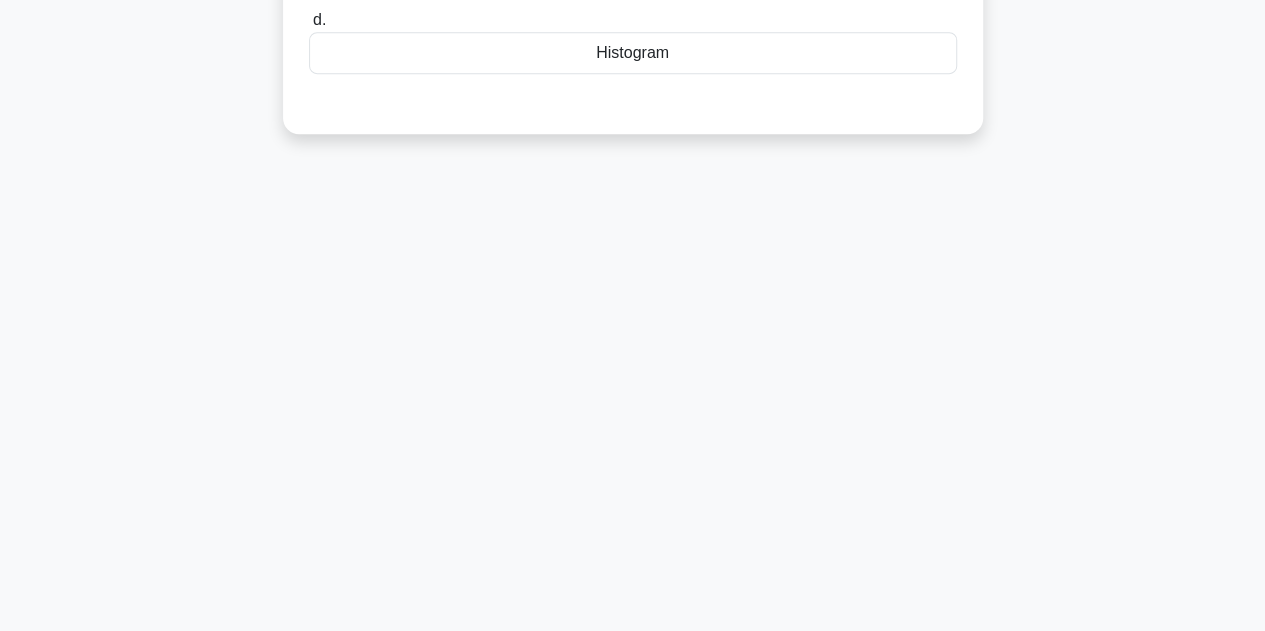 scroll, scrollTop: 0, scrollLeft: 0, axis: both 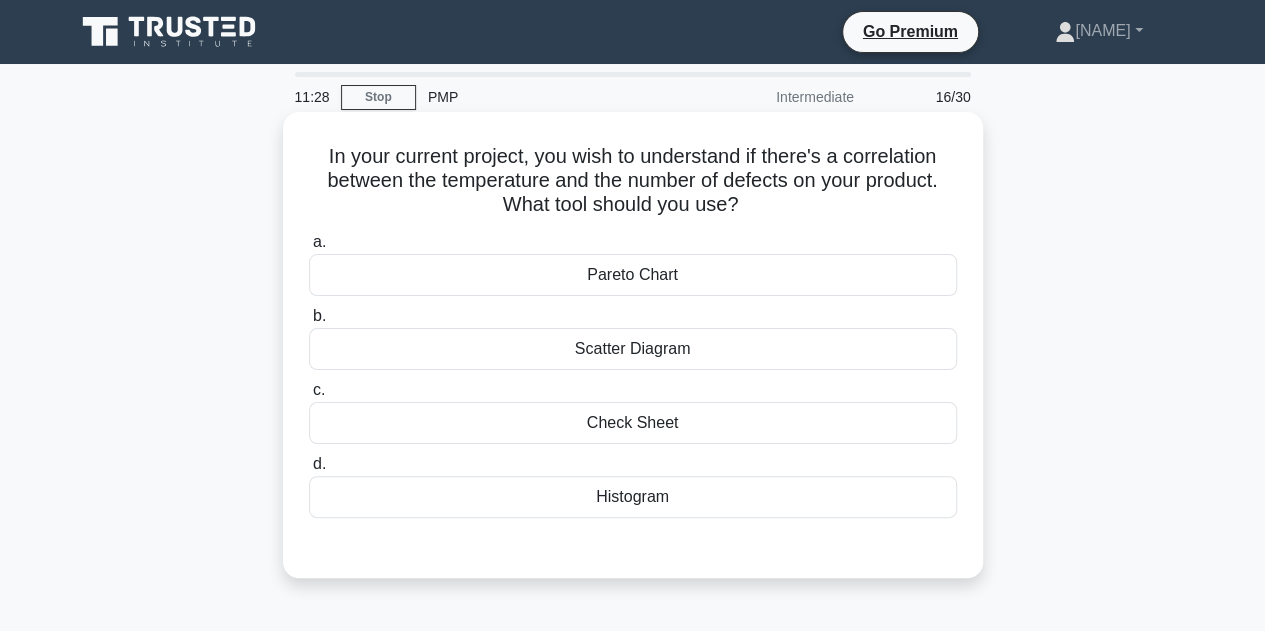 click on "Scatter Diagram" at bounding box center (633, 349) 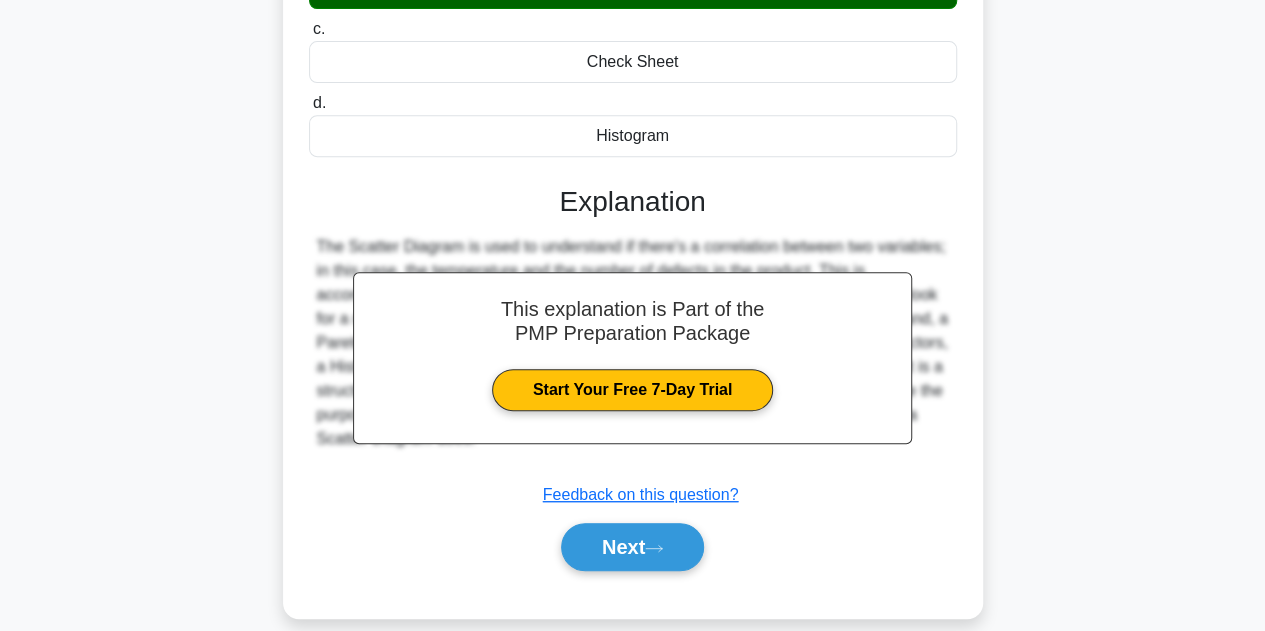 scroll, scrollTop: 449, scrollLeft: 0, axis: vertical 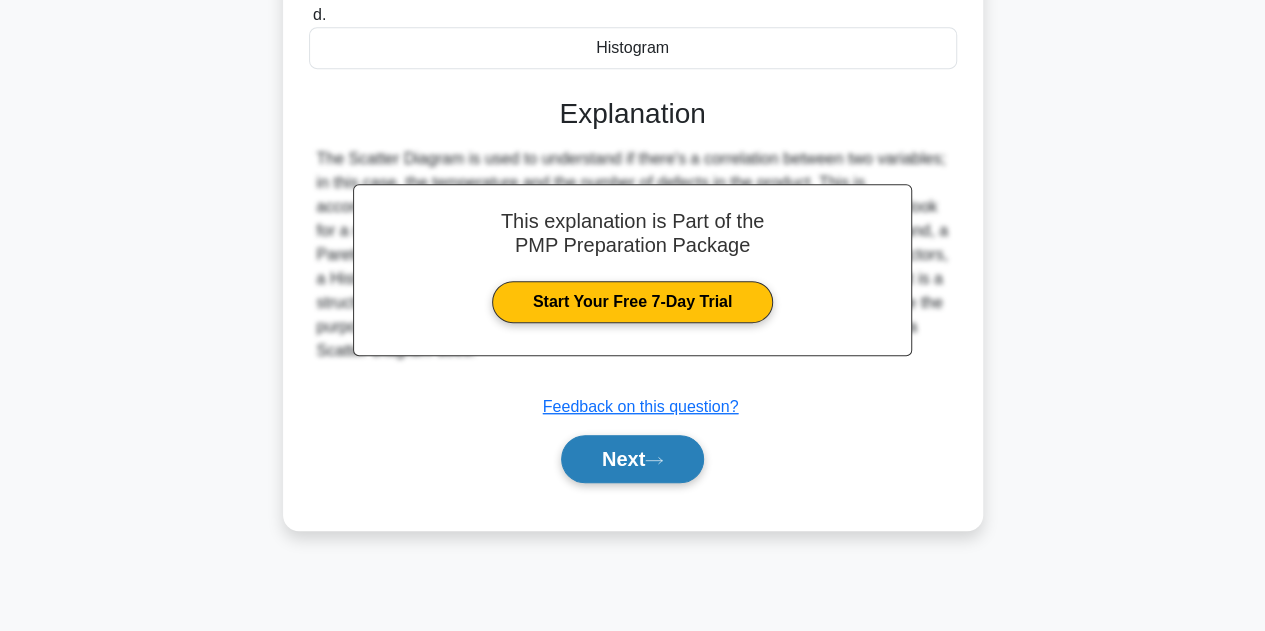click on "Next" at bounding box center [632, 459] 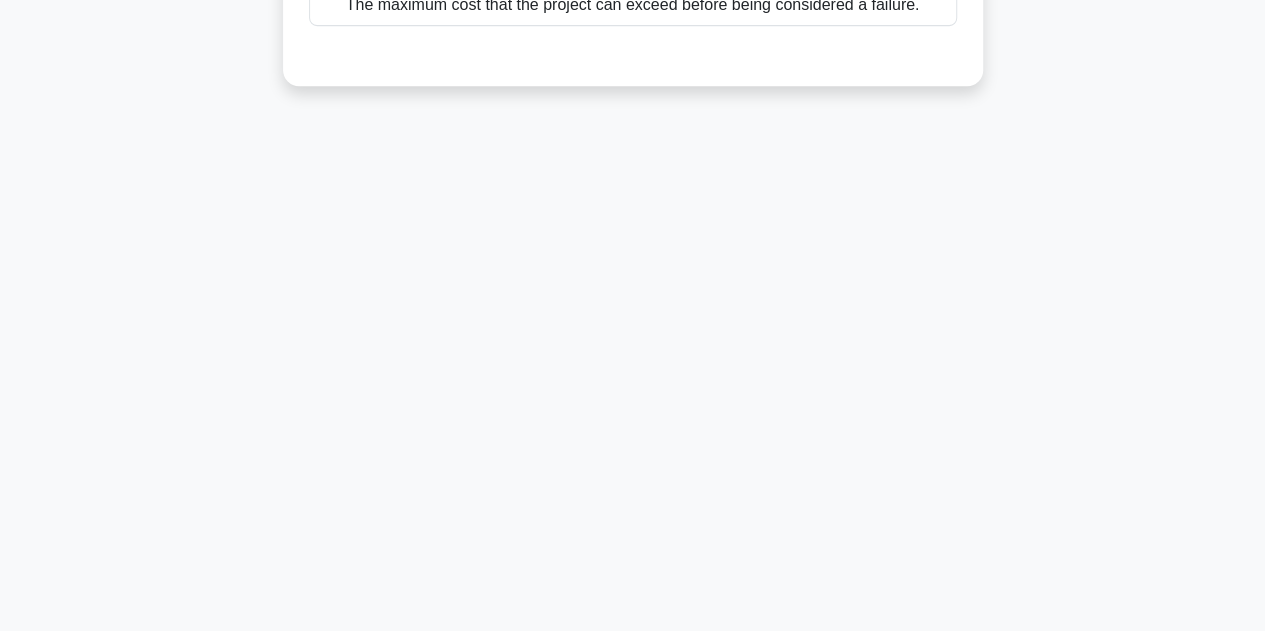scroll, scrollTop: 0, scrollLeft: 0, axis: both 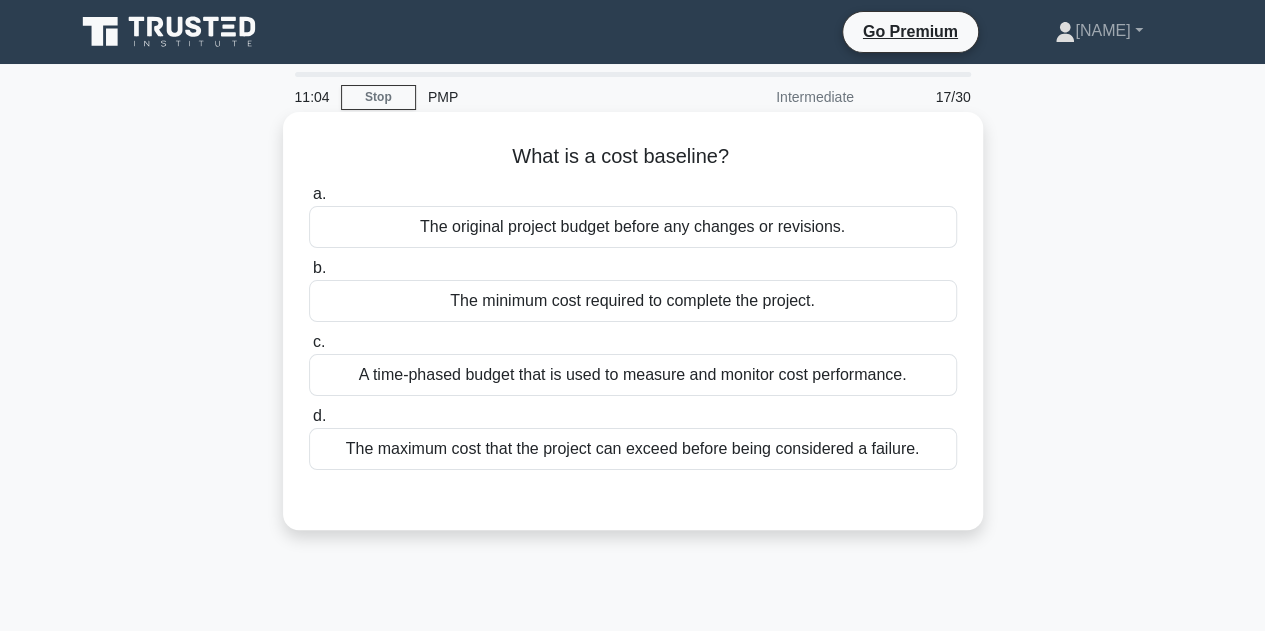 click on "A time-phased budget that is used to measure and monitor cost performance." at bounding box center (633, 375) 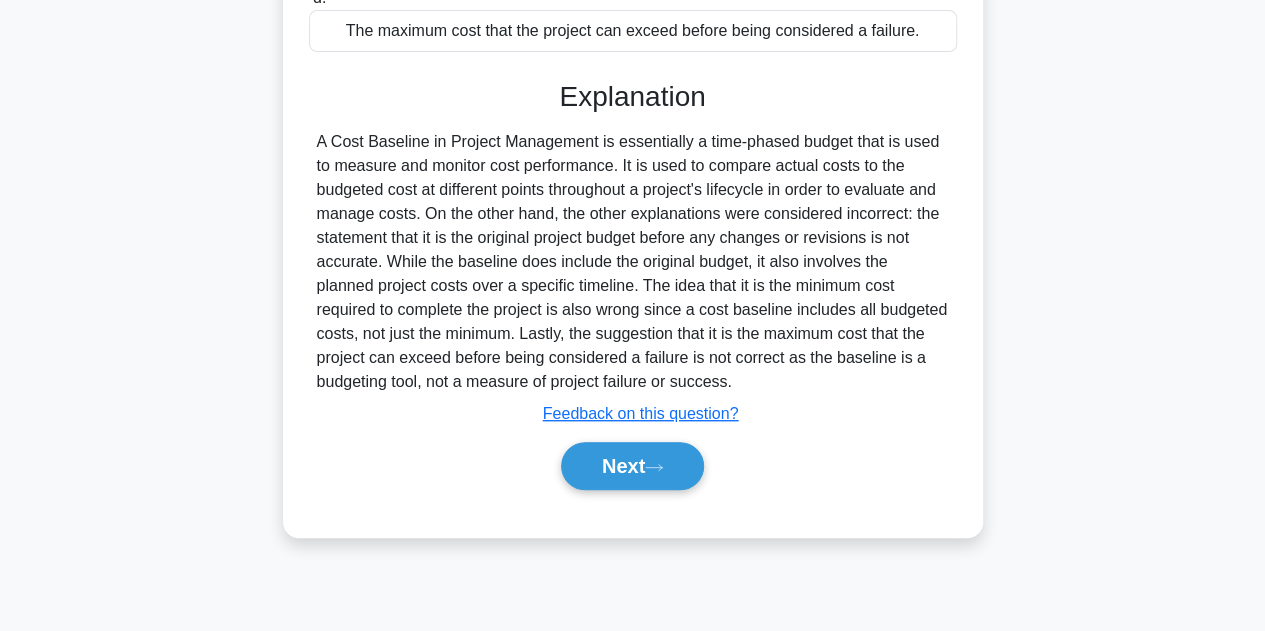 scroll, scrollTop: 428, scrollLeft: 0, axis: vertical 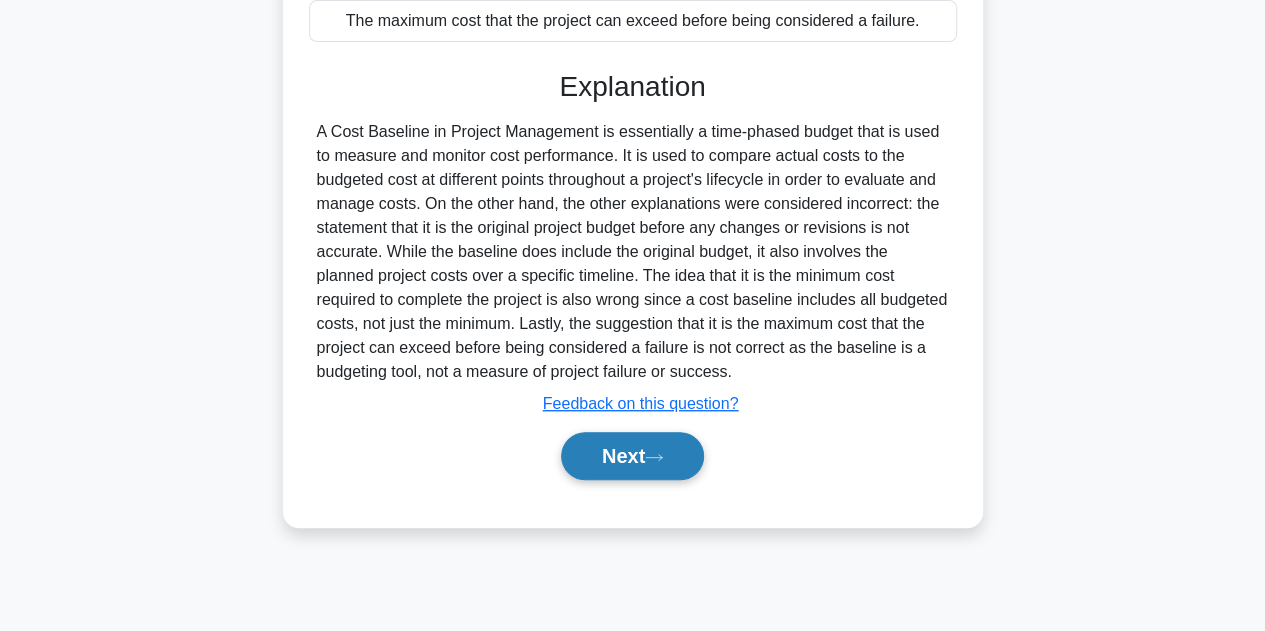 click on "Next" at bounding box center (632, 456) 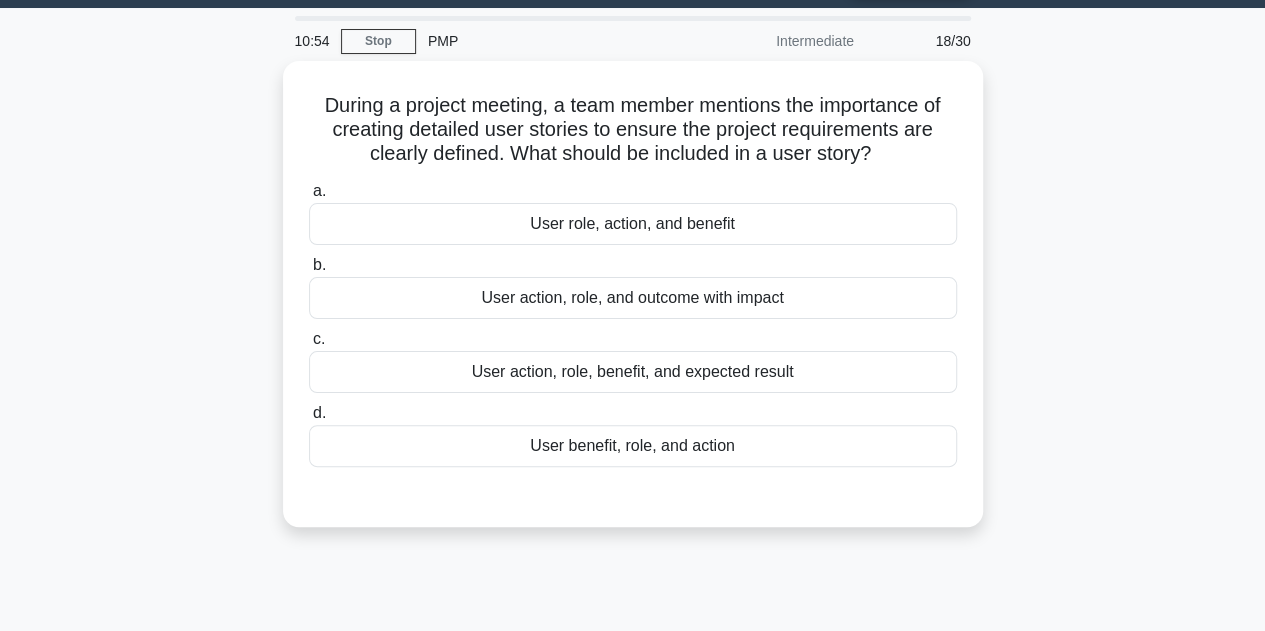 scroll, scrollTop: 0, scrollLeft: 0, axis: both 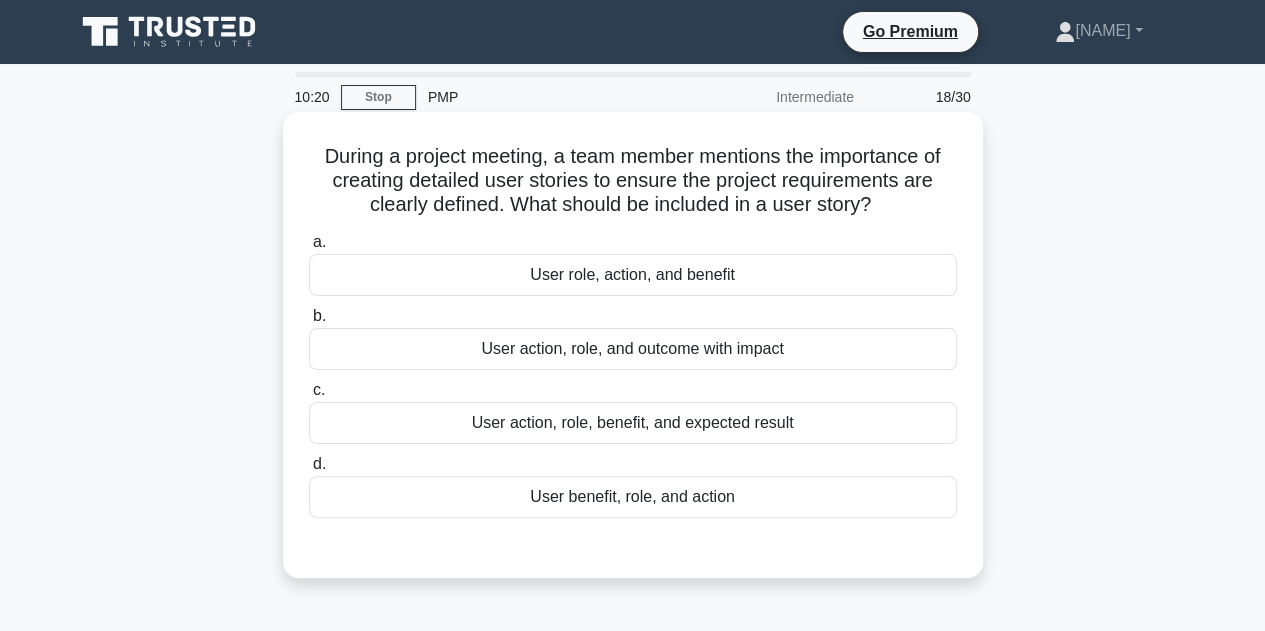 click on "User action, role, benefit, and expected result" at bounding box center (633, 423) 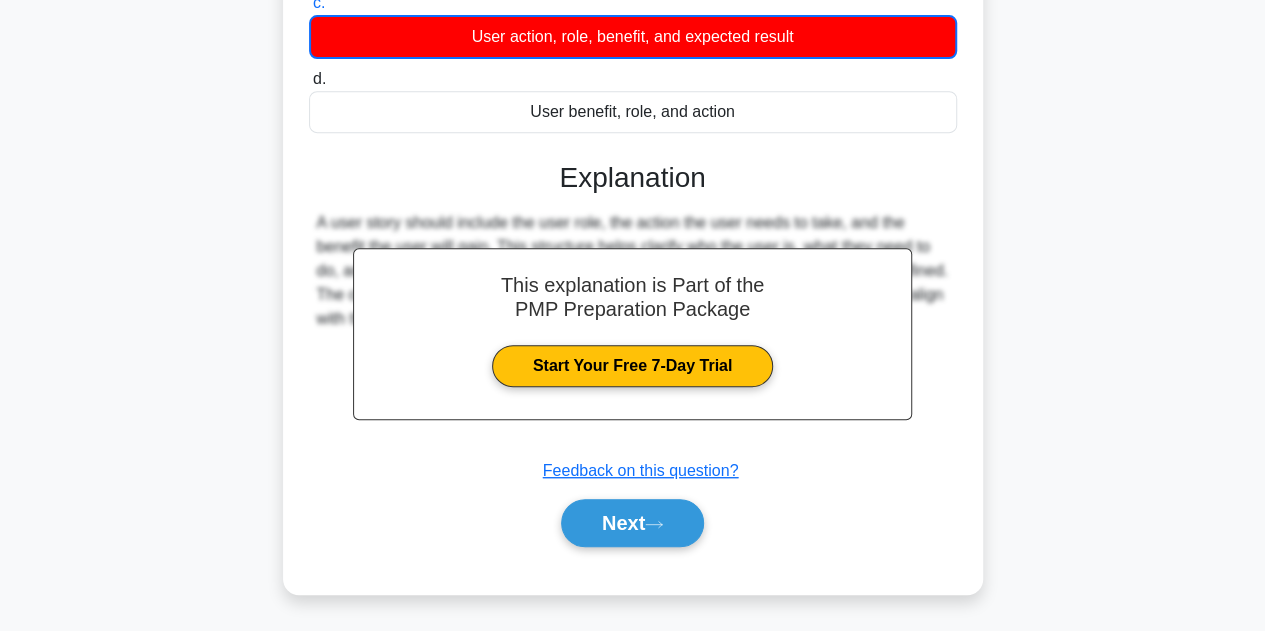 scroll, scrollTop: 393, scrollLeft: 0, axis: vertical 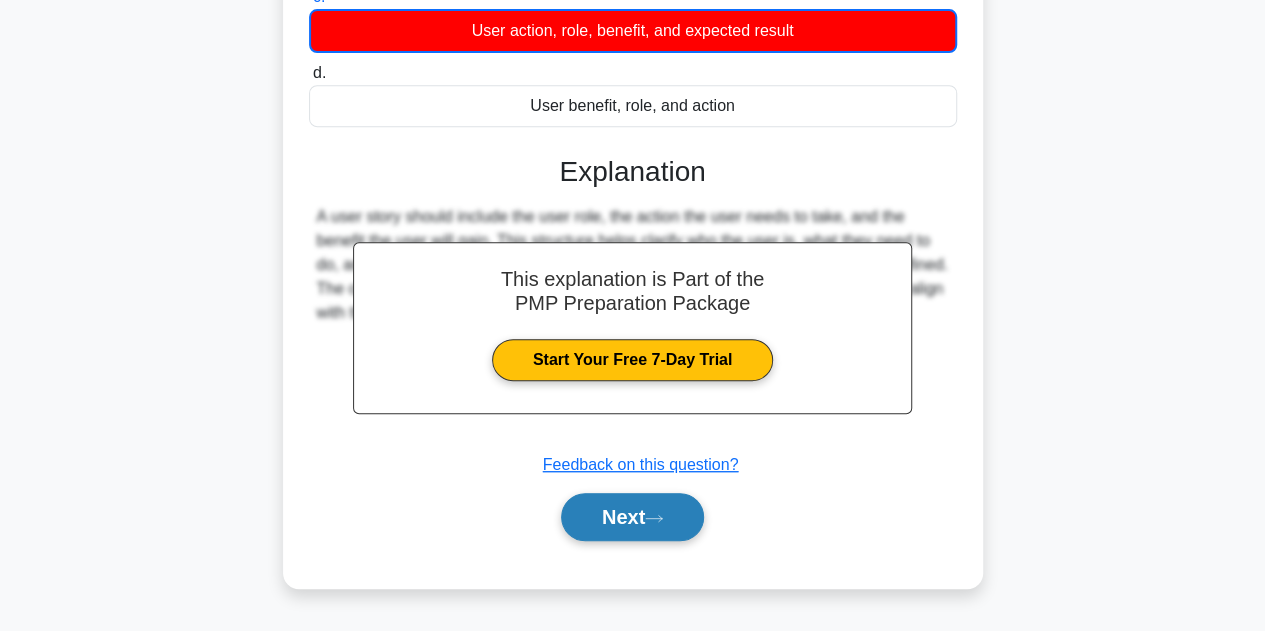 click on "Next" at bounding box center (632, 517) 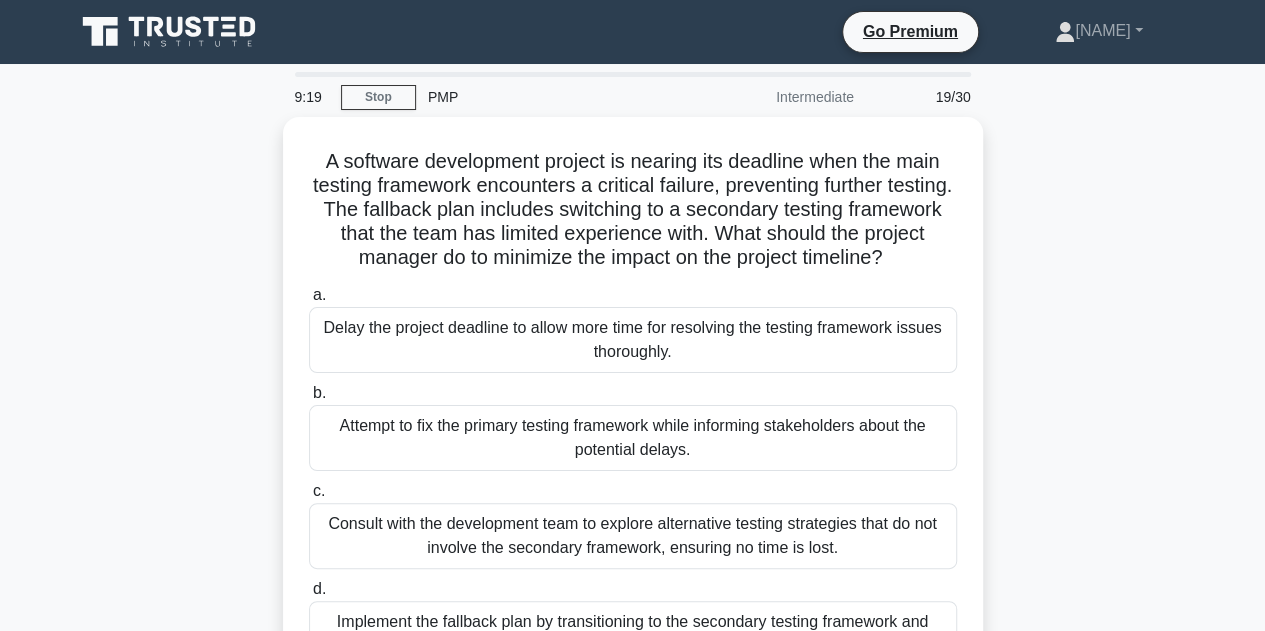 scroll, scrollTop: 149, scrollLeft: 0, axis: vertical 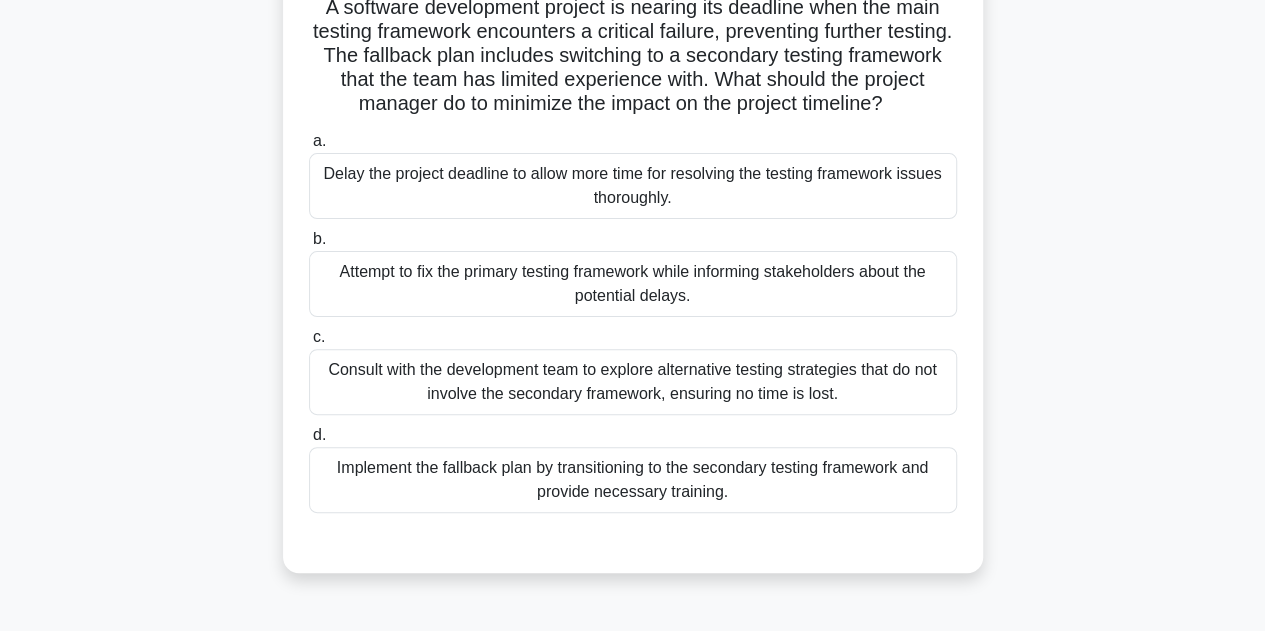 click on "Implement the fallback plan by transitioning to the secondary testing framework and provide necessary training." at bounding box center [633, 480] 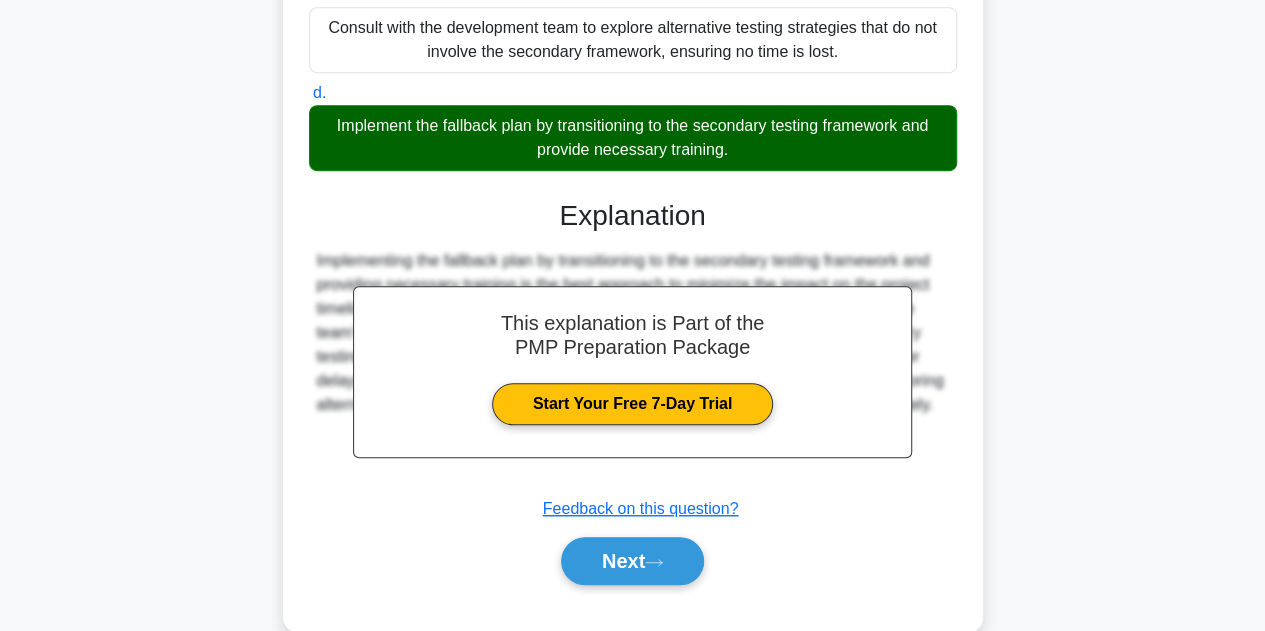 scroll, scrollTop: 503, scrollLeft: 0, axis: vertical 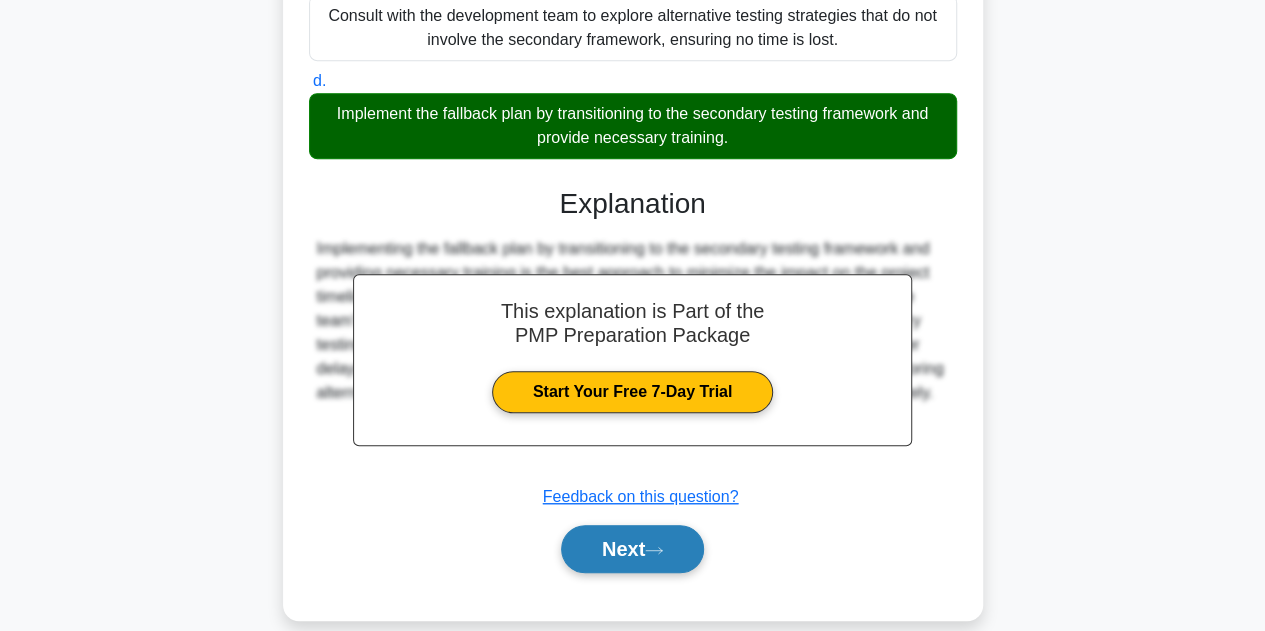 click on "Next" at bounding box center (632, 549) 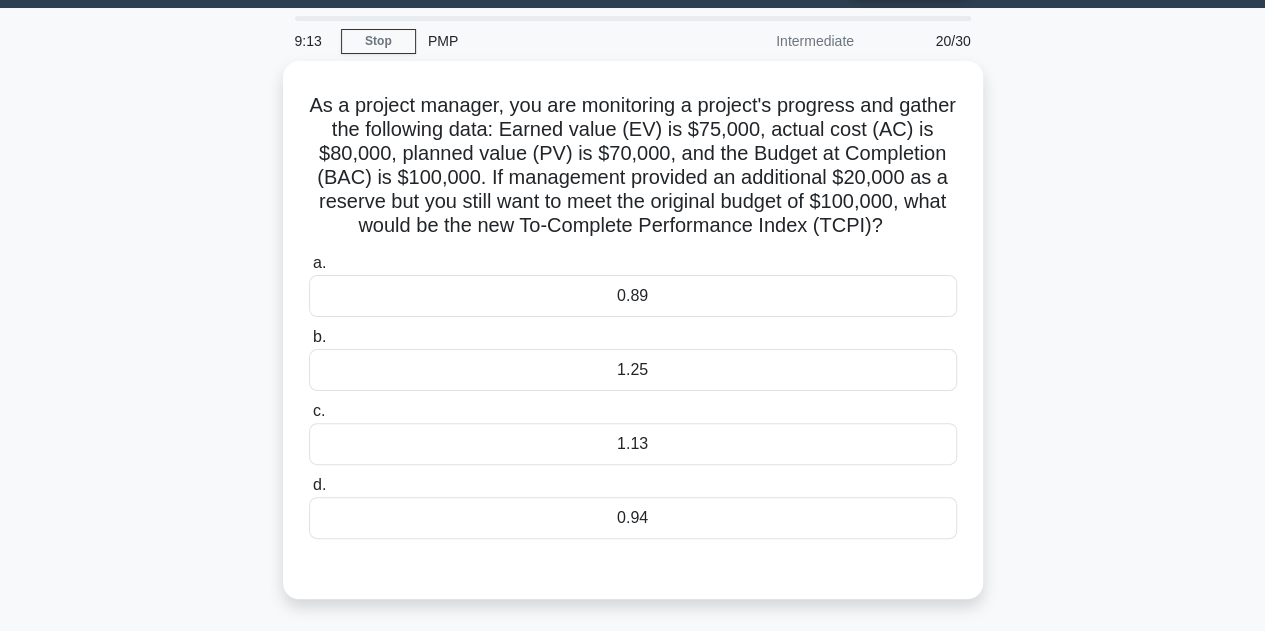 scroll, scrollTop: 10, scrollLeft: 0, axis: vertical 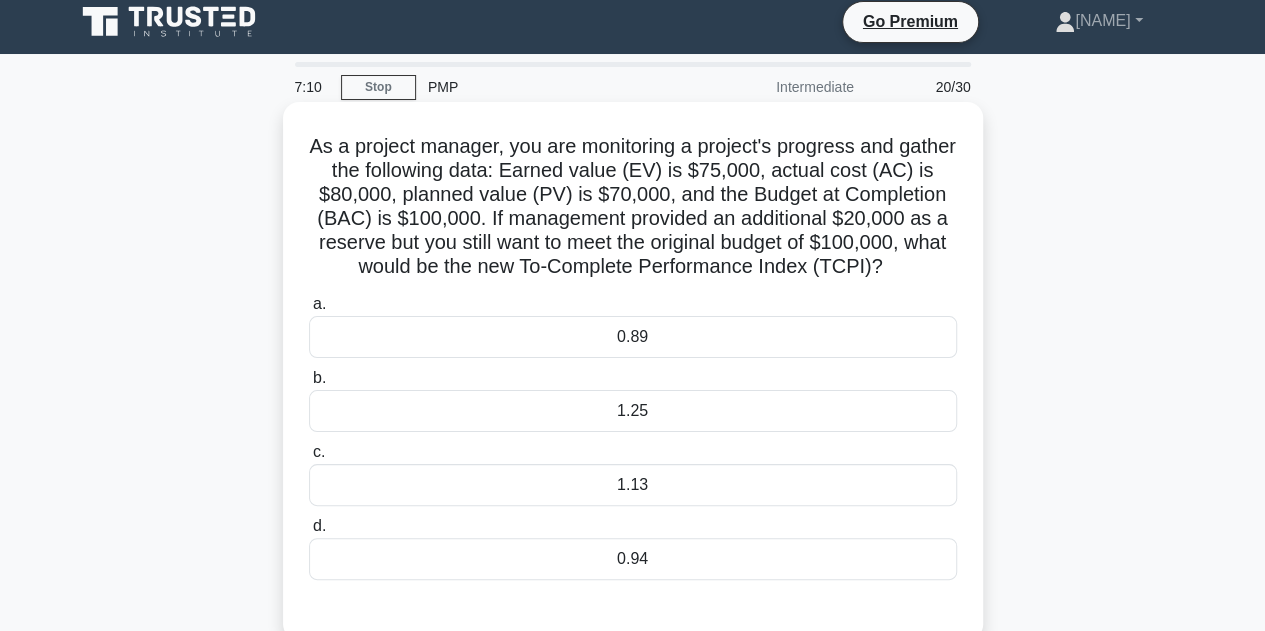 click on "1.25" at bounding box center (633, 411) 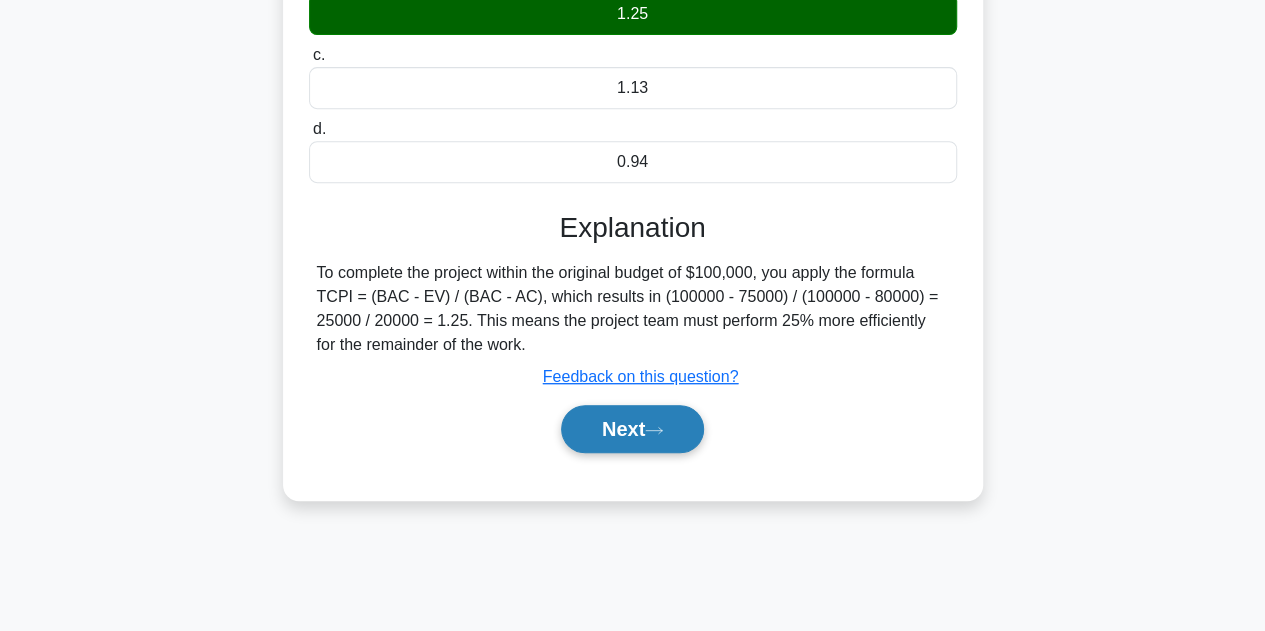scroll, scrollTop: 408, scrollLeft: 0, axis: vertical 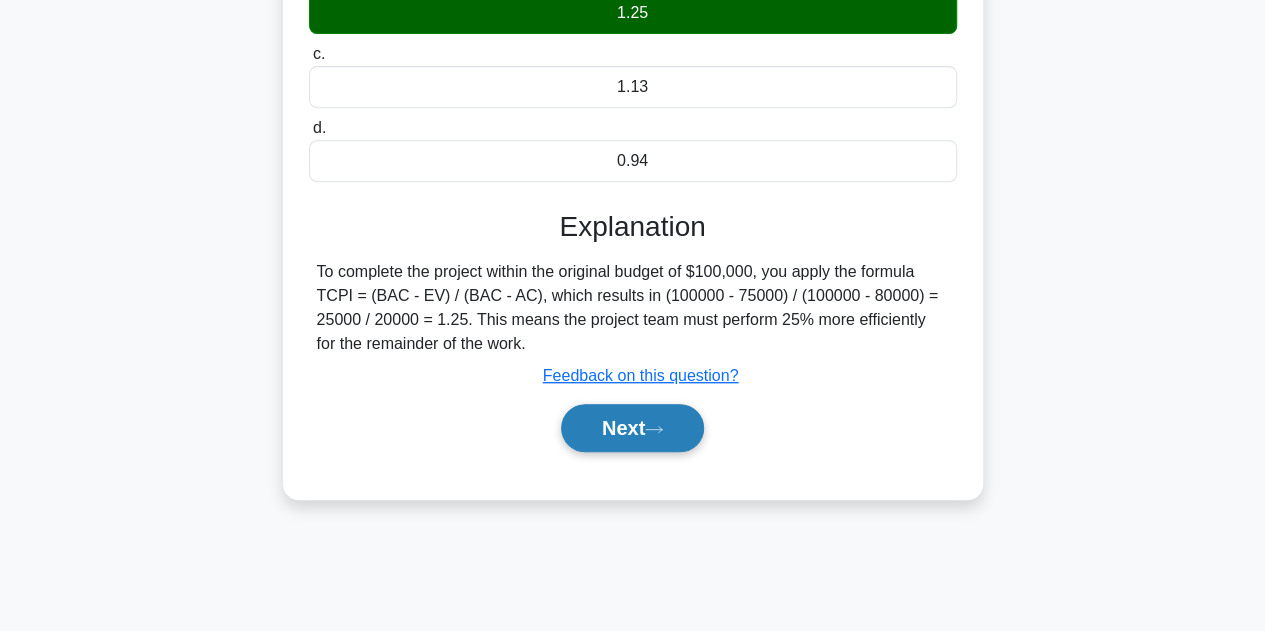 click on "Next" at bounding box center (632, 428) 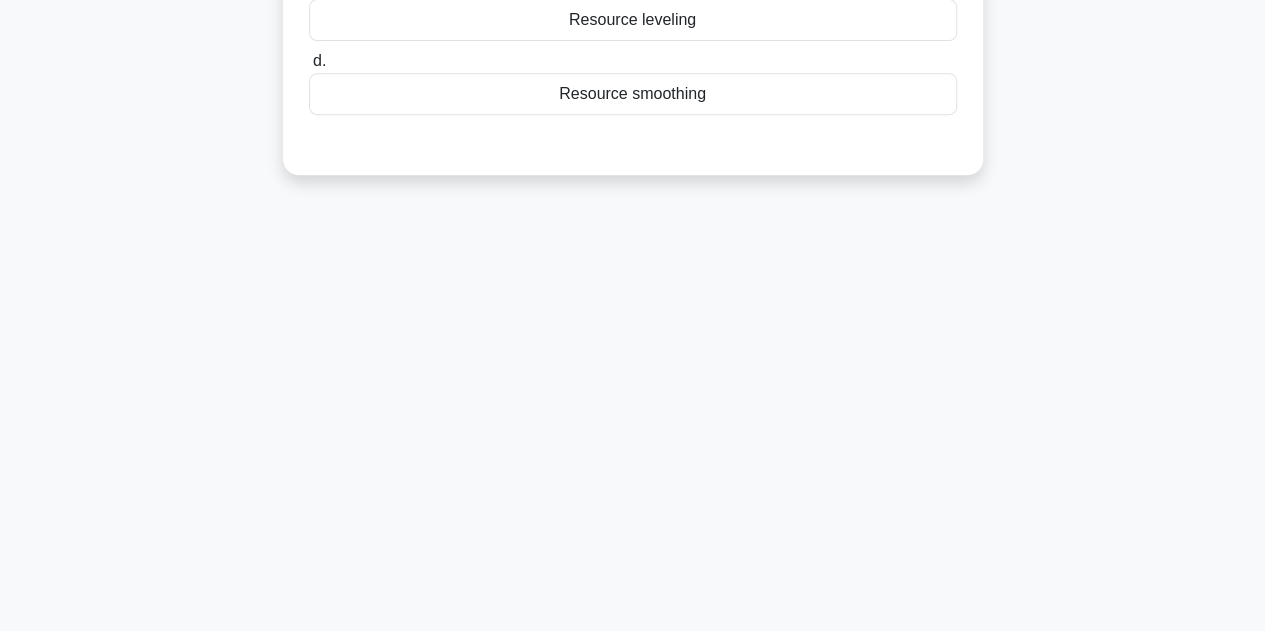 scroll, scrollTop: 0, scrollLeft: 0, axis: both 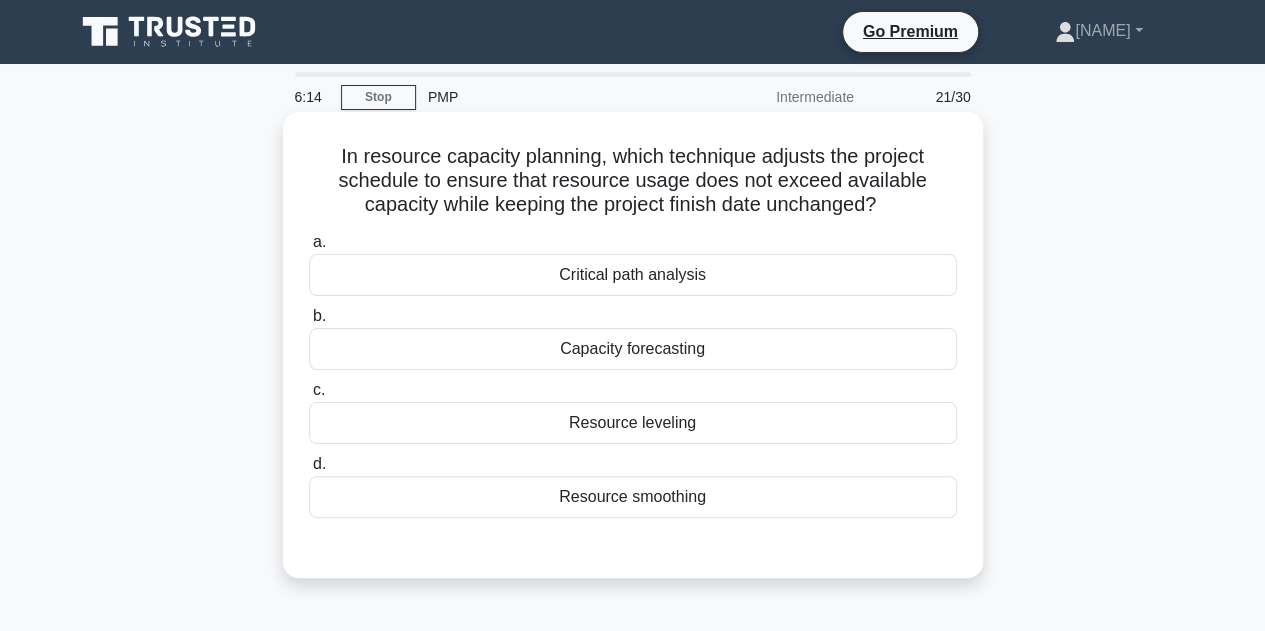 click on "Resource smoothing" at bounding box center [633, 497] 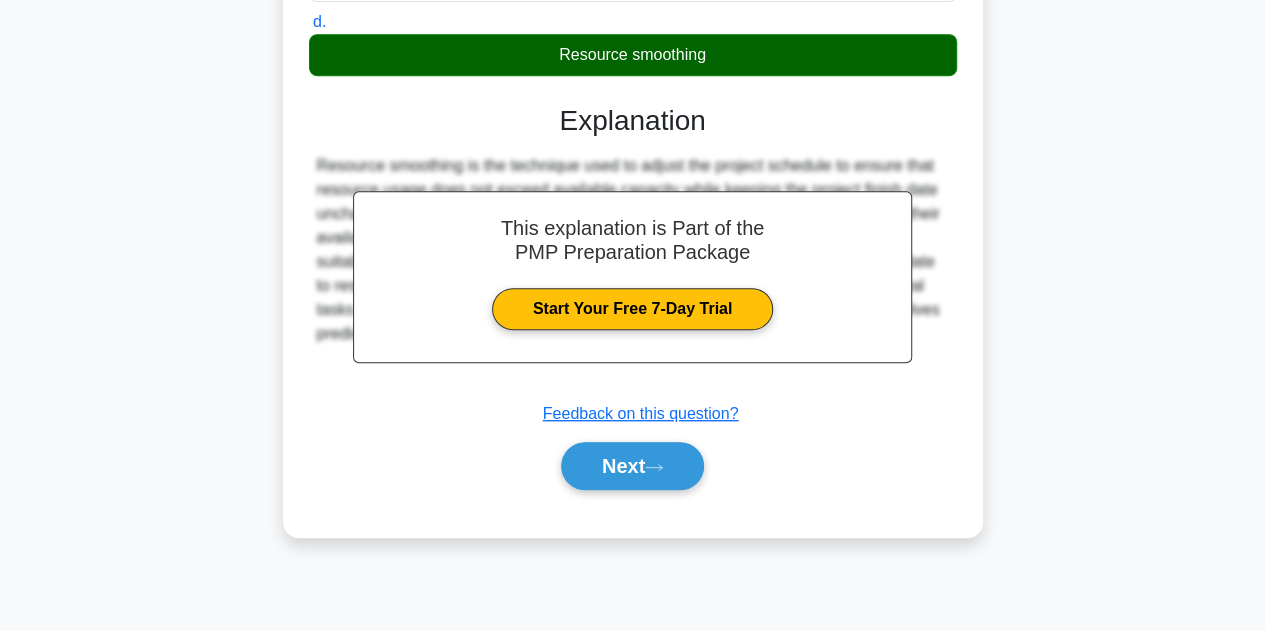 scroll, scrollTop: 449, scrollLeft: 0, axis: vertical 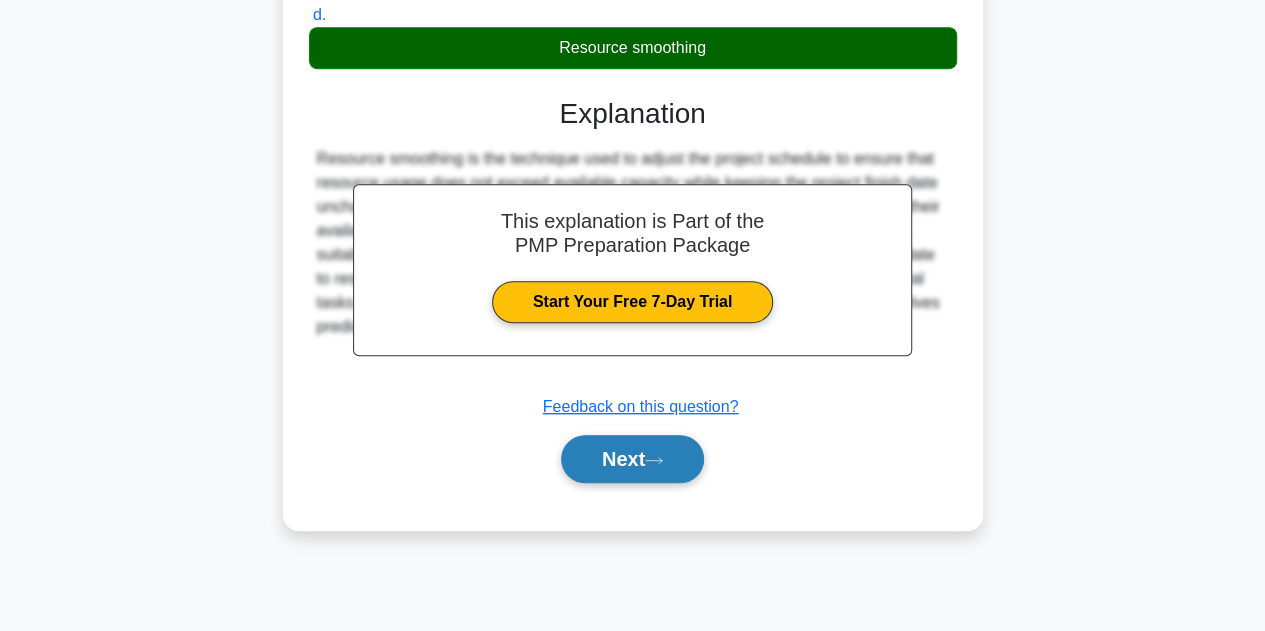 click on "Next" at bounding box center [632, 459] 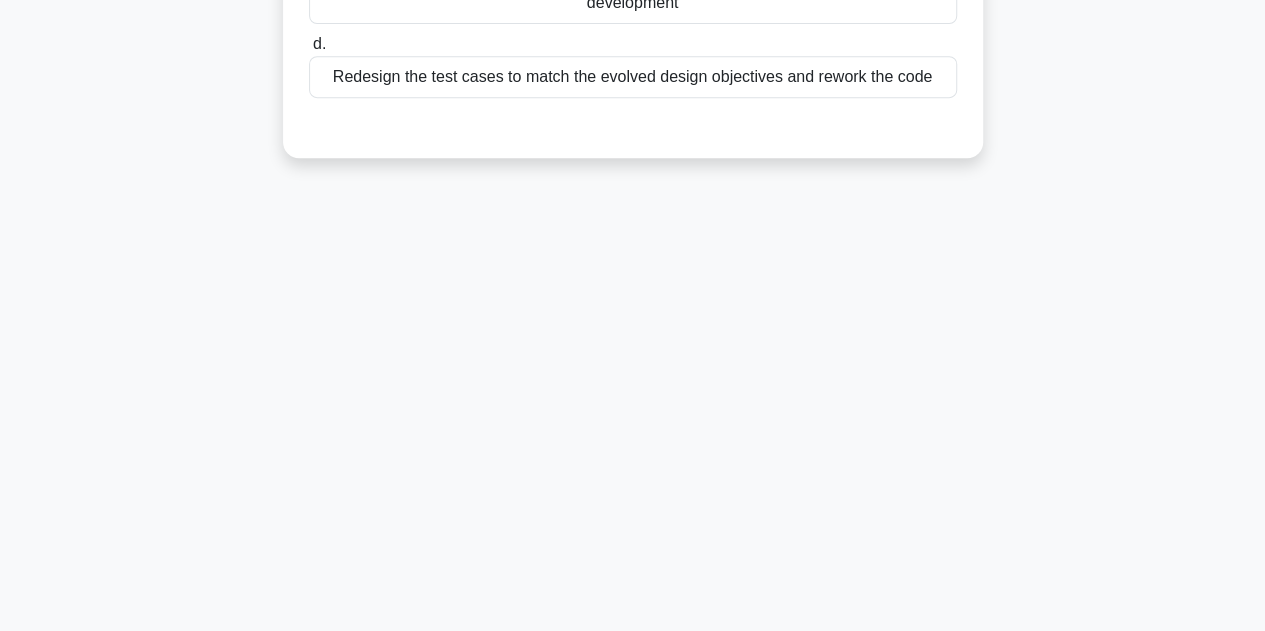 scroll, scrollTop: 0, scrollLeft: 0, axis: both 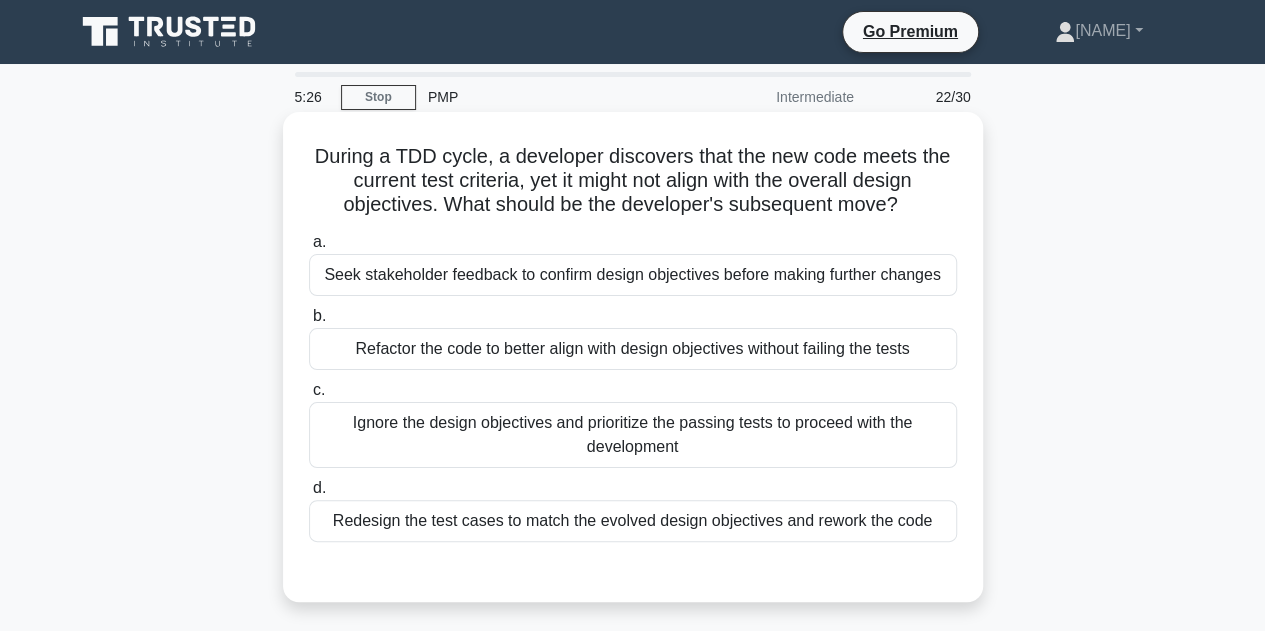 click on "Redesign the test cases to match the evolved design objectives and rework the code" at bounding box center (633, 521) 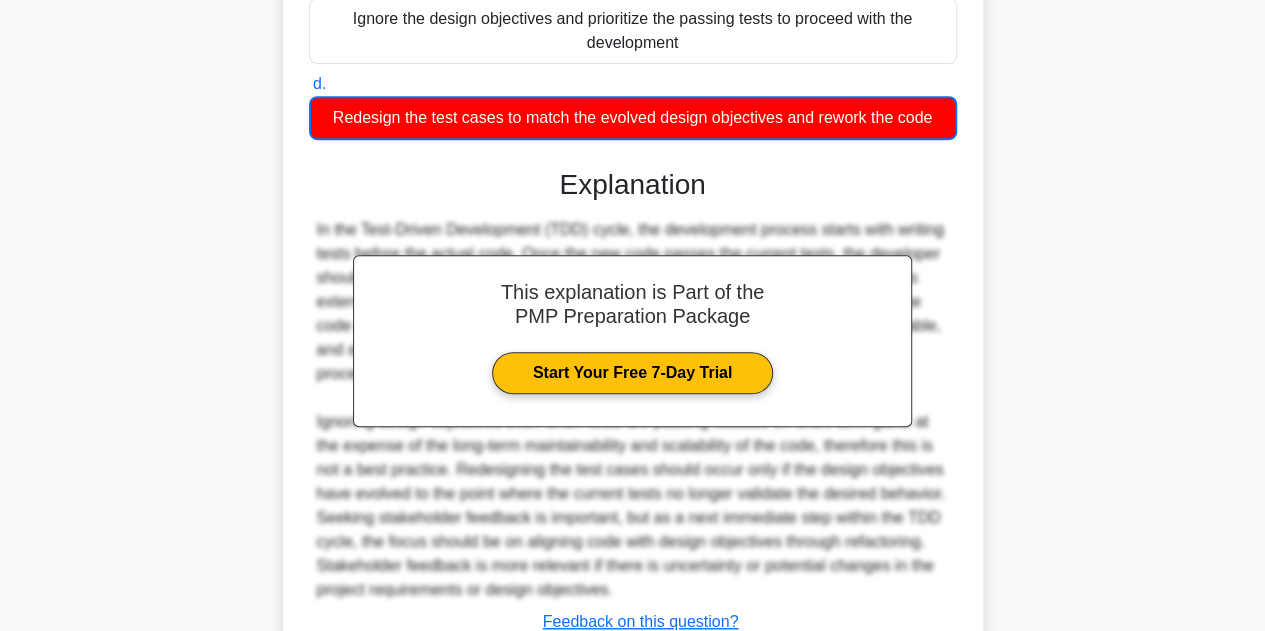 scroll, scrollTop: 554, scrollLeft: 0, axis: vertical 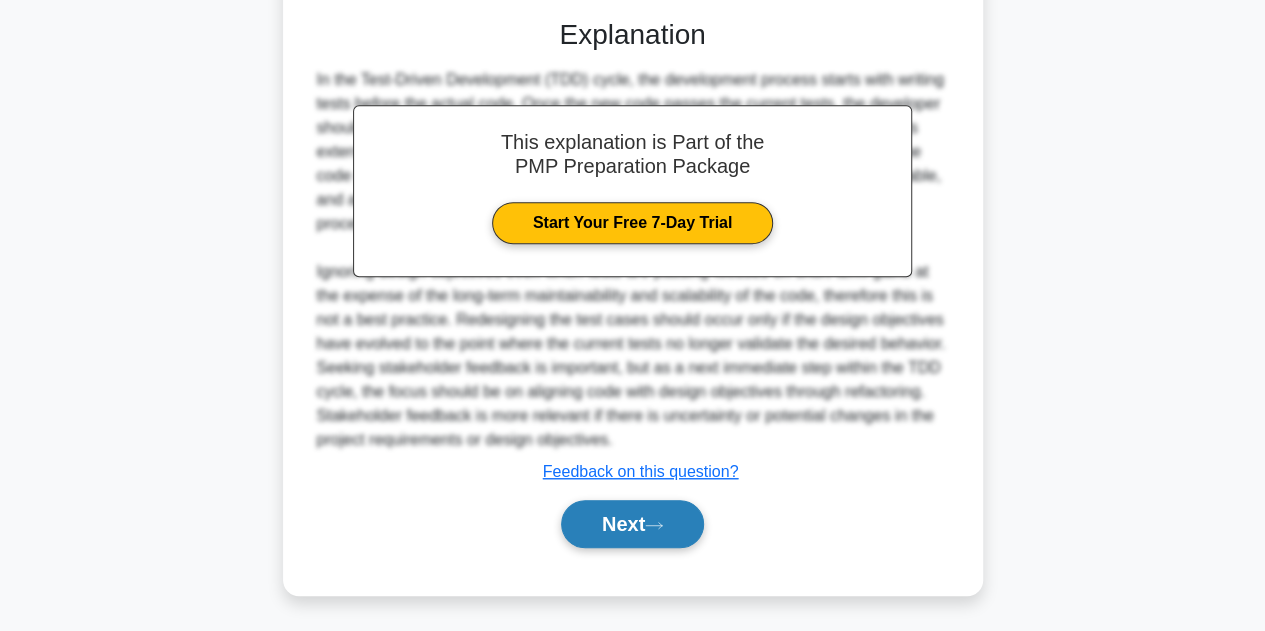 type 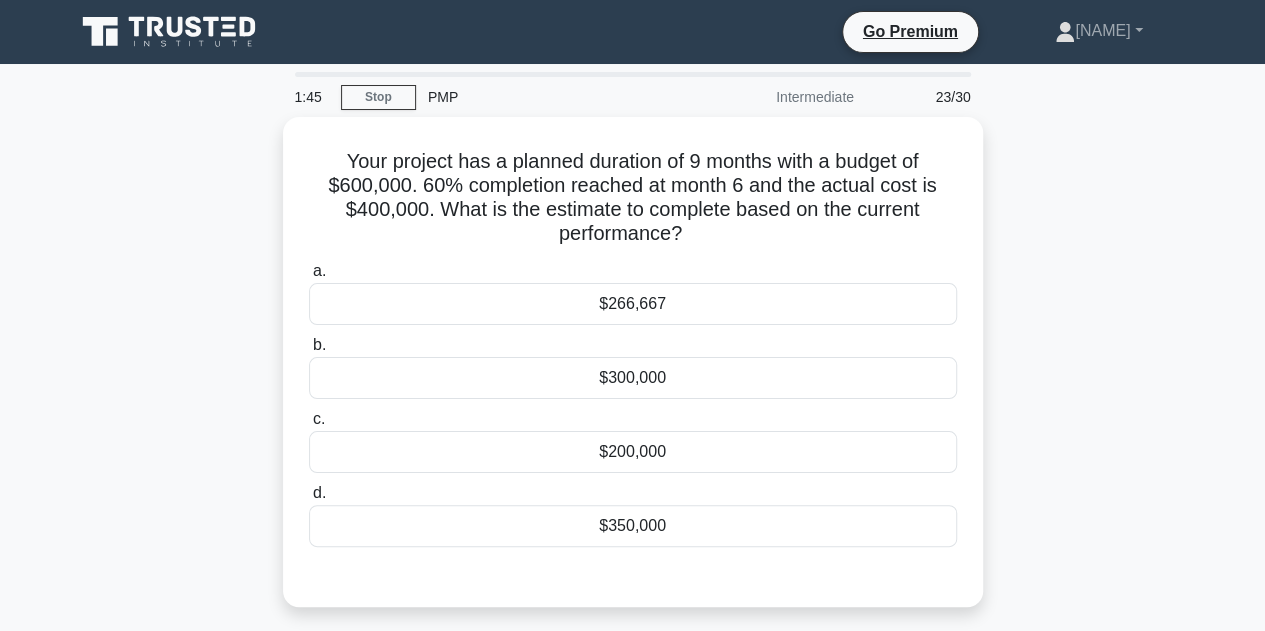 scroll, scrollTop: 37, scrollLeft: 0, axis: vertical 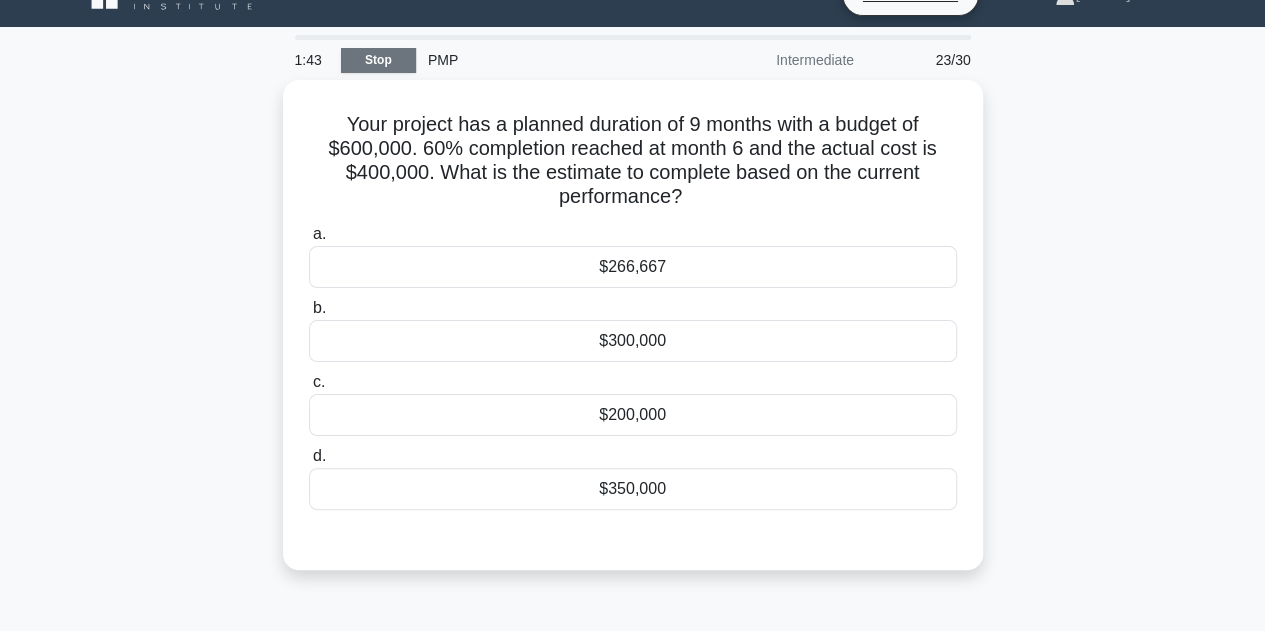 click on "Stop" at bounding box center (378, 60) 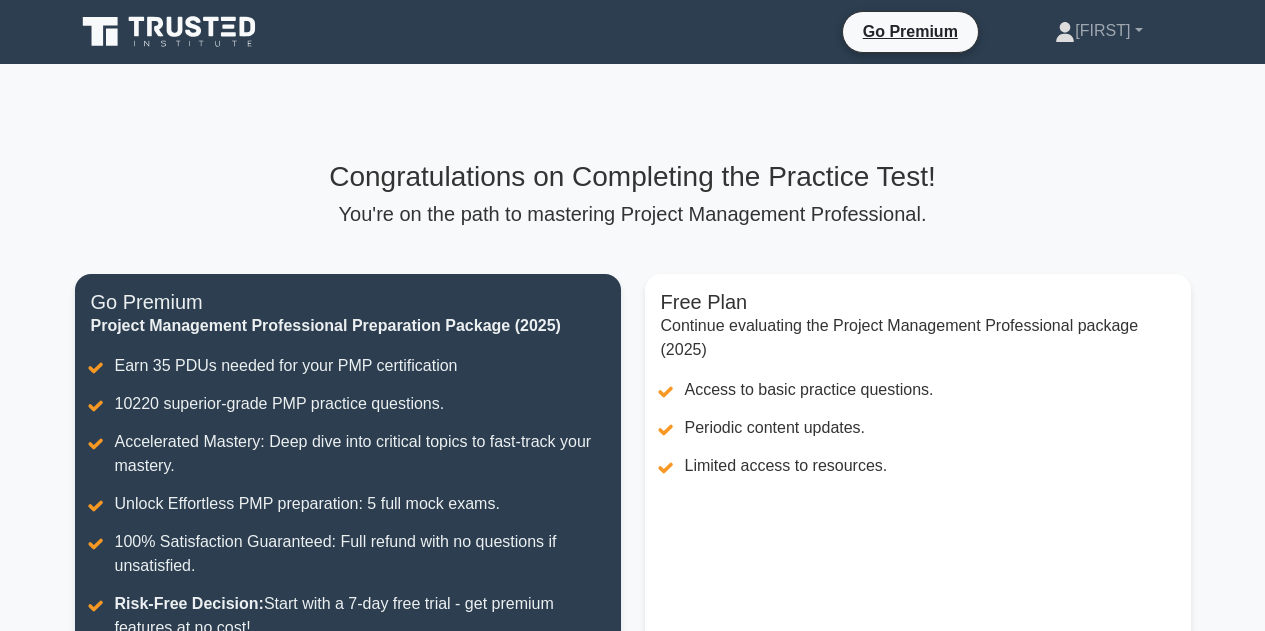 scroll, scrollTop: 0, scrollLeft: 0, axis: both 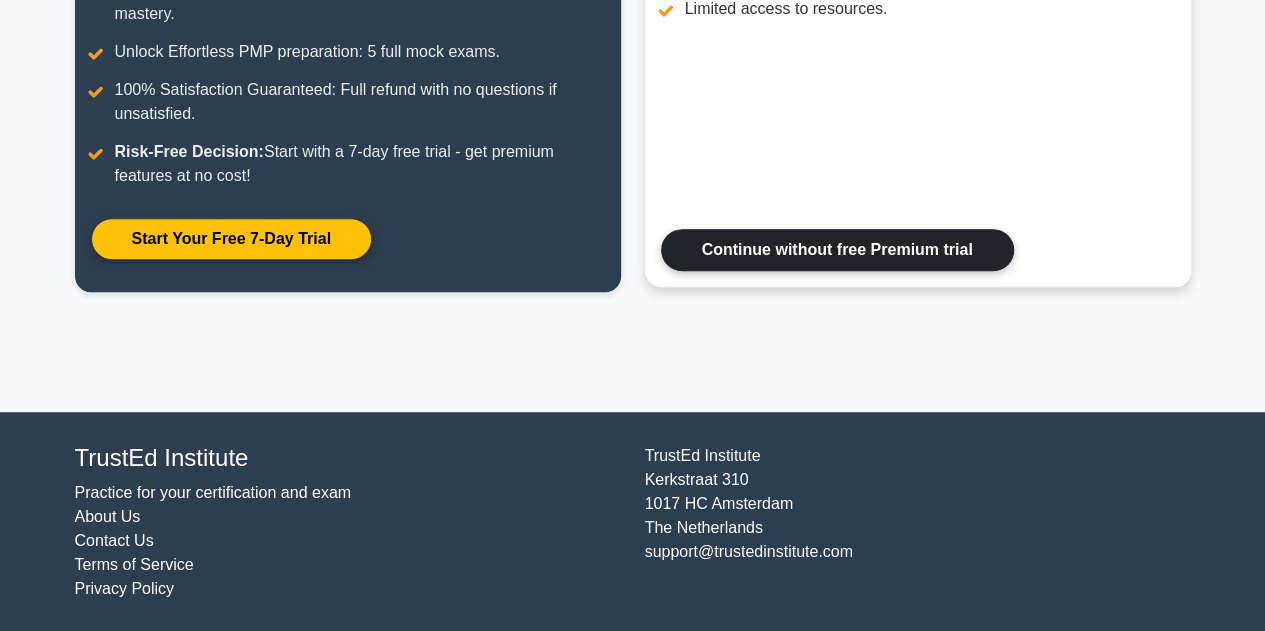 click on "Continue without free Premium trial" at bounding box center (837, 250) 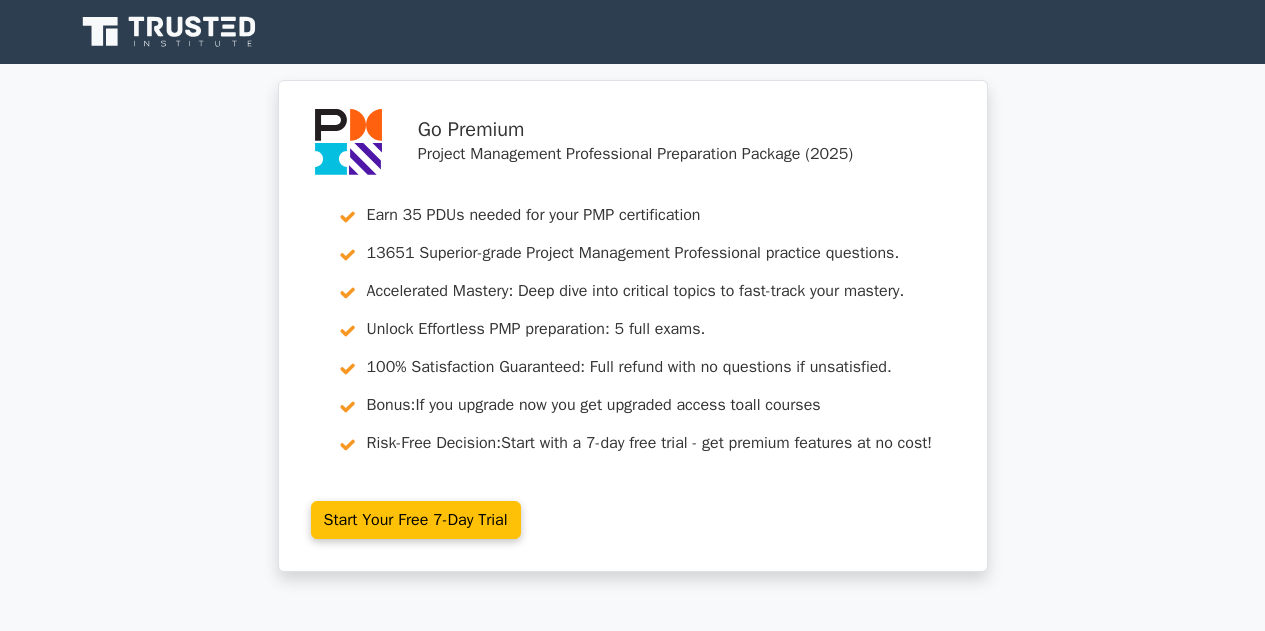 scroll, scrollTop: 0, scrollLeft: 0, axis: both 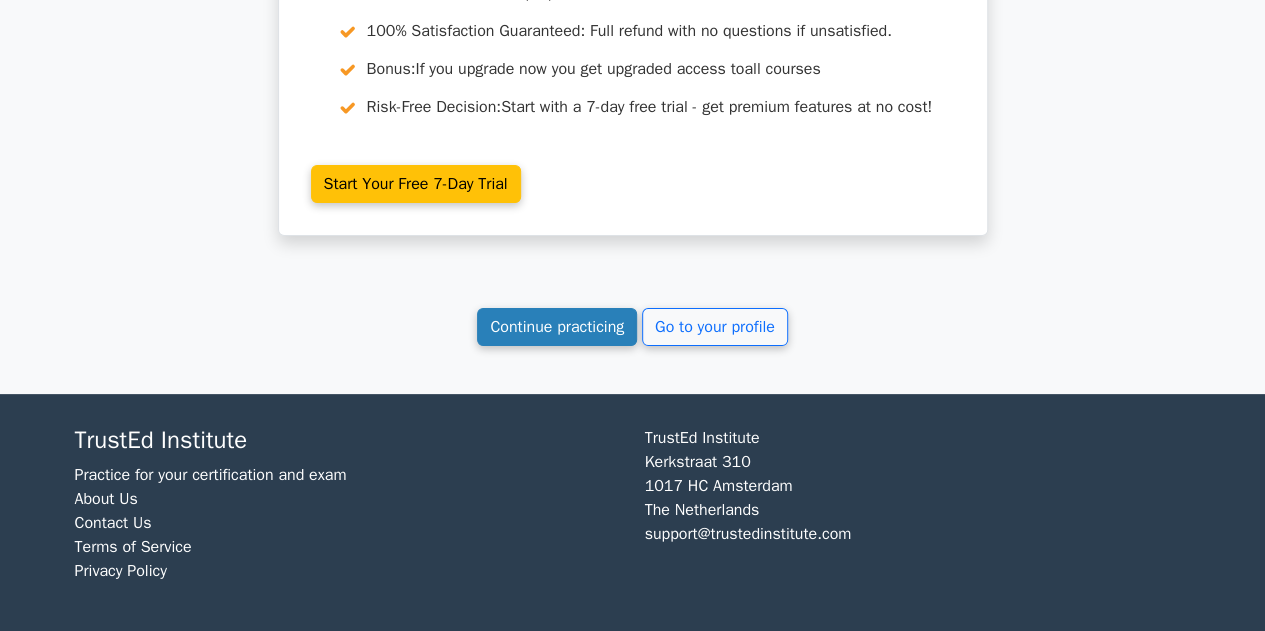 click on "Continue practicing" at bounding box center [557, 327] 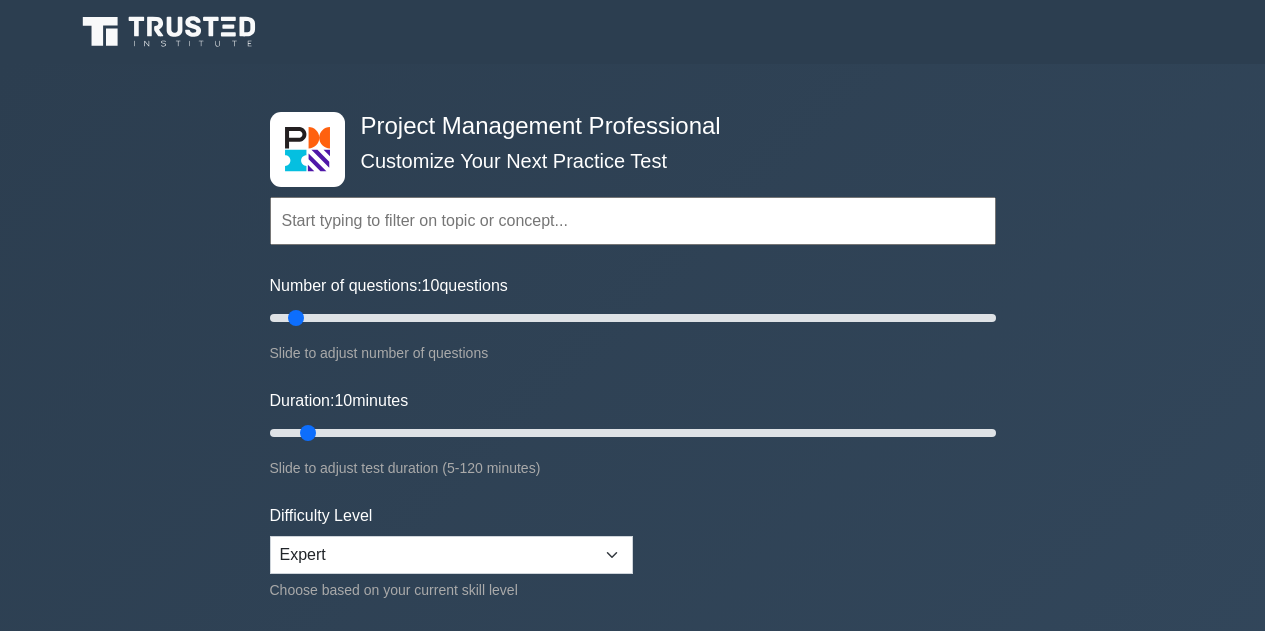 scroll, scrollTop: 0, scrollLeft: 0, axis: both 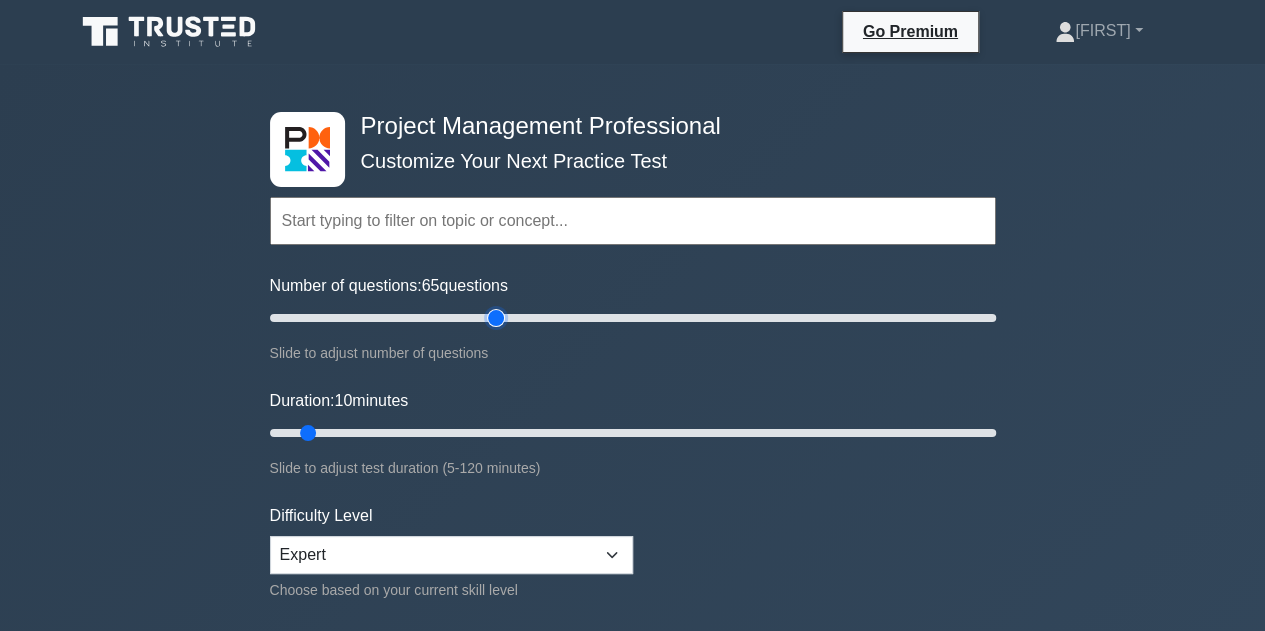 click on "Number of questions:  65  questions" at bounding box center [633, 318] 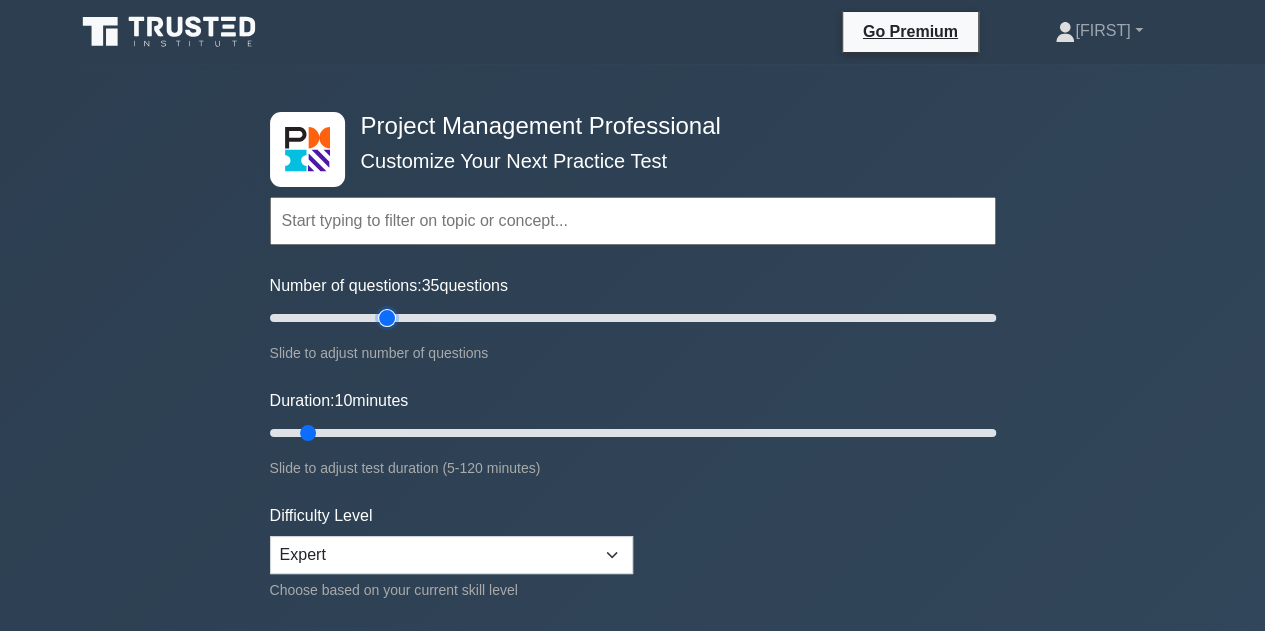 click on "Number of questions:  35  questions" at bounding box center [633, 318] 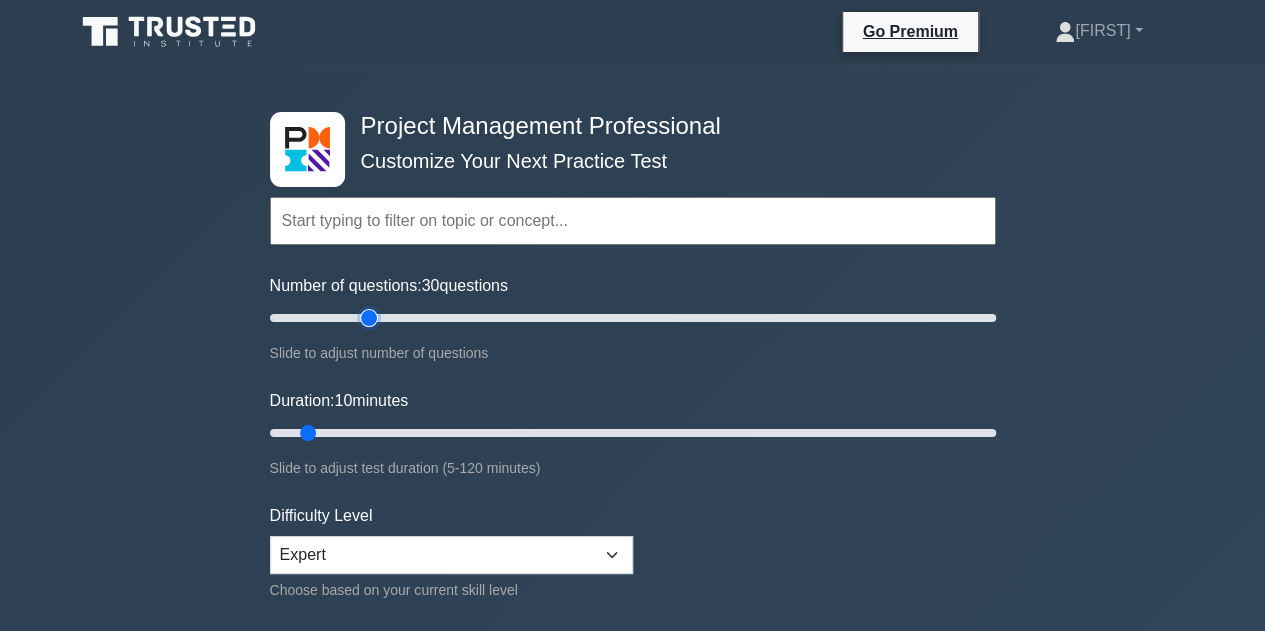 type on "30" 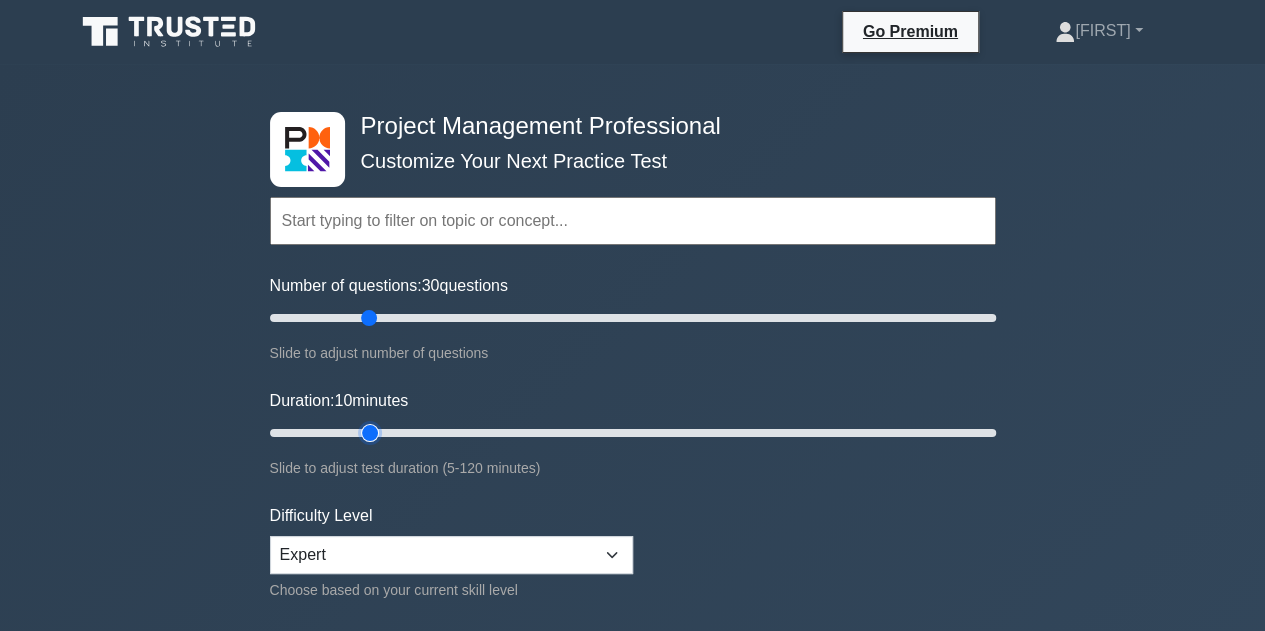 click on "Duration:  10  minutes" at bounding box center [633, 433] 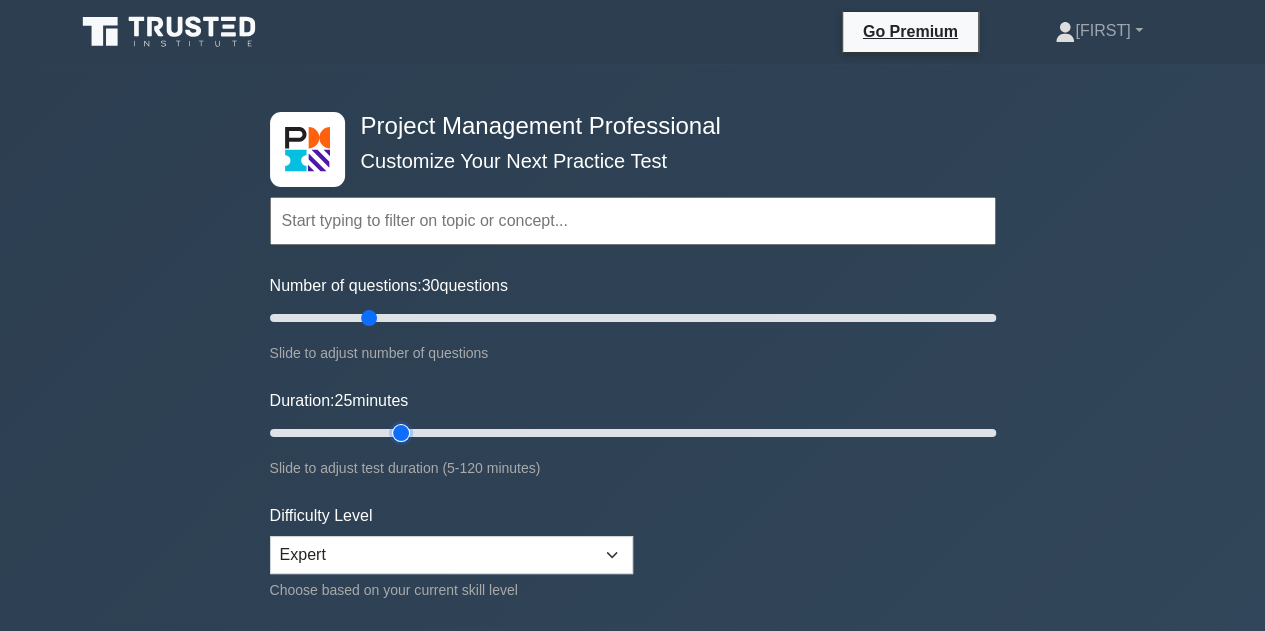 click on "Duration:  25  minutes" at bounding box center (633, 433) 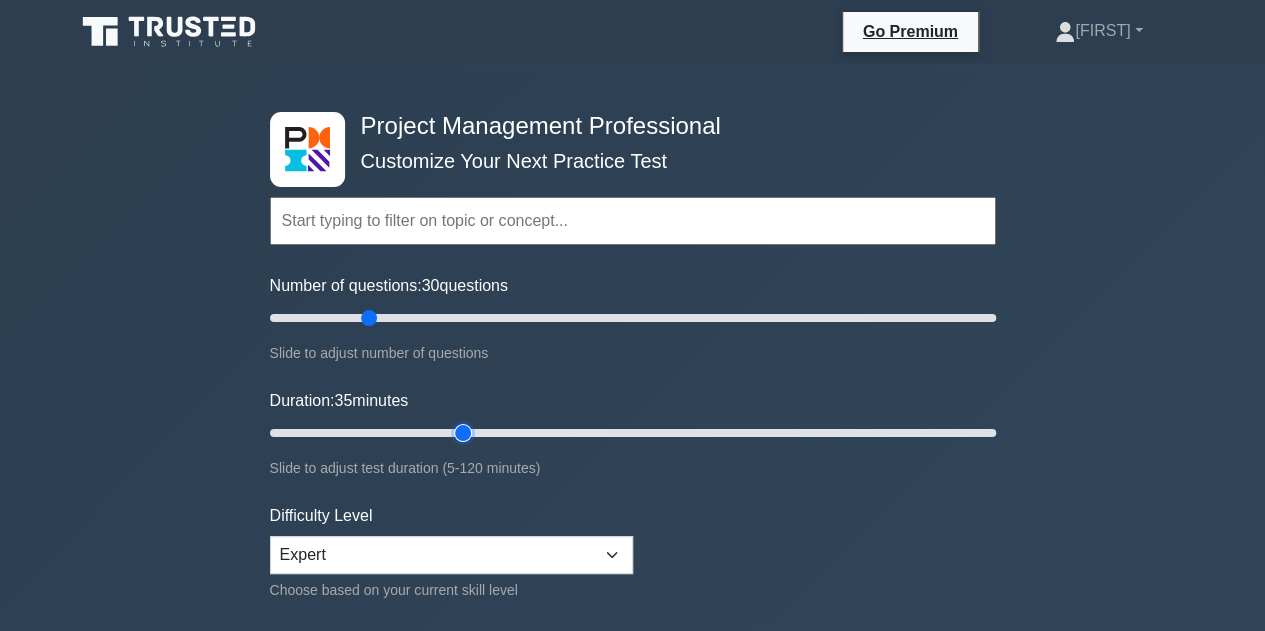 type on "35" 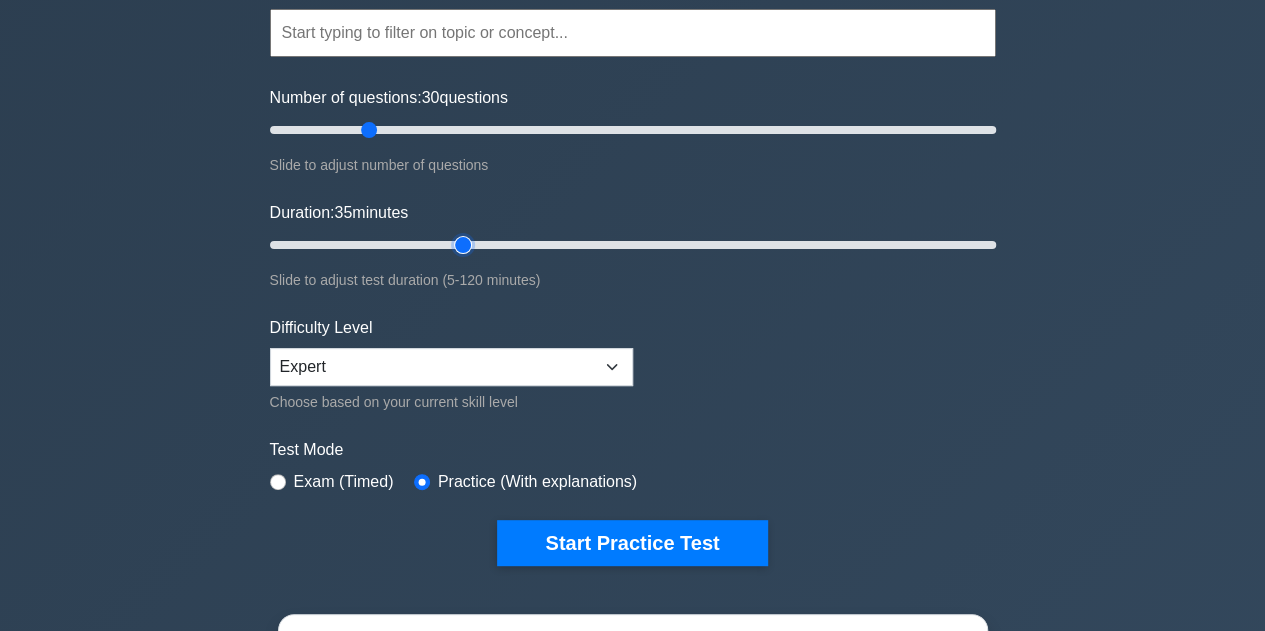 scroll, scrollTop: 190, scrollLeft: 0, axis: vertical 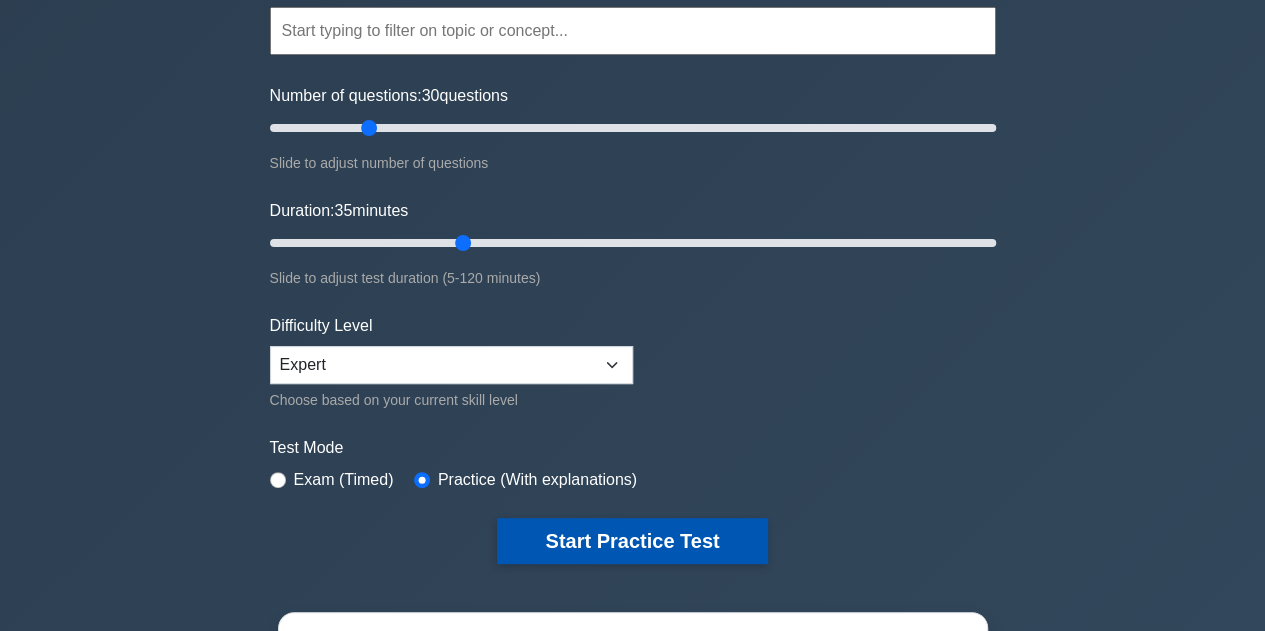 click on "Start Practice Test" at bounding box center (632, 541) 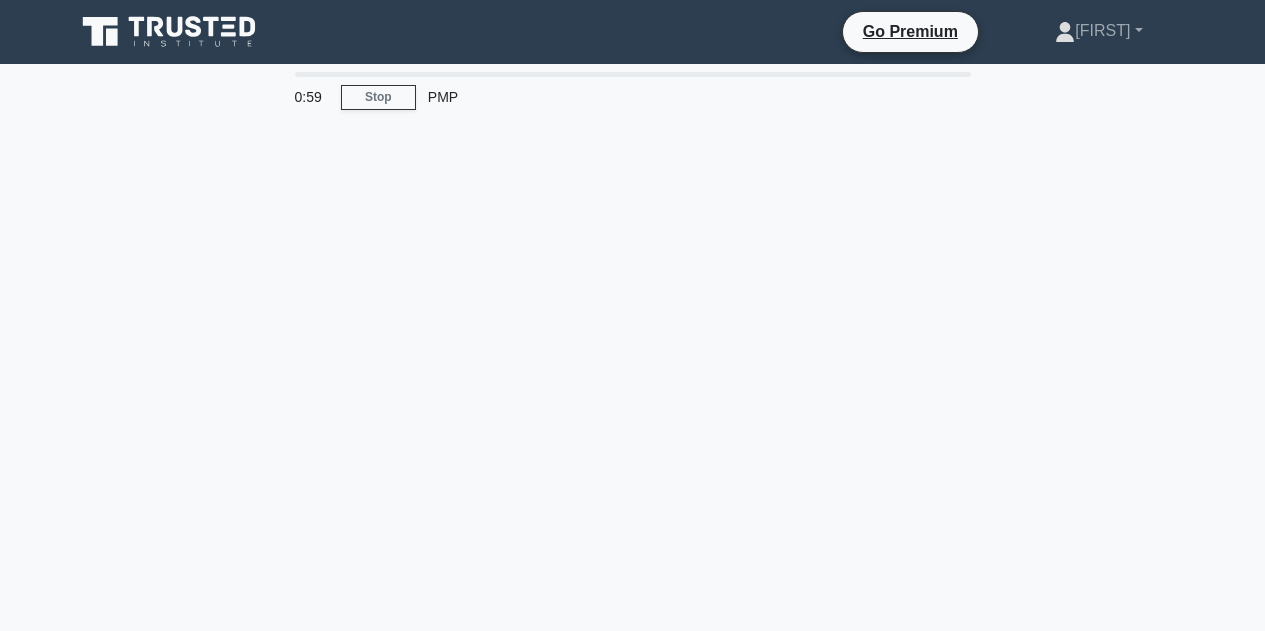 scroll, scrollTop: 0, scrollLeft: 0, axis: both 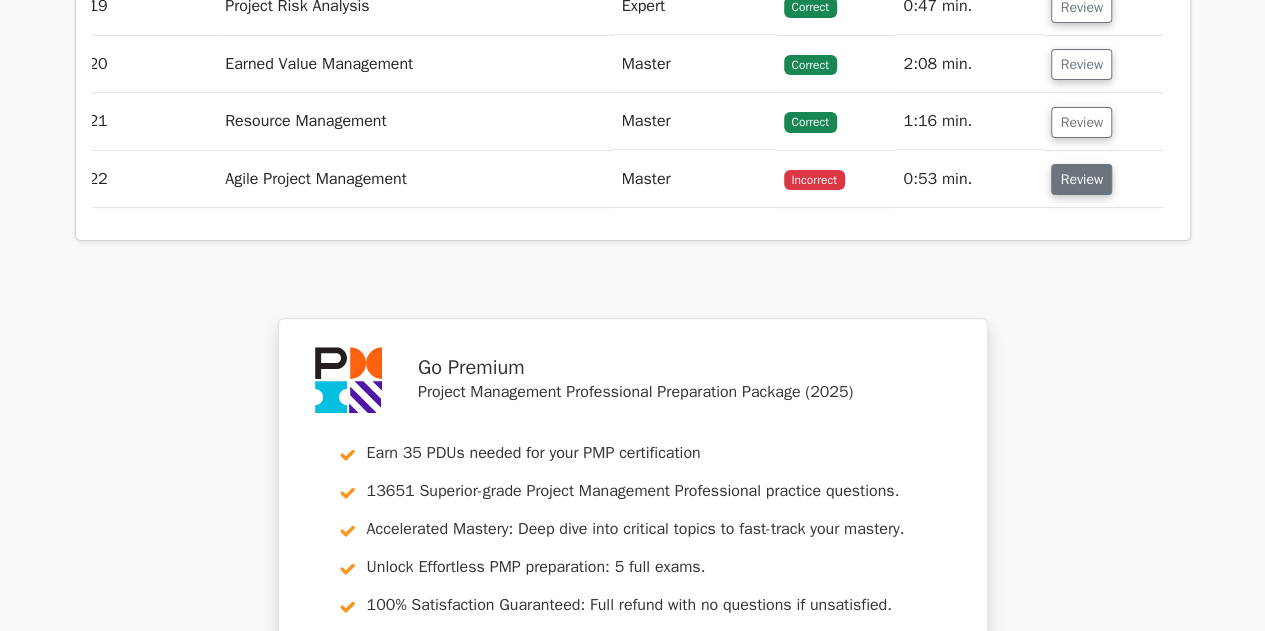 click on "Review" at bounding box center (1081, 179) 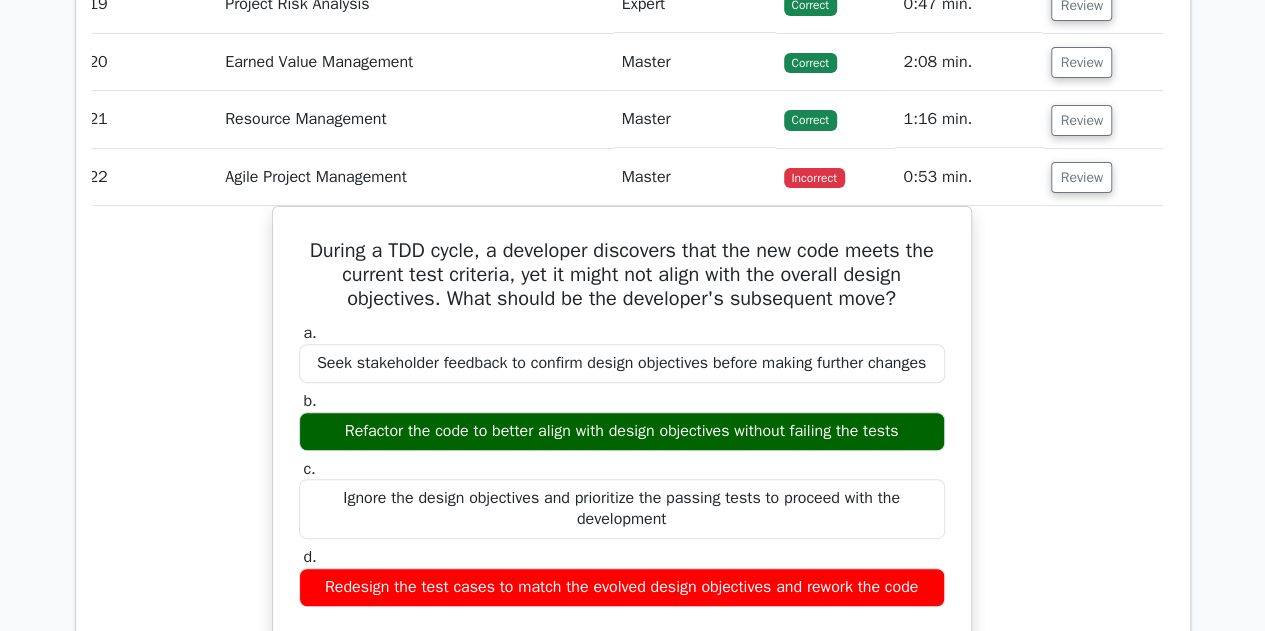 scroll, scrollTop: 4024, scrollLeft: 0, axis: vertical 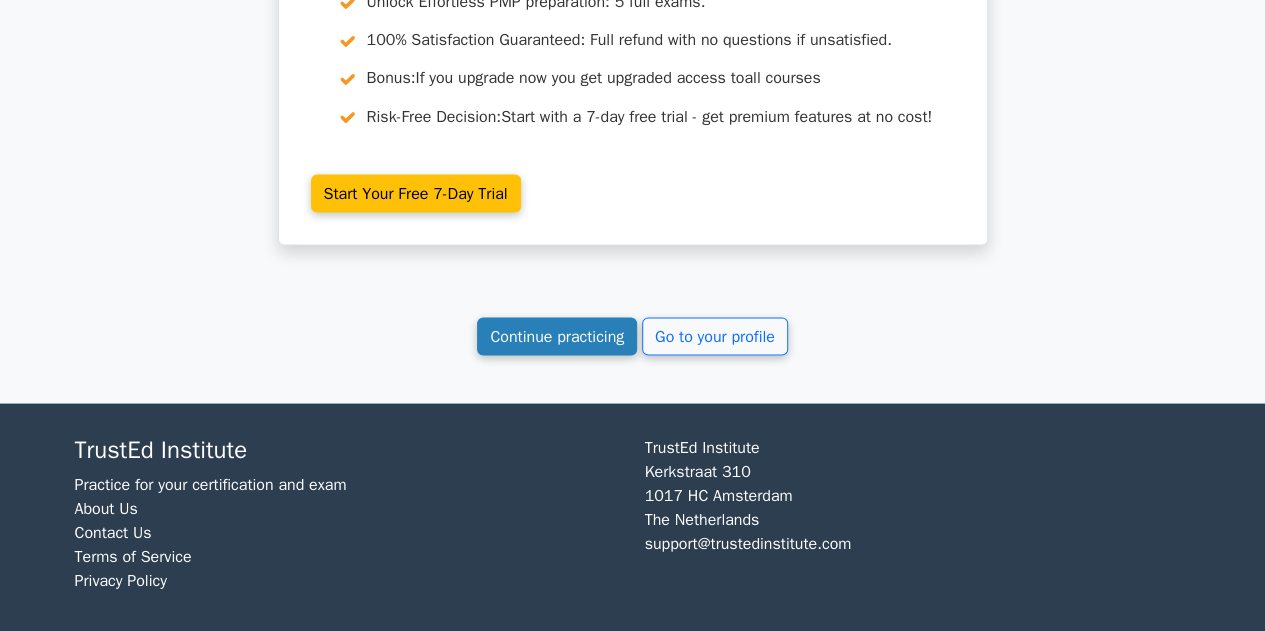 click on "Continue practicing" at bounding box center (557, 336) 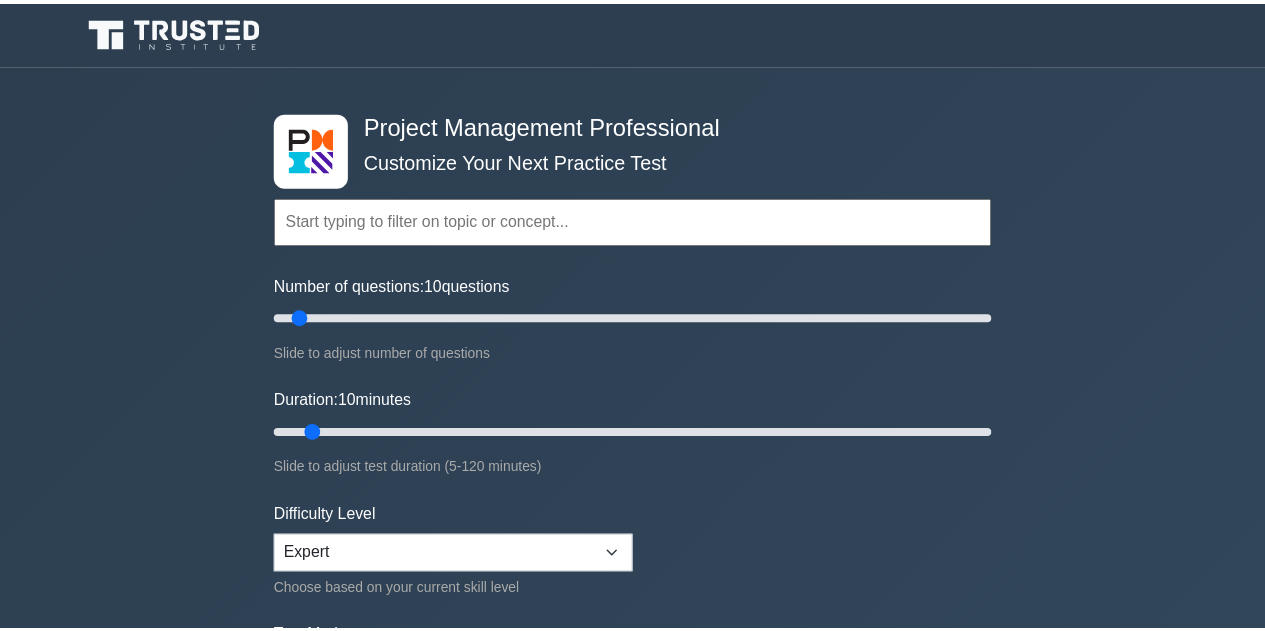scroll, scrollTop: 0, scrollLeft: 0, axis: both 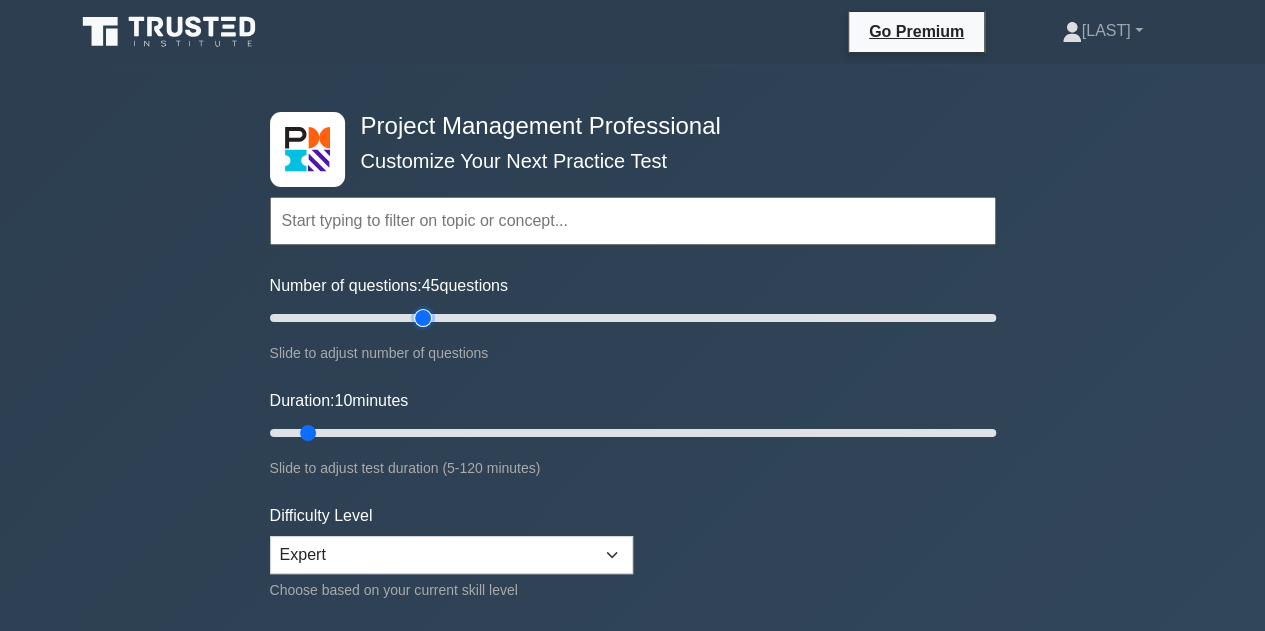 click on "Number of questions:  45  questions" at bounding box center (633, 318) 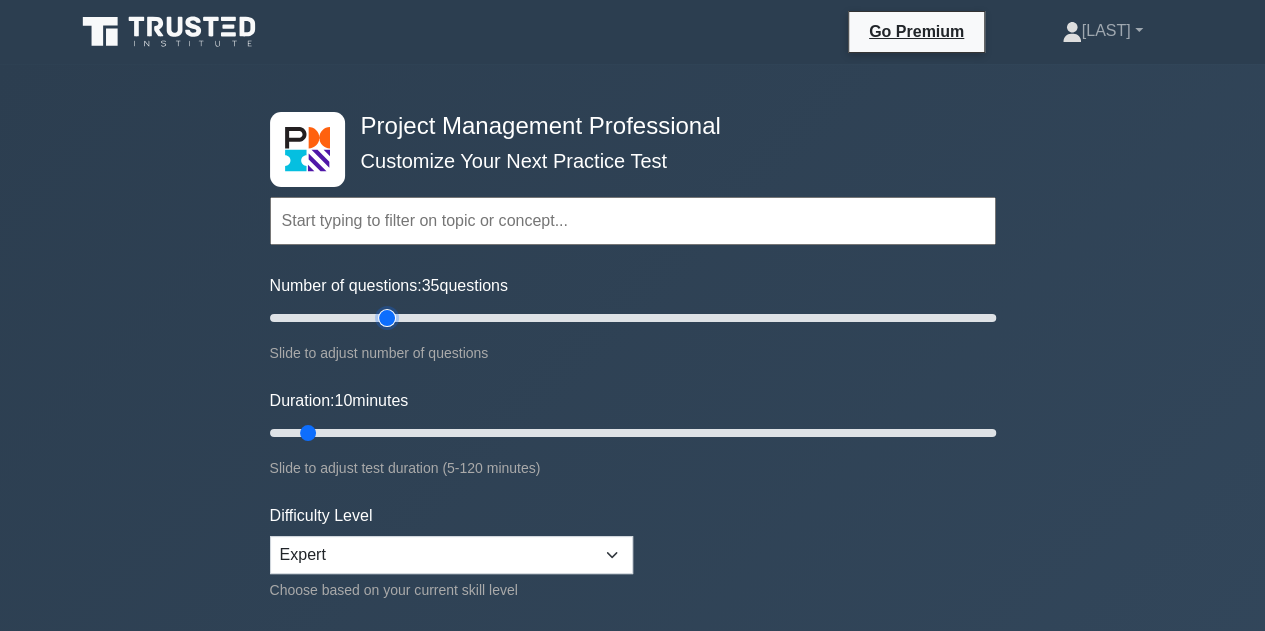 click on "Number of questions:  35  questions" at bounding box center [633, 318] 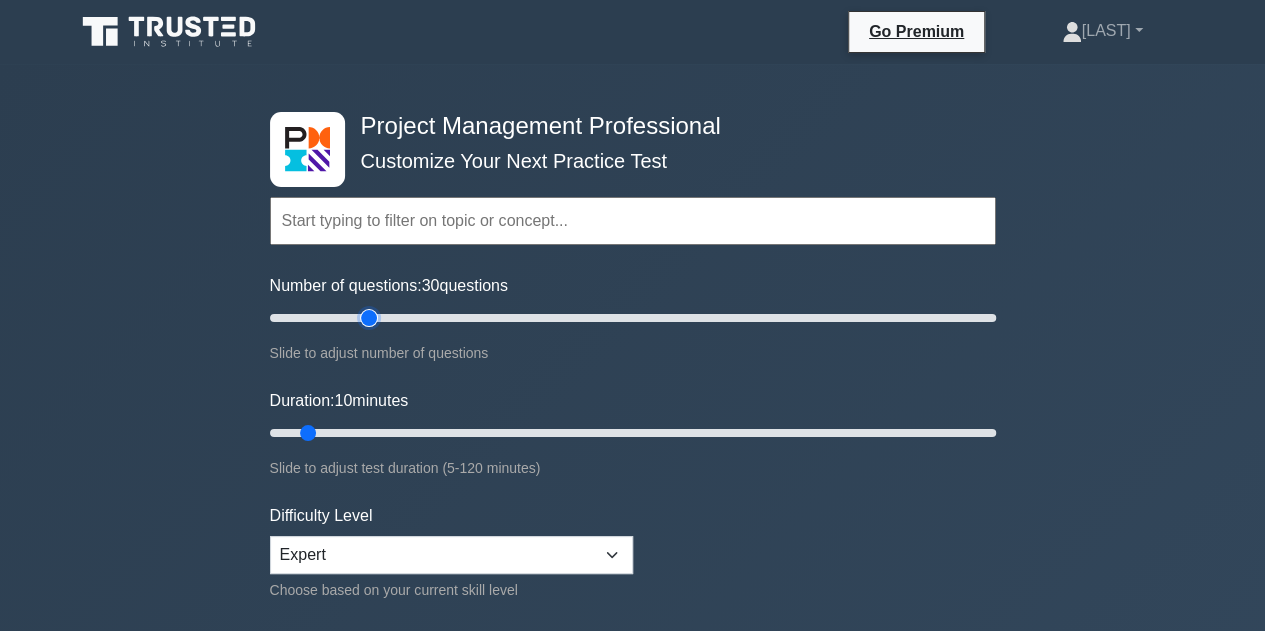 type on "30" 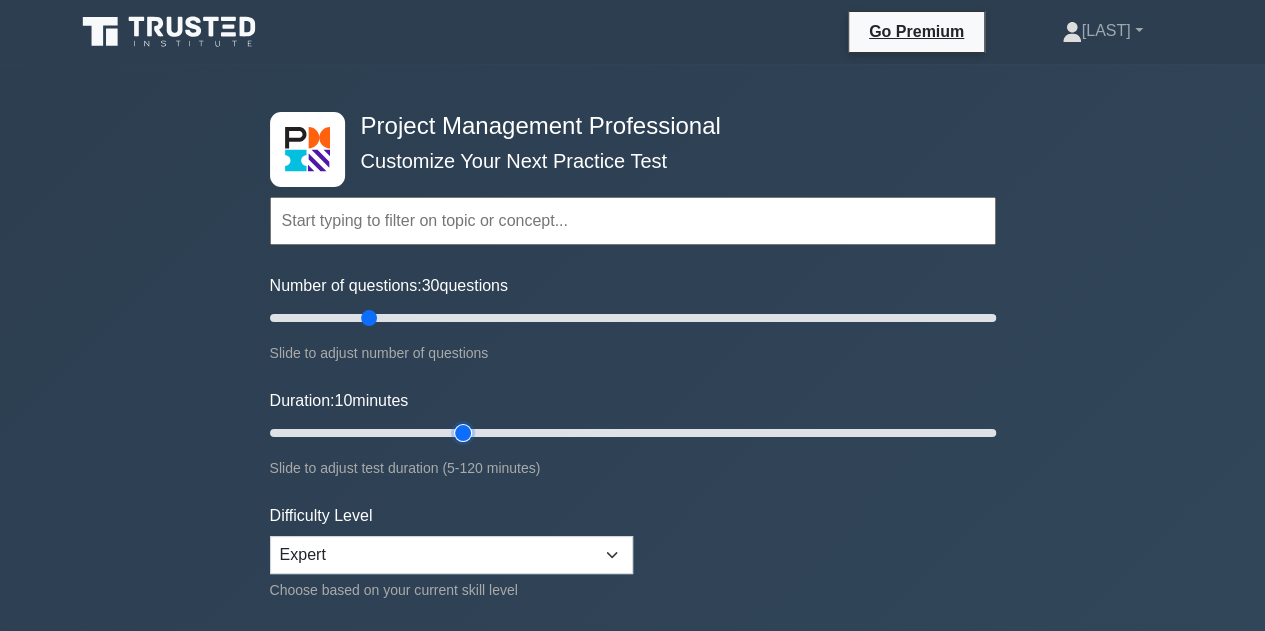 type on "35" 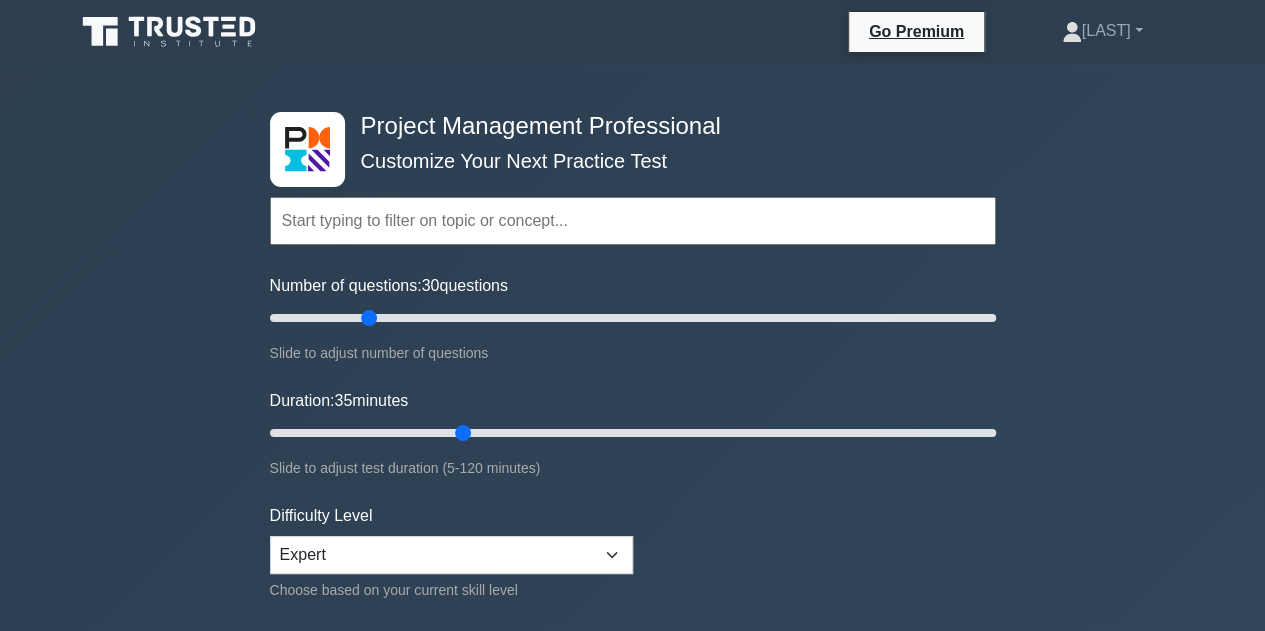 click on "Duration:  35  minutes
Slide to adjust test duration (5-120 minutes)" at bounding box center (633, 434) 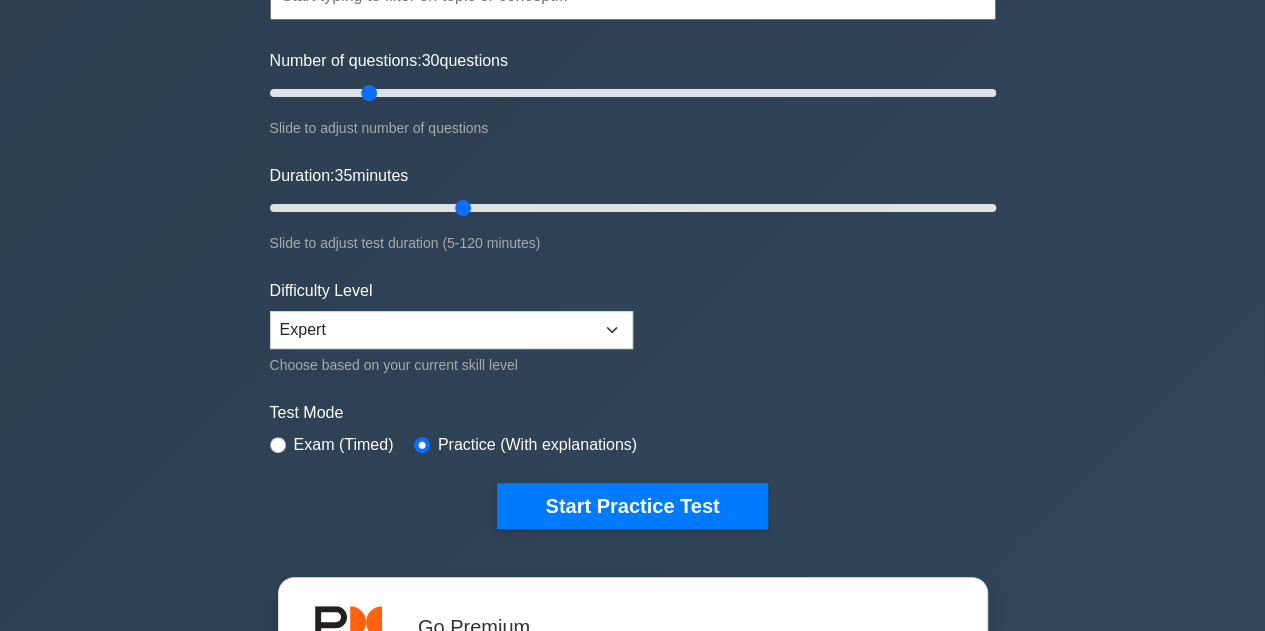 scroll, scrollTop: 237, scrollLeft: 0, axis: vertical 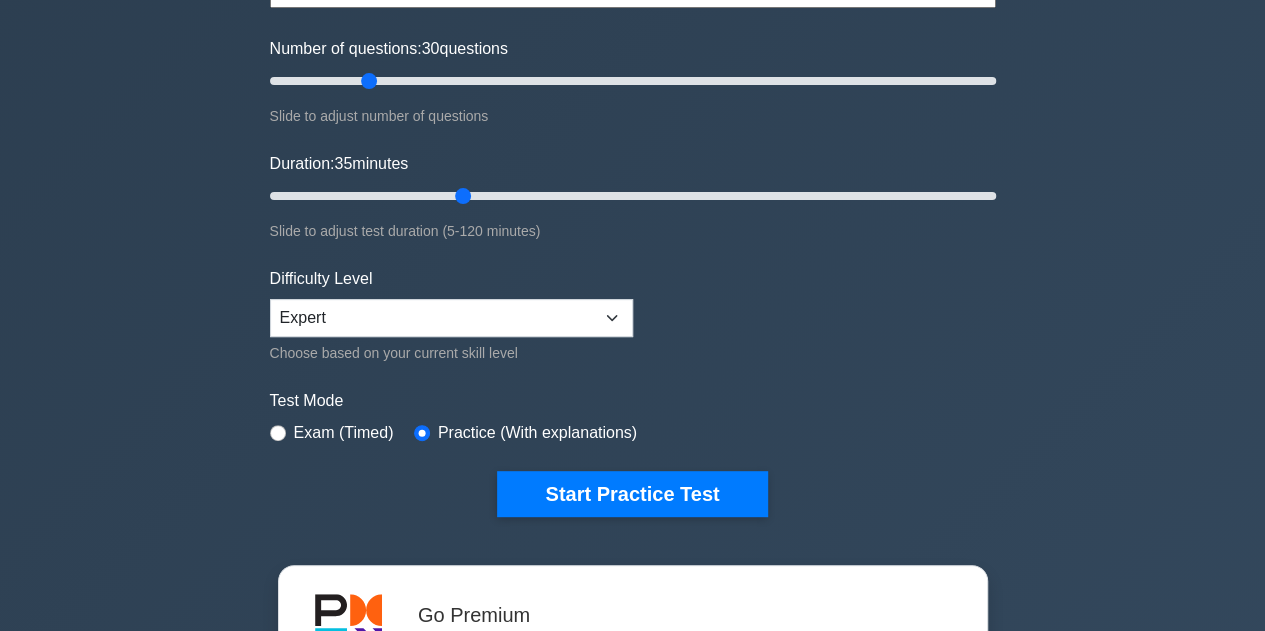 click on "Difficulty Level
Beginner
Intermediate
Expert
Choose based on your current skill level" at bounding box center (451, 316) 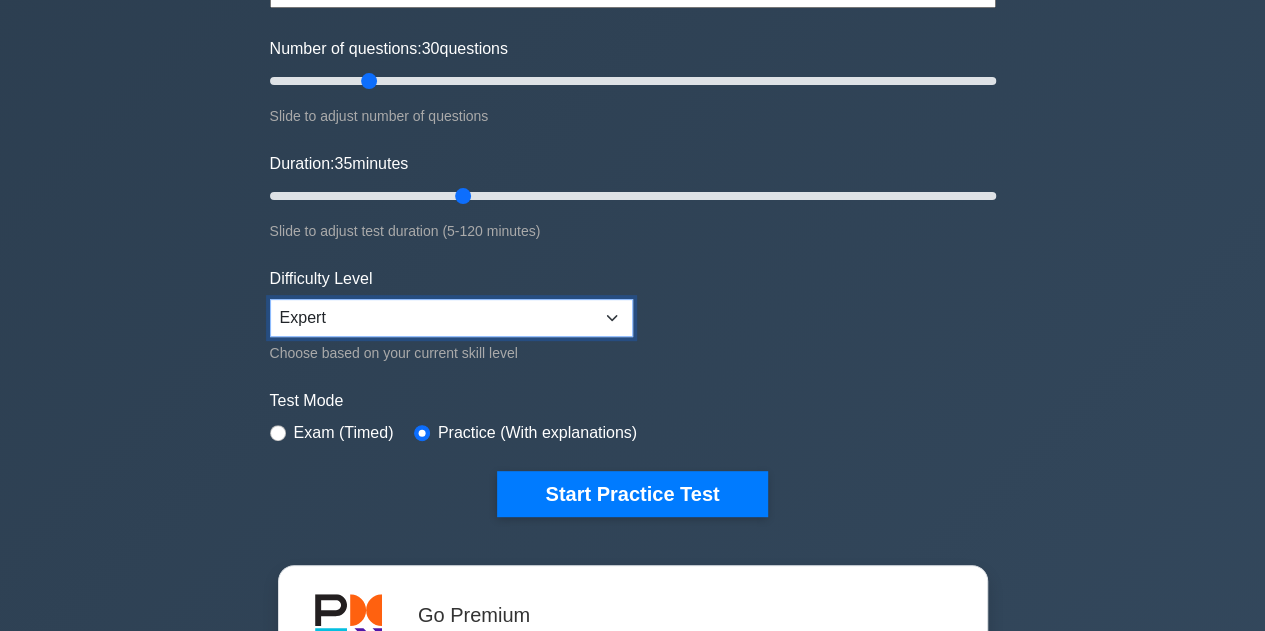 click on "Beginner
Intermediate
Expert" at bounding box center [451, 318] 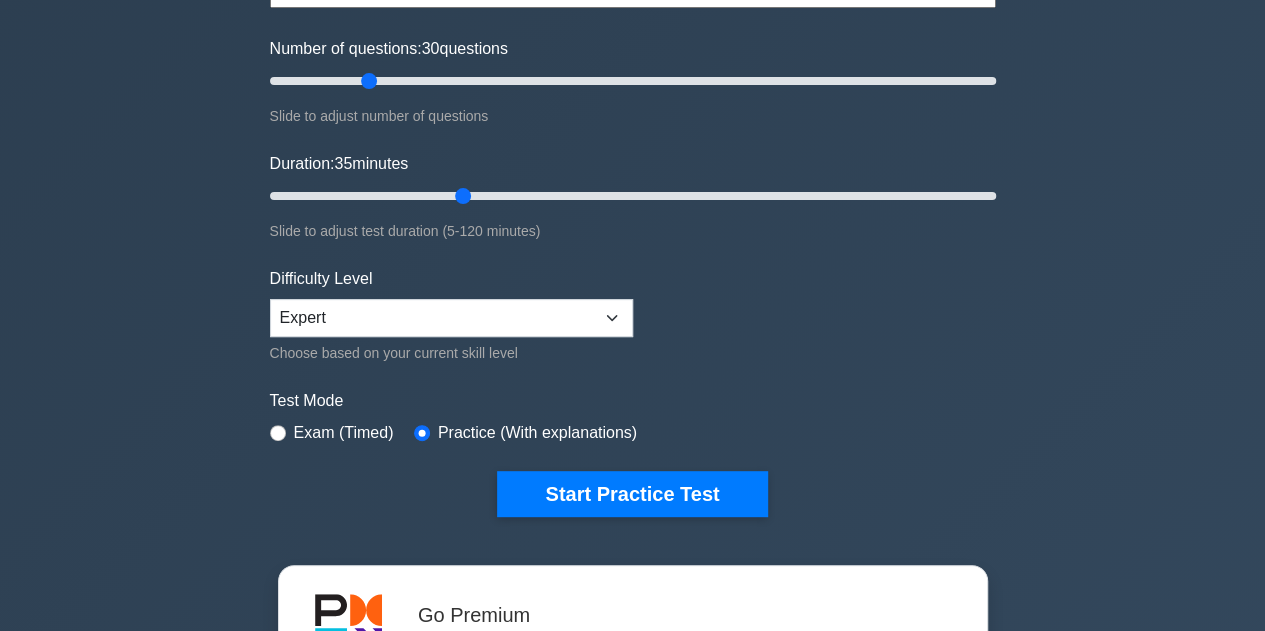 click on "Topics
Scope Management
Time Management
Cost Management
Quality Management
Risk Management
Integration Management
Human Resource Management
Communication Management
Procurement Management" at bounding box center (633, 208) 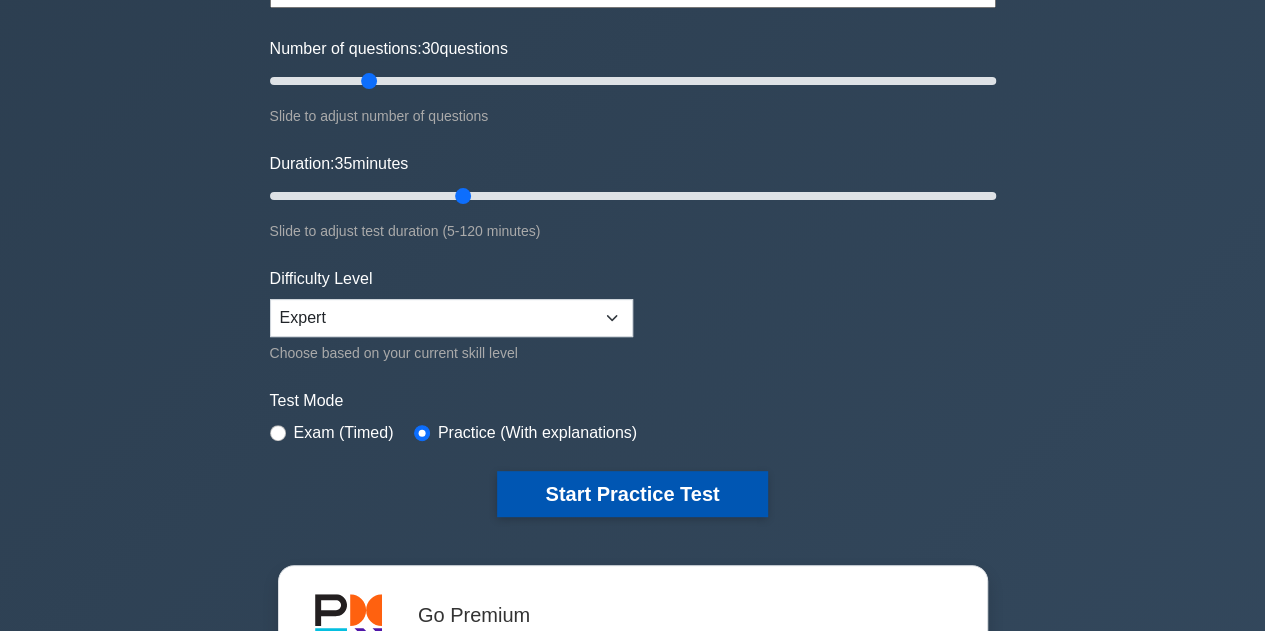 click on "Start Practice Test" at bounding box center (632, 494) 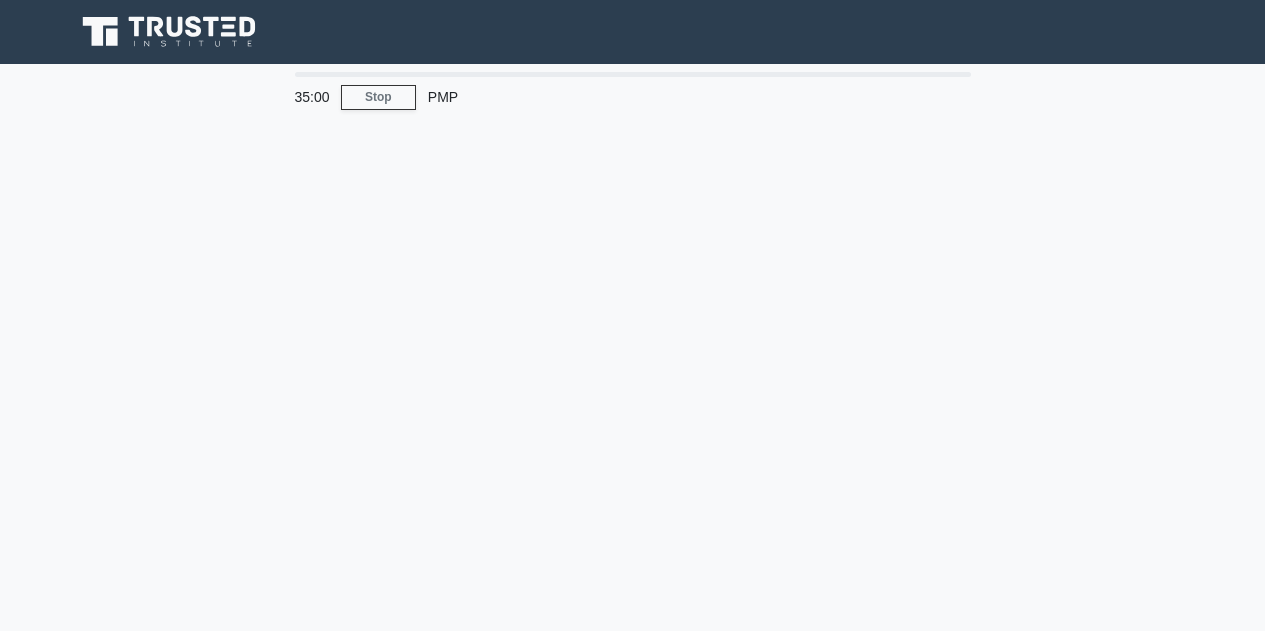 scroll, scrollTop: 0, scrollLeft: 0, axis: both 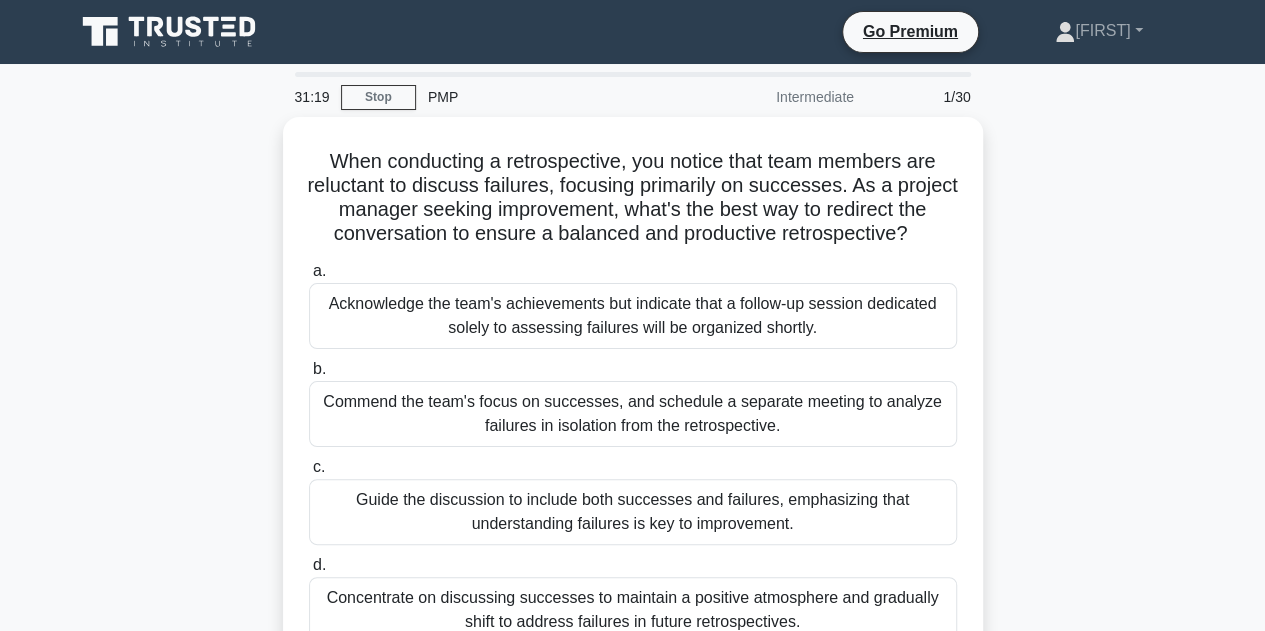 click on "31:19
Stop
PMP
Intermediate
1/30
When conducting a retrospective, you notice that team members are reluctant to discuss failures, focusing primarily on successes. As a project manager seeking improvement, what's the best way to redirect the conversation to ensure a balanced and productive retrospective?
.spinner_0XTQ{transform-origin:center;animation:spinner_y6GP .75s linear infinite}@keyframes spinner_y6GP{100%{transform:rotate(360deg)}}
a. b." at bounding box center [632, 572] 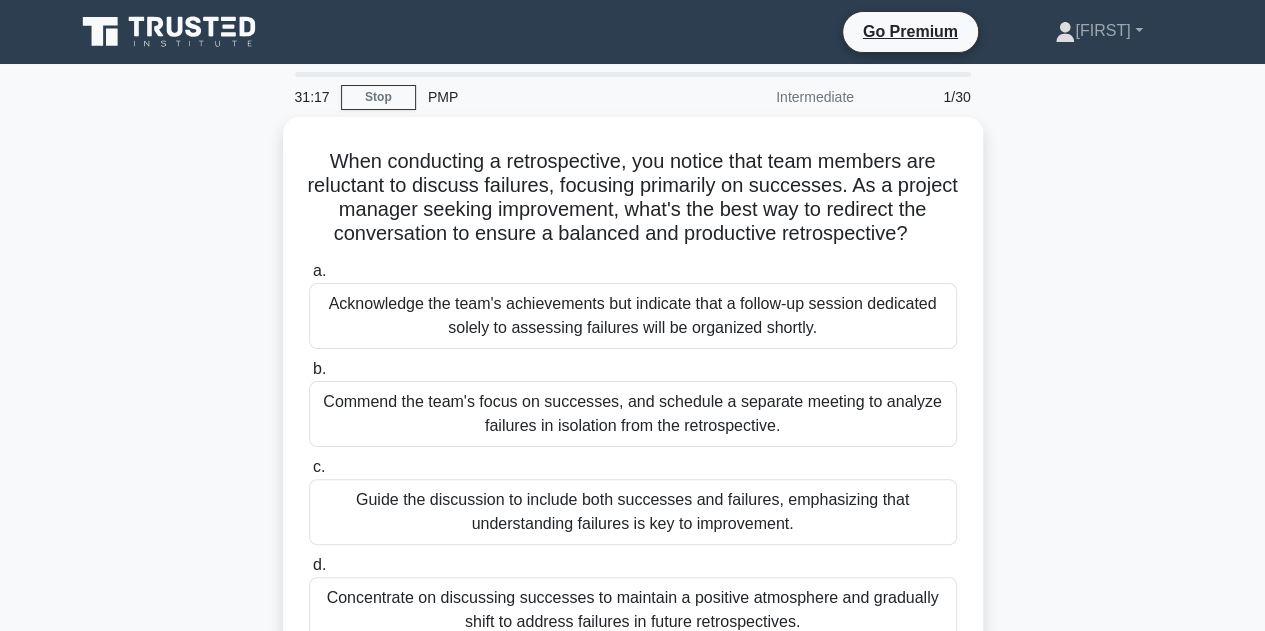 click on "When conducting a retrospective, you notice that team members are reluctant to discuss failures, focusing primarily on successes. As a project manager seeking improvement, what's the best way to redirect the conversation to ensure a balanced and productive retrospective?
.spinner_0XTQ{transform-origin:center;animation:spinner_y6GP .75s linear infinite}@keyframes spinner_y6GP{100%{transform:rotate(360deg)}}
a.
b.
c." at bounding box center [633, 422] 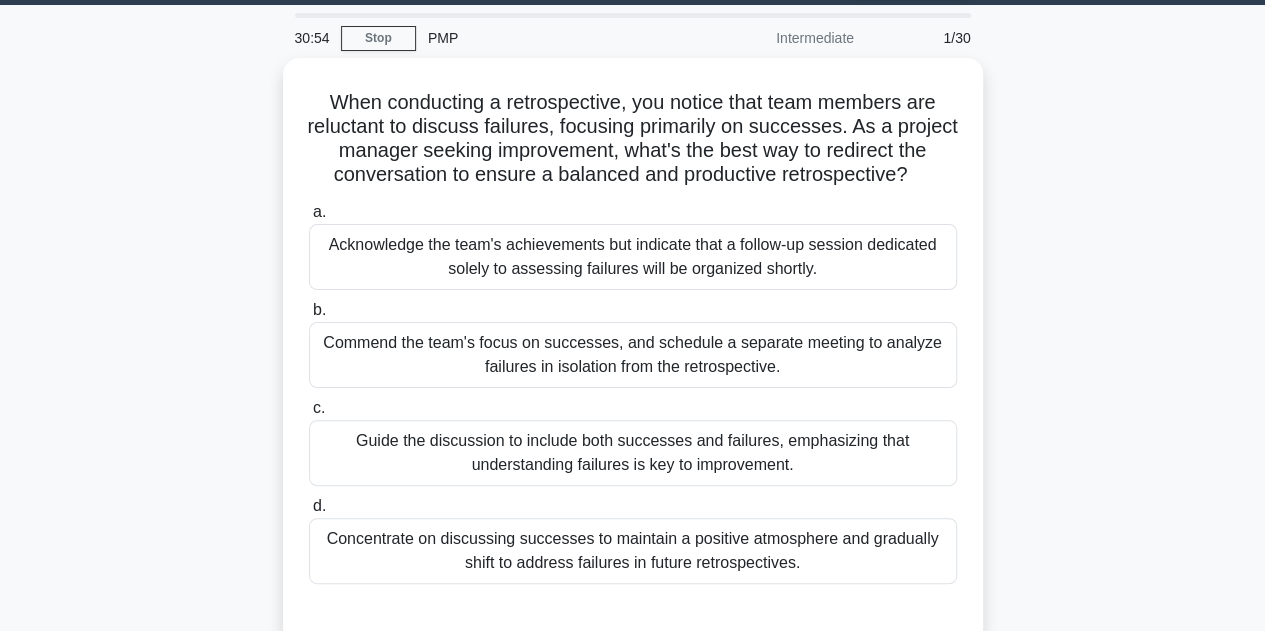 scroll, scrollTop: 60, scrollLeft: 0, axis: vertical 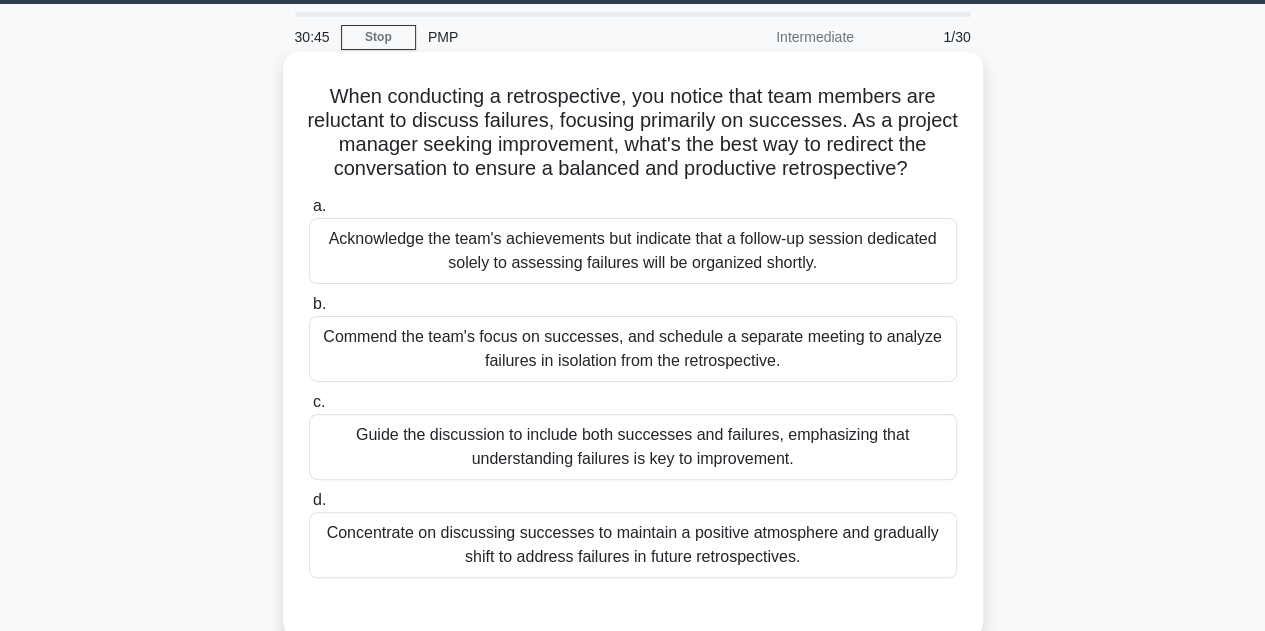 click on "Guide the discussion to include both successes and failures, emphasizing that understanding failures is key to improvement." at bounding box center (633, 447) 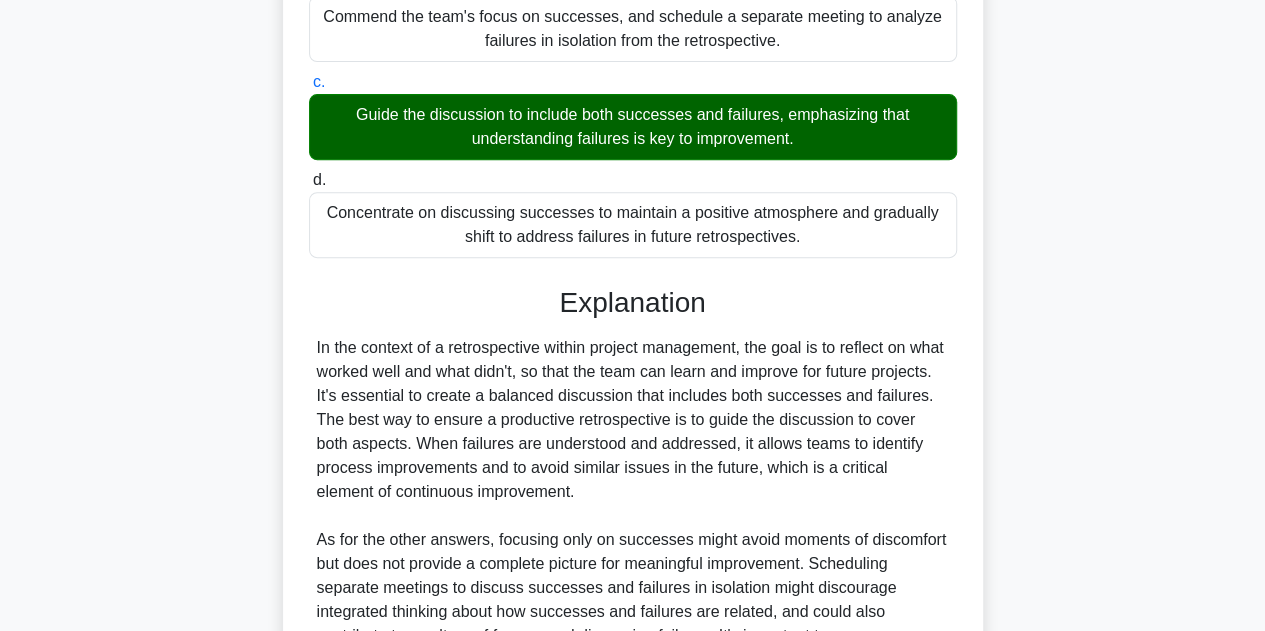 scroll, scrollTop: 623, scrollLeft: 0, axis: vertical 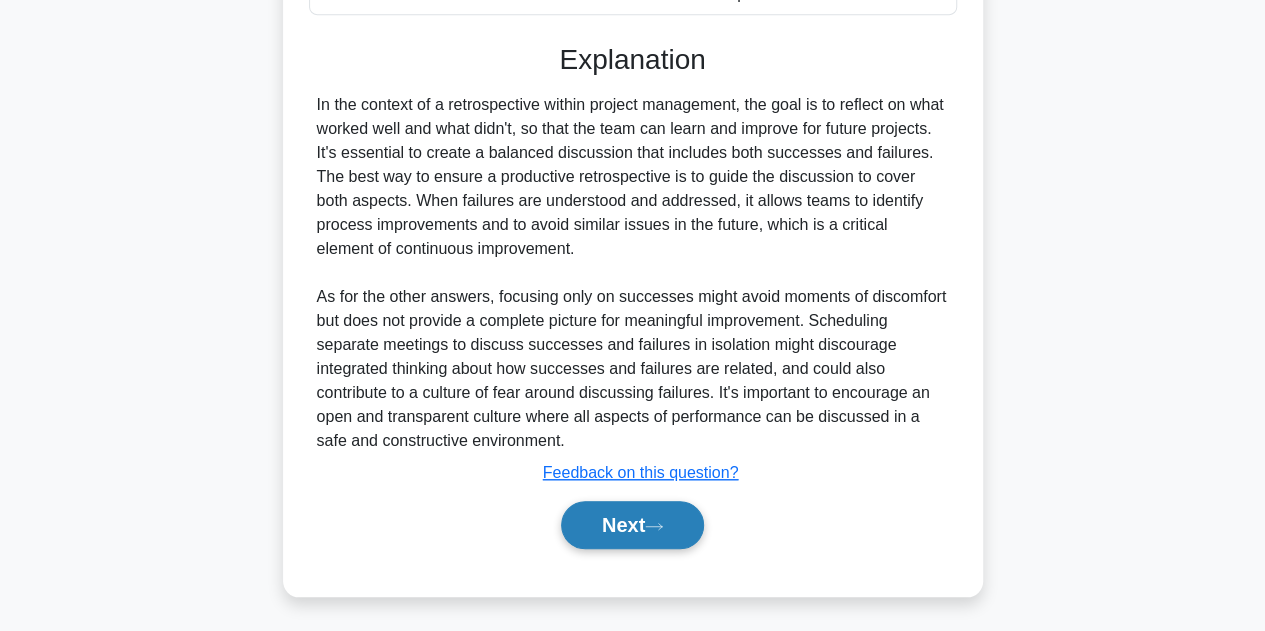 click on "Next" at bounding box center (632, 525) 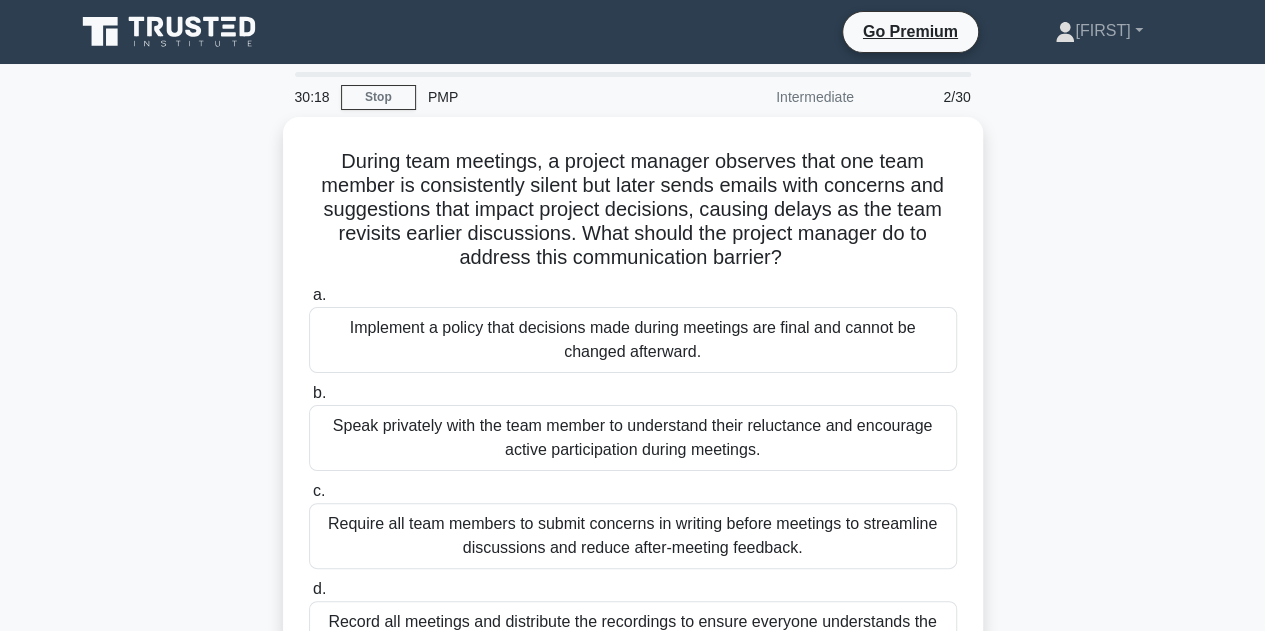 scroll, scrollTop: 37, scrollLeft: 0, axis: vertical 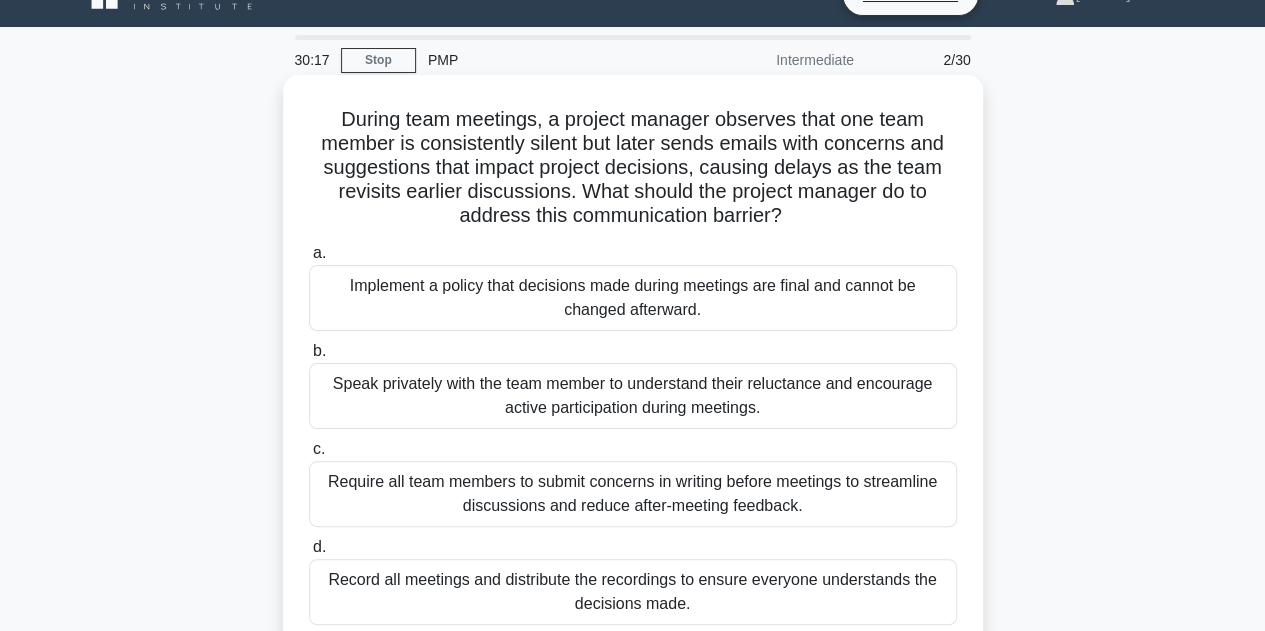 click on "Speak privately with the team member to understand their reluctance and encourage active participation during meetings." at bounding box center [633, 396] 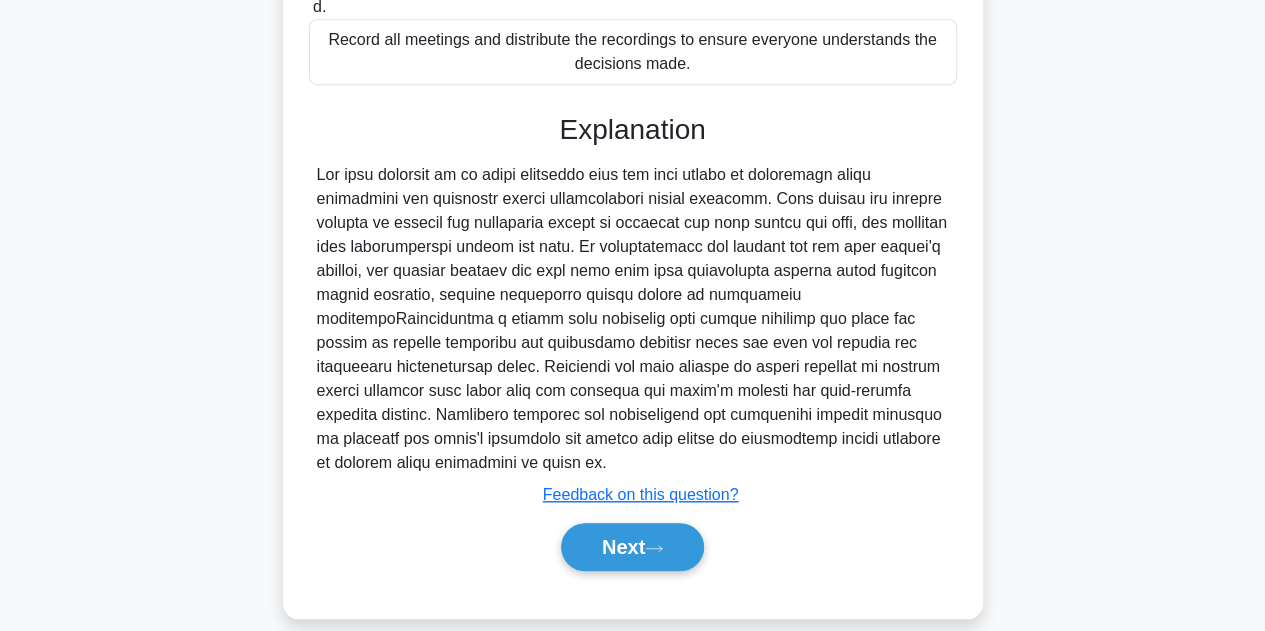 scroll, scrollTop: 599, scrollLeft: 0, axis: vertical 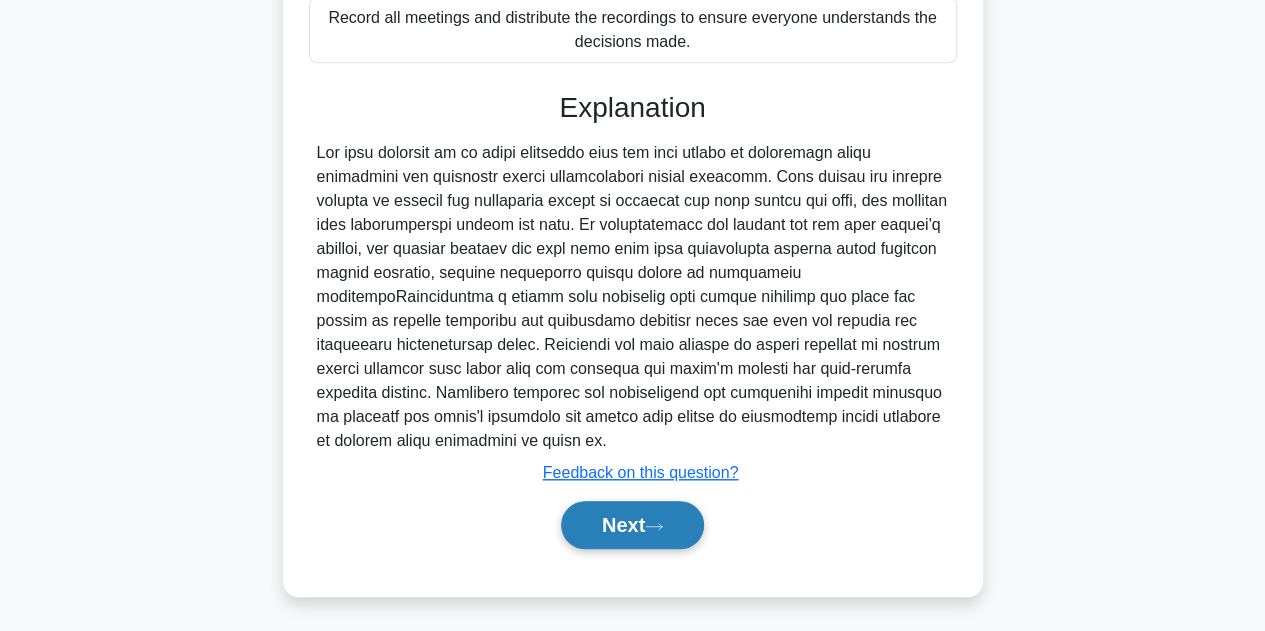 click on "Next" at bounding box center [632, 525] 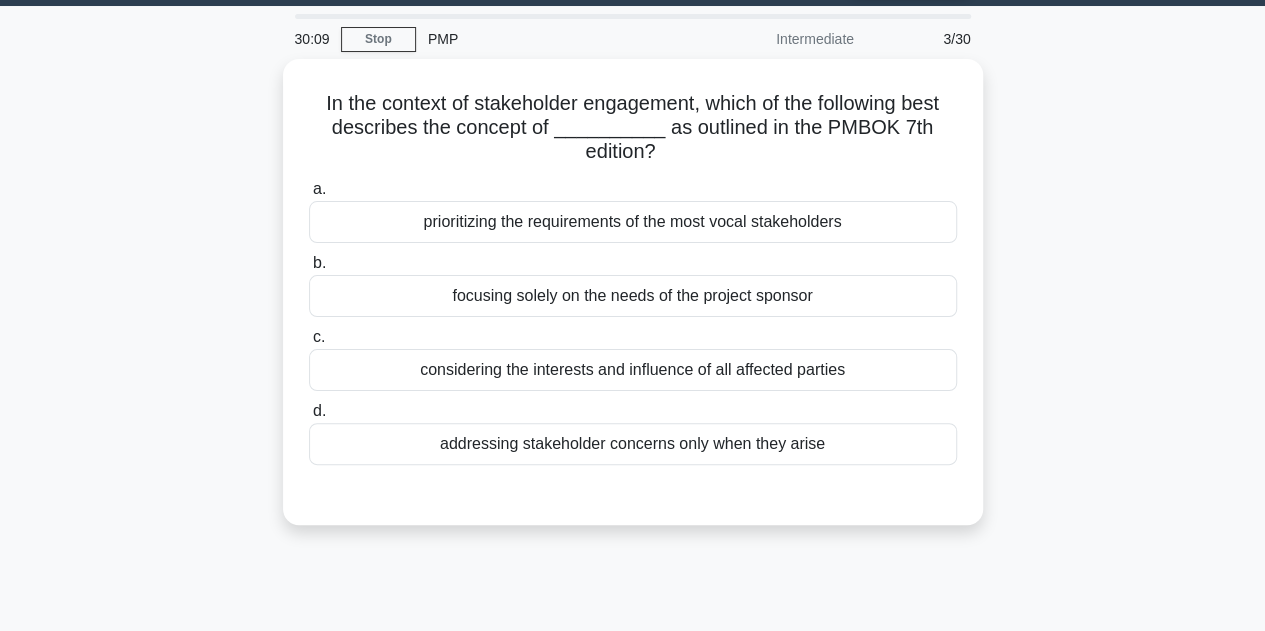 scroll, scrollTop: 49, scrollLeft: 0, axis: vertical 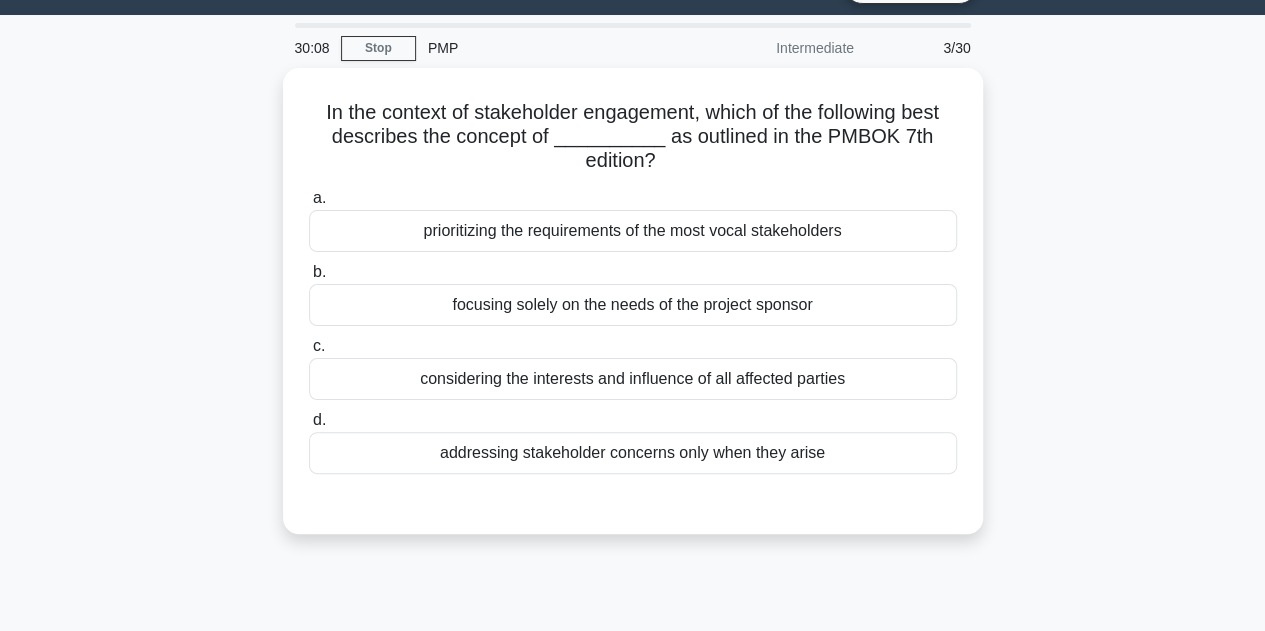 click on "In the context of stakeholder engagement, which of the following best describes the concept of __________ as outlined in the PMBOK 7th edition?
.spinner_0XTQ{transform-origin:center;animation:spinner_y6GP .75s linear infinite}@keyframes spinner_y6GP{100%{transform:rotate(360deg)}}
a.
prioritizing the requirements of the most vocal stakeholders
b. c. d." at bounding box center (633, 313) 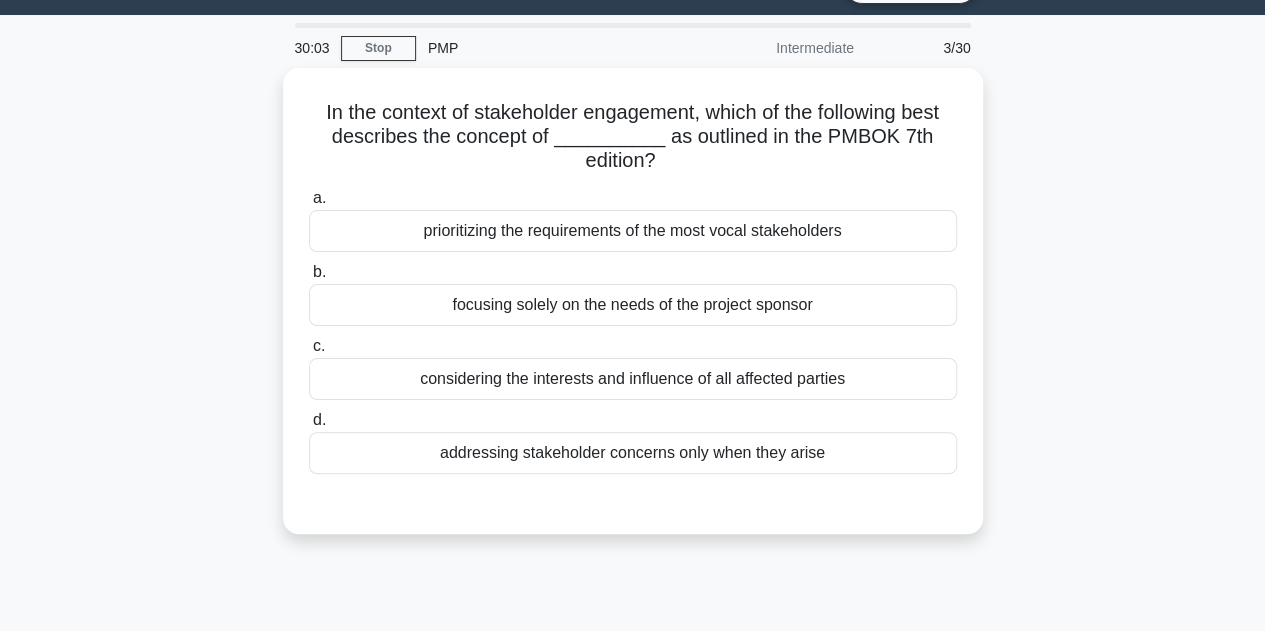 click on "30:03
Stop
PMP
Intermediate
3/30
In the context of stakeholder engagement, which of the following best describes the concept of __________ as outlined in the PMBOK 7th edition?
.spinner_0XTQ{transform-origin:center;animation:spinner_y6GP .75s linear infinite}@keyframes spinner_y6GP{100%{transform:rotate(360deg)}}
a." at bounding box center (632, 523) 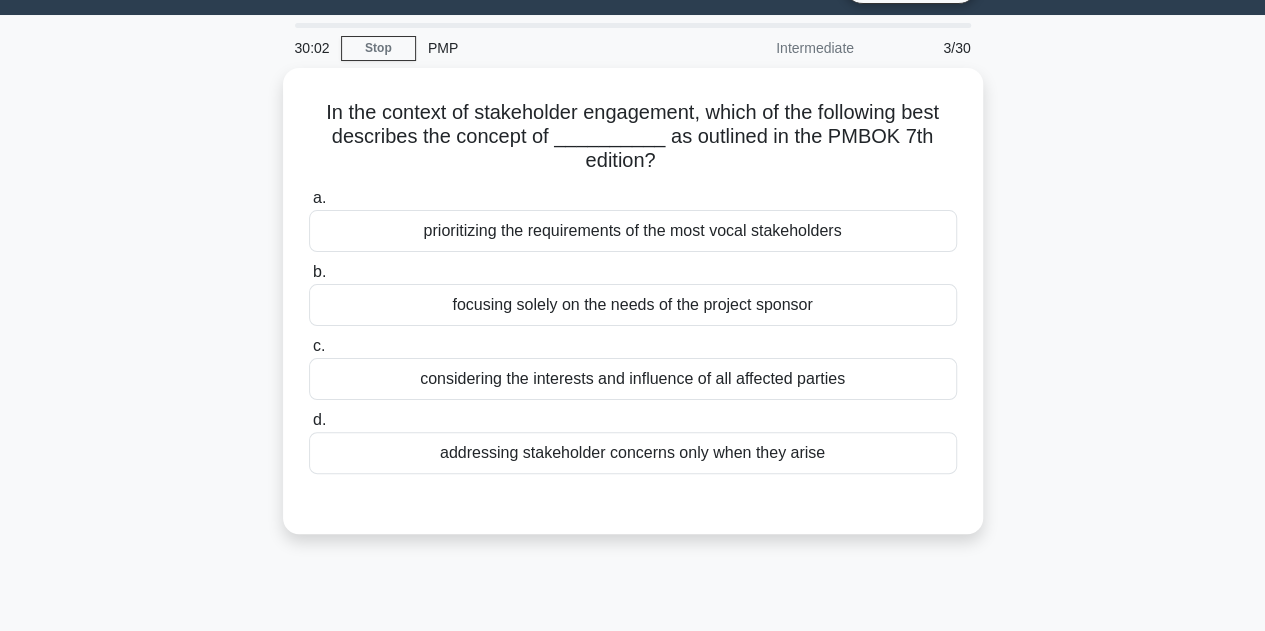 click on "30:02
Stop
PMP
Intermediate
3/30
In the context of stakeholder engagement, which of the following best describes the concept of __________ as outlined in the PMBOK 7th edition?
.spinner_0XTQ{transform-origin:center;animation:spinner_y6GP .75s linear infinite}@keyframes spinner_y6GP{100%{transform:rotate(360deg)}}
a." at bounding box center (632, 523) 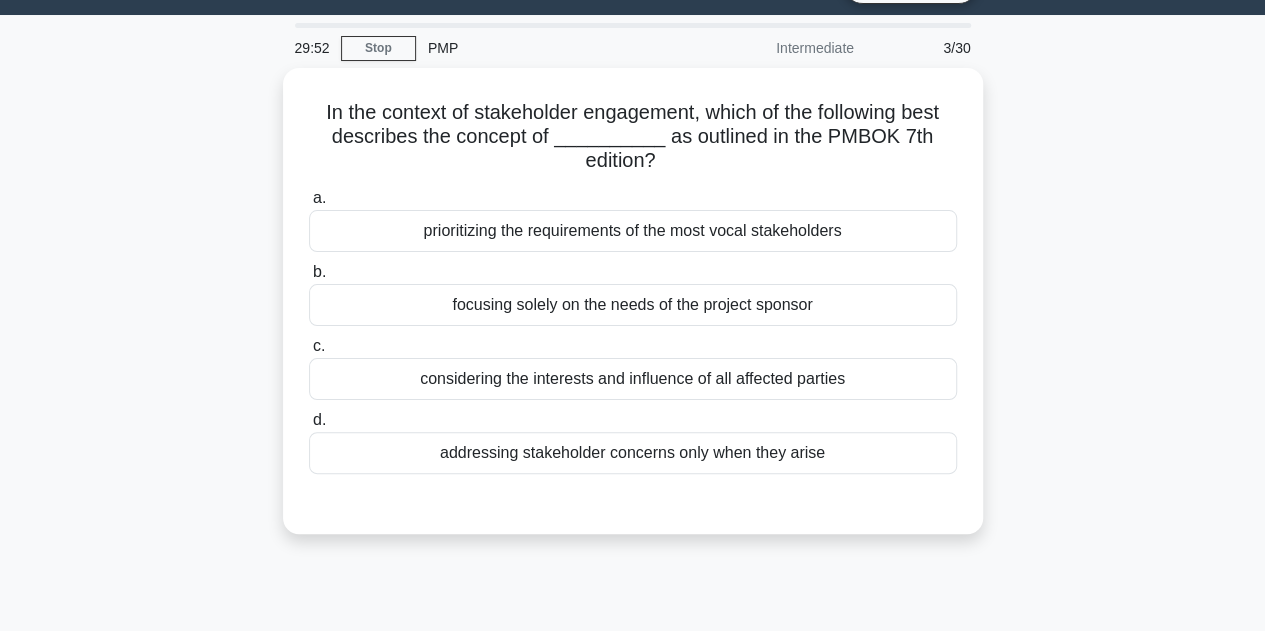 click on "In the context of stakeholder engagement, which of the following best describes the concept of __________ as outlined in the PMBOK 7th edition?
.spinner_0XTQ{transform-origin:center;animation:spinner_y6GP .75s linear infinite}@keyframes spinner_y6GP{100%{transform:rotate(360deg)}}
a.
prioritizing the requirements of the most vocal stakeholders
b. c. d." at bounding box center (633, 313) 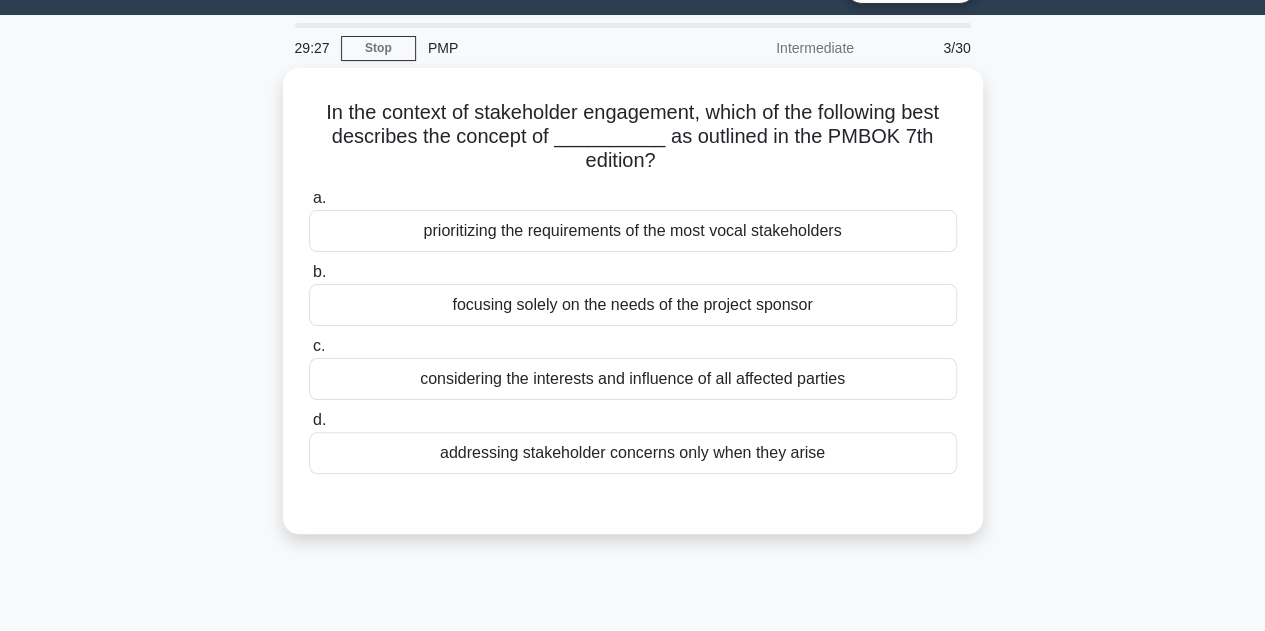 click on "In the context of stakeholder engagement, which of the following best describes the concept of __________ as outlined in the PMBOK 7th edition?
.spinner_0XTQ{transform-origin:center;animation:spinner_y6GP .75s linear infinite}@keyframes spinner_y6GP{100%{transform:rotate(360deg)}}
a.
prioritizing the requirements of the most vocal stakeholders
b. c. d." at bounding box center [633, 313] 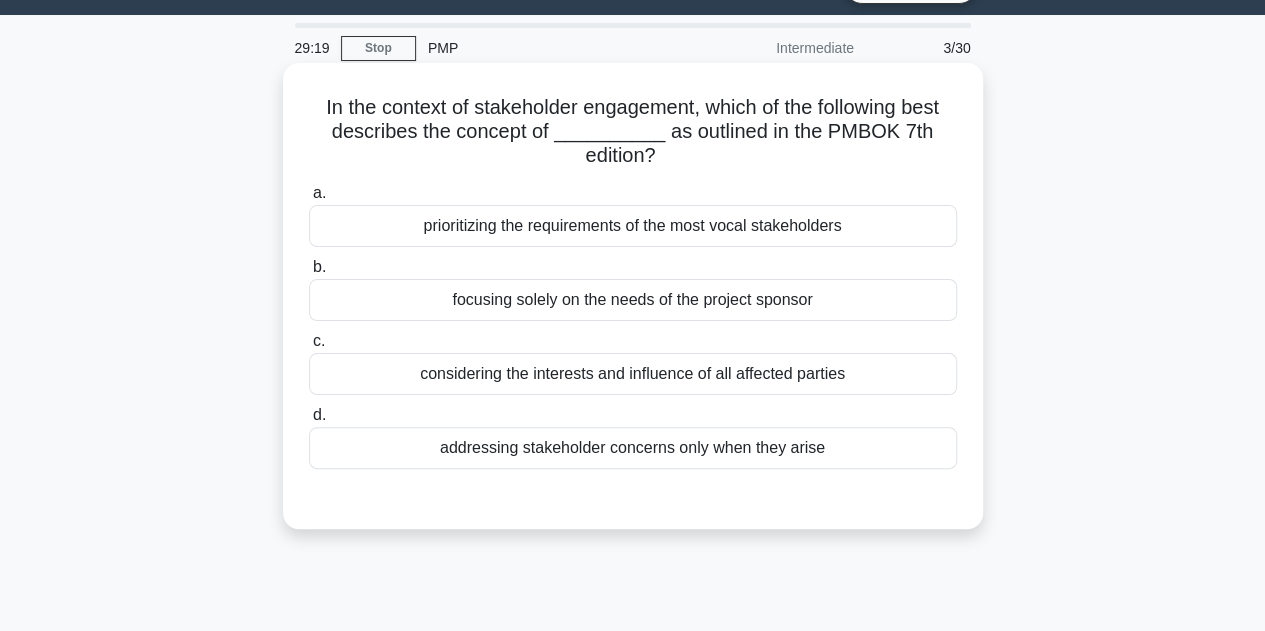 click on "considering the interests and influence of all affected parties" at bounding box center (633, 374) 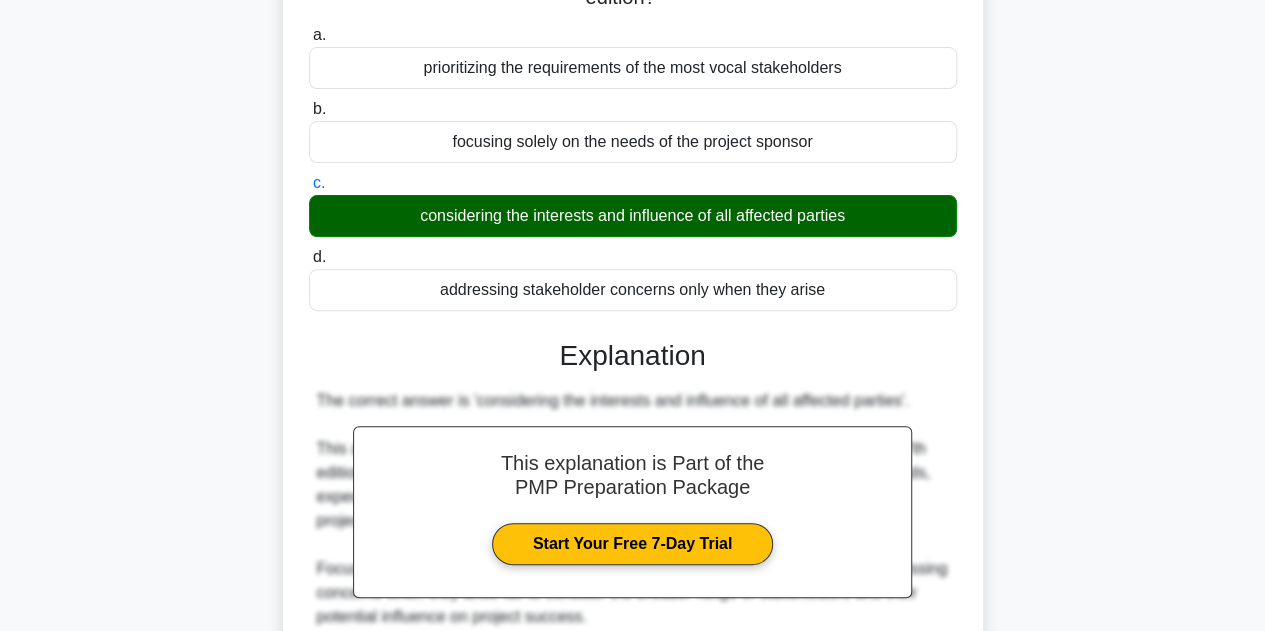 scroll, scrollTop: 349, scrollLeft: 0, axis: vertical 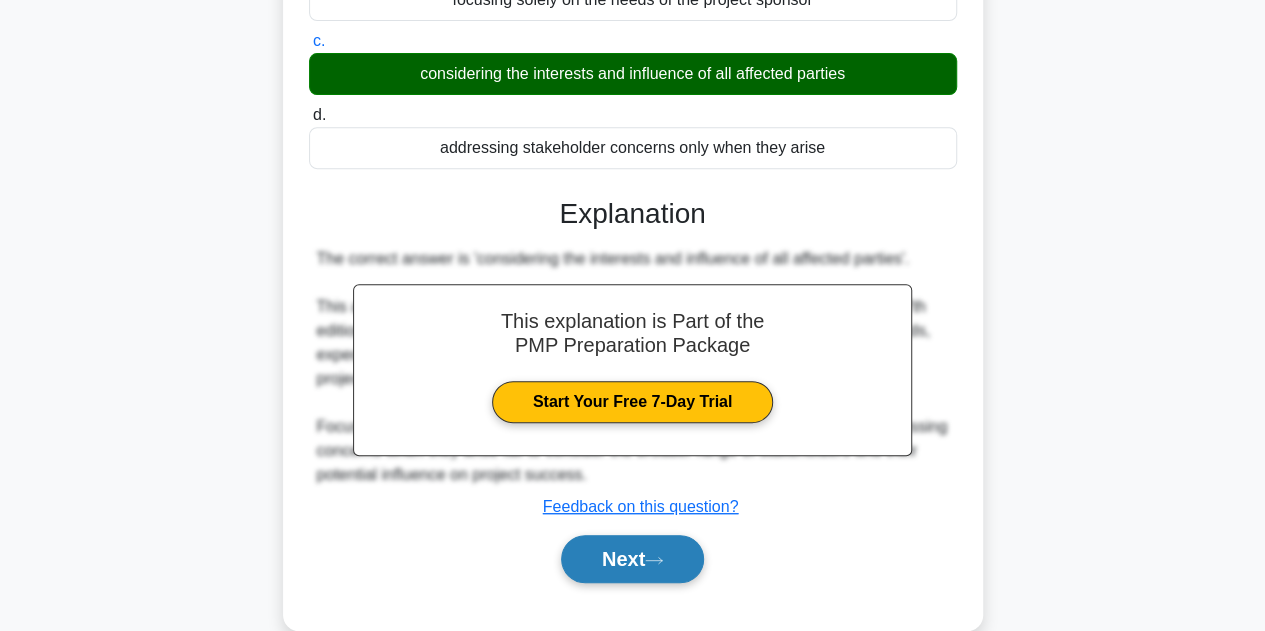 click on "Next" at bounding box center [632, 559] 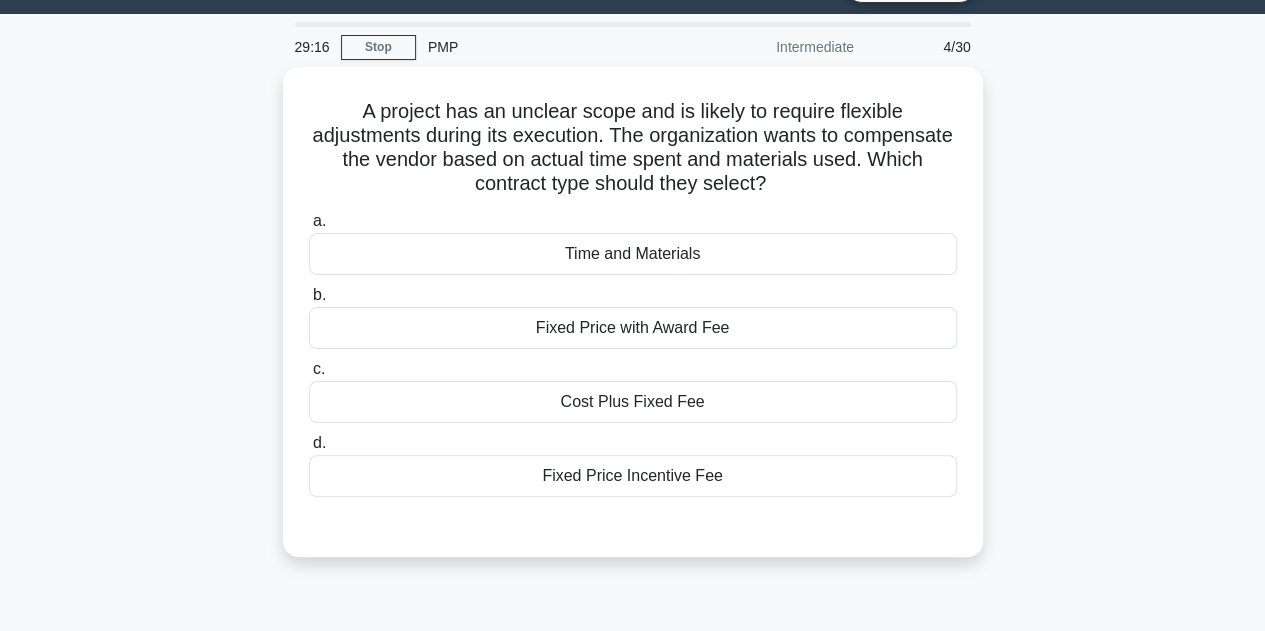 scroll, scrollTop: 49, scrollLeft: 0, axis: vertical 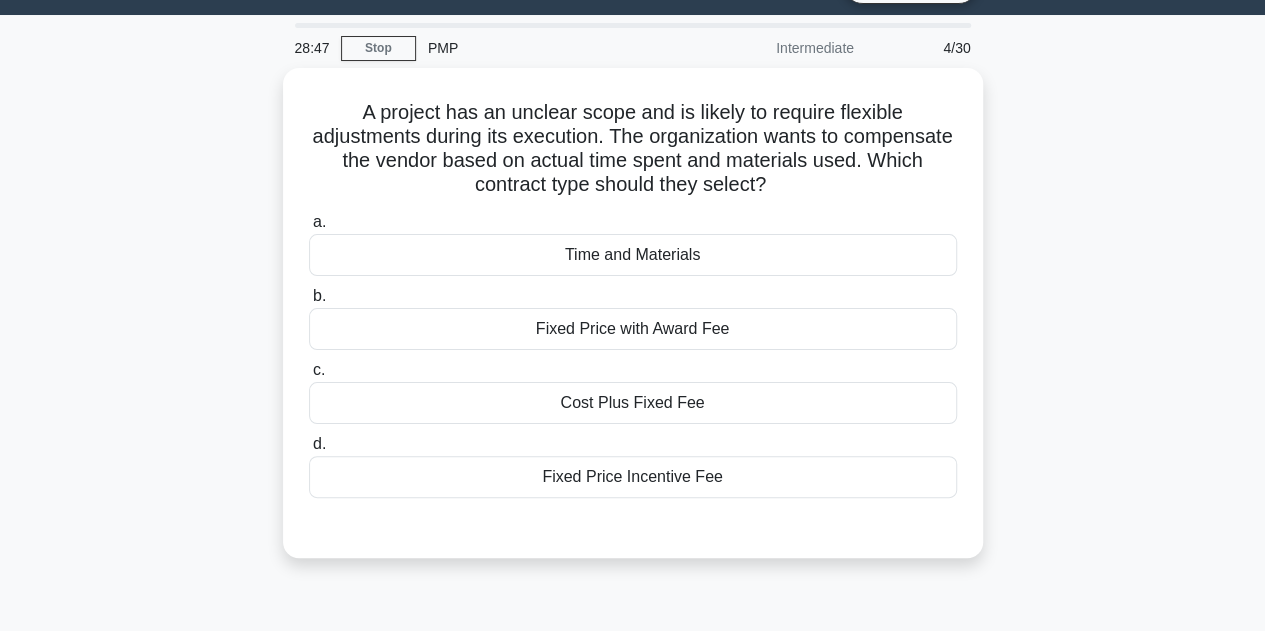 click on "A project has an unclear scope and is likely to require flexible adjustments during its execution. The organization wants to compensate the vendor based on actual time spent and materials used. Which contract type should they select?
.spinner_0XTQ{transform-origin:center;animation:spinner_y6GP .75s linear infinite}@keyframes spinner_y6GP{100%{transform:rotate(360deg)}}
a.
Time and Materials
b. c." at bounding box center (633, 325) 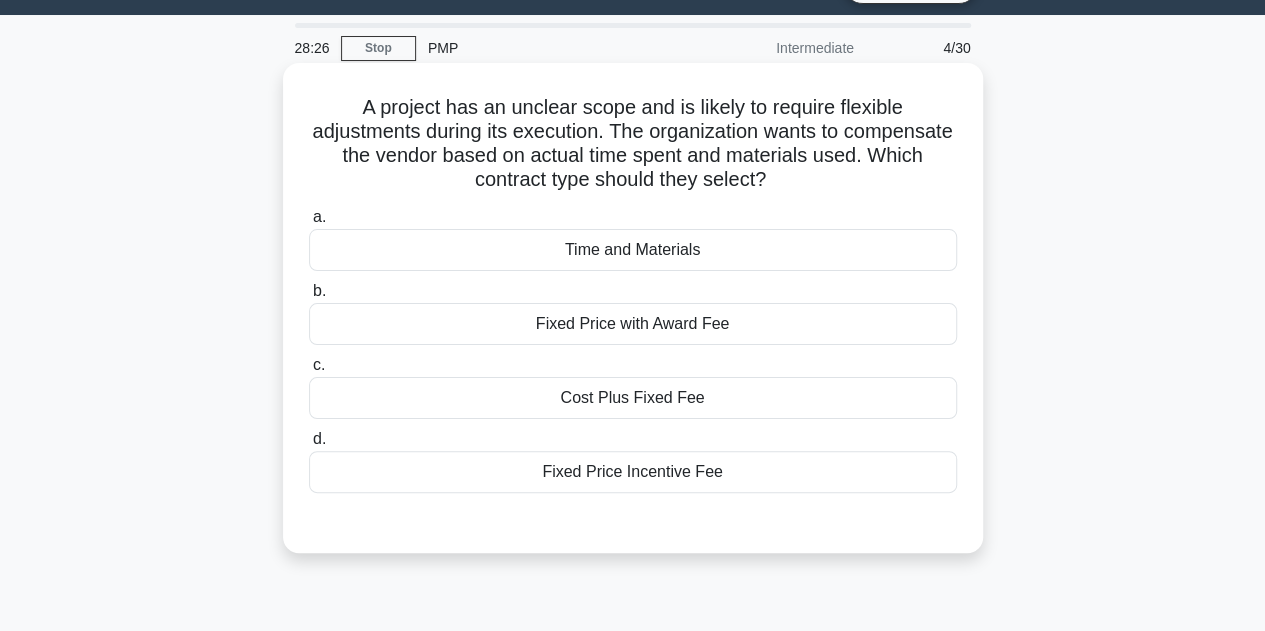 click on "Time and Materials" at bounding box center (633, 250) 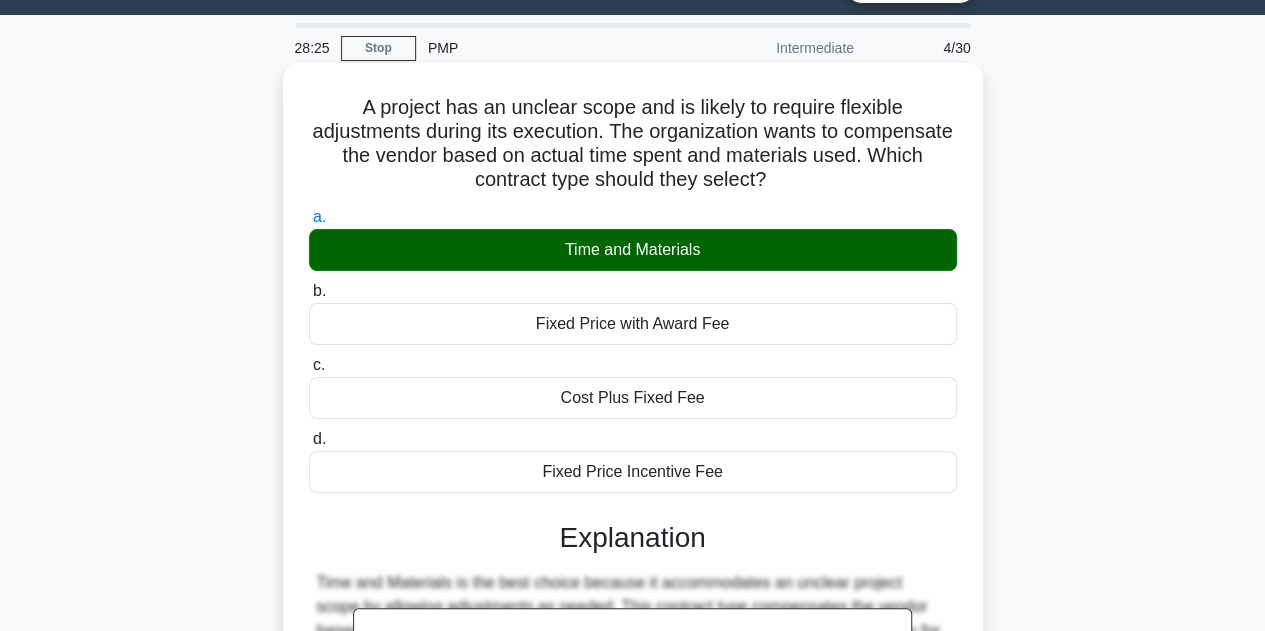 scroll, scrollTop: 349, scrollLeft: 0, axis: vertical 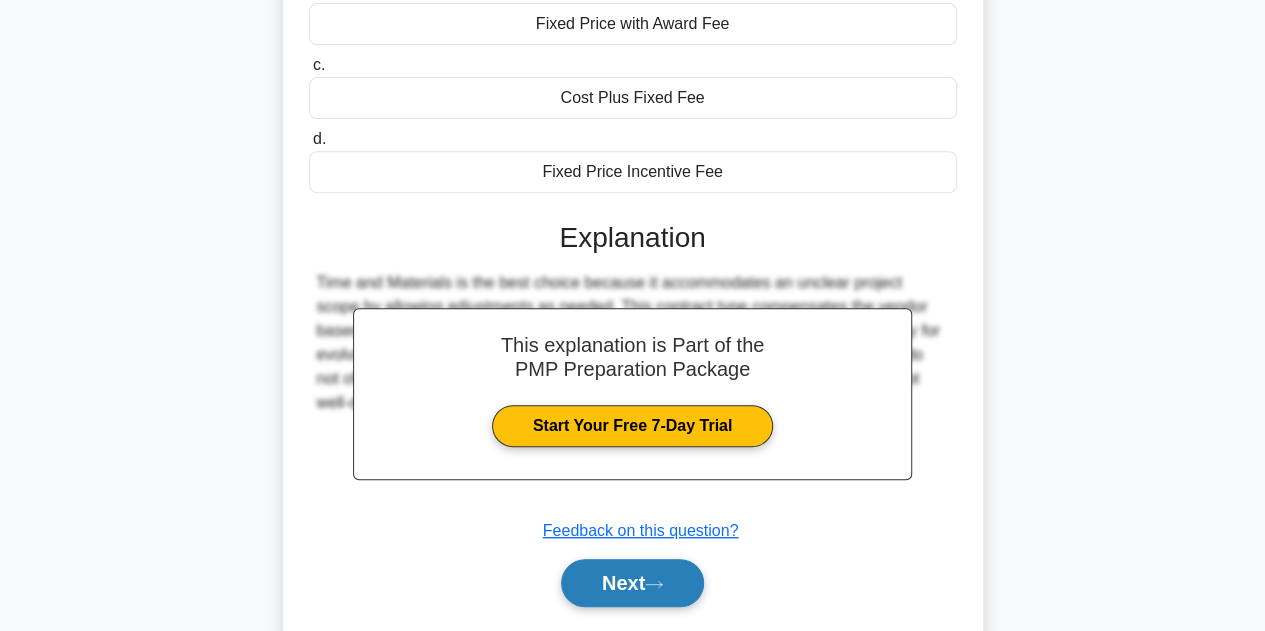 click on "Next" at bounding box center (632, 583) 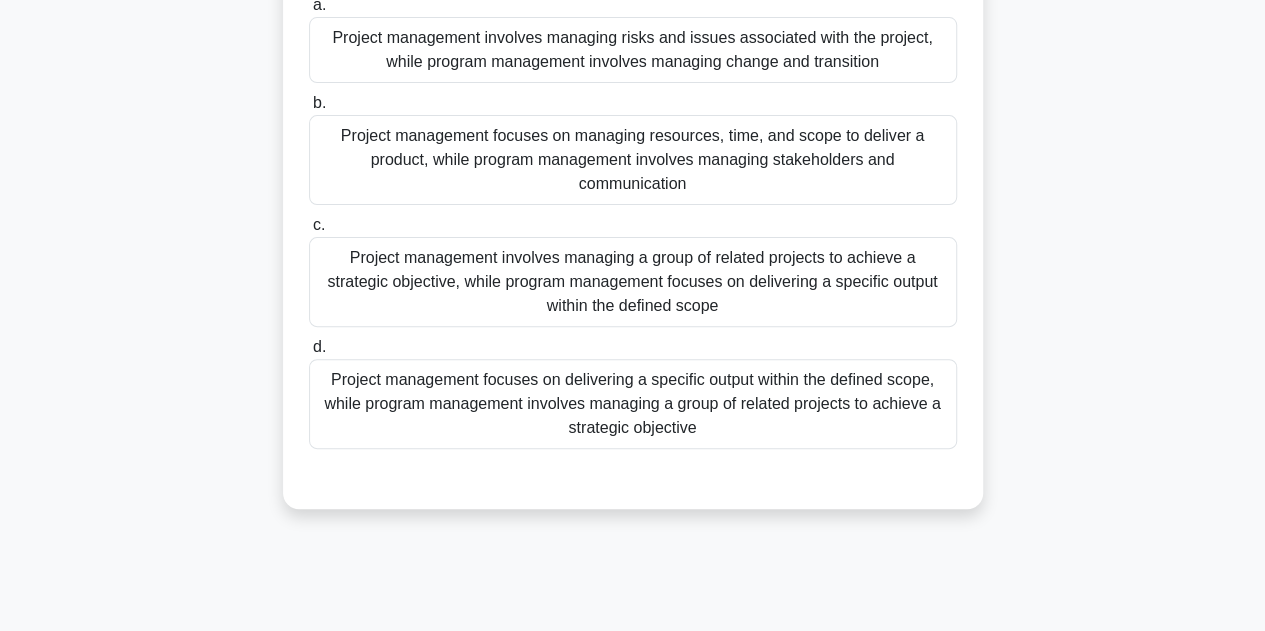 scroll, scrollTop: 249, scrollLeft: 0, axis: vertical 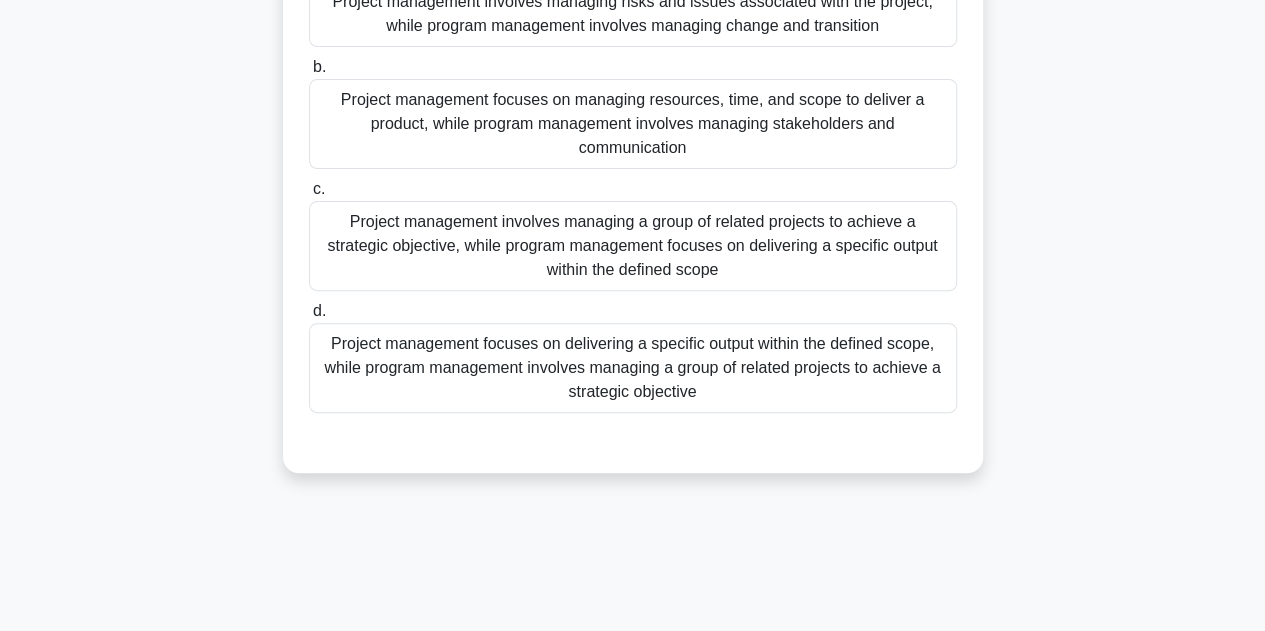 click on "Project management focuses on delivering a specific output within the defined scope, while program management involves managing a group of related projects to achieve a strategic objective" at bounding box center [633, 368] 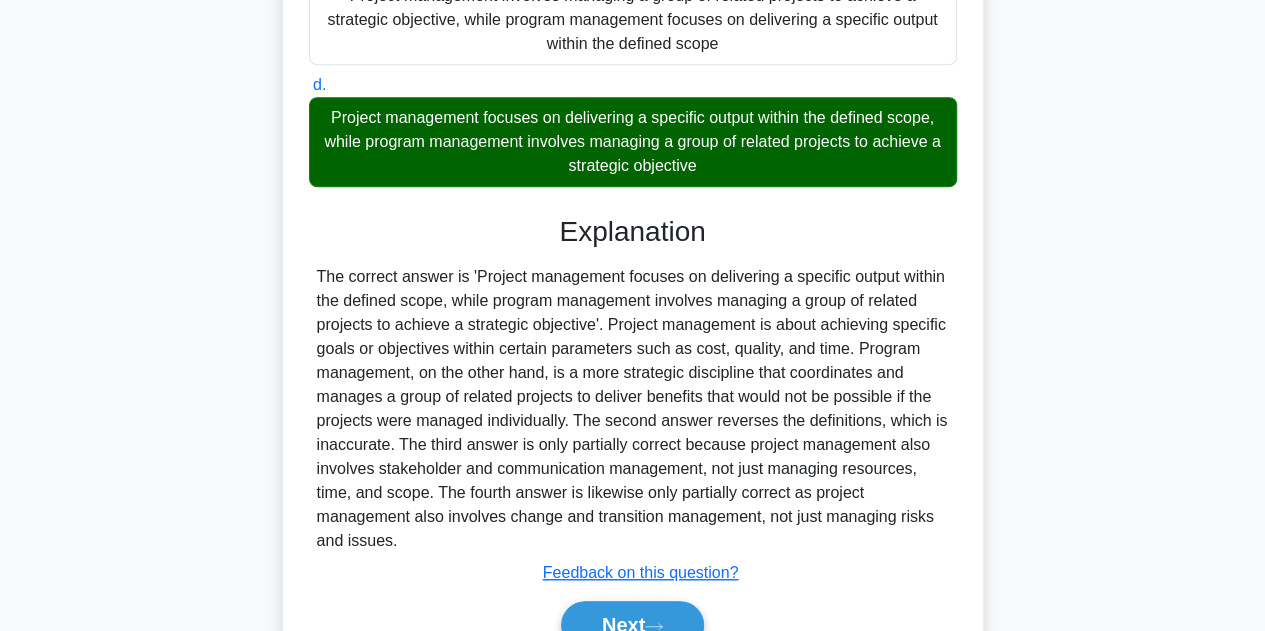 scroll, scrollTop: 549, scrollLeft: 0, axis: vertical 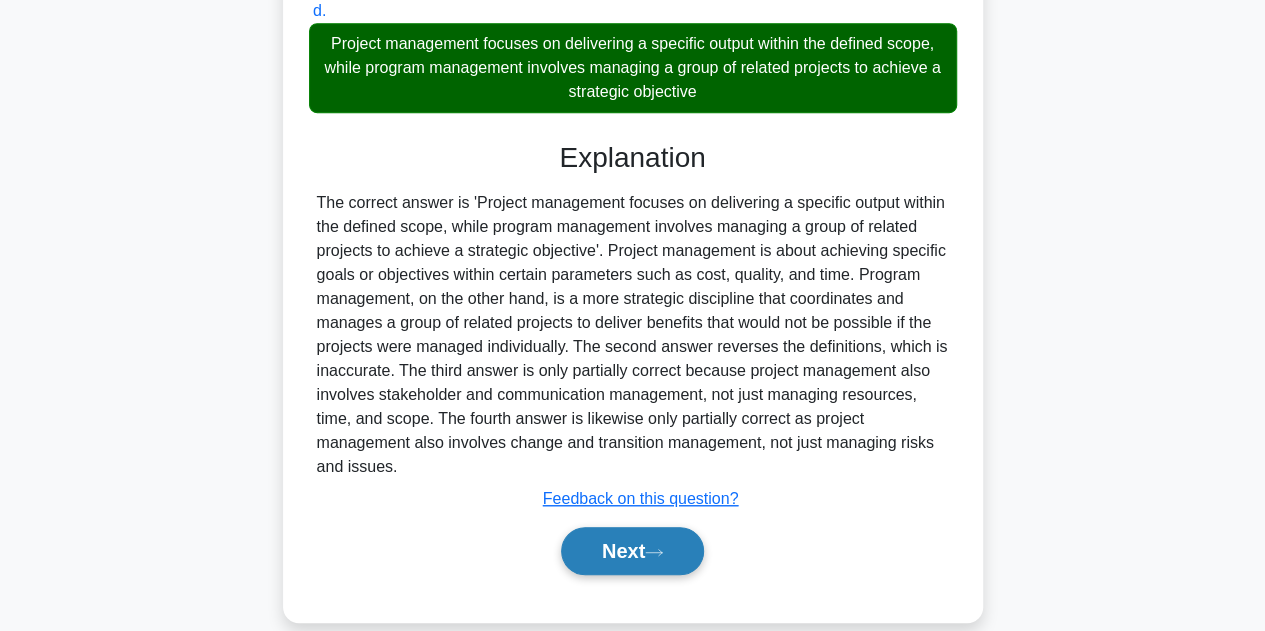click on "Next" at bounding box center [632, 551] 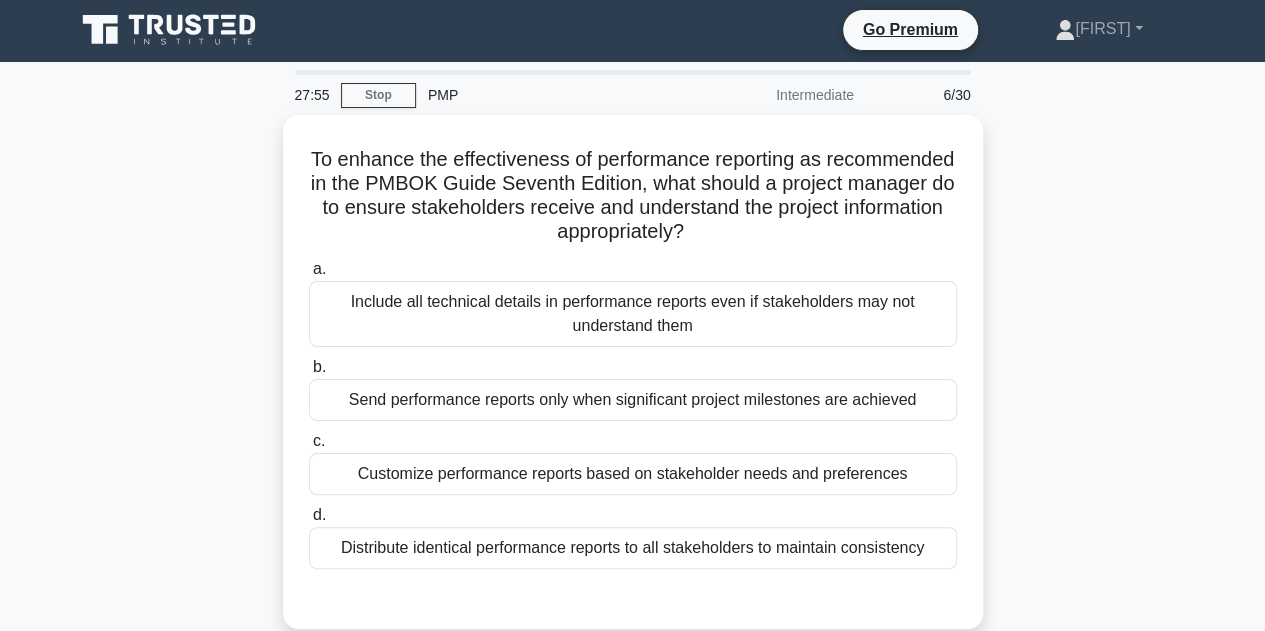 scroll, scrollTop: 0, scrollLeft: 0, axis: both 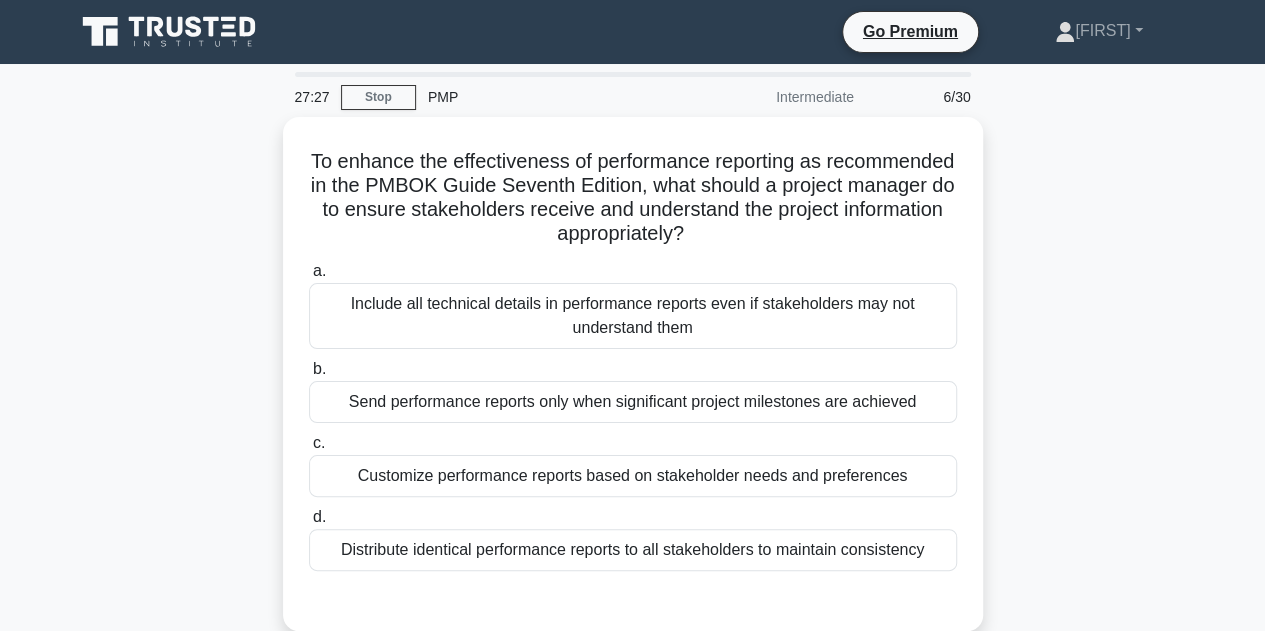 click on "To enhance the effectiveness of performance reporting as recommended in the PMBOK Guide Seventh Edition, what should a project manager do to ensure stakeholders receive and understand the project information appropriately?
.spinner_0XTQ{transform-origin:center;animation:spinner_y6GP .75s linear infinite}@keyframes spinner_y6GP{100%{transform:rotate(360deg)}}
a.
b. c. d." at bounding box center [633, 386] 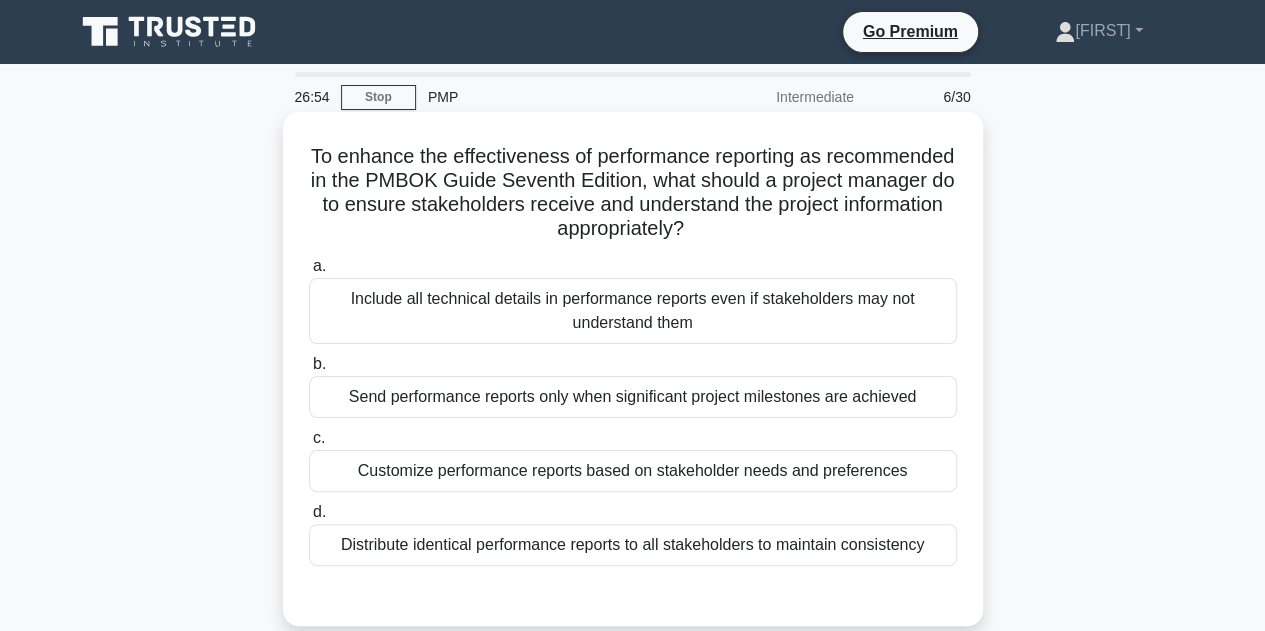 click on "Distribute identical performance reports to all stakeholders to maintain consistency" at bounding box center [633, 545] 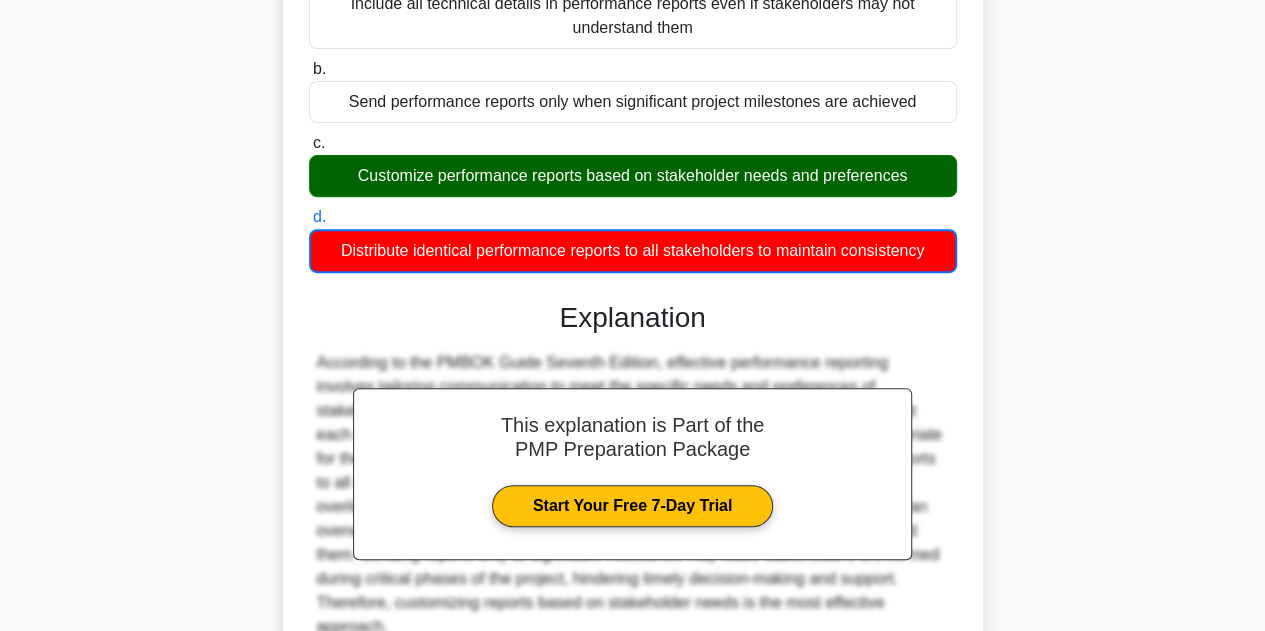 scroll, scrollTop: 0, scrollLeft: 0, axis: both 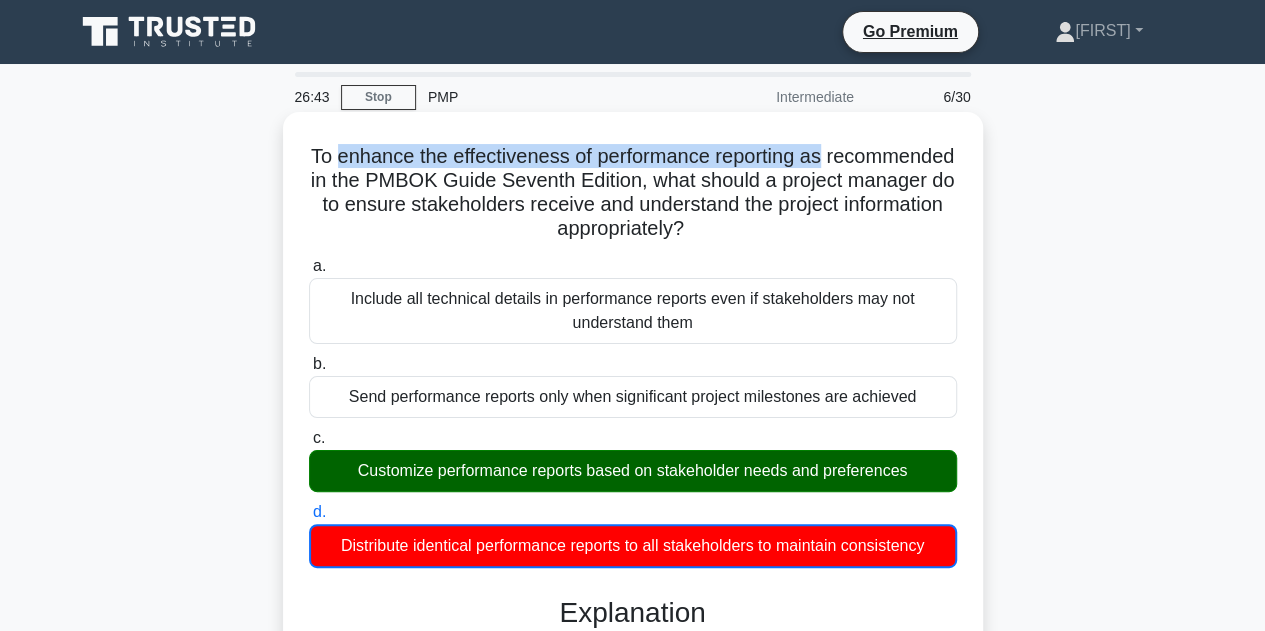 drag, startPoint x: 398, startPoint y: 158, endPoint x: 919, endPoint y: 162, distance: 521.0154 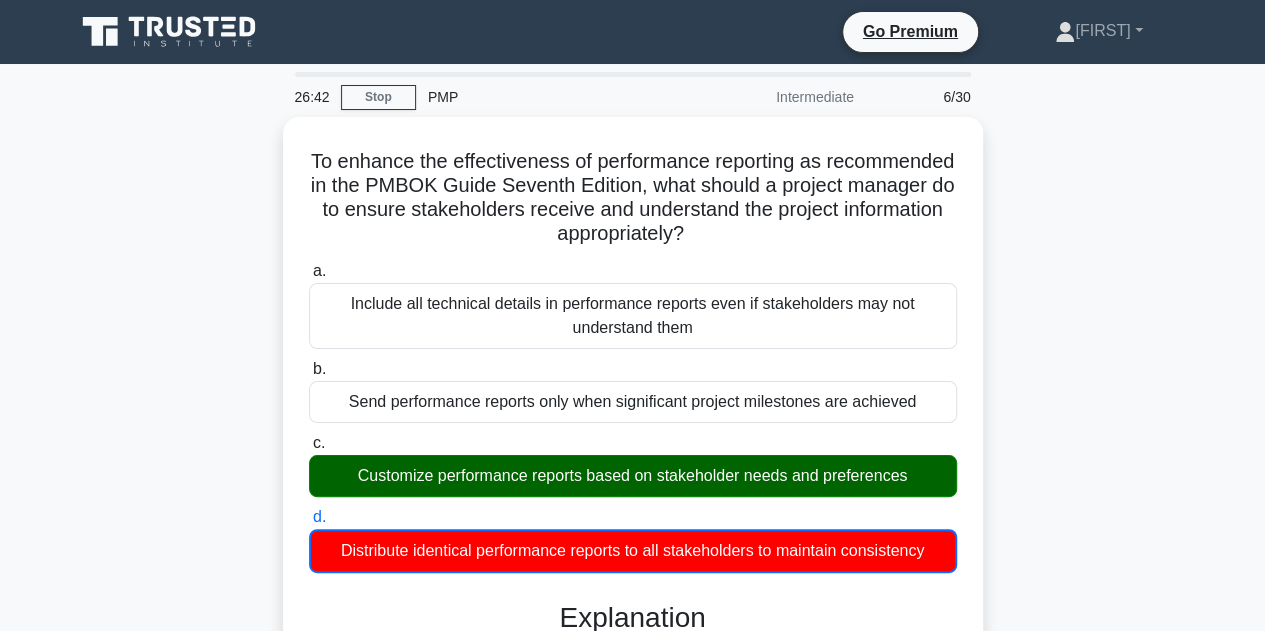 click on "To enhance the effectiveness of performance reporting as recommended in the PMBOK Guide Seventh Edition, what should a project manager do to ensure stakeholders receive and understand the project information appropriately?
.spinner_0XTQ{transform-origin:center;animation:spinner_y6GP .75s linear infinite}@keyframes spinner_y6GP{100%{transform:rotate(360deg)}}
a.
b. c. d." at bounding box center (633, 611) 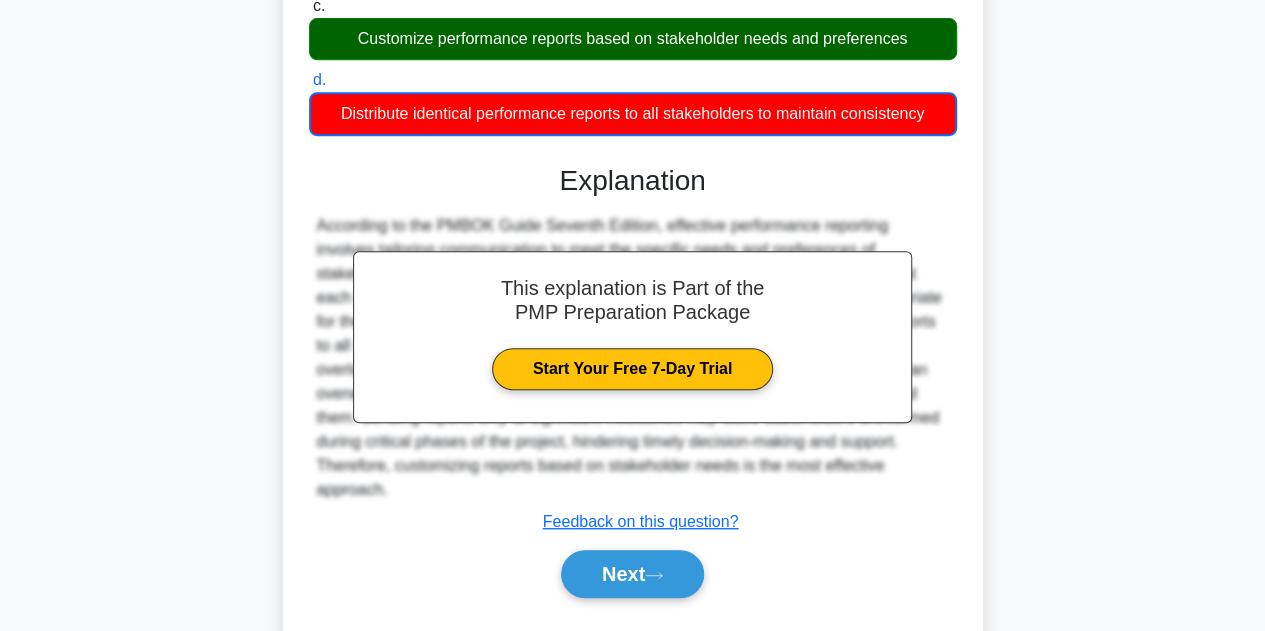 scroll, scrollTop: 458, scrollLeft: 0, axis: vertical 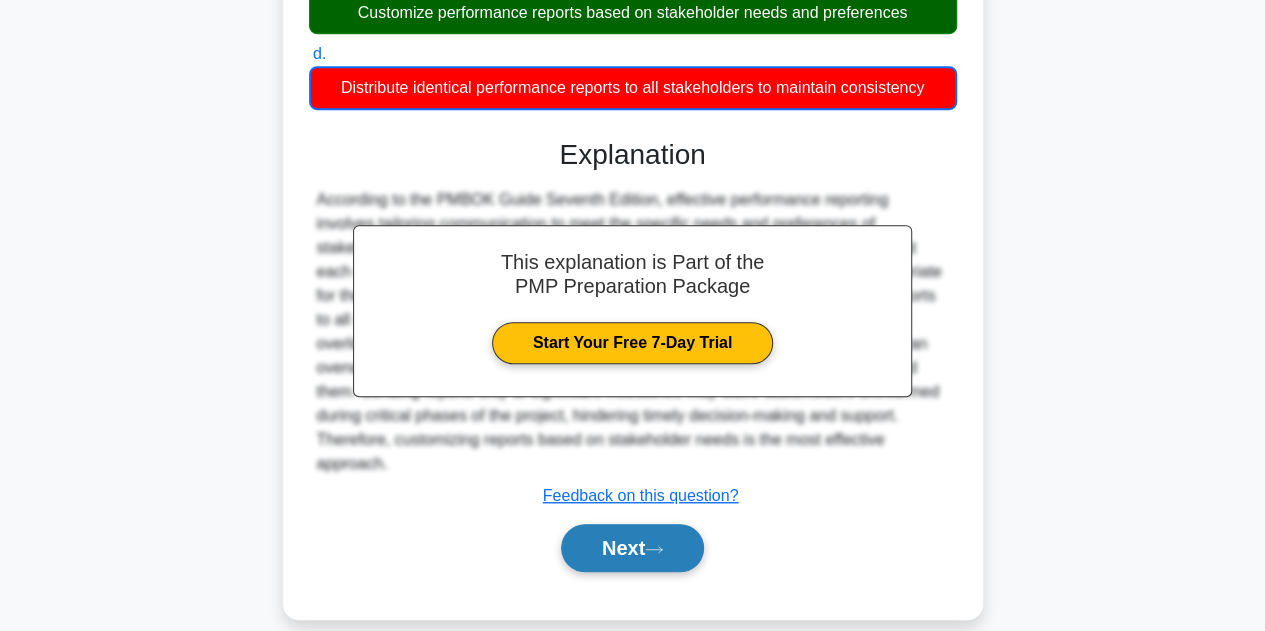click on "Next" at bounding box center (632, 548) 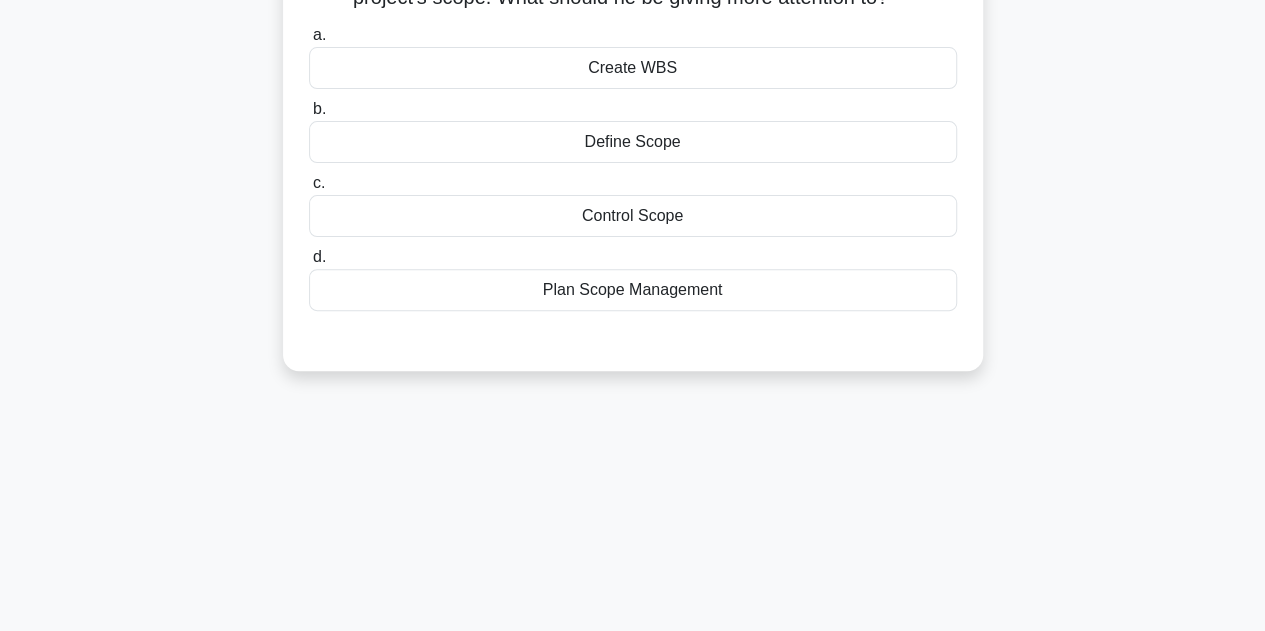 scroll, scrollTop: 49, scrollLeft: 0, axis: vertical 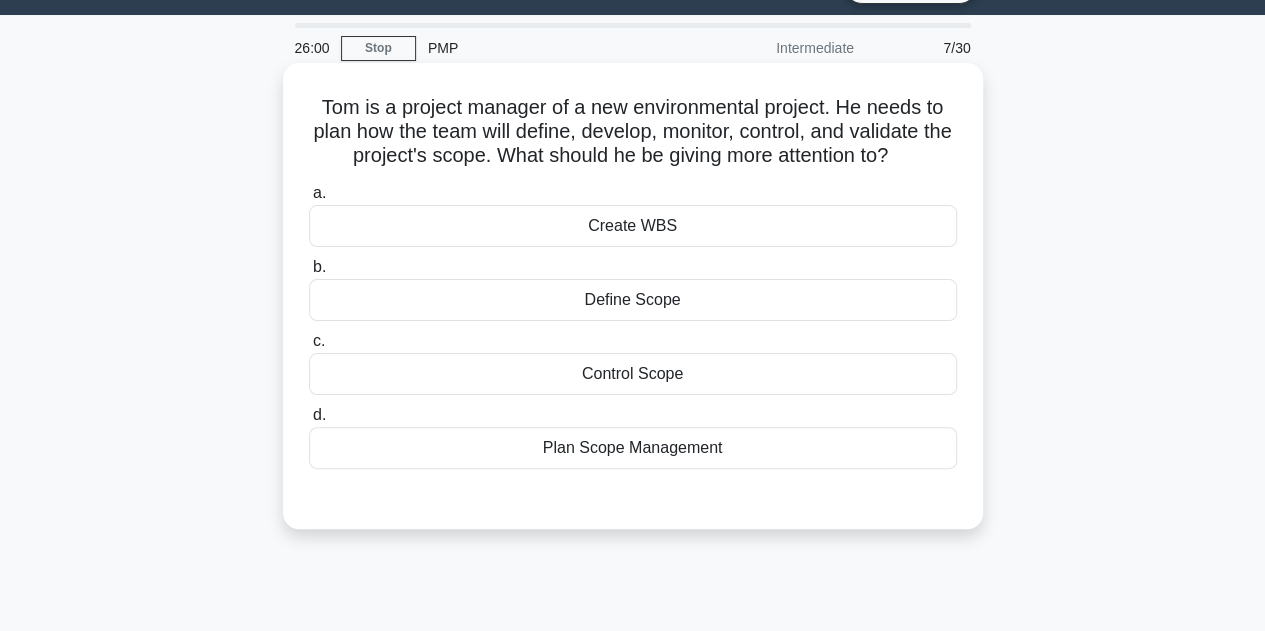 click on "Plan Scope Management" at bounding box center (633, 448) 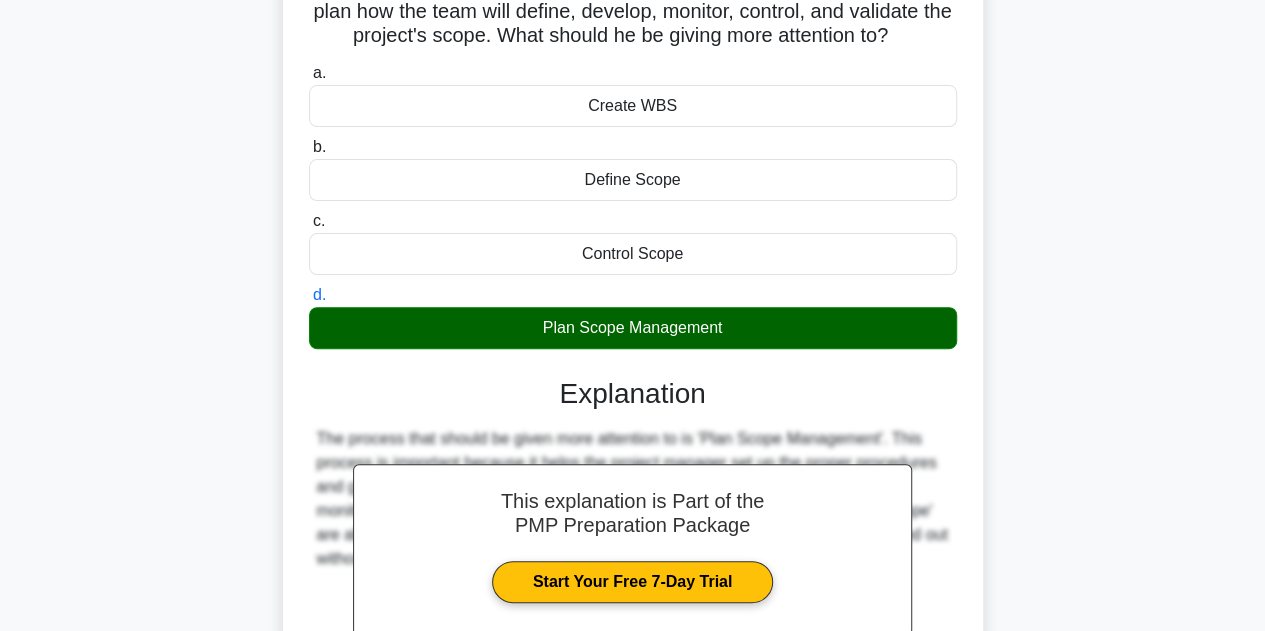 scroll, scrollTop: 449, scrollLeft: 0, axis: vertical 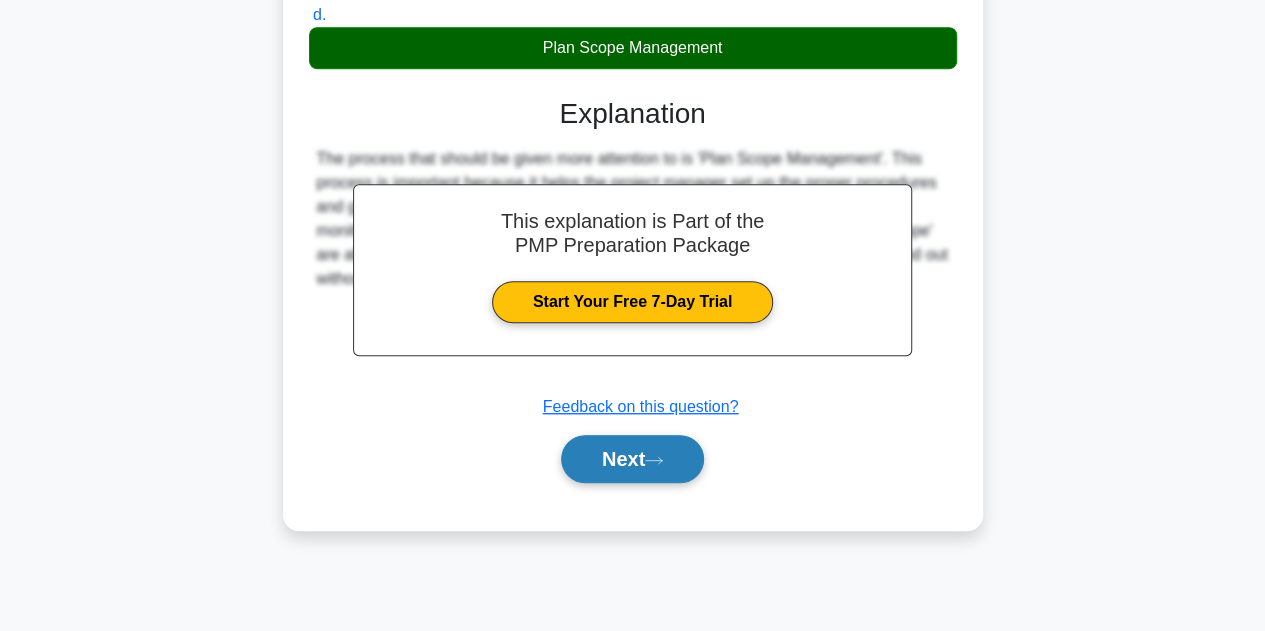click on "Next" at bounding box center (632, 459) 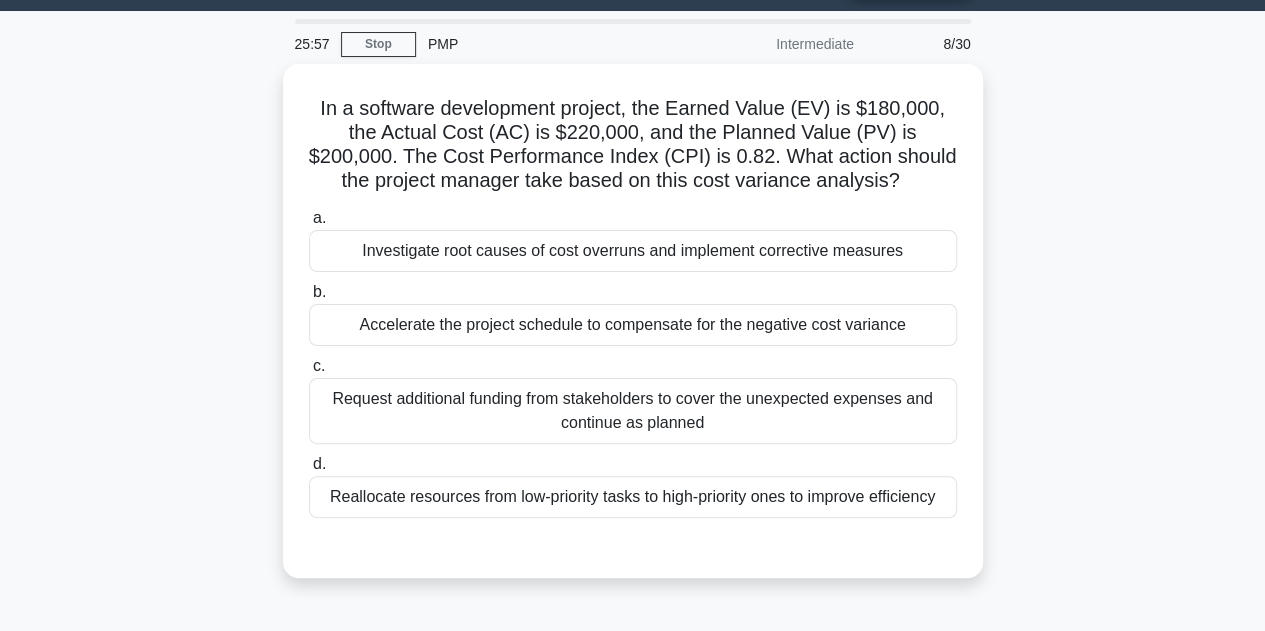 scroll, scrollTop: 49, scrollLeft: 0, axis: vertical 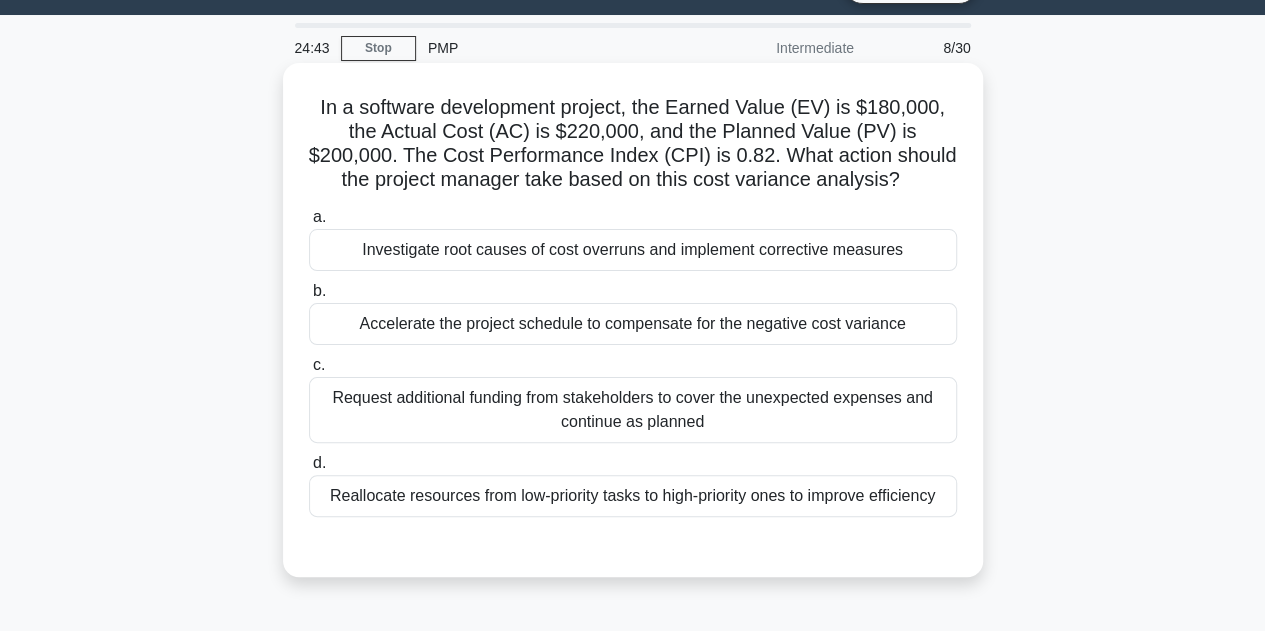 click on "Investigate root causes of cost overruns and implement corrective measures" at bounding box center [633, 250] 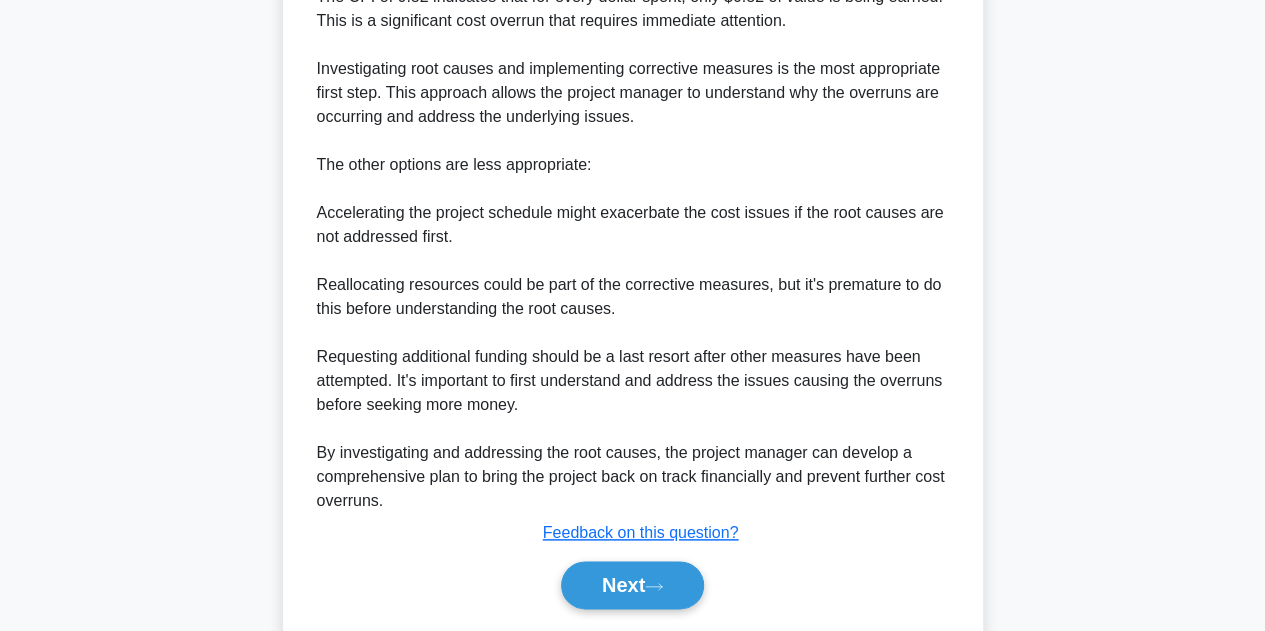 scroll, scrollTop: 959, scrollLeft: 0, axis: vertical 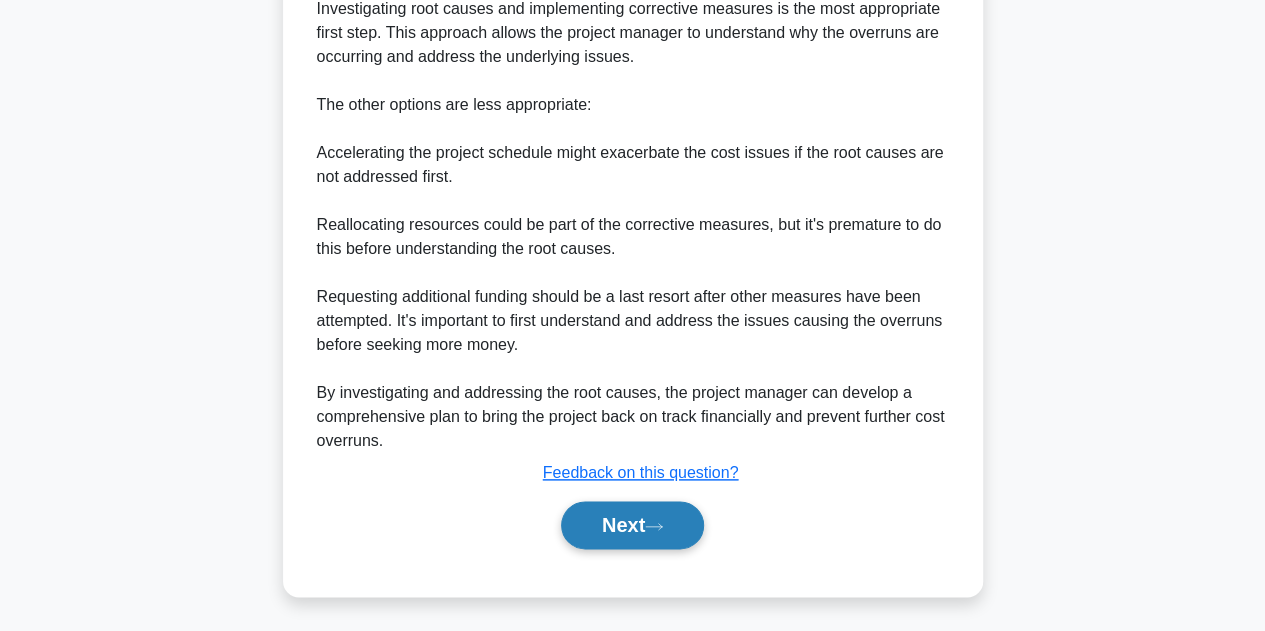 click on "Next" at bounding box center [632, 525] 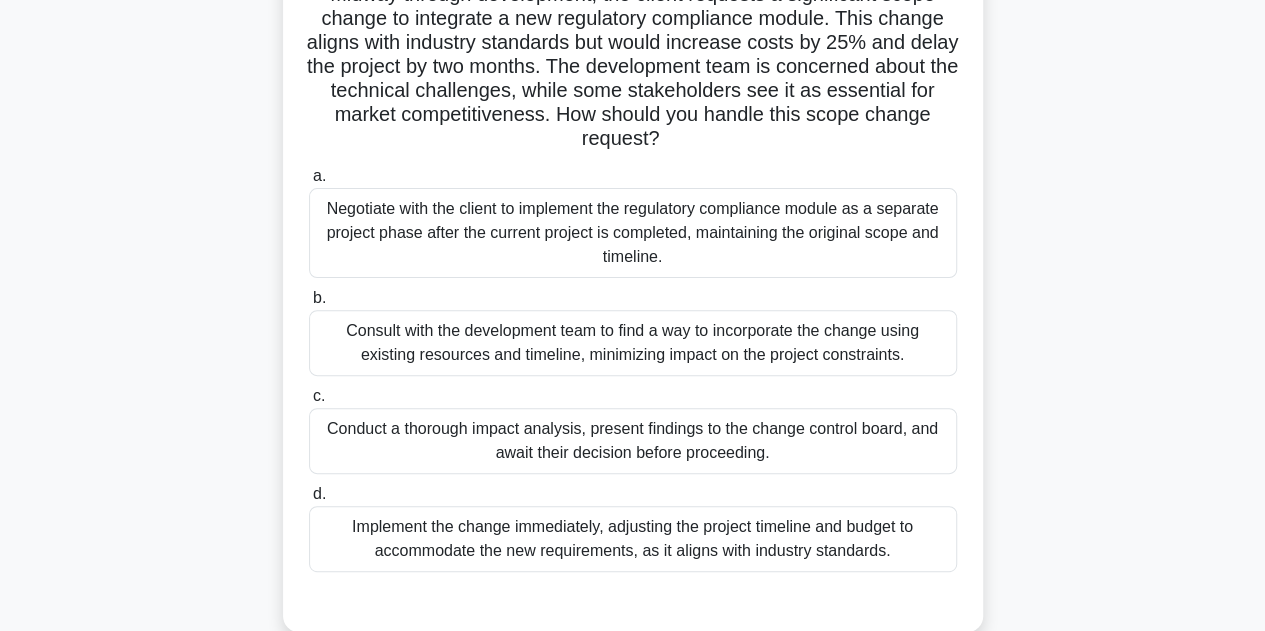 scroll, scrollTop: 411, scrollLeft: 0, axis: vertical 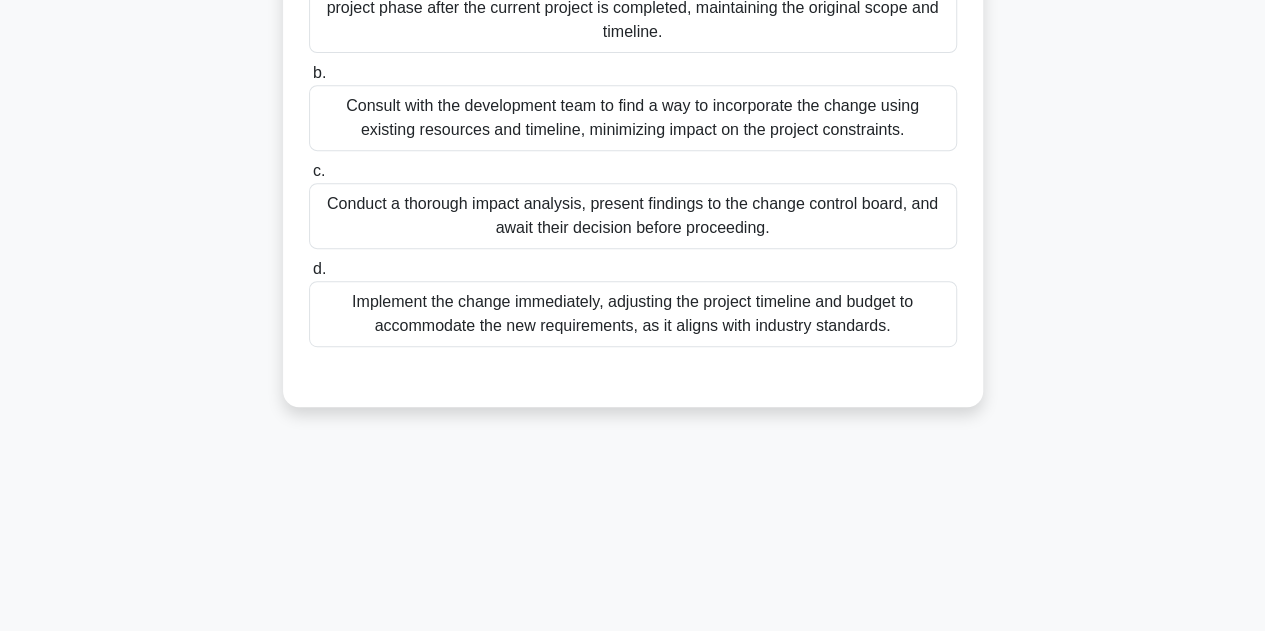 click on "Conduct a thorough impact analysis, present findings to the change control board, and await their decision before proceeding." at bounding box center [633, 216] 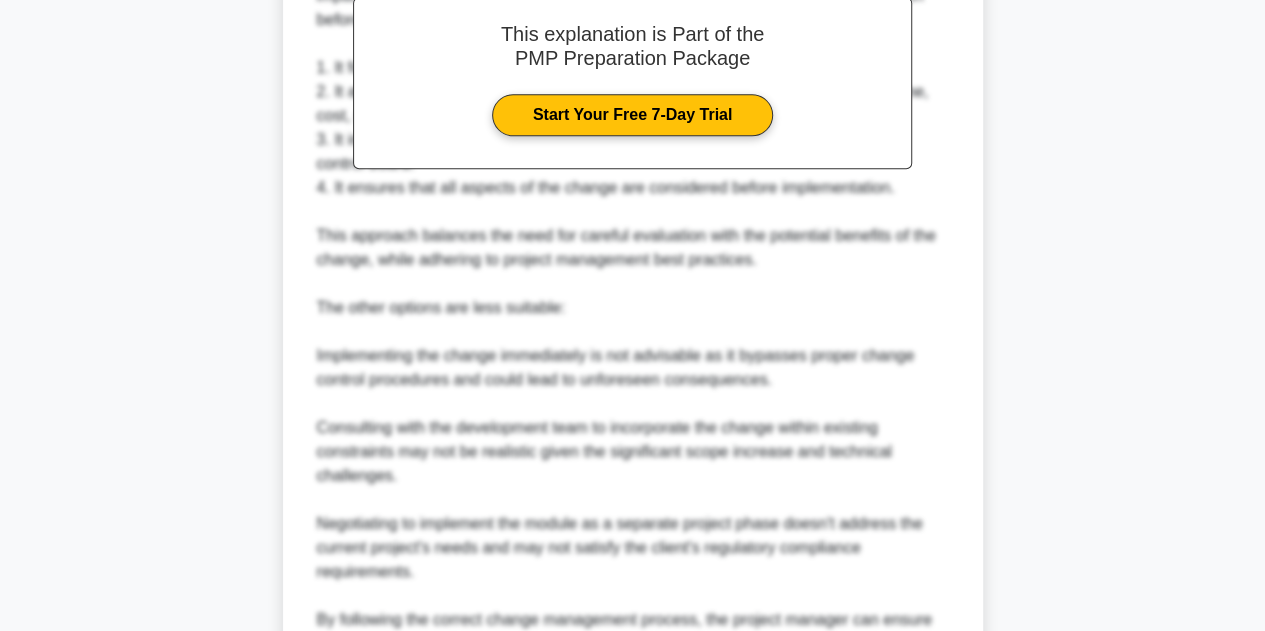 scroll, scrollTop: 1103, scrollLeft: 0, axis: vertical 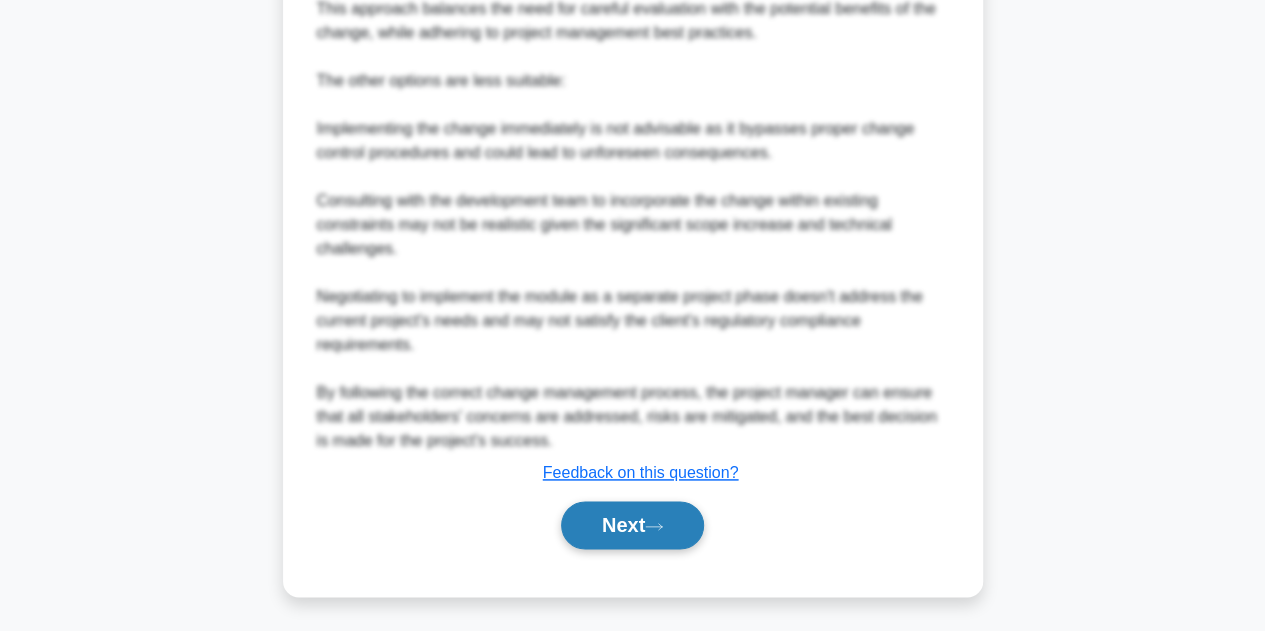 click on "Next" at bounding box center [632, 525] 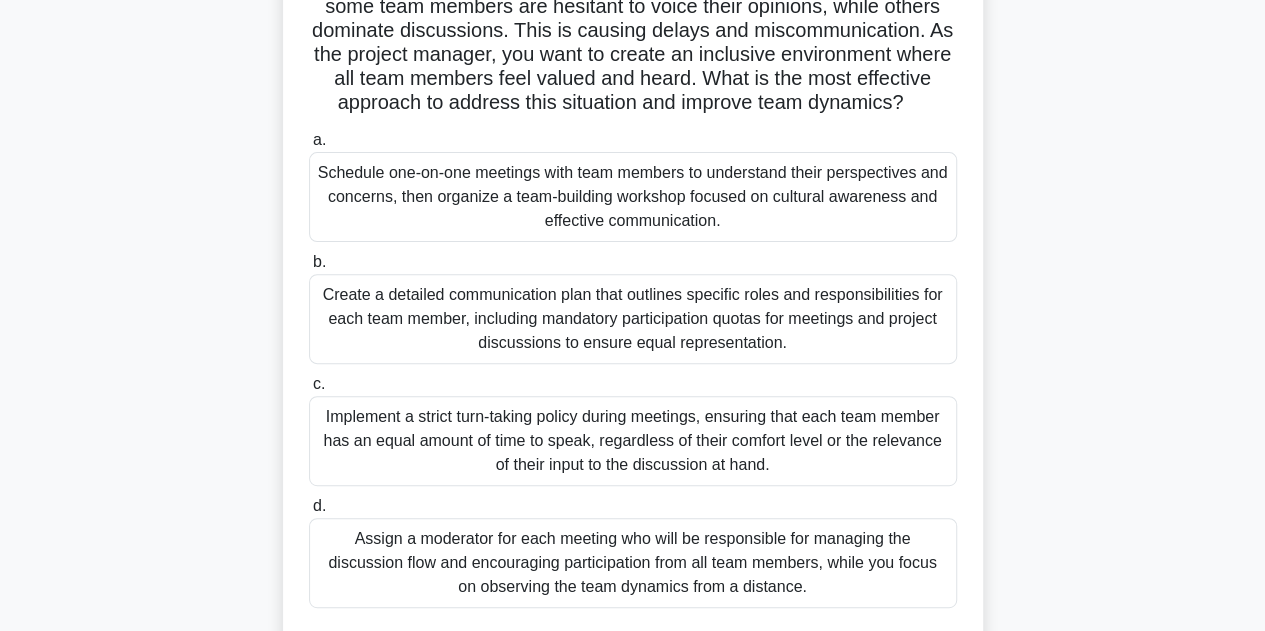 scroll, scrollTop: 204, scrollLeft: 0, axis: vertical 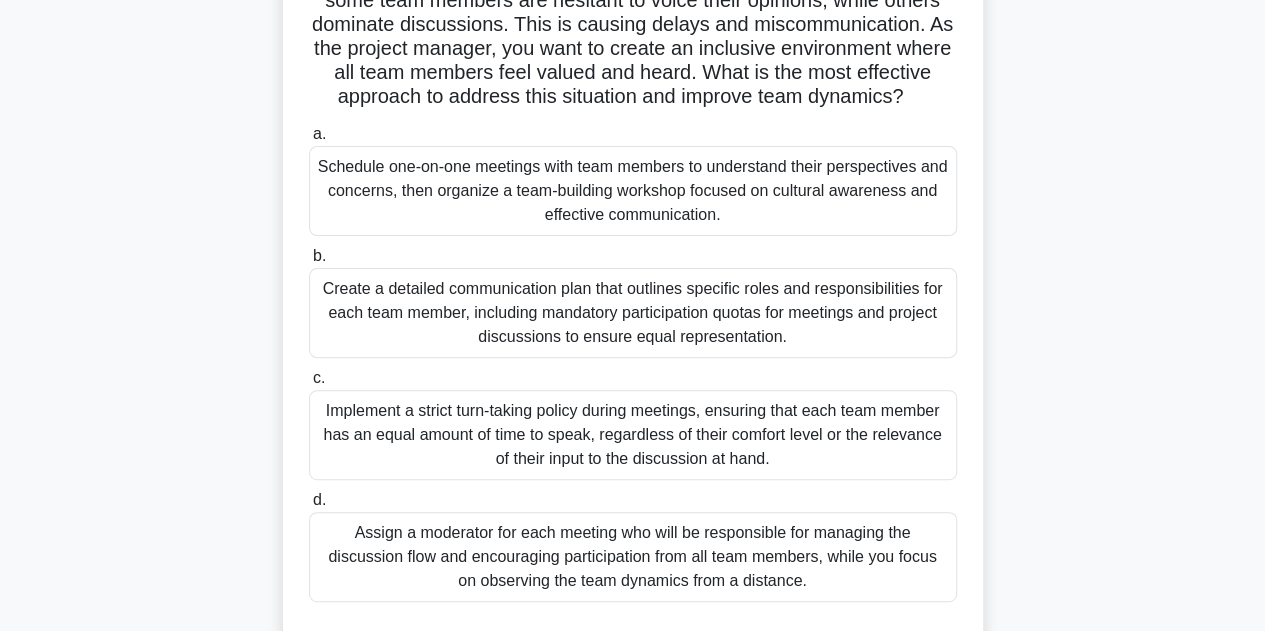 click on "Schedule one-on-one meetings with team members to understand their perspectives and concerns, then organize a team-building workshop focused on cultural awareness and effective communication." at bounding box center [633, 191] 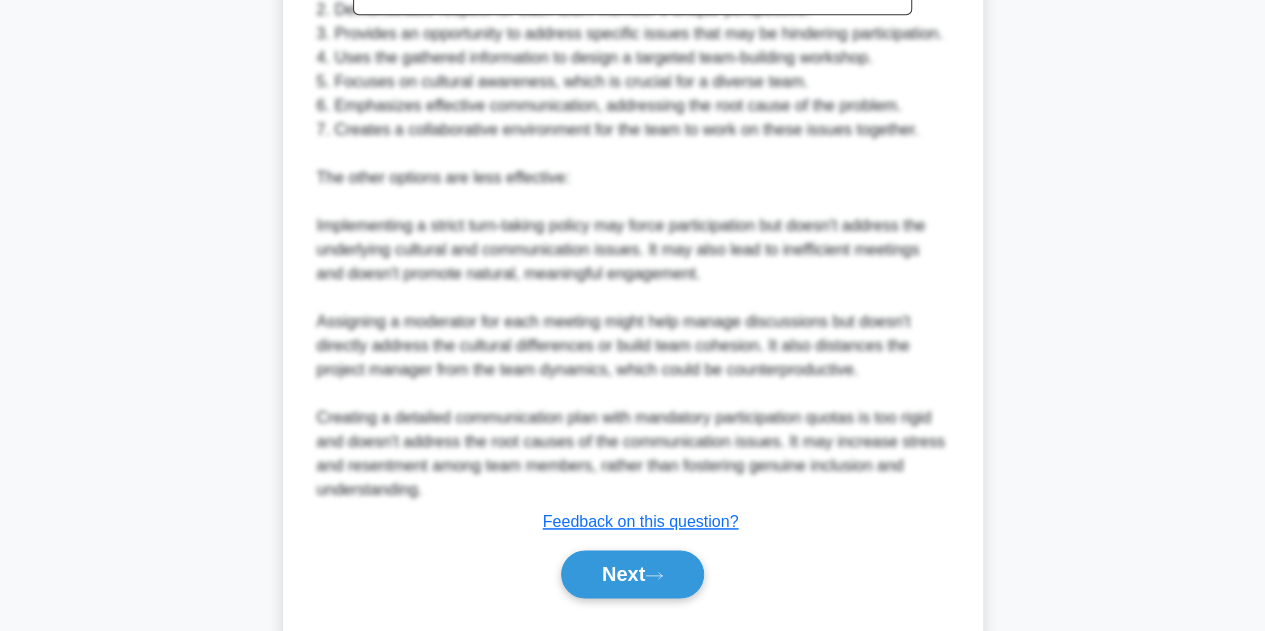 scroll, scrollTop: 1102, scrollLeft: 0, axis: vertical 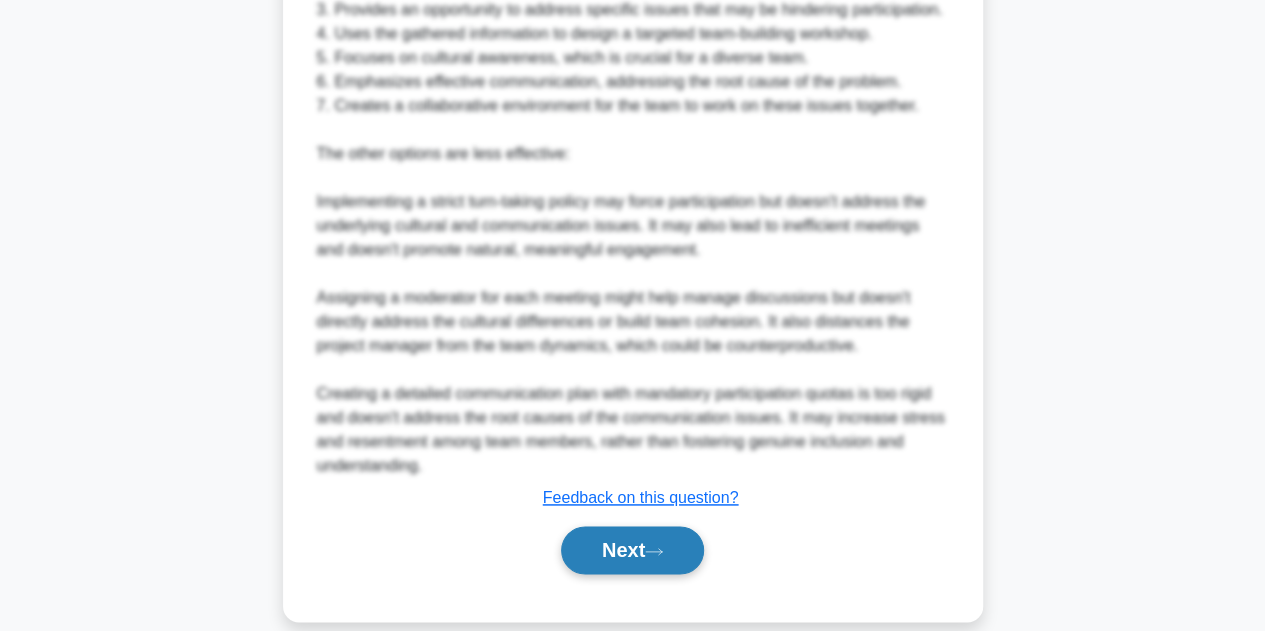 click on "Next" at bounding box center (632, 550) 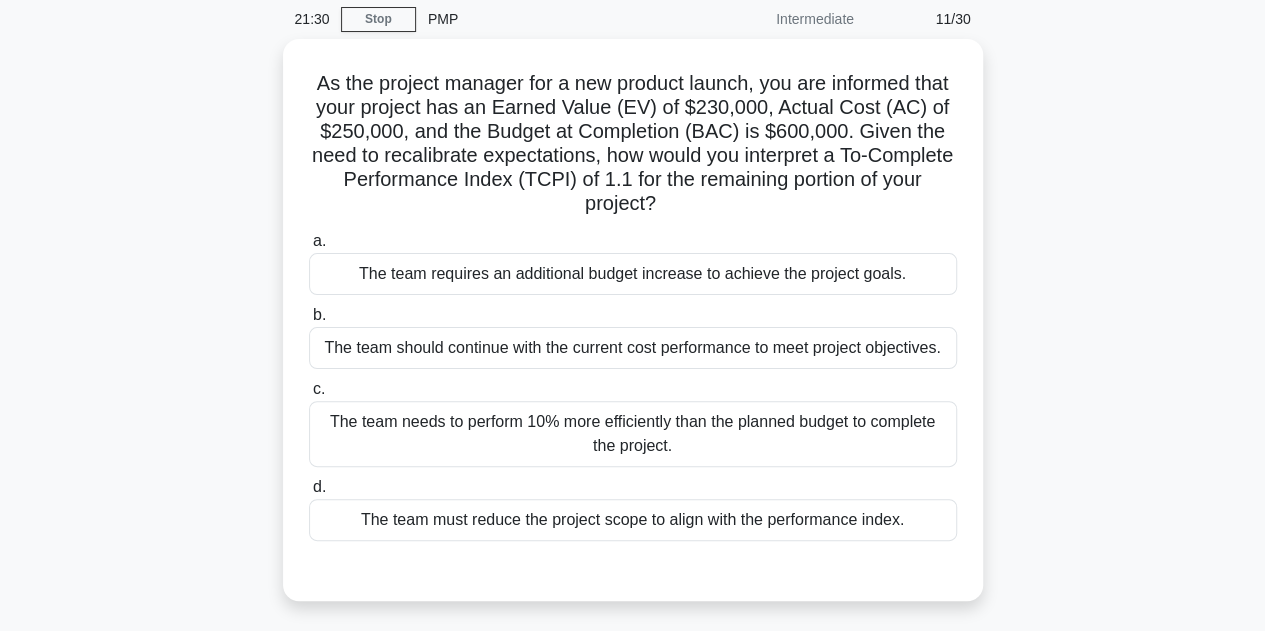 scroll, scrollTop: 75, scrollLeft: 0, axis: vertical 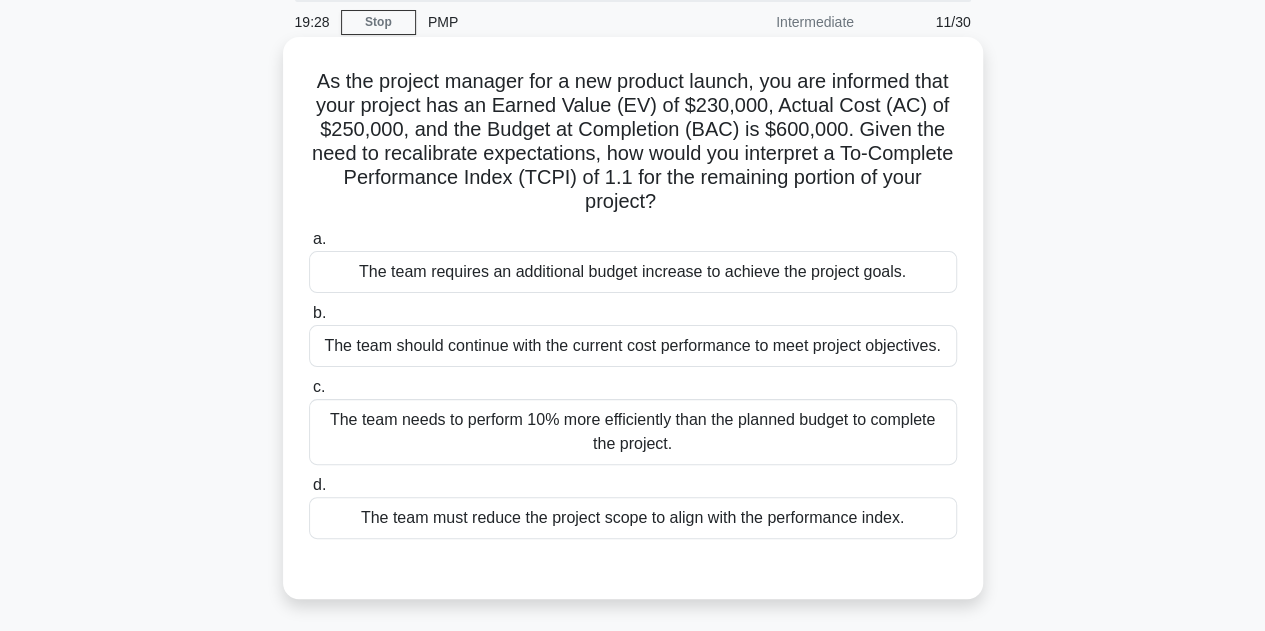 click on "The team needs to perform 10% more efficiently than the planned budget to complete the project." at bounding box center (633, 432) 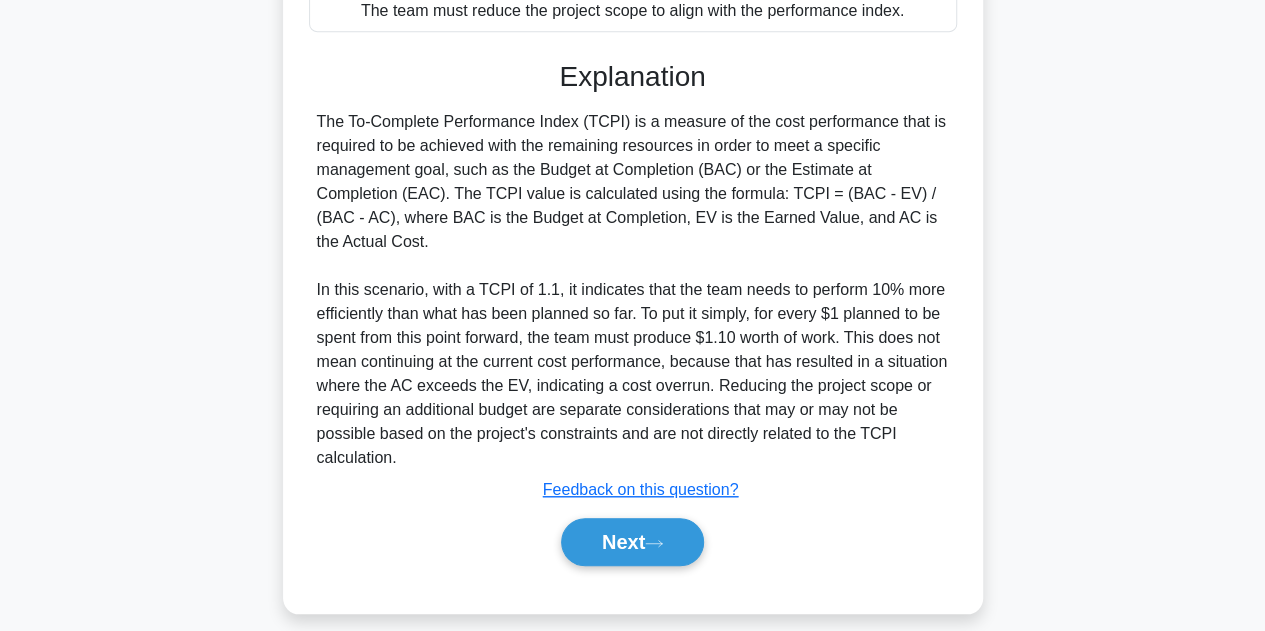 scroll, scrollTop: 599, scrollLeft: 0, axis: vertical 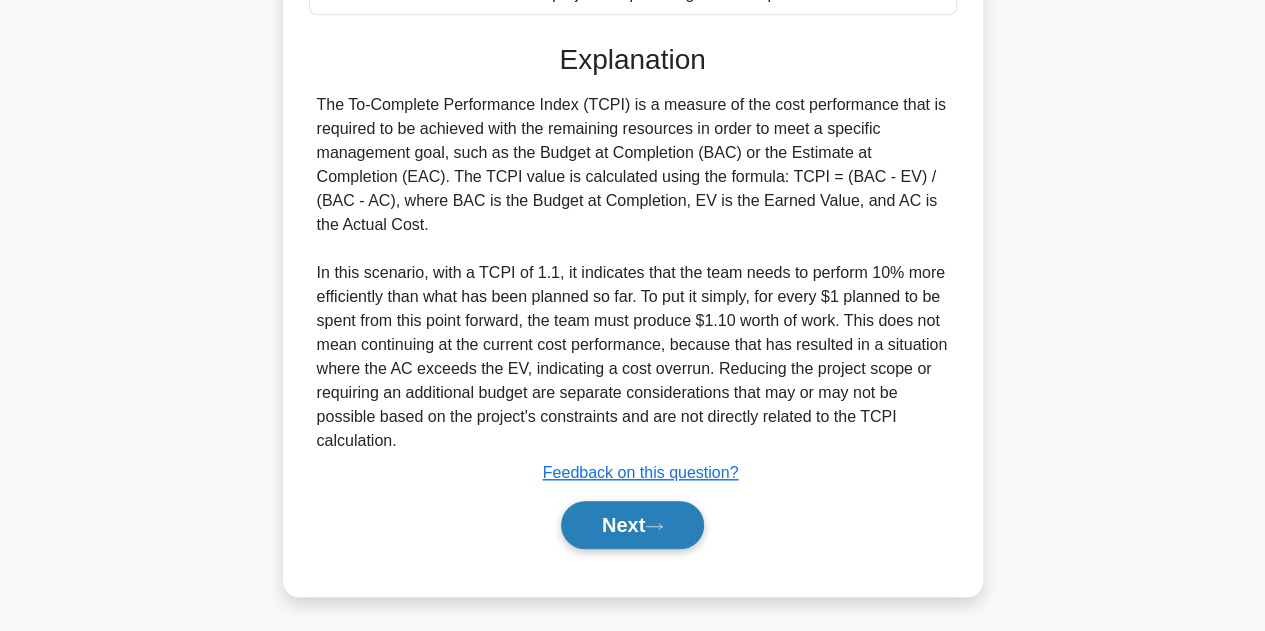 click on "Next" at bounding box center [632, 525] 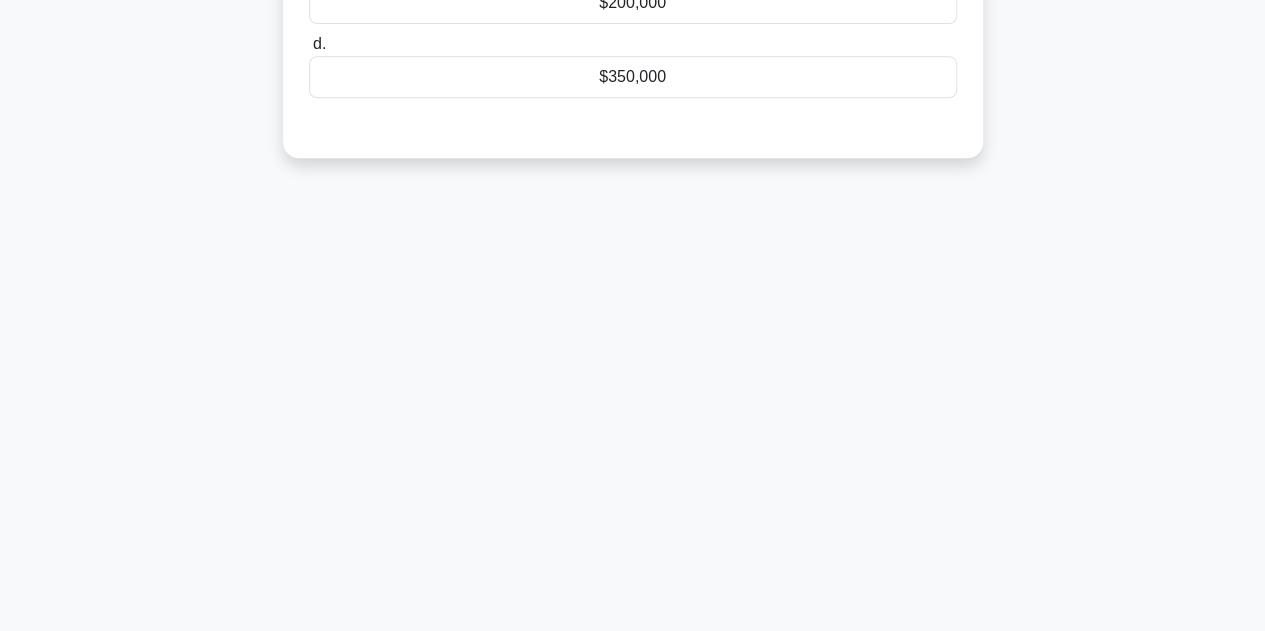 scroll, scrollTop: 0, scrollLeft: 0, axis: both 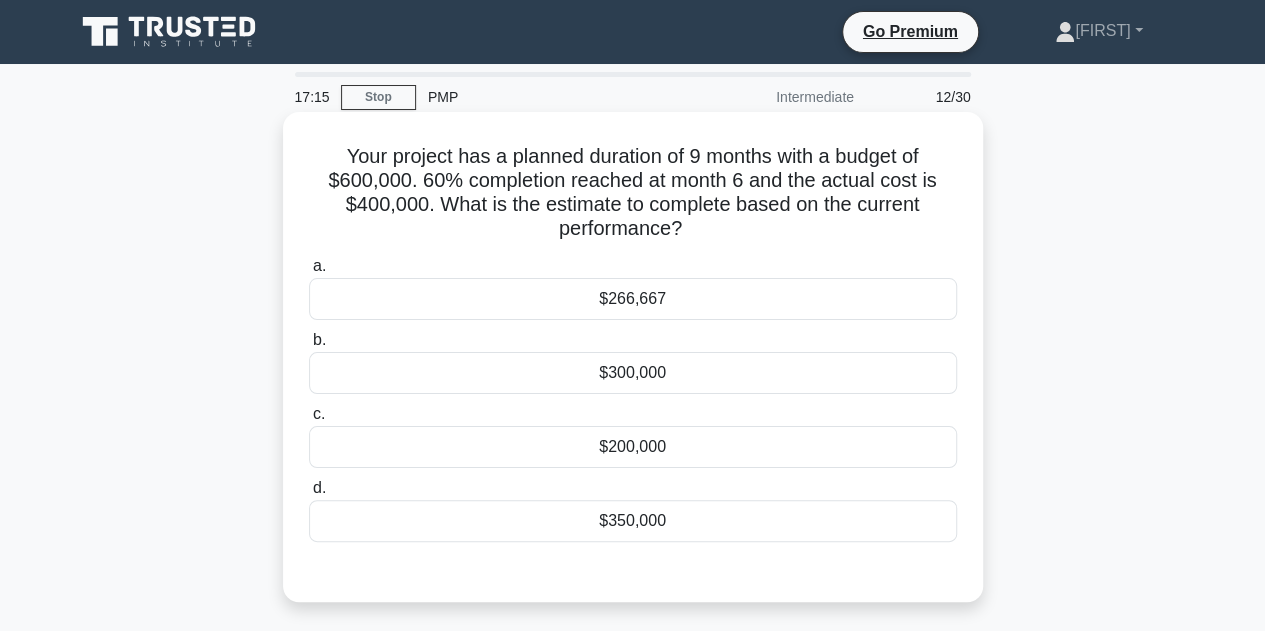 click on "$266,667" at bounding box center [633, 299] 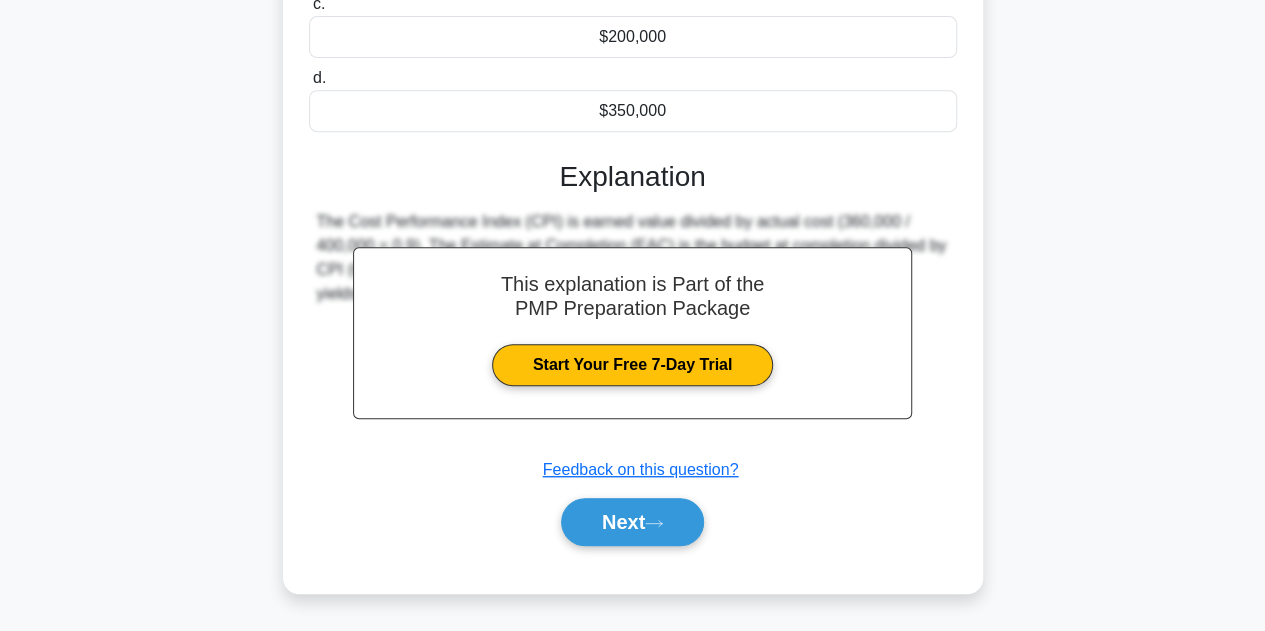 scroll, scrollTop: 449, scrollLeft: 0, axis: vertical 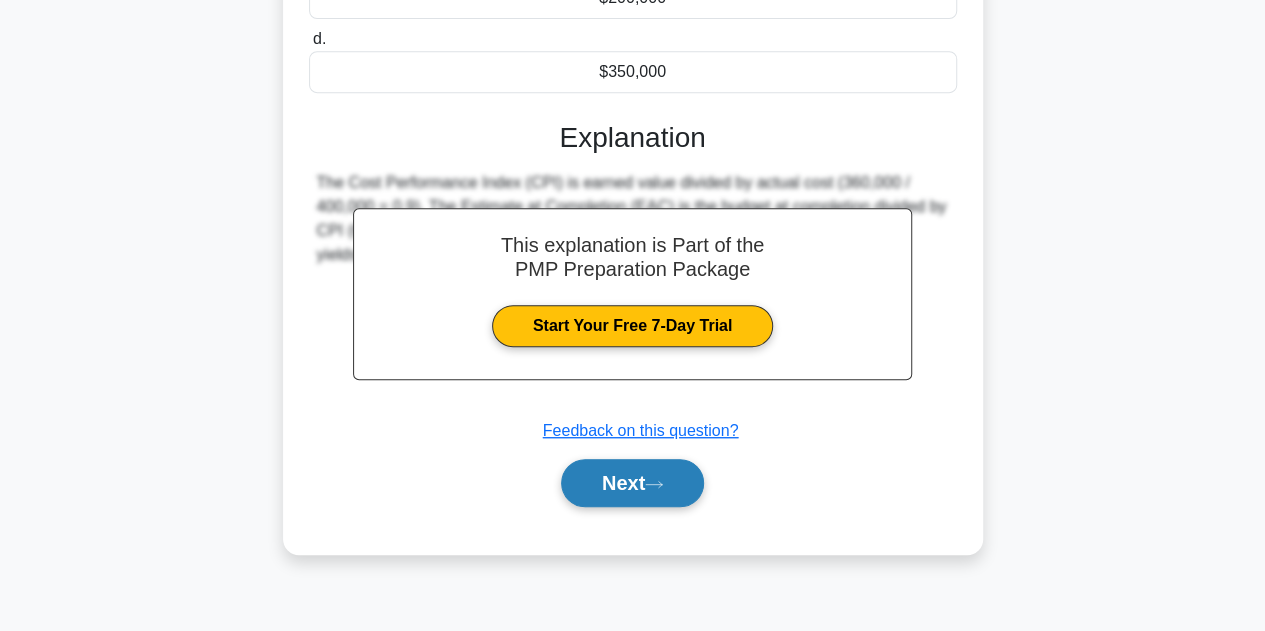 click on "Next" at bounding box center (632, 483) 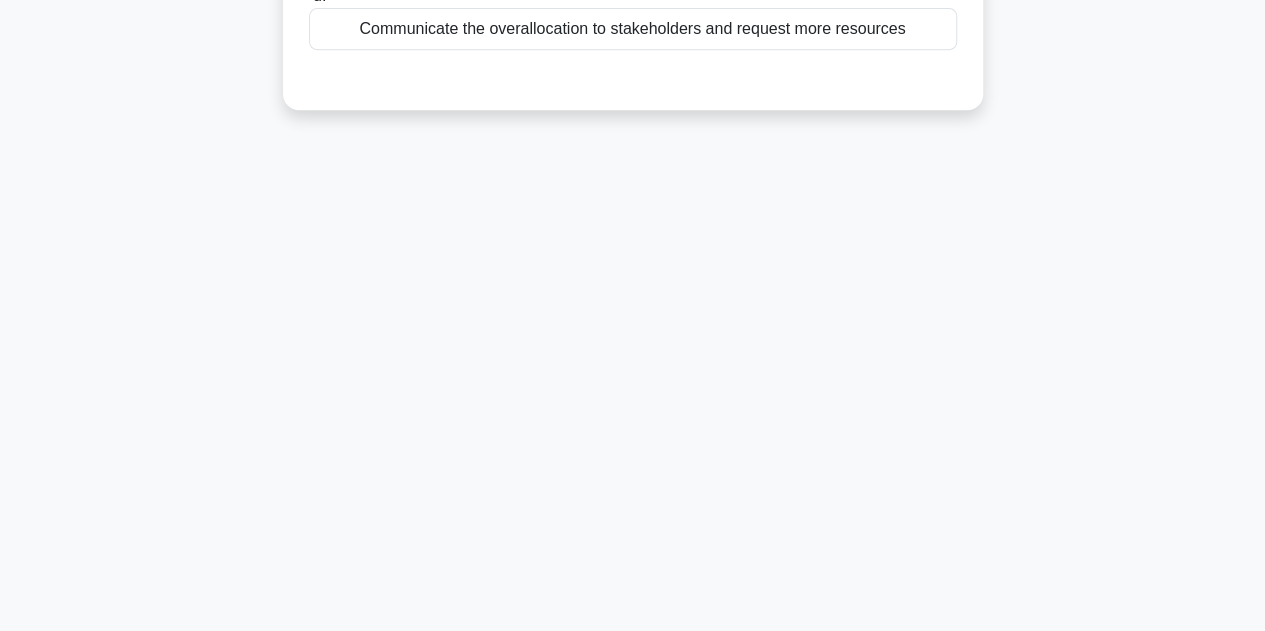 scroll, scrollTop: 0, scrollLeft: 0, axis: both 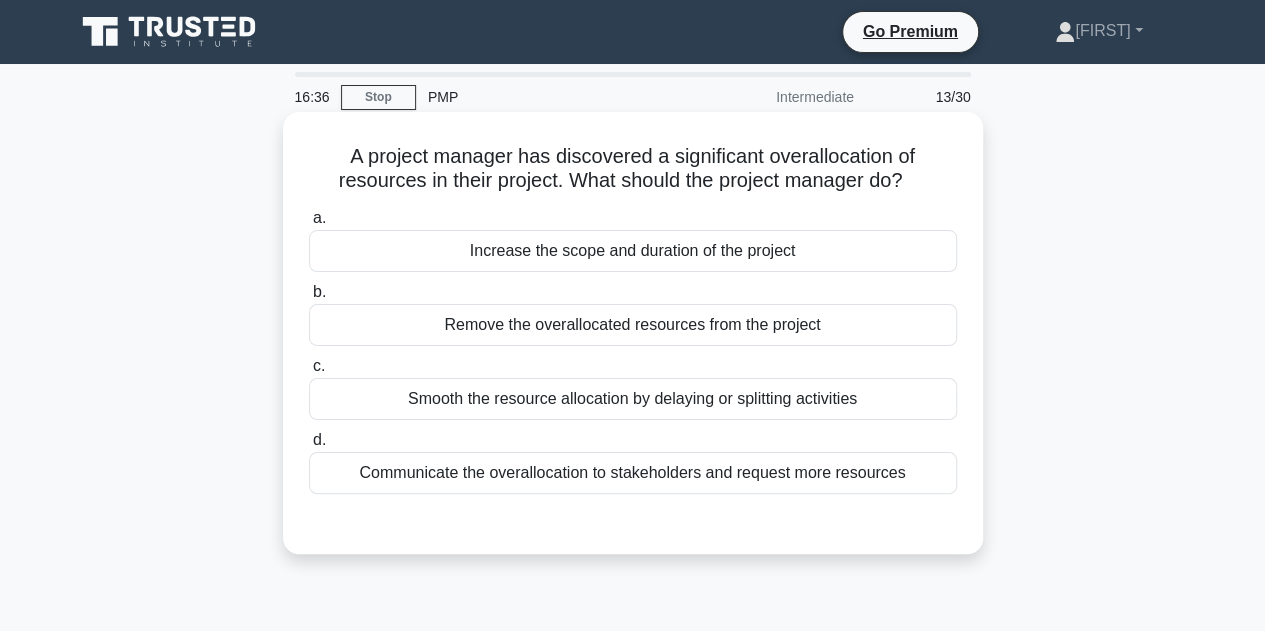 click on "Smooth the resource allocation by delaying or splitting activities" at bounding box center (633, 399) 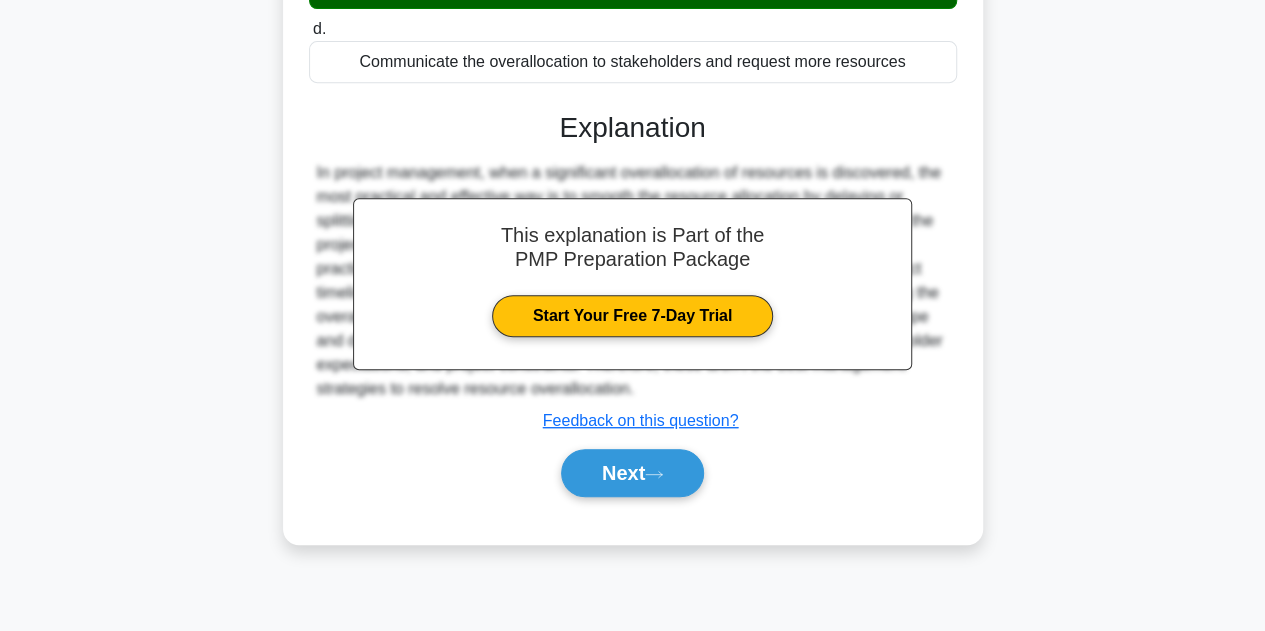 scroll, scrollTop: 425, scrollLeft: 0, axis: vertical 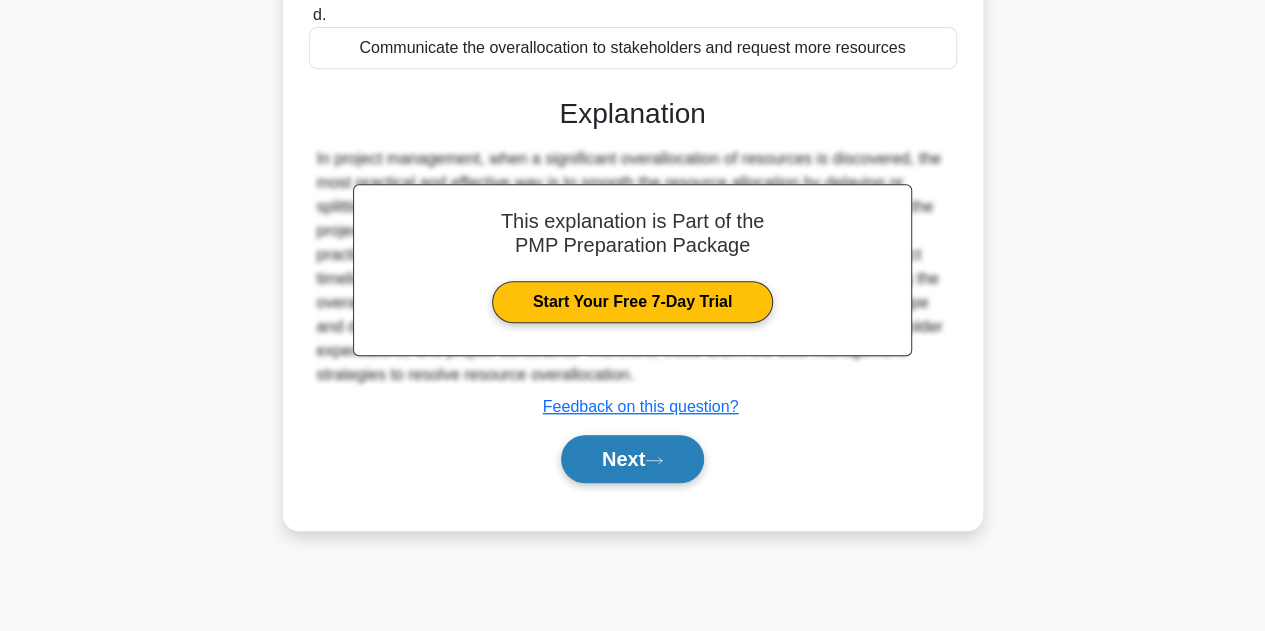click on "Next" at bounding box center (632, 459) 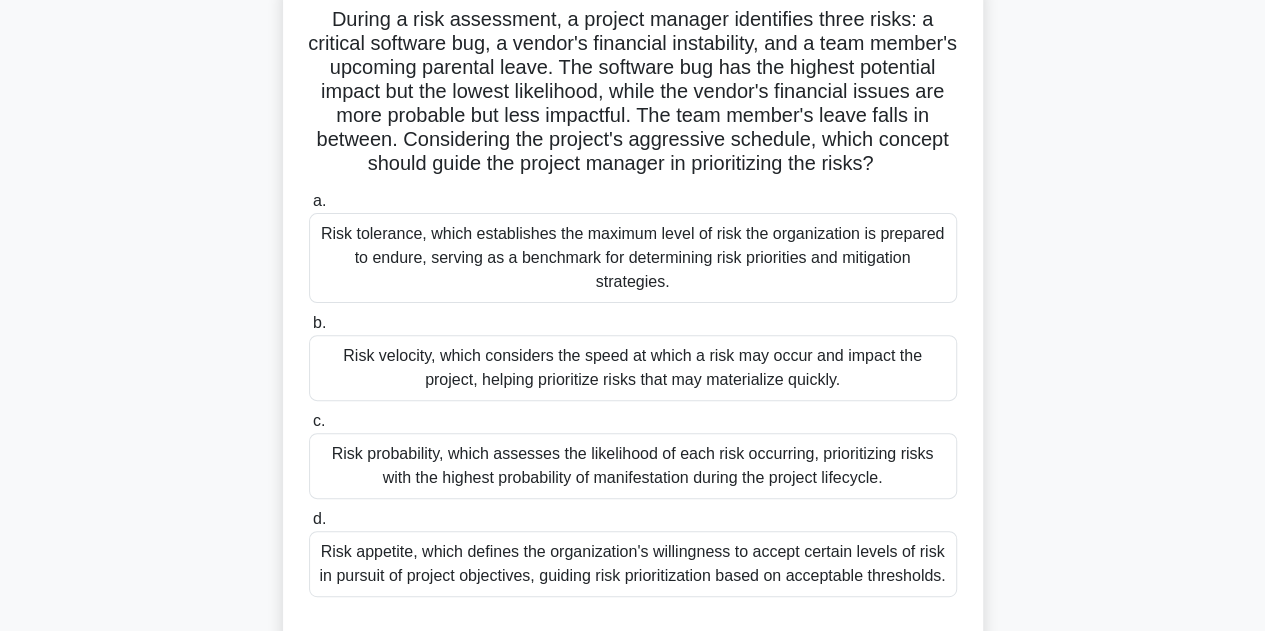scroll, scrollTop: 140, scrollLeft: 0, axis: vertical 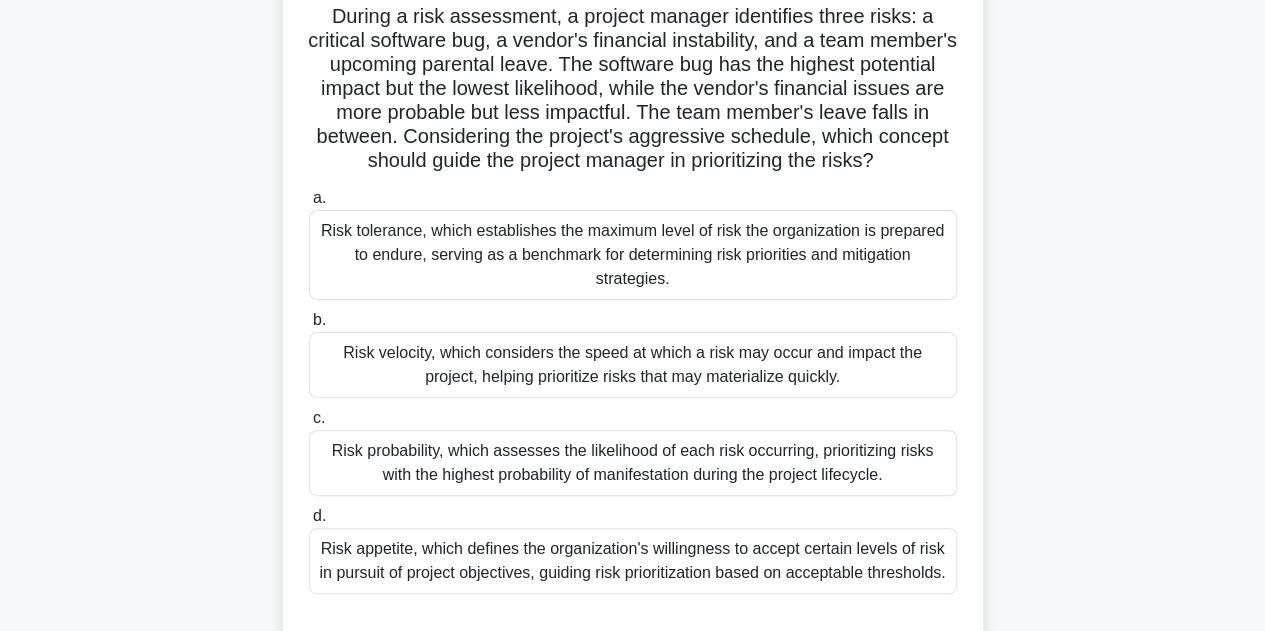 click on "Risk appetite, which defines the organization's willingness to accept certain levels of risk in pursuit of project objectives, guiding risk prioritization based on acceptable thresholds." at bounding box center [633, 561] 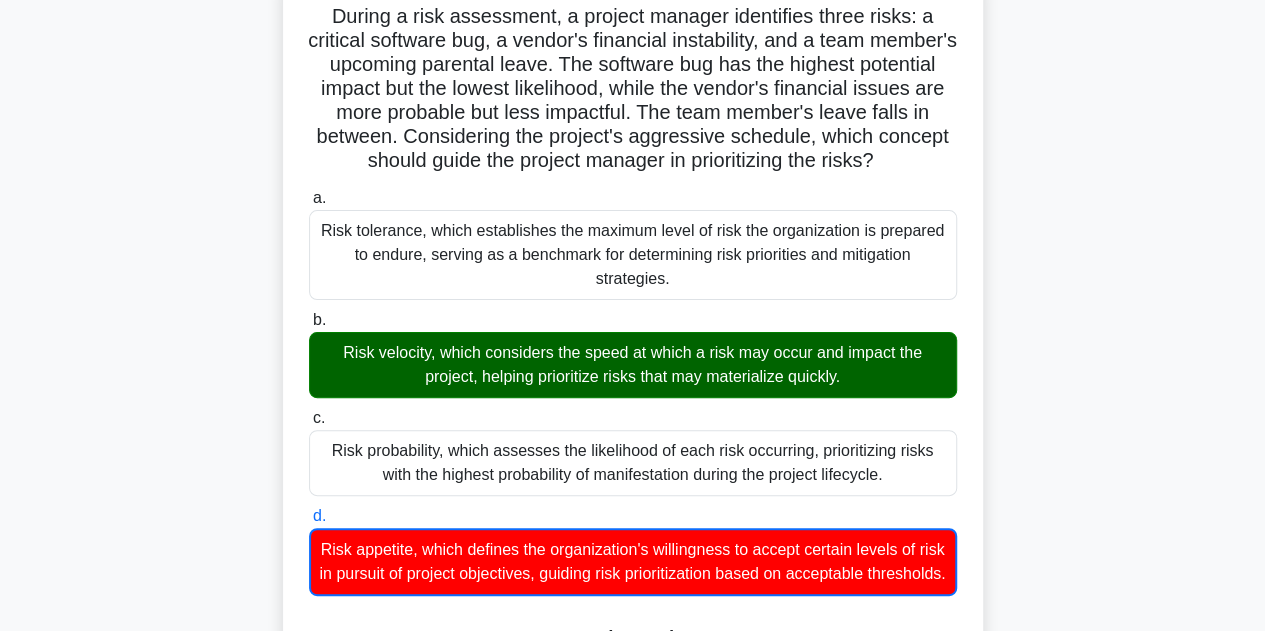 scroll, scrollTop: 572, scrollLeft: 0, axis: vertical 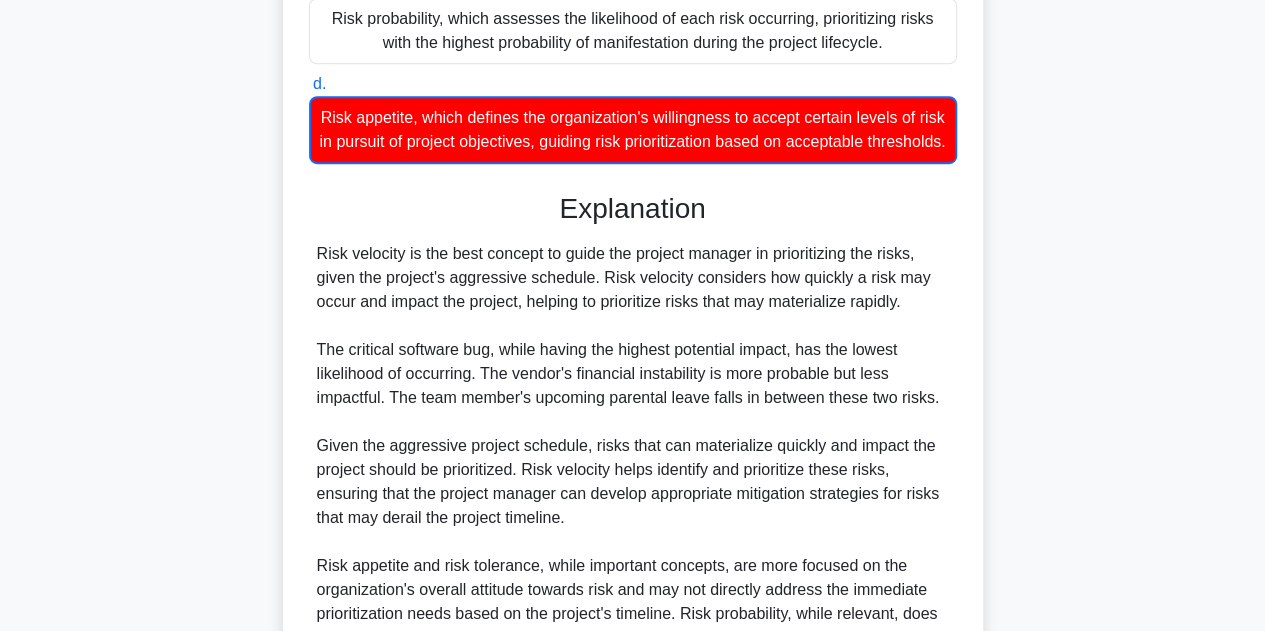 click on "Risk velocity is the best concept to guide the project manager in prioritizing the risks, given the project's aggressive schedule. Risk velocity considers how quickly a risk may occur and impact the project, helping to prioritize risks that may materialize rapidly. The critical software bug, while having the highest potential impact, has the lowest likelihood of occurring. The vendor's financial instability is more probable but less impactful. The team member's upcoming parental leave falls in between these two risks. Given the aggressive project schedule, risks that can materialize quickly and impact the project should be prioritized. Risk velocity helps identify and prioritize these risks, ensuring that the project manager can develop appropriate mitigation strategies for risks that may derail the project timeline." at bounding box center [633, 458] 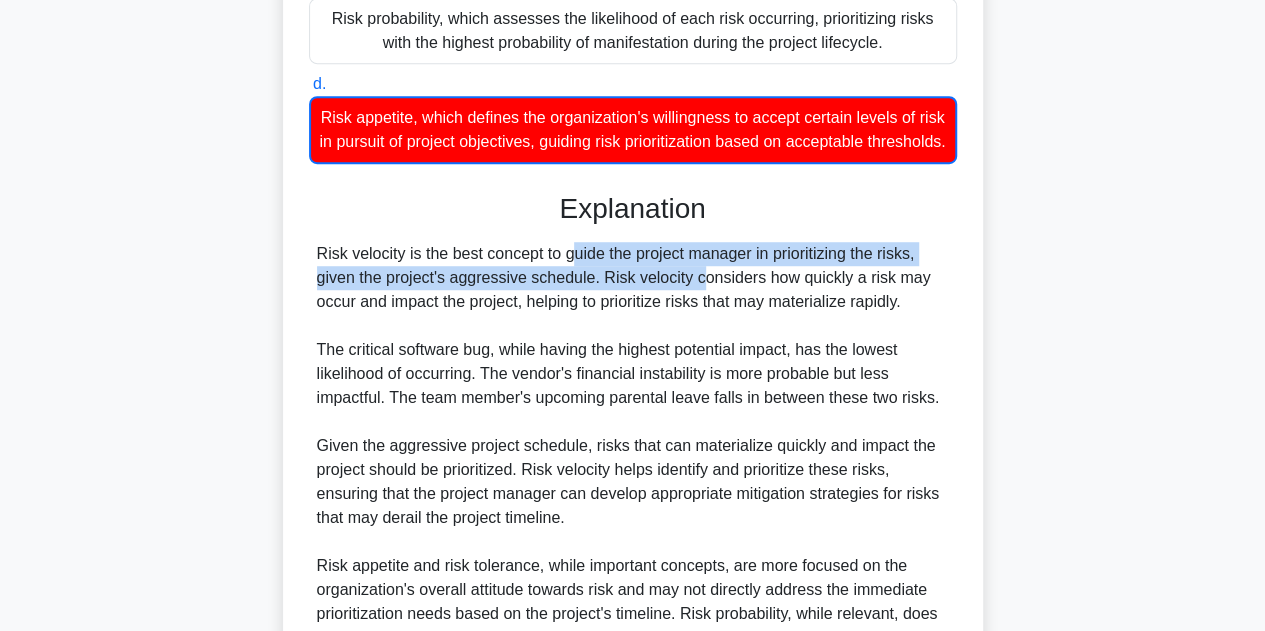 drag, startPoint x: 475, startPoint y: 289, endPoint x: 576, endPoint y: 299, distance: 101.49384 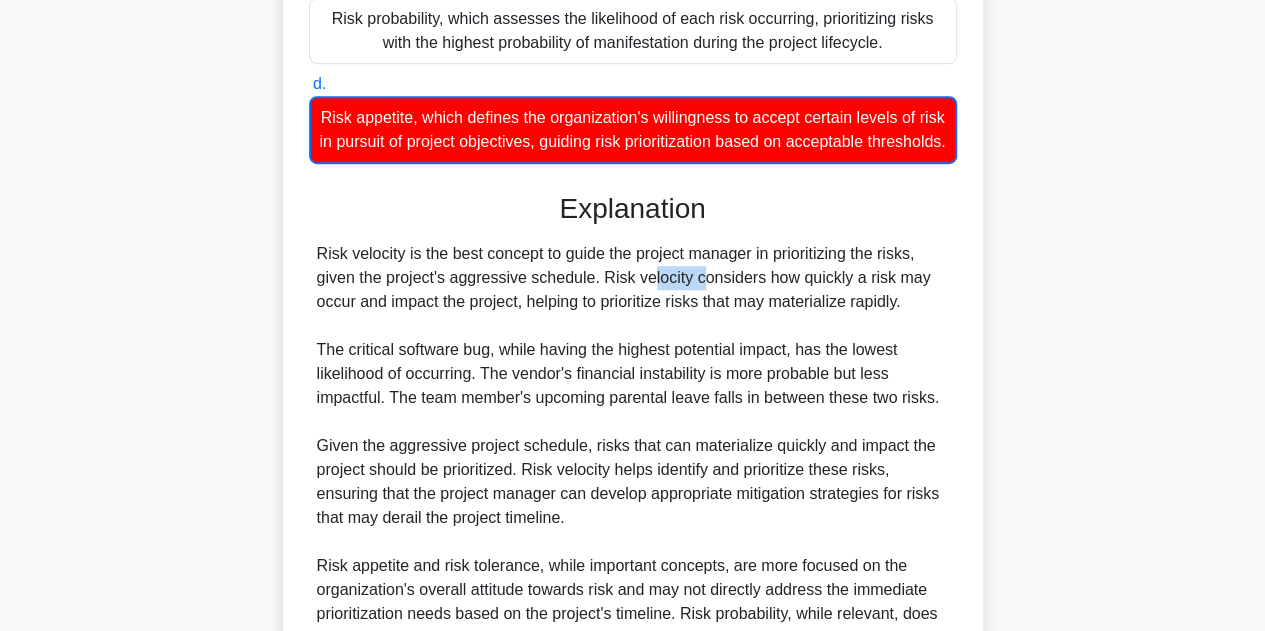 click on "Risk velocity is the best concept to guide the project manager in prioritizing the risks, given the project's aggressive schedule. Risk velocity considers how quickly a risk may occur and impact the project, helping to prioritize risks that may materialize rapidly. The critical software bug, while having the highest potential impact, has the lowest likelihood of occurring. The vendor's financial instability is more probable but less impactful. The team member's upcoming parental leave falls in between these two risks. Given the aggressive project schedule, risks that can materialize quickly and impact the project should be prioritized. Risk velocity helps identify and prioritize these risks, ensuring that the project manager can develop appropriate mitigation strategies for risks that may derail the project timeline." at bounding box center [633, 458] 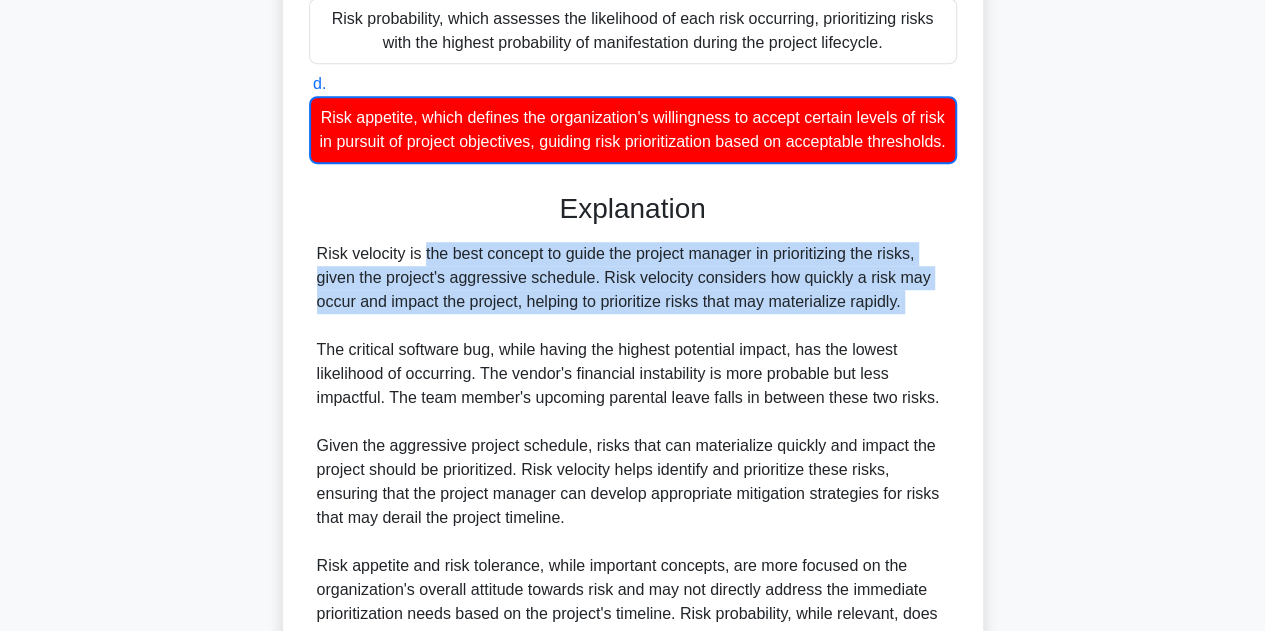 click on "Risk velocity is the best concept to guide the project manager in prioritizing the risks, given the project's aggressive schedule. Risk velocity considers how quickly a risk may occur and impact the project, helping to prioritize risks that may materialize rapidly. The critical software bug, while having the highest potential impact, has the lowest likelihood of occurring. The vendor's financial instability is more probable but less impactful. The team member's upcoming parental leave falls in between these two risks. Given the aggressive project schedule, risks that can materialize quickly and impact the project should be prioritized. Risk velocity helps identify and prioritize these risks, ensuring that the project manager can develop appropriate mitigation strategies for risks that may derail the project timeline." at bounding box center (633, 458) 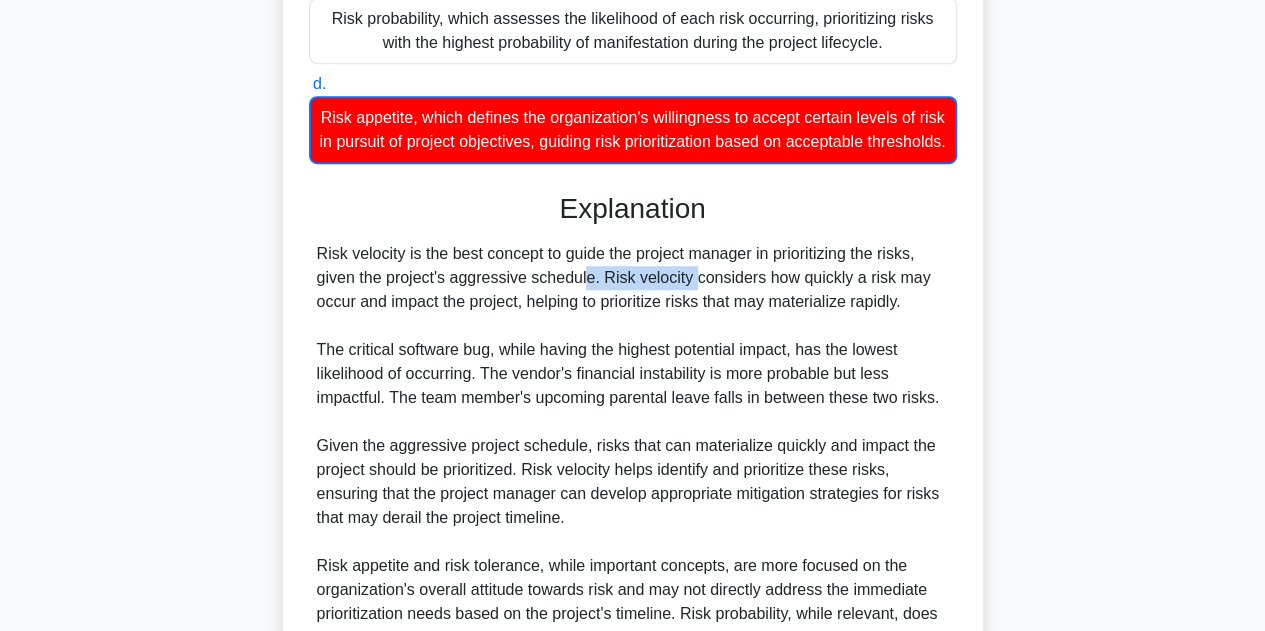 drag, startPoint x: 462, startPoint y: 301, endPoint x: 583, endPoint y: 301, distance: 121 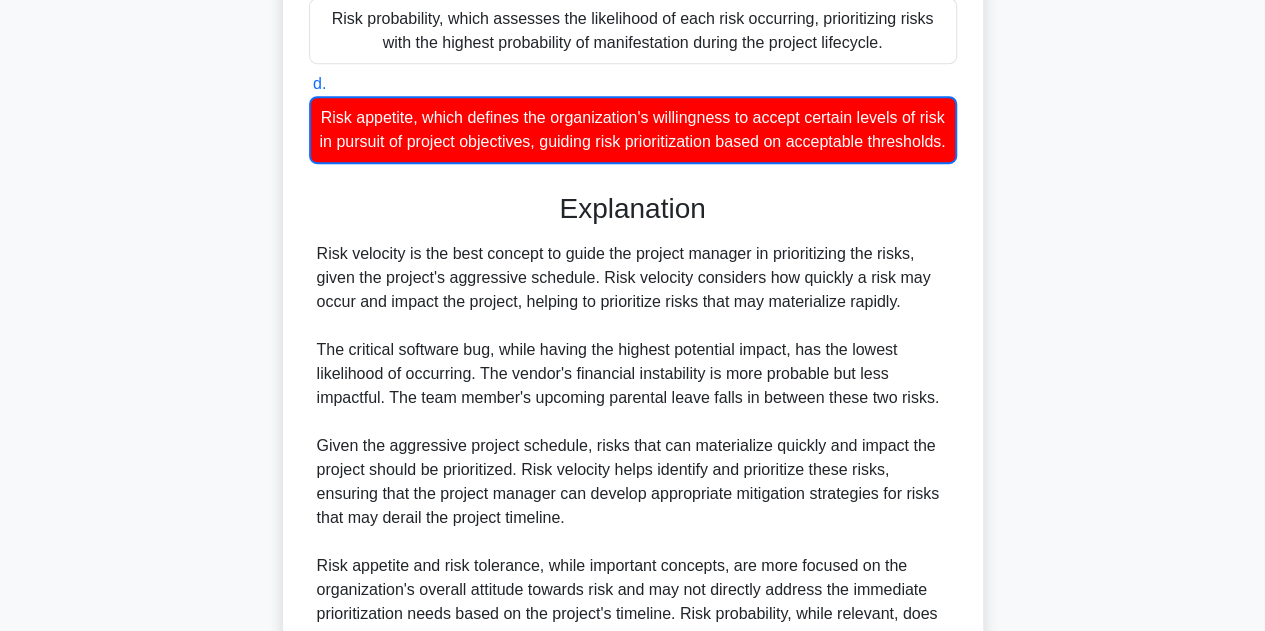 click on "Risk velocity is the best concept to guide the project manager in prioritizing the risks, given the project's aggressive schedule. Risk velocity considers how quickly a risk may occur and impact the project, helping to prioritize risks that may materialize rapidly. The critical software bug, while having the highest potential impact, has the lowest likelihood of occurring. The vendor's financial instability is more probable but less impactful. The team member's upcoming parental leave falls in between these two risks. Given the aggressive project schedule, risks that can materialize quickly and impact the project should be prioritized. Risk velocity helps identify and prioritize these risks, ensuring that the project manager can develop appropriate mitigation strategies for risks that may derail the project timeline." at bounding box center [633, 458] 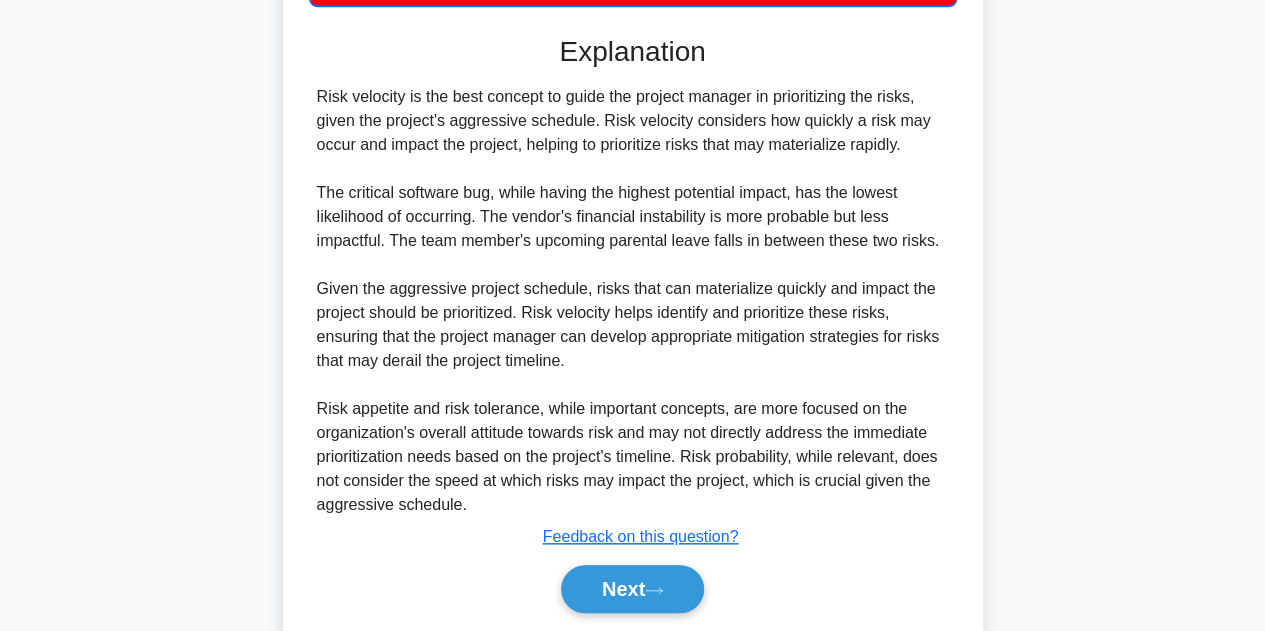 scroll, scrollTop: 818, scrollLeft: 0, axis: vertical 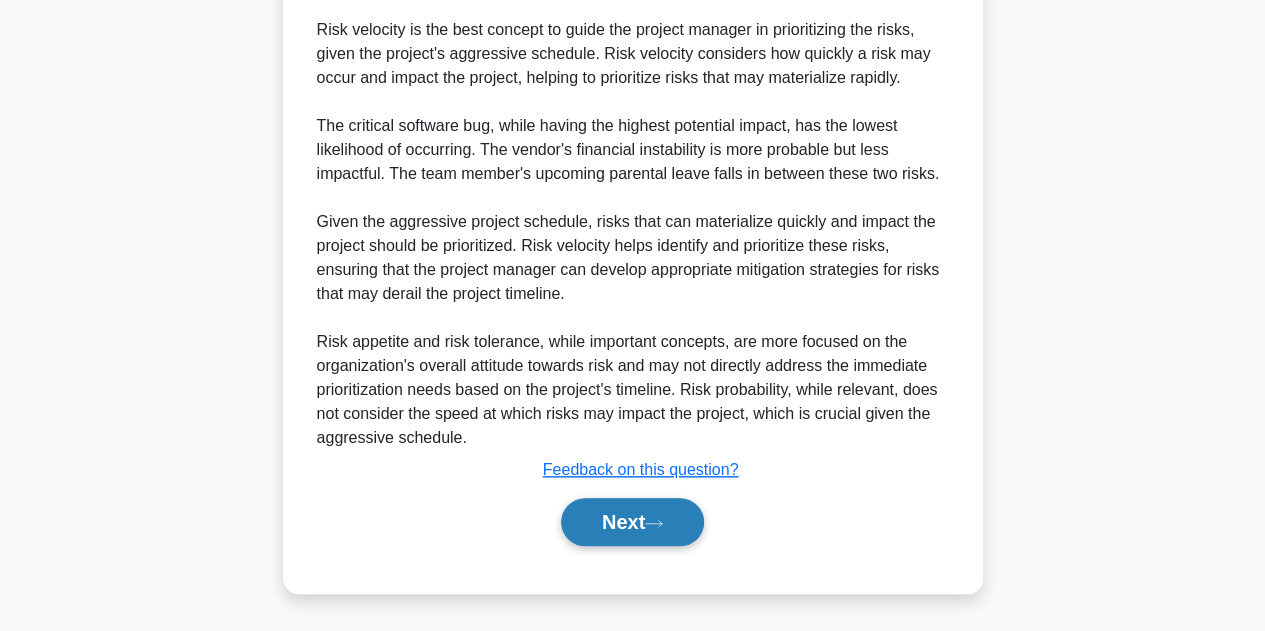 click on "Next" at bounding box center [632, 522] 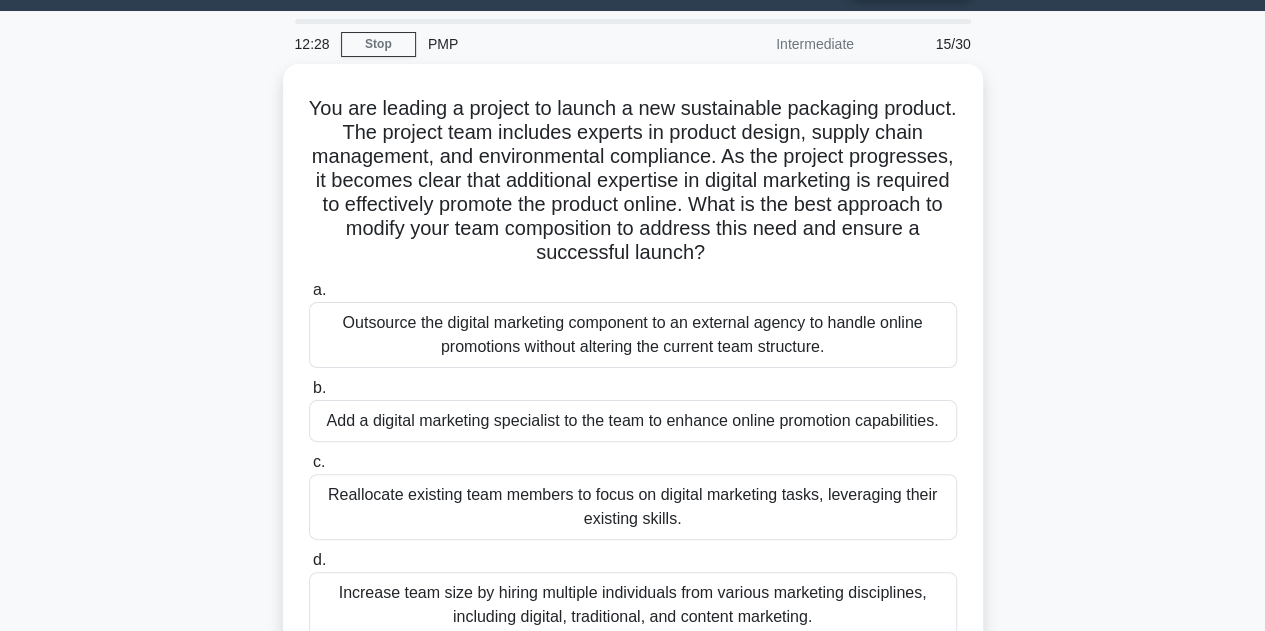 scroll, scrollTop: 52, scrollLeft: 0, axis: vertical 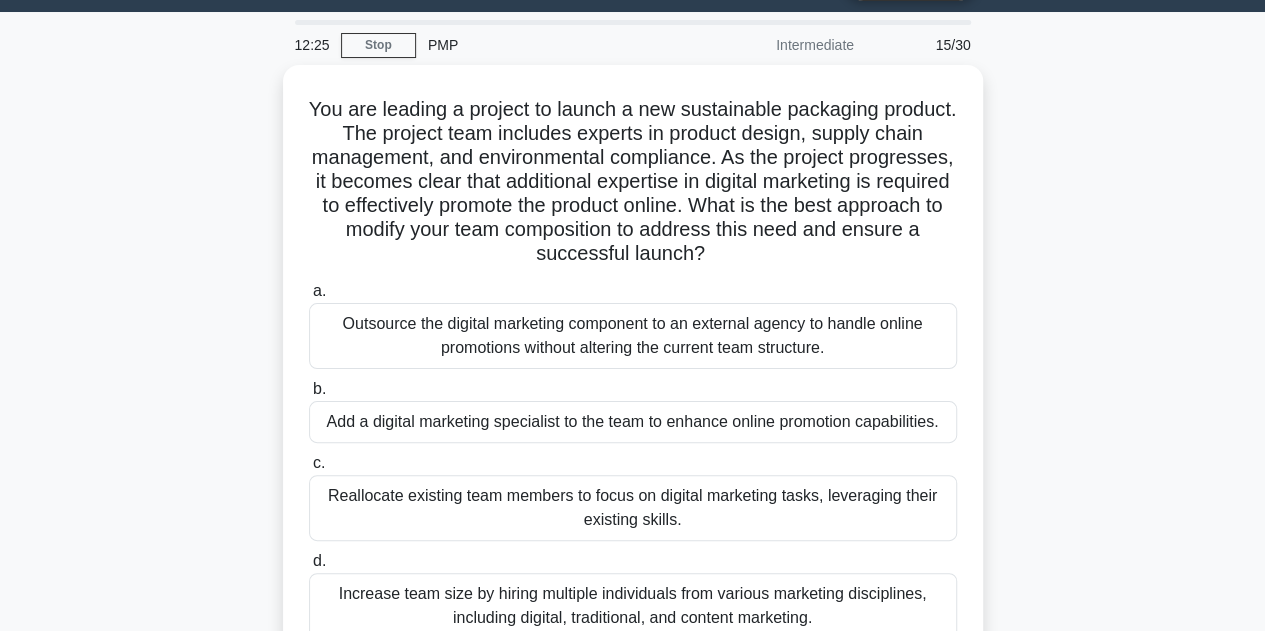 drag, startPoint x: 1016, startPoint y: 301, endPoint x: 1192, endPoint y: 303, distance: 176.01137 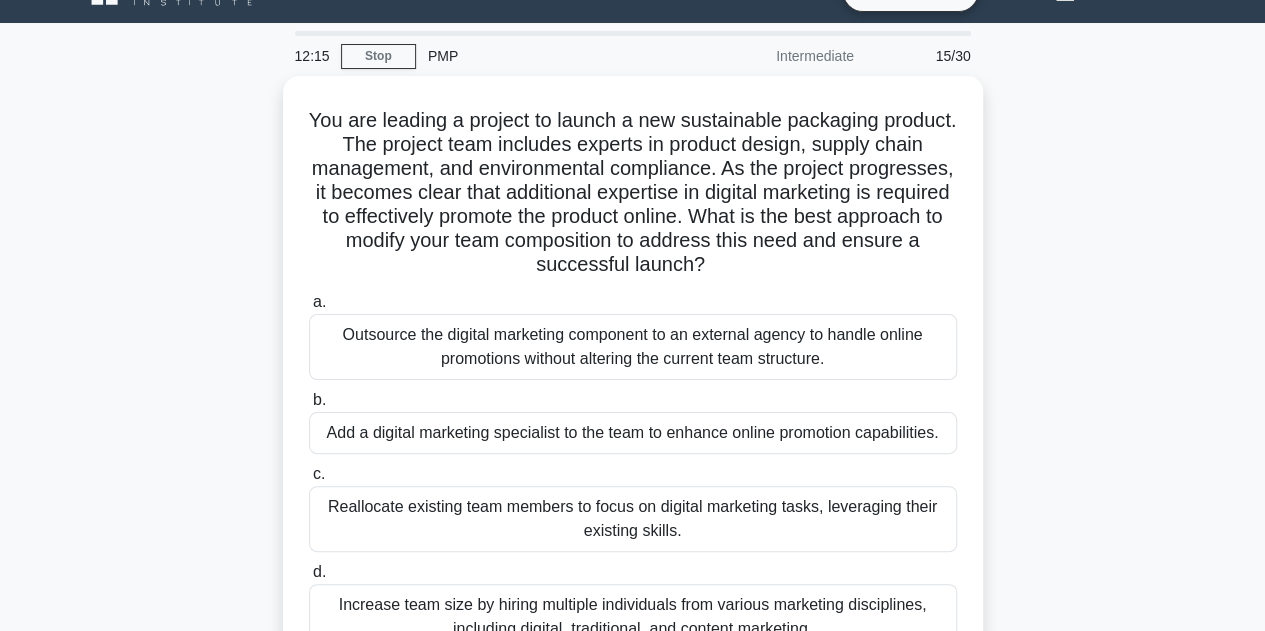scroll, scrollTop: 40, scrollLeft: 0, axis: vertical 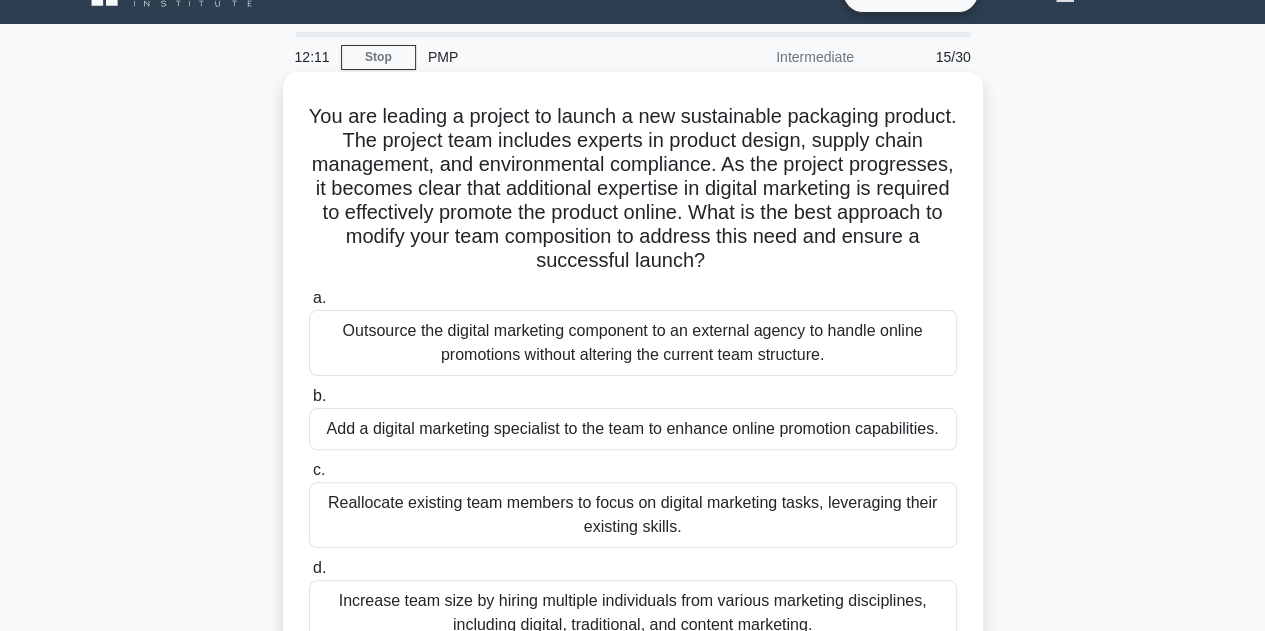 click on "Add a digital marketing specialist to the team to enhance online promotion capabilities." at bounding box center (633, 429) 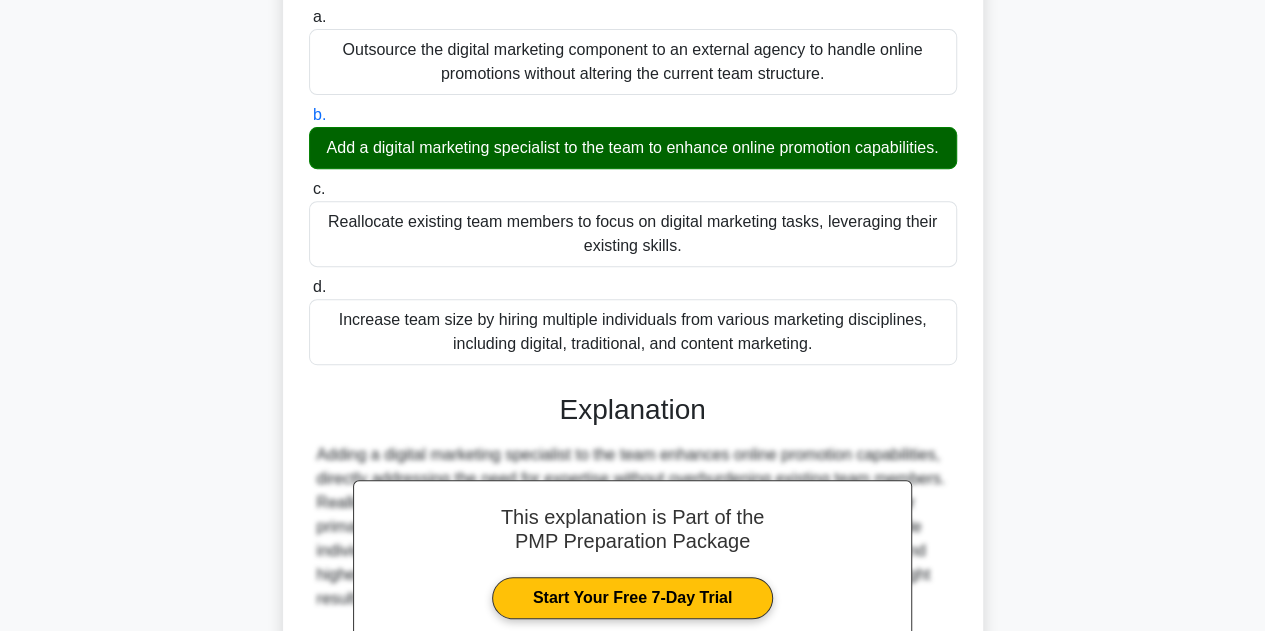 scroll, scrollTop: 575, scrollLeft: 0, axis: vertical 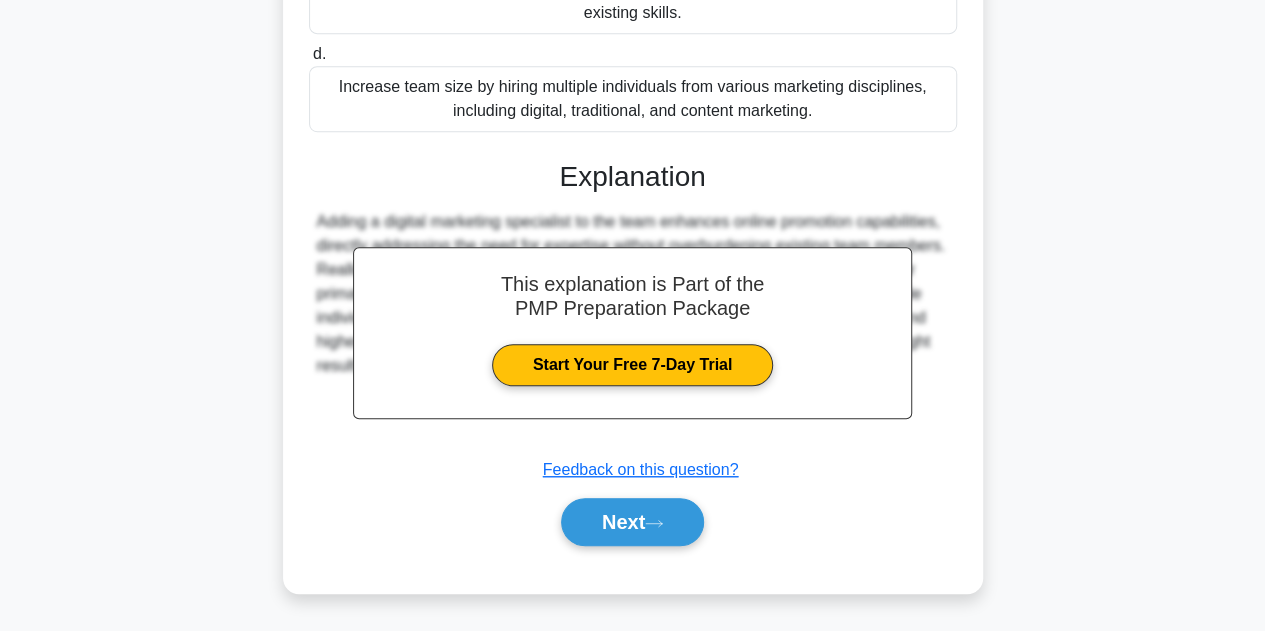 click 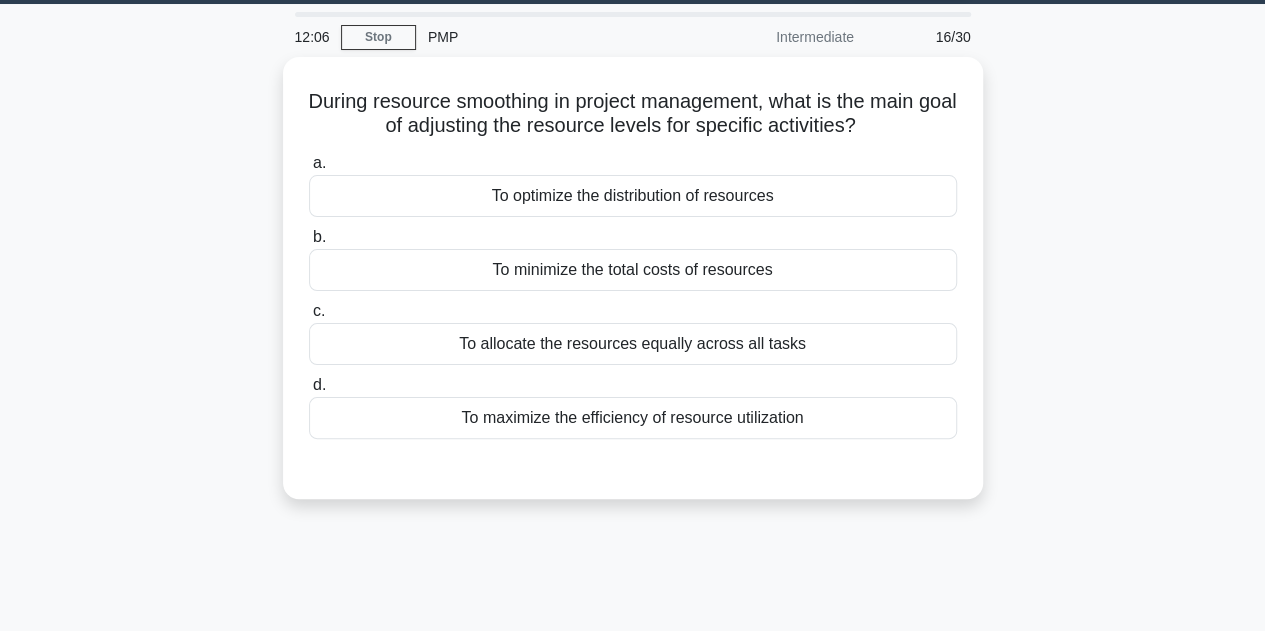 scroll, scrollTop: 0, scrollLeft: 0, axis: both 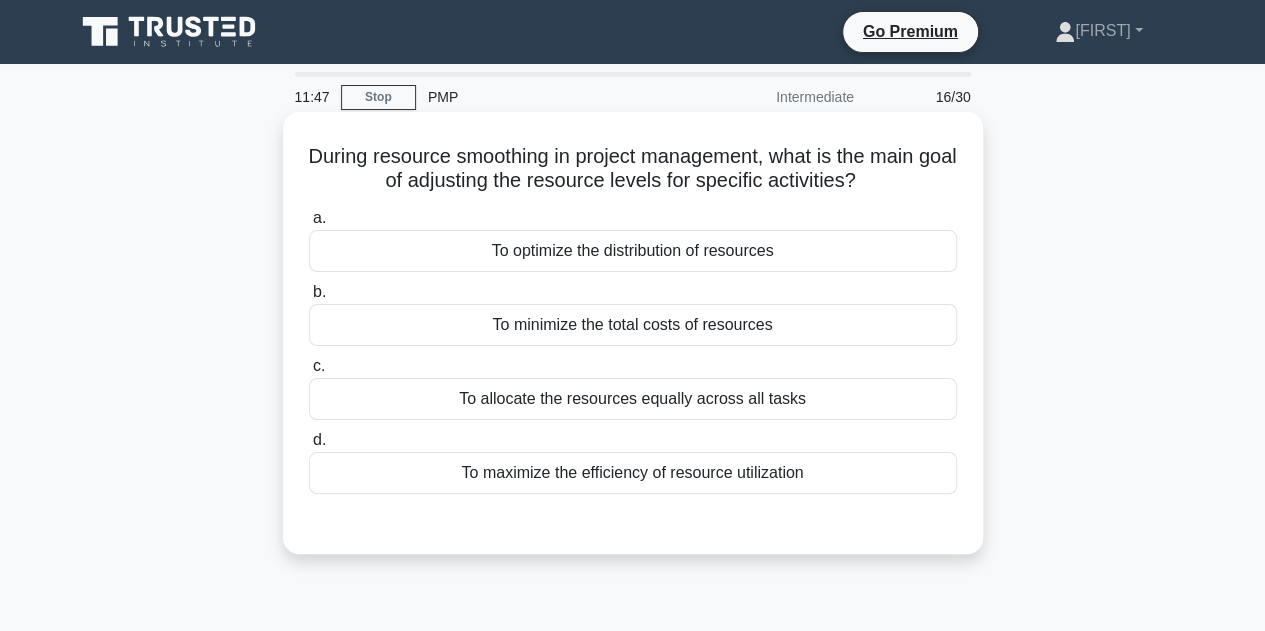 click on "To optimize the distribution of resources" at bounding box center (633, 251) 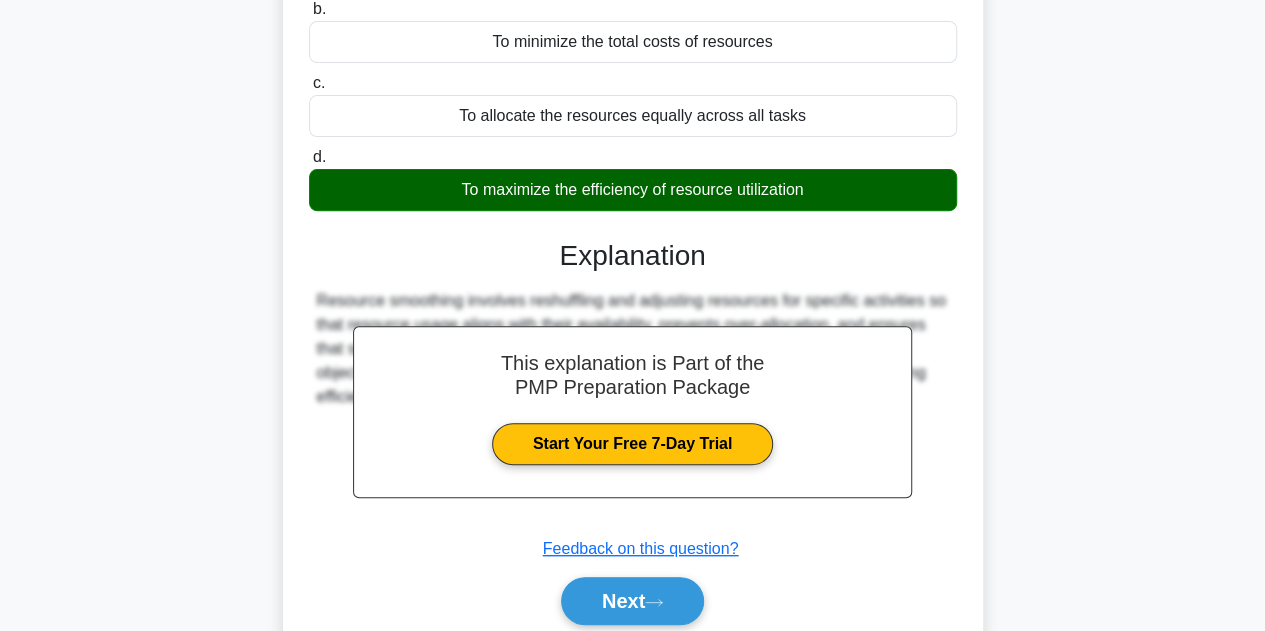 scroll, scrollTop: 449, scrollLeft: 0, axis: vertical 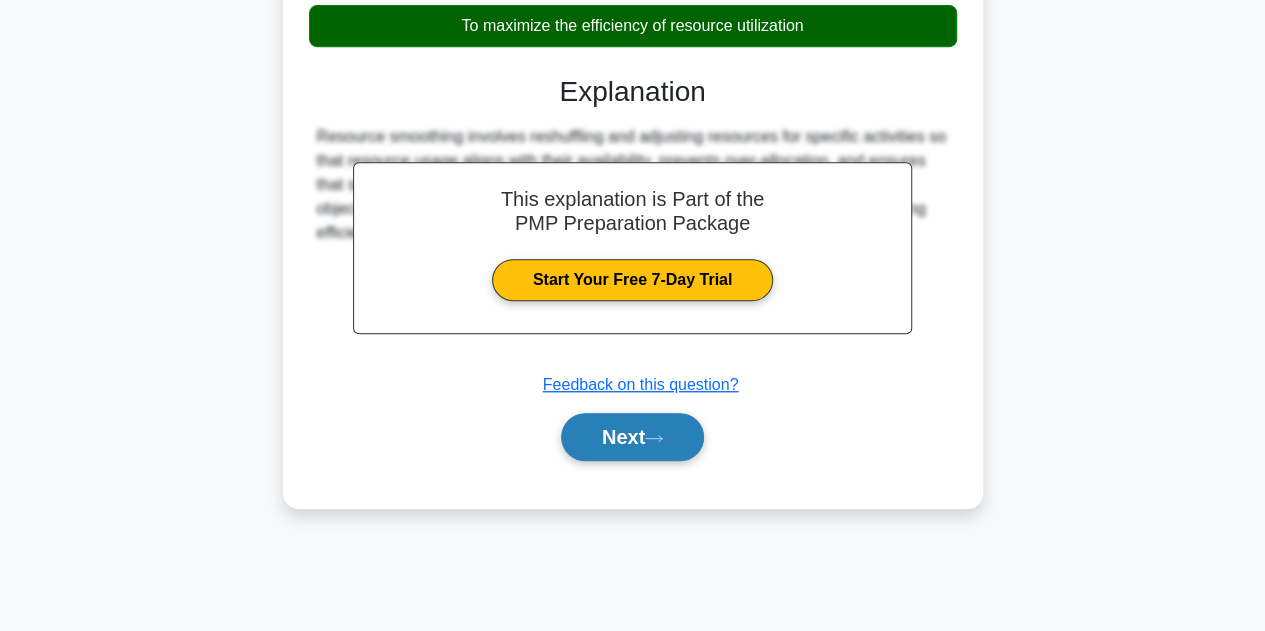 click on "Next" at bounding box center [632, 437] 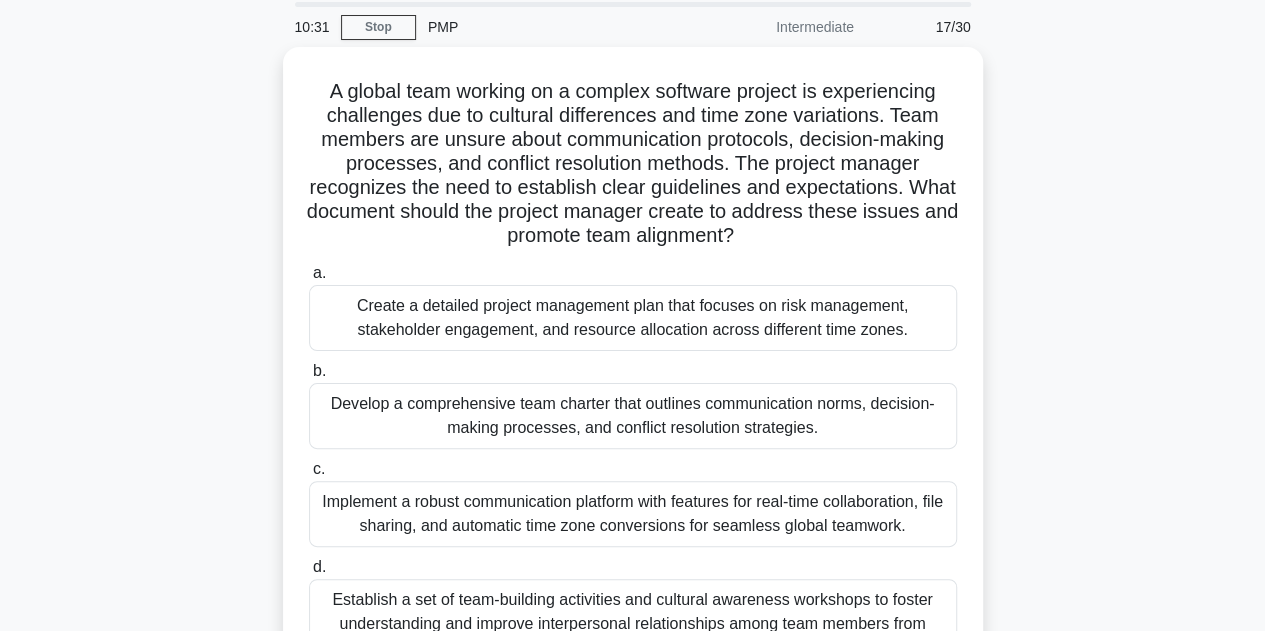scroll, scrollTop: 112, scrollLeft: 0, axis: vertical 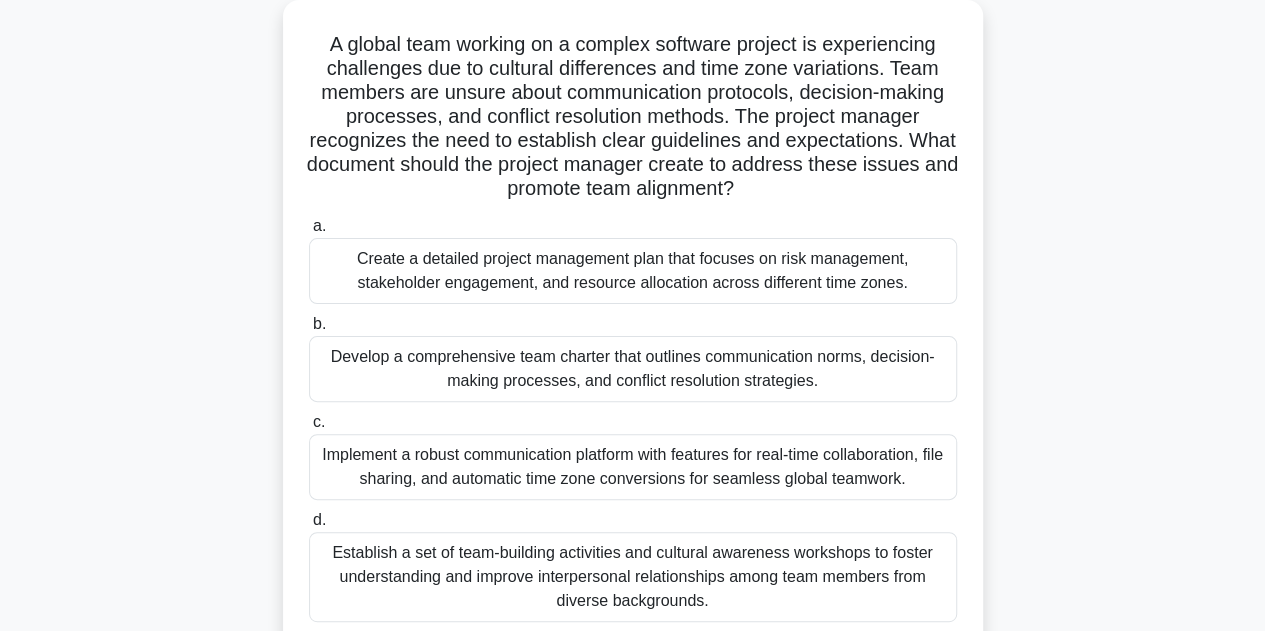 click on "Develop a comprehensive team charter that outlines communication norms, decision-making processes, and conflict resolution strategies." at bounding box center (633, 369) 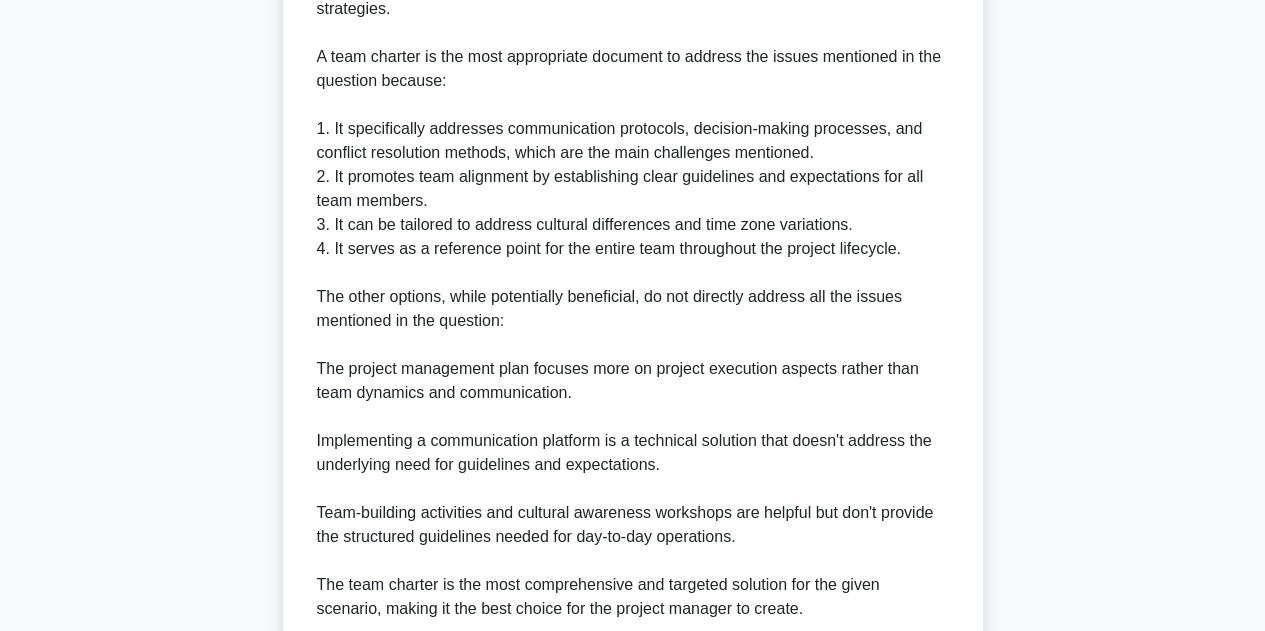 scroll, scrollTop: 1031, scrollLeft: 0, axis: vertical 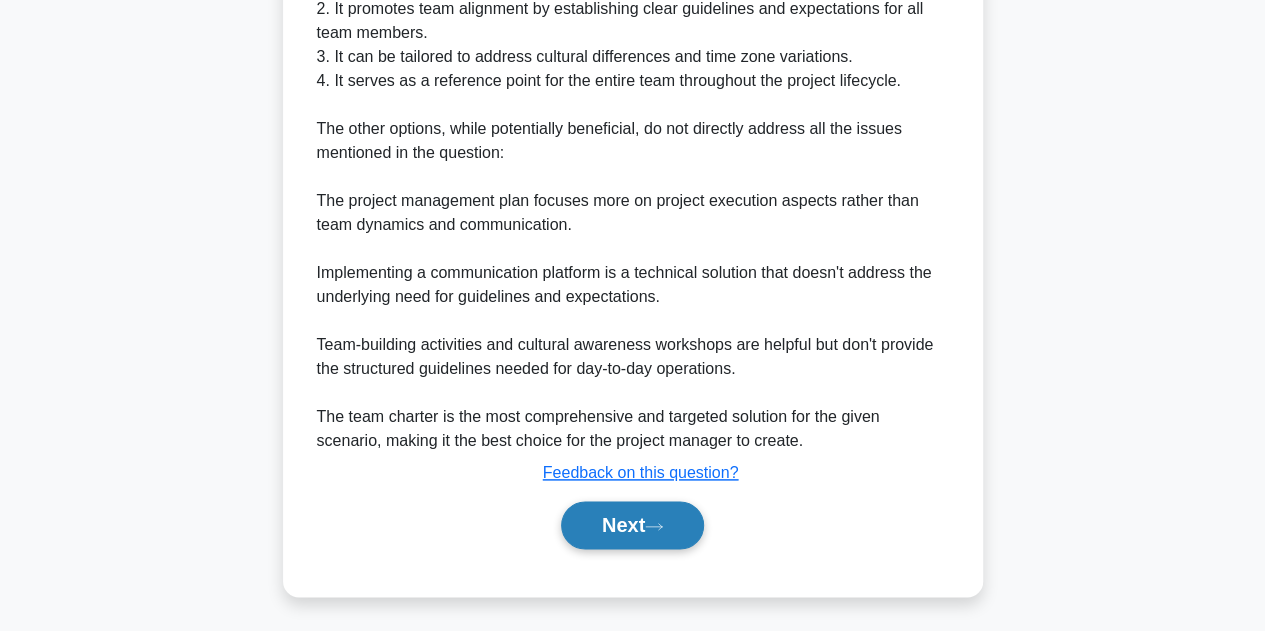 click on "Next" at bounding box center [632, 525] 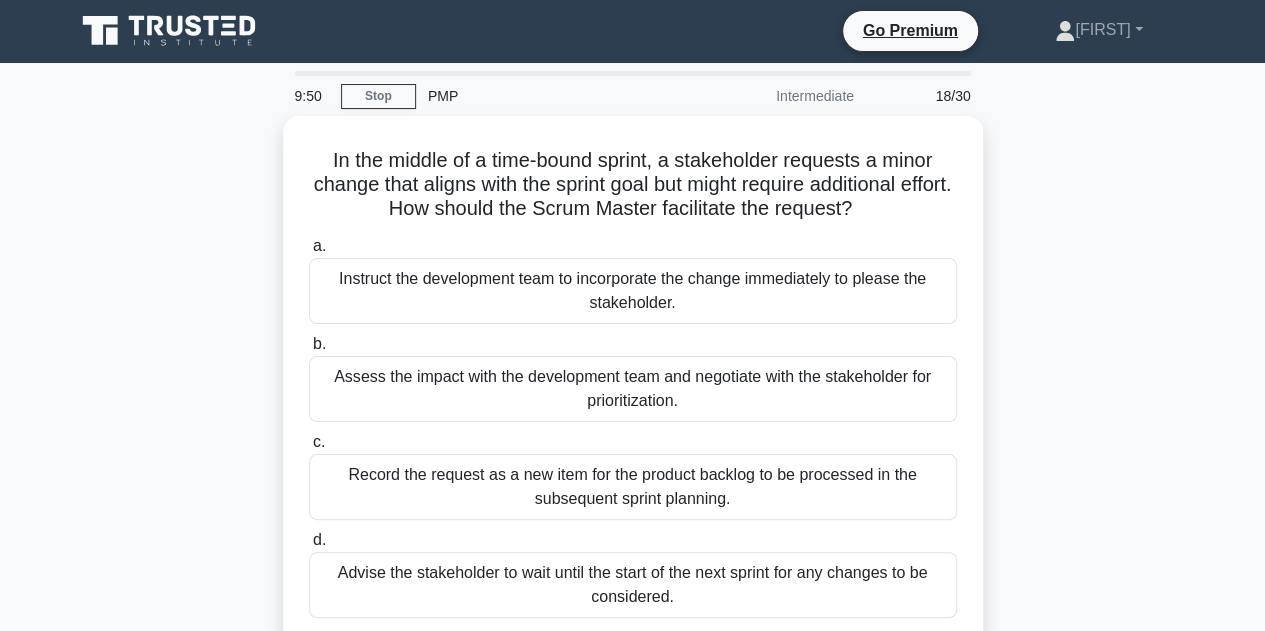 scroll, scrollTop: 0, scrollLeft: 0, axis: both 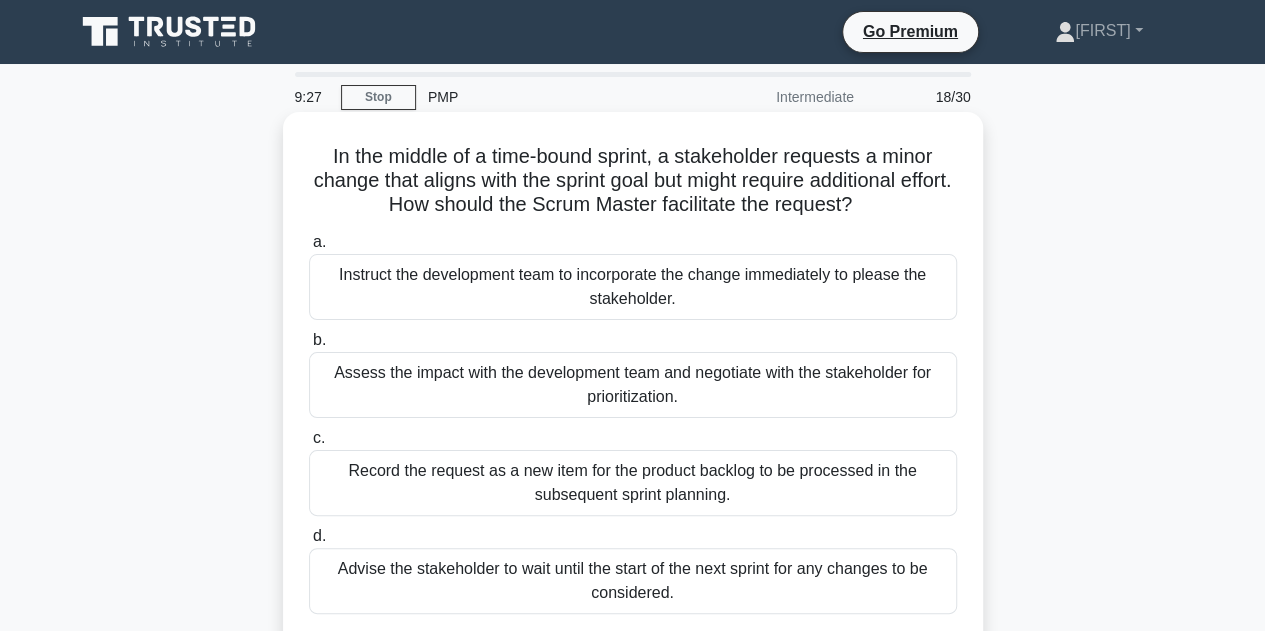 click on "Record the request as a new item for the product backlog to be processed in the subsequent sprint planning." at bounding box center (633, 483) 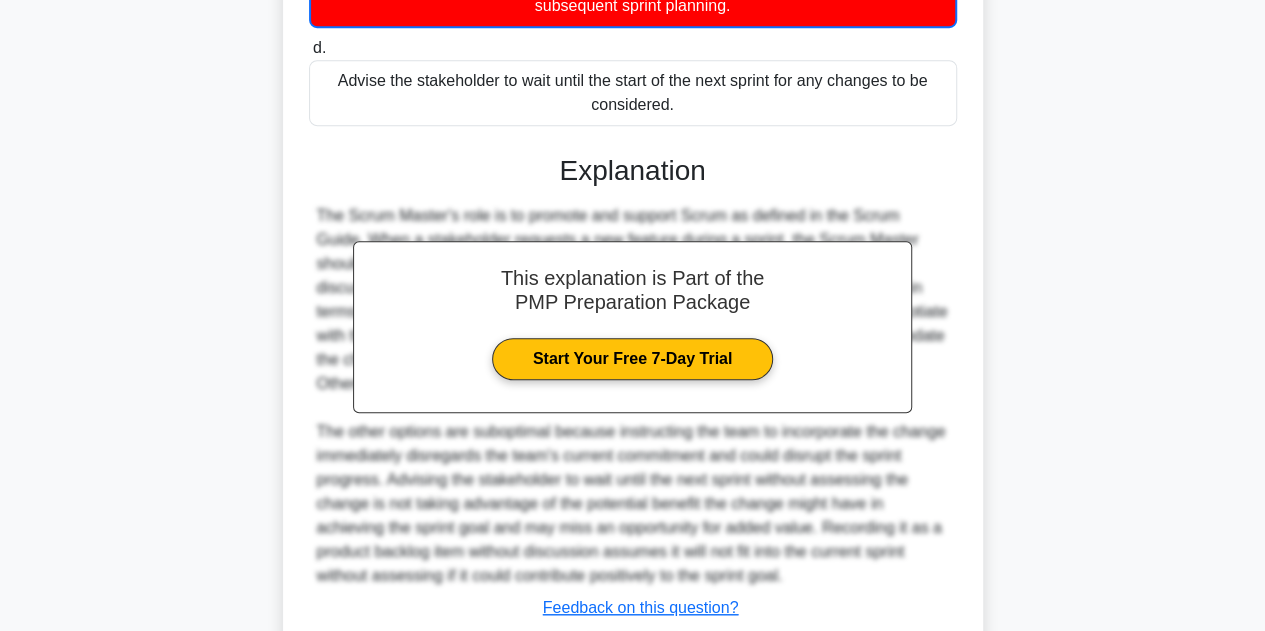 scroll, scrollTop: 626, scrollLeft: 0, axis: vertical 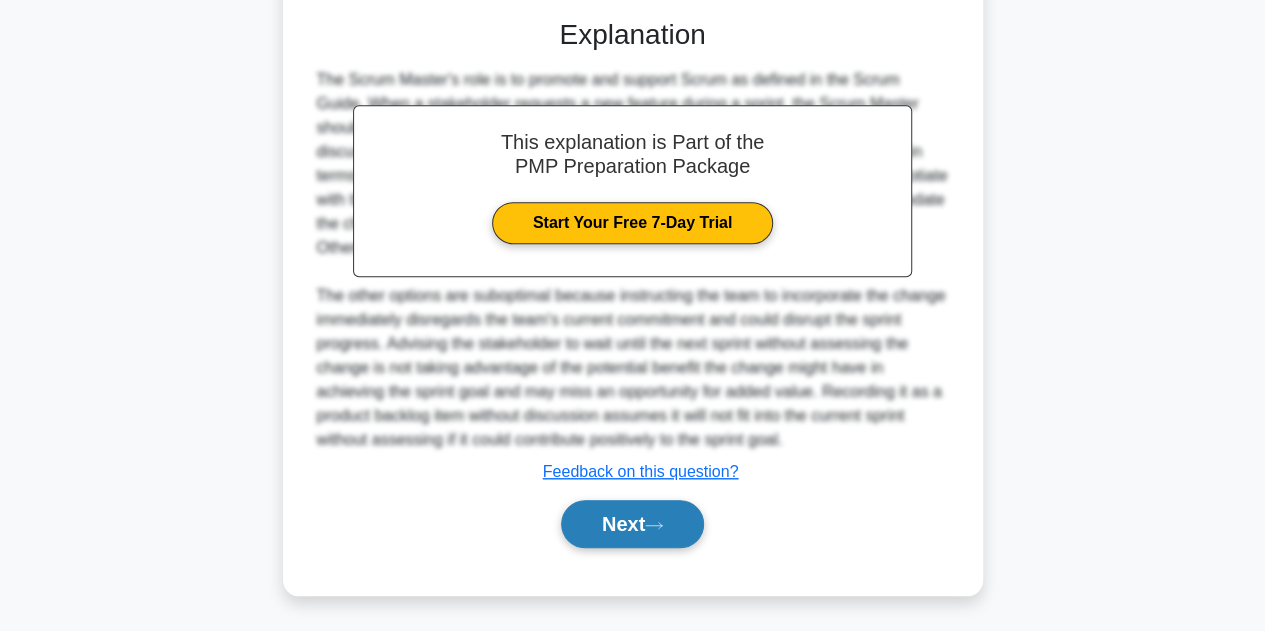click on "Next" at bounding box center (632, 524) 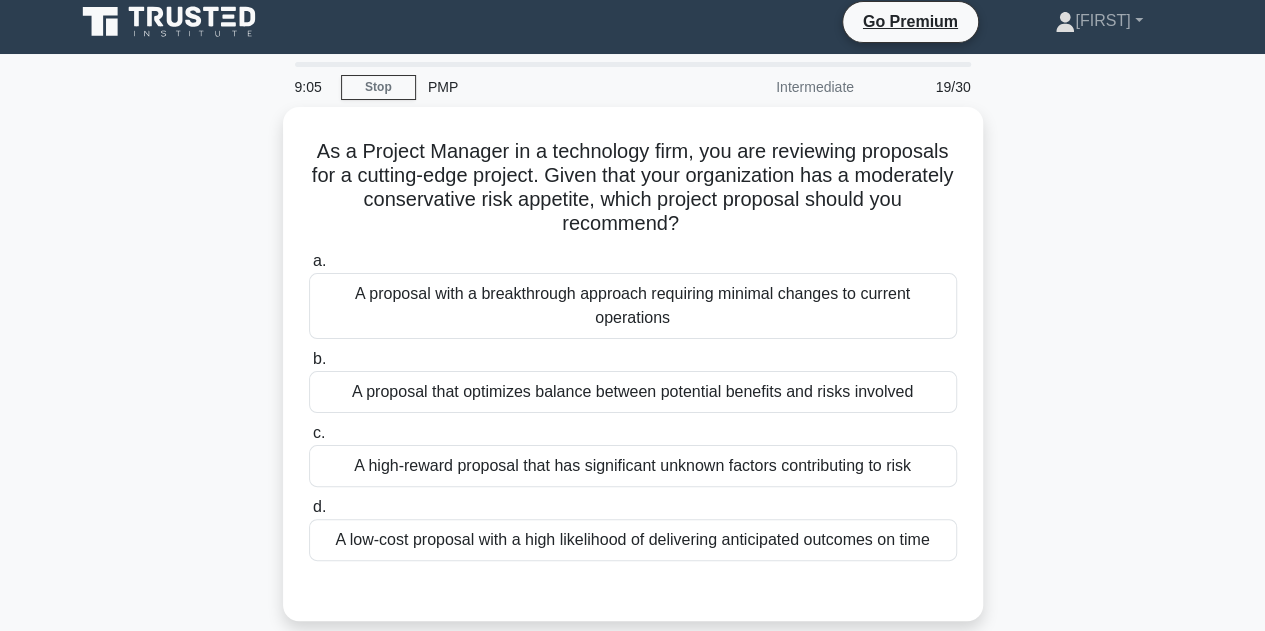 scroll, scrollTop: 0, scrollLeft: 0, axis: both 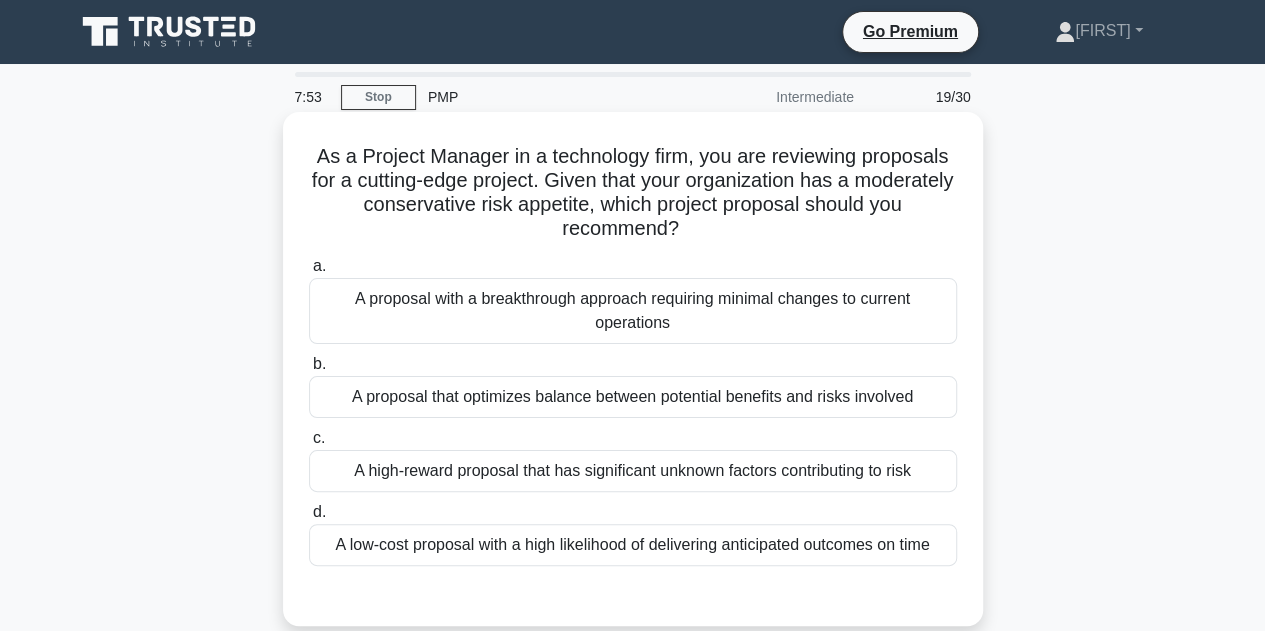 click on "A low-cost proposal with a high likelihood of delivering anticipated outcomes on time" at bounding box center (633, 545) 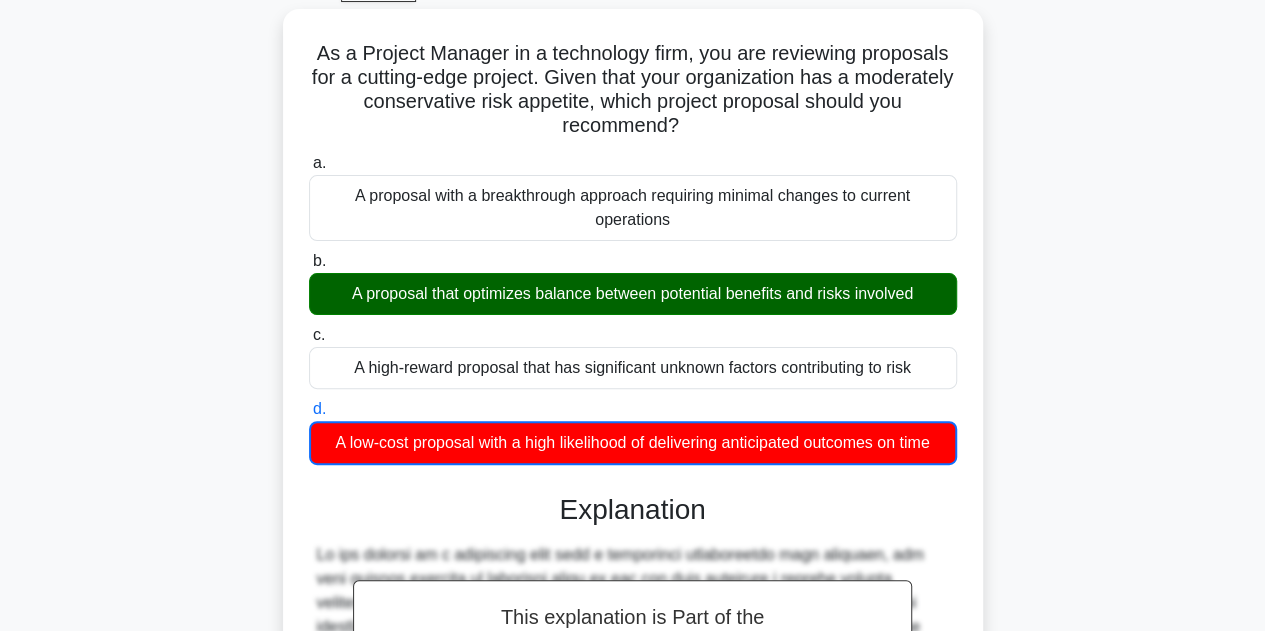 scroll, scrollTop: 530, scrollLeft: 0, axis: vertical 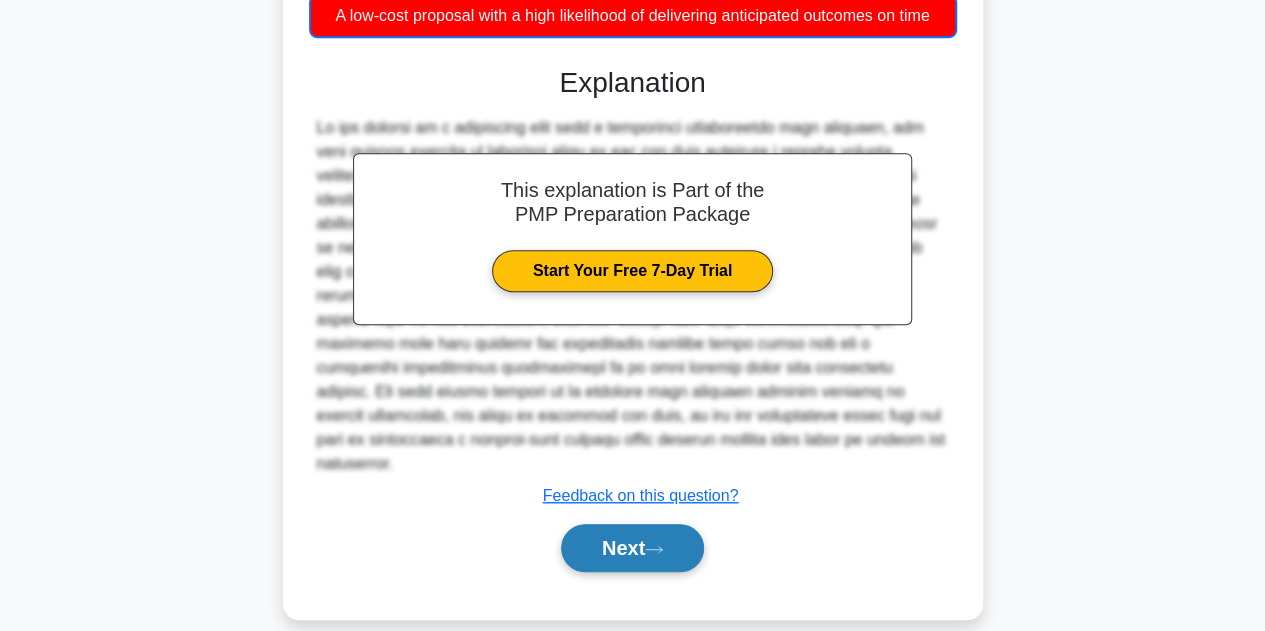 click on "Next" at bounding box center [632, 548] 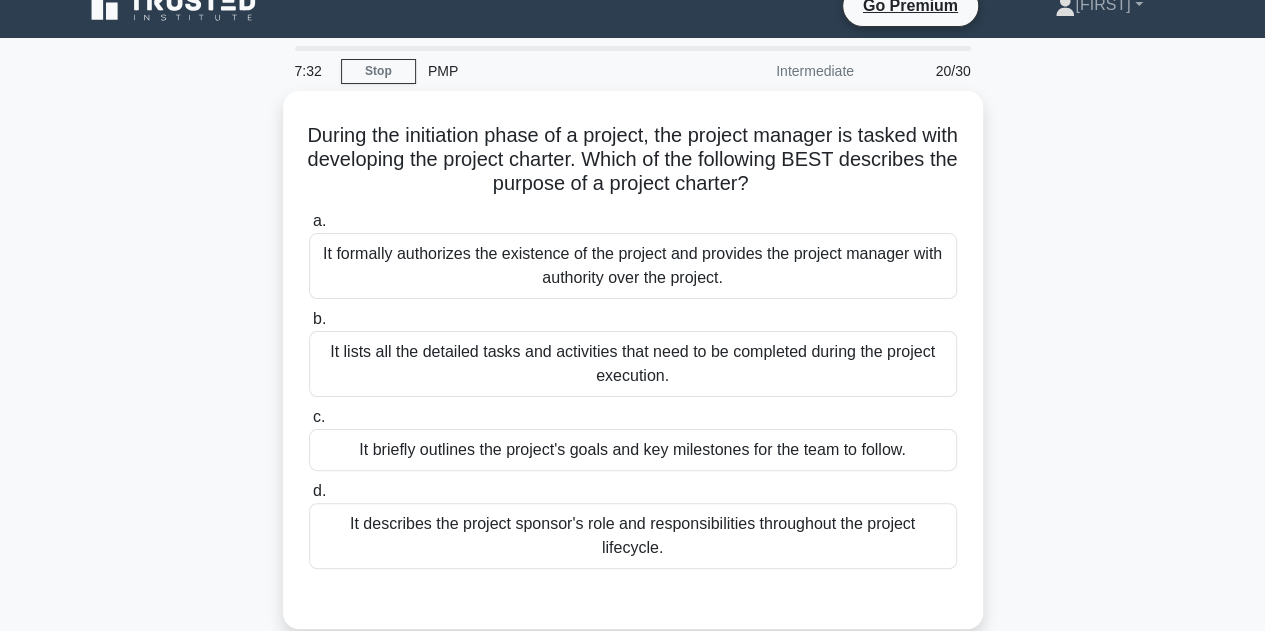 scroll, scrollTop: 9, scrollLeft: 0, axis: vertical 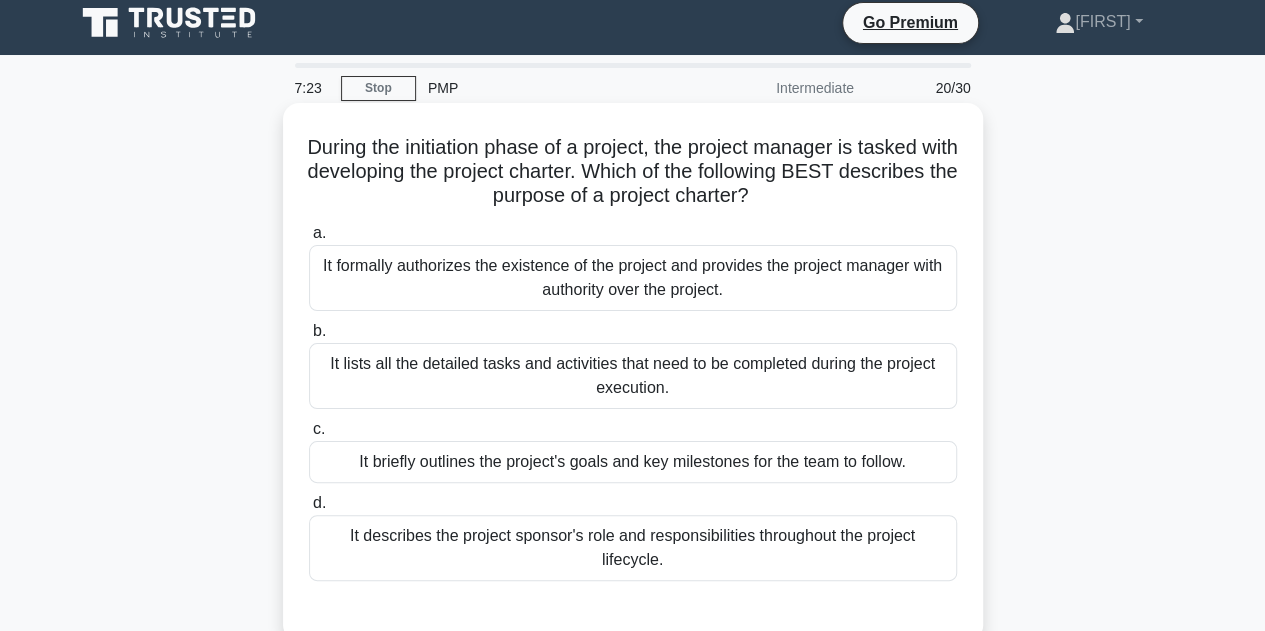 click on "It formally authorizes the existence of the project and provides the project manager with authority over the project." at bounding box center [633, 278] 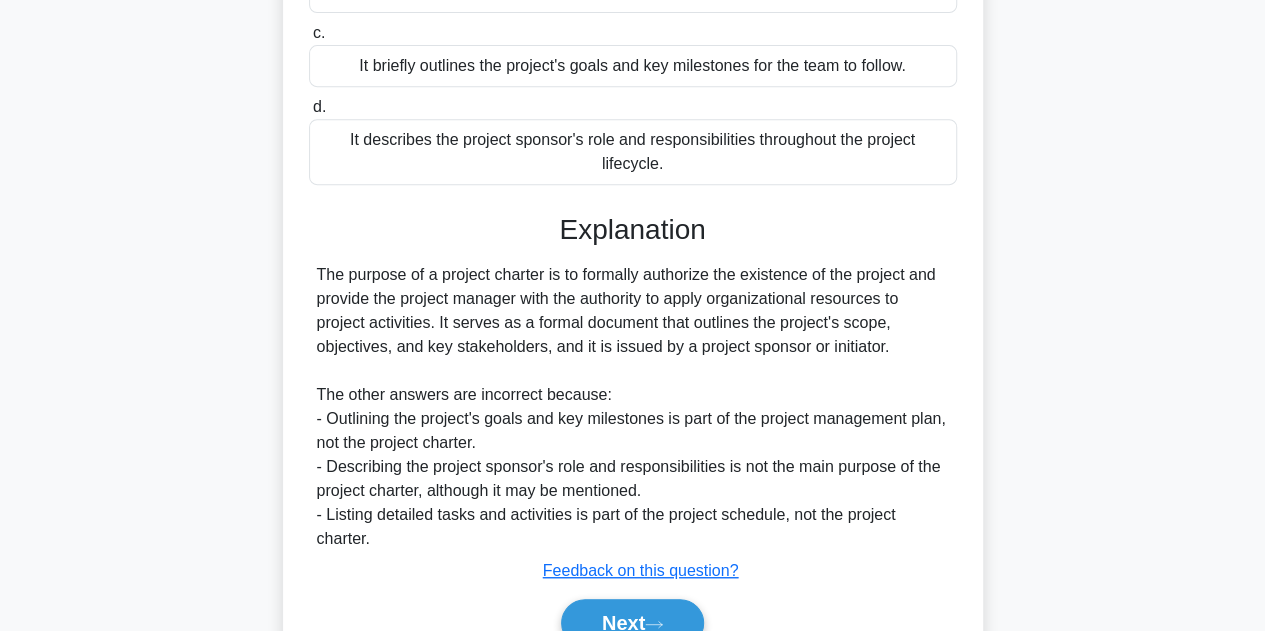 scroll, scrollTop: 484, scrollLeft: 0, axis: vertical 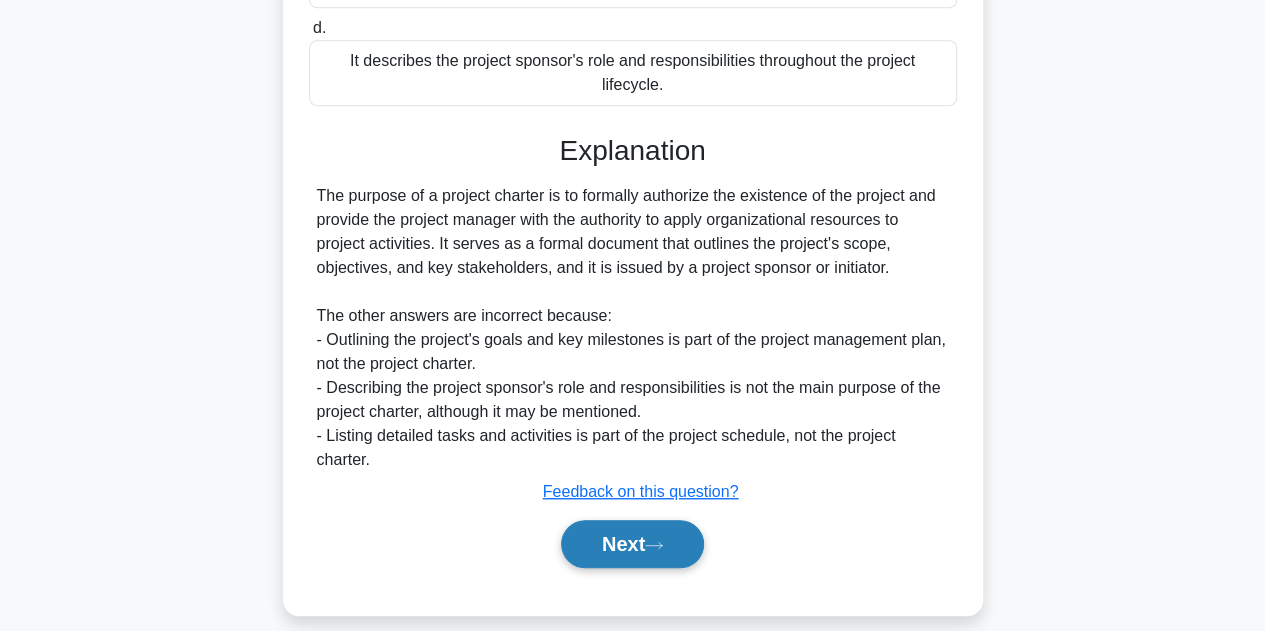 click on "Next" at bounding box center [632, 544] 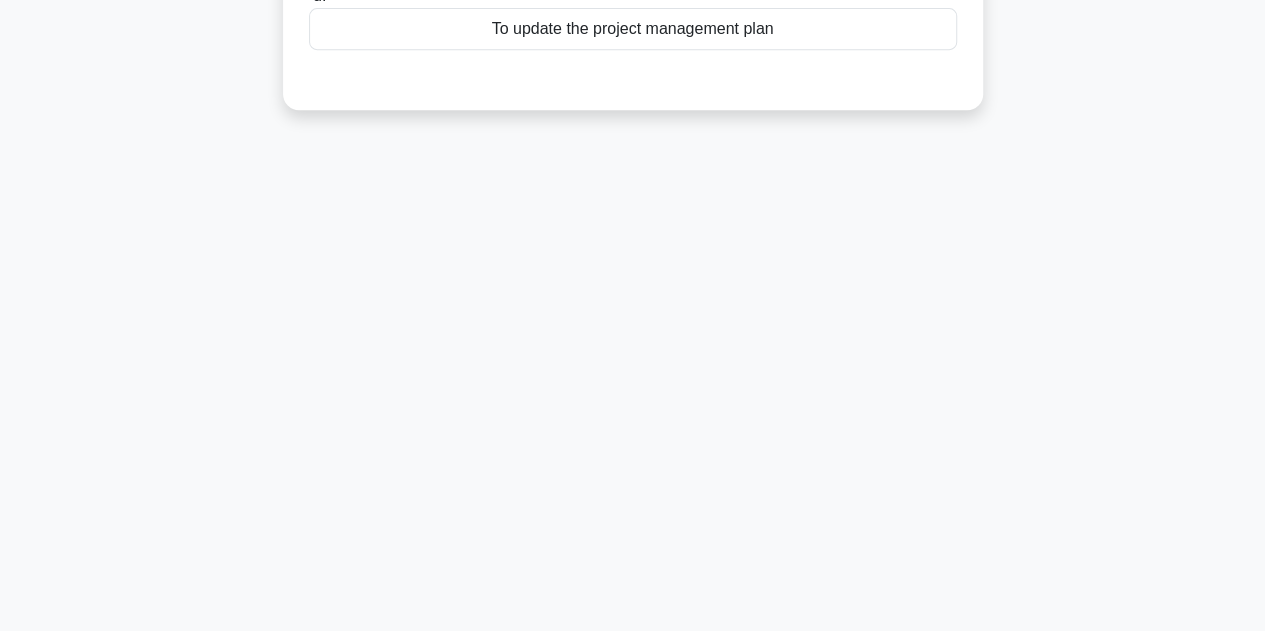 scroll, scrollTop: 0, scrollLeft: 0, axis: both 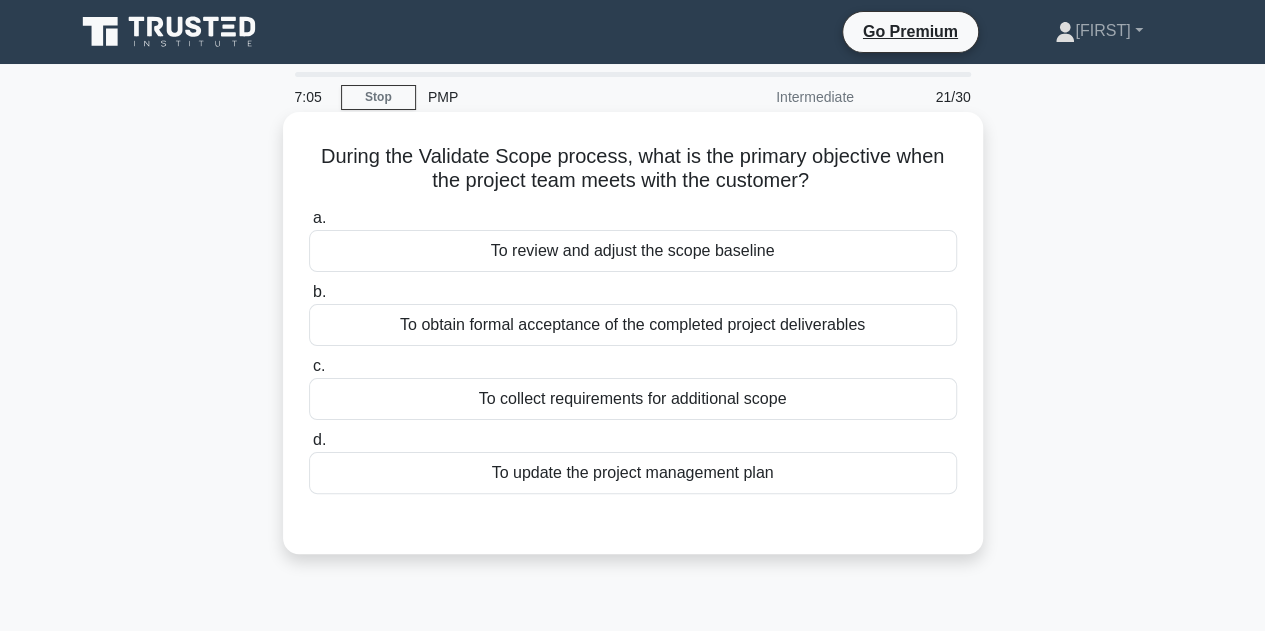 click on "To review and adjust the scope baseline" at bounding box center (633, 251) 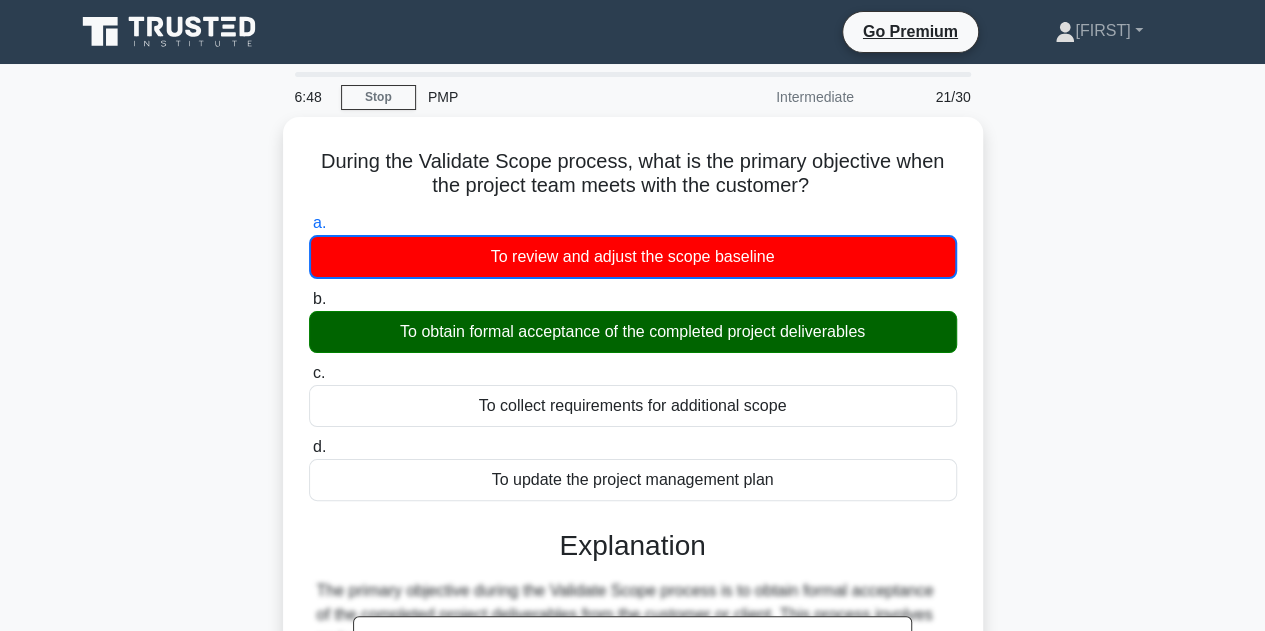scroll, scrollTop: 506, scrollLeft: 0, axis: vertical 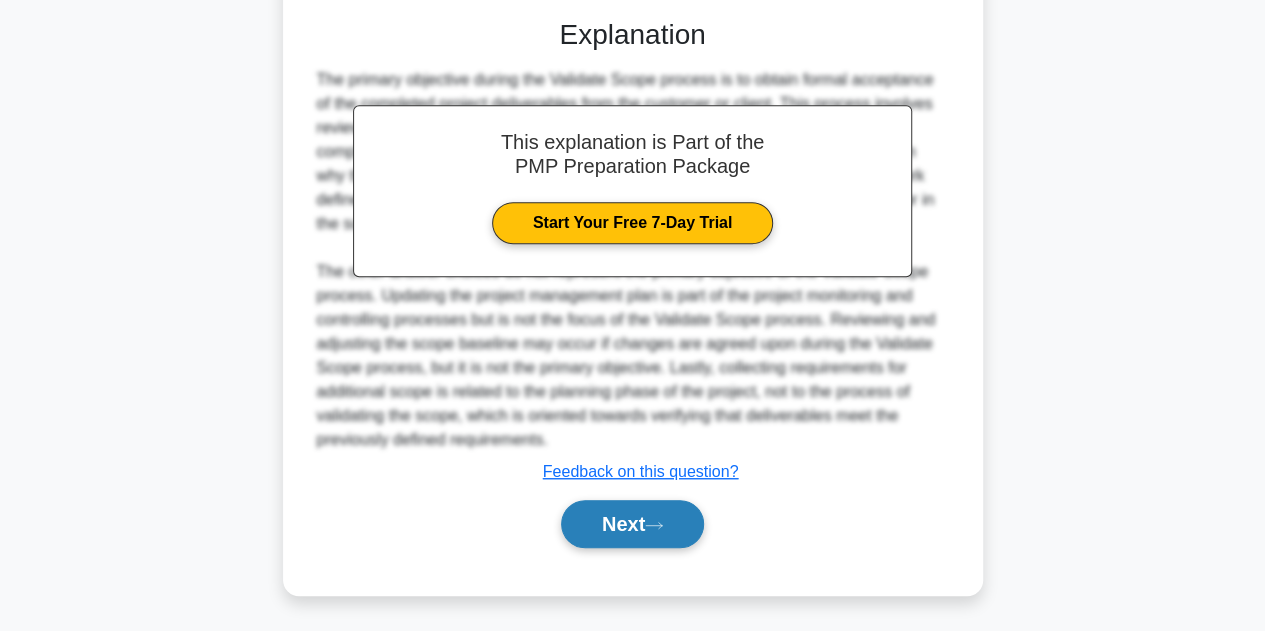 click on "Next" at bounding box center [632, 524] 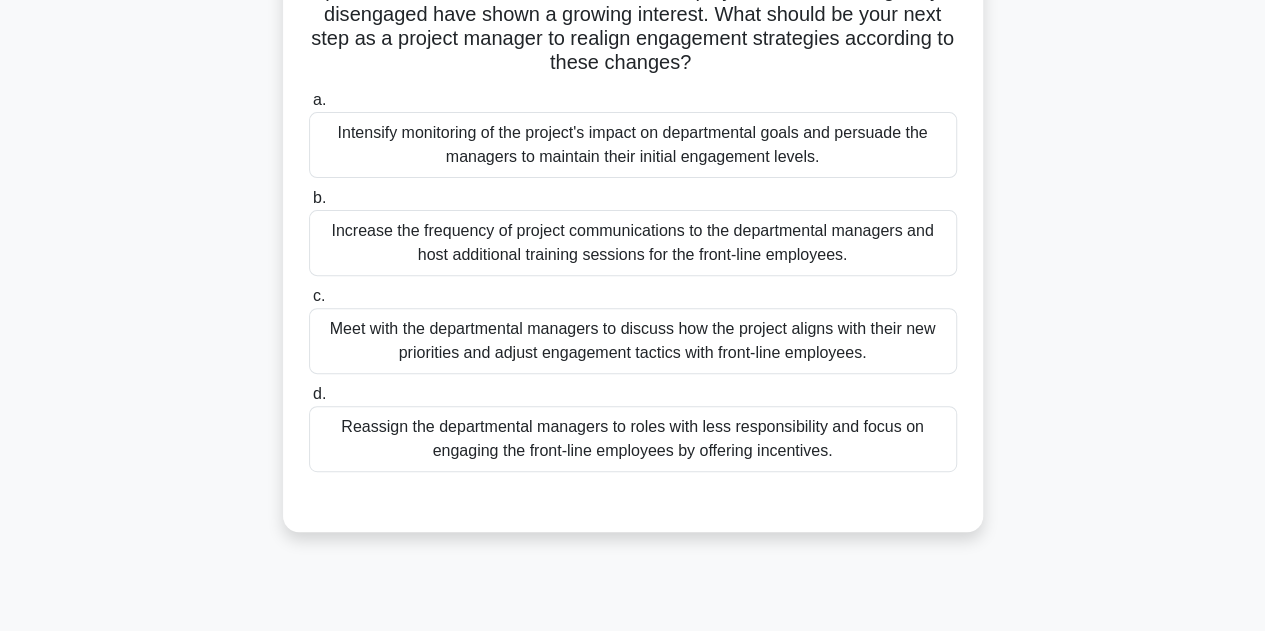 scroll, scrollTop: 244, scrollLeft: 0, axis: vertical 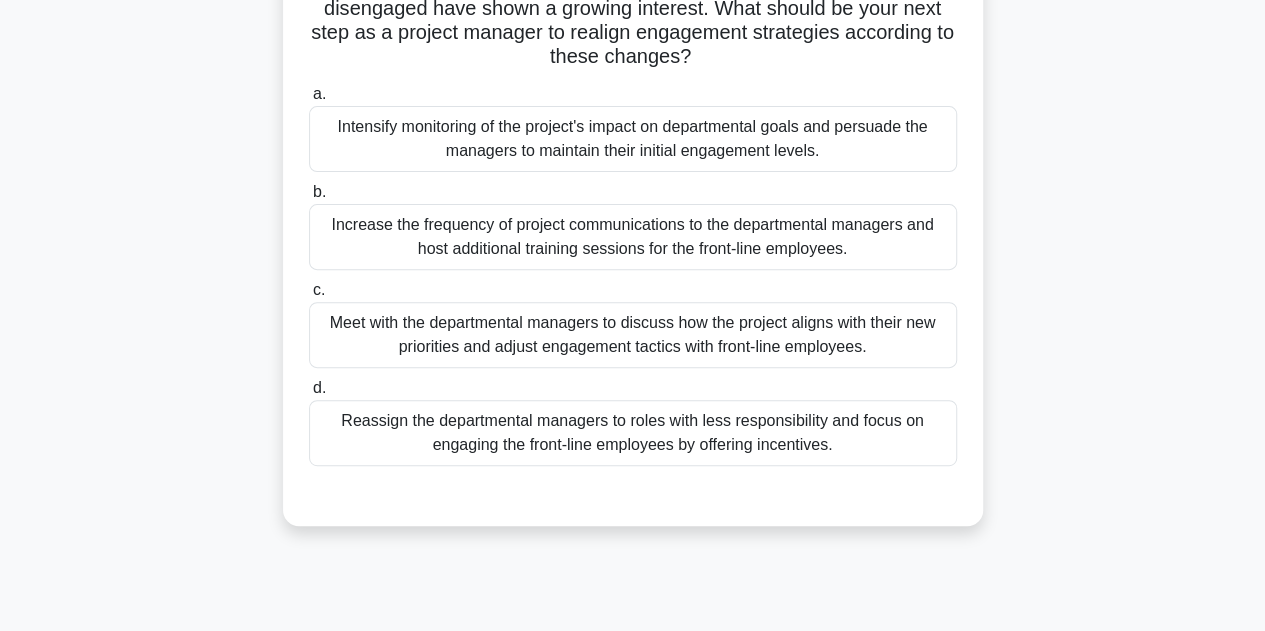 click on "Reassign the departmental managers to roles with less responsibility and focus on engaging the front-line employees by offering incentives." at bounding box center (633, 433) 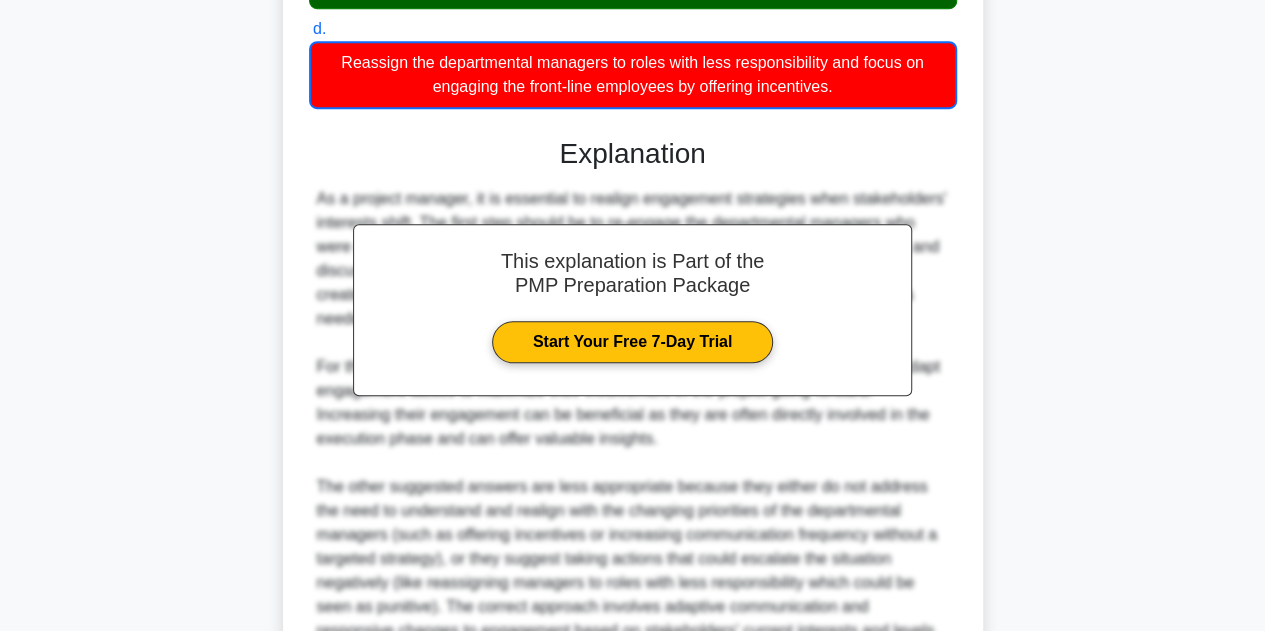 scroll, scrollTop: 794, scrollLeft: 0, axis: vertical 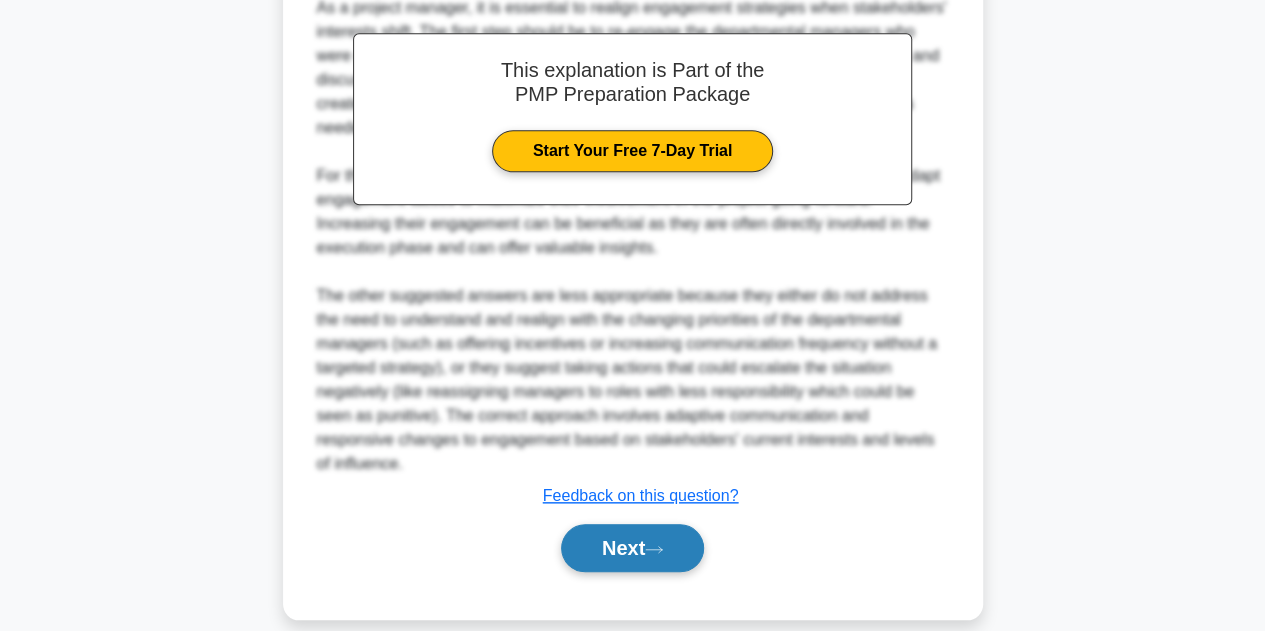 click on "Next" at bounding box center [632, 548] 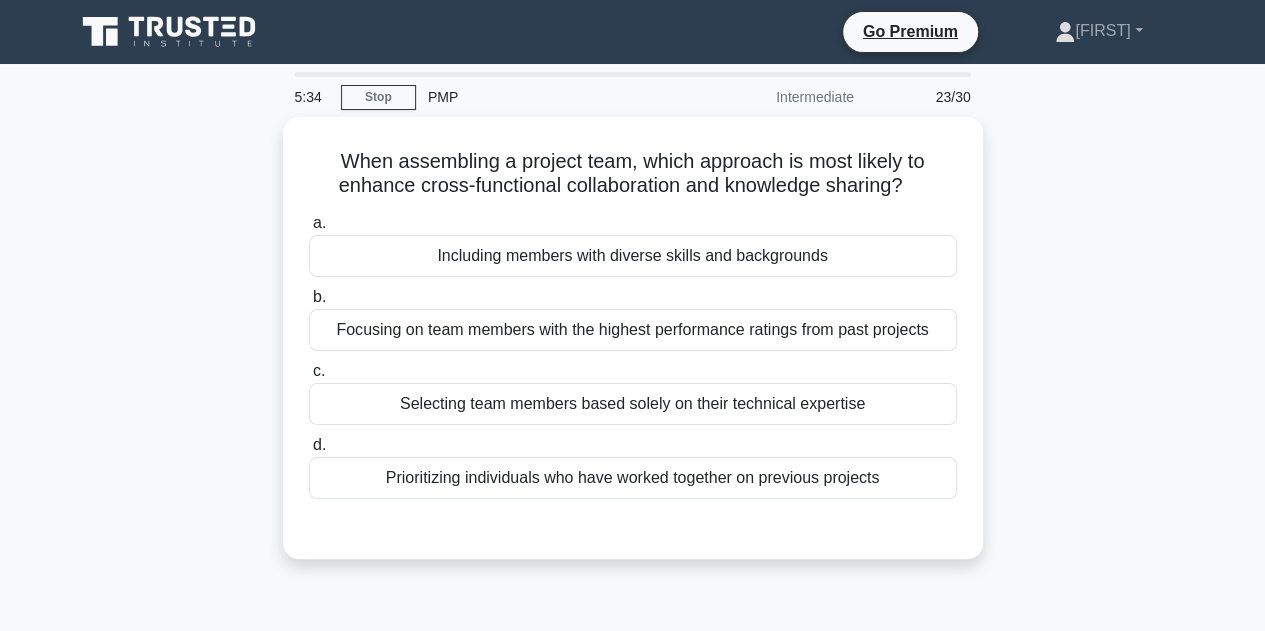 scroll, scrollTop: 1, scrollLeft: 0, axis: vertical 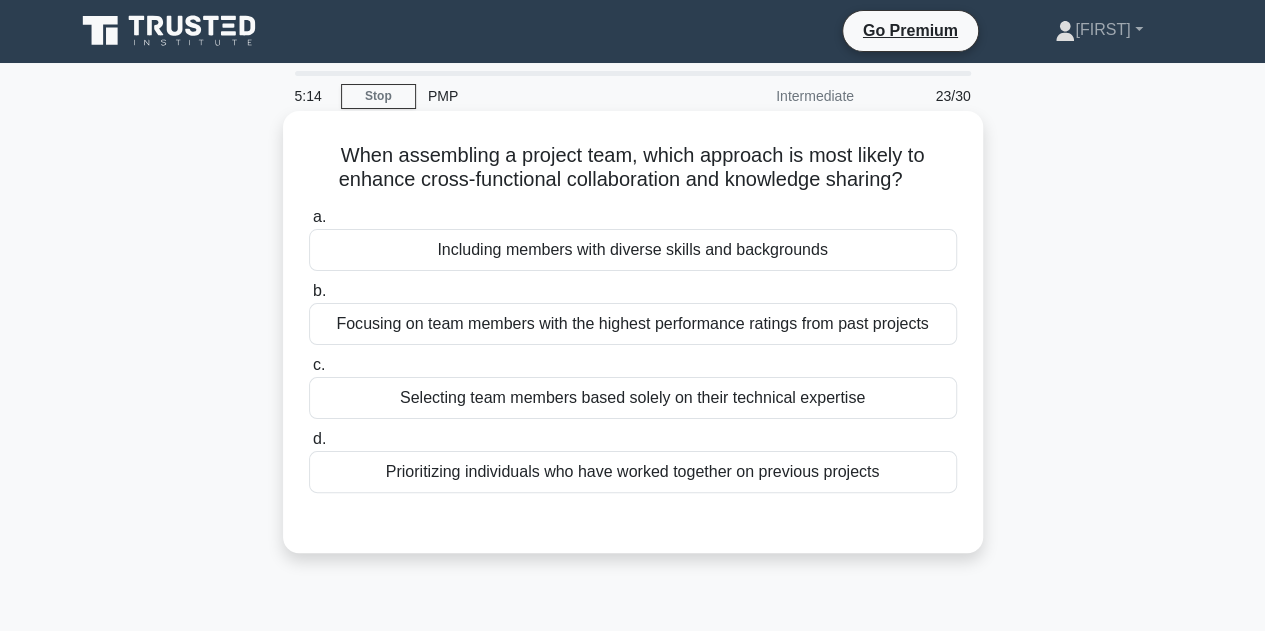 click on "Including members with diverse skills and backgrounds" at bounding box center [633, 250] 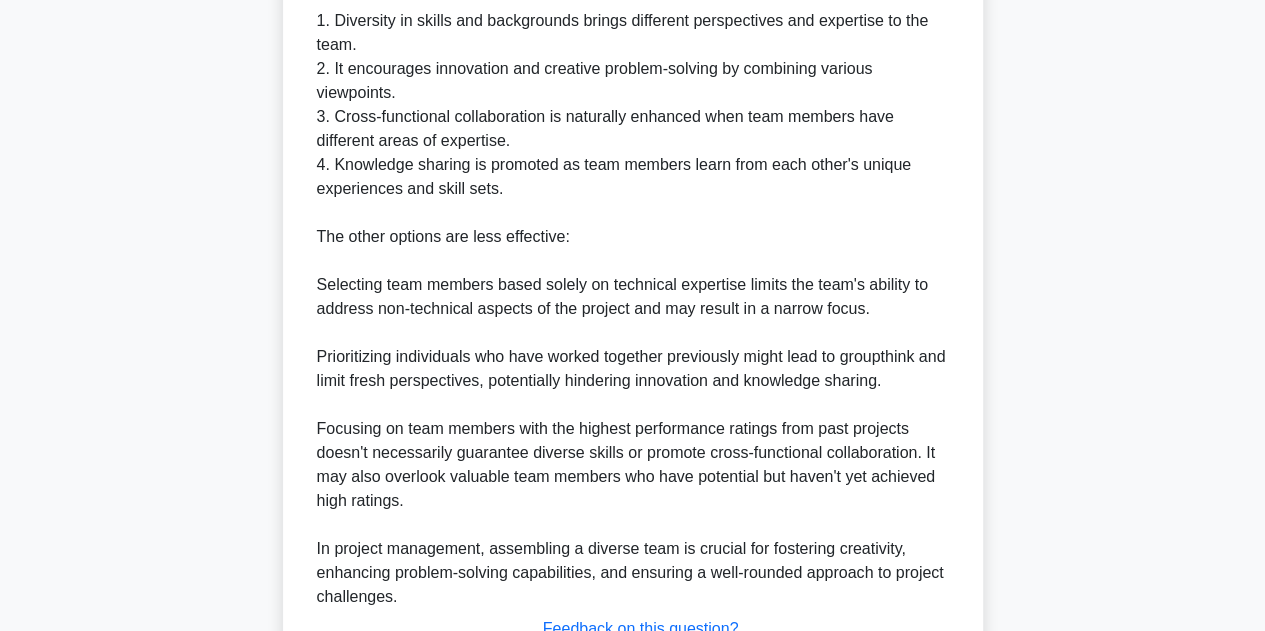 scroll, scrollTop: 815, scrollLeft: 0, axis: vertical 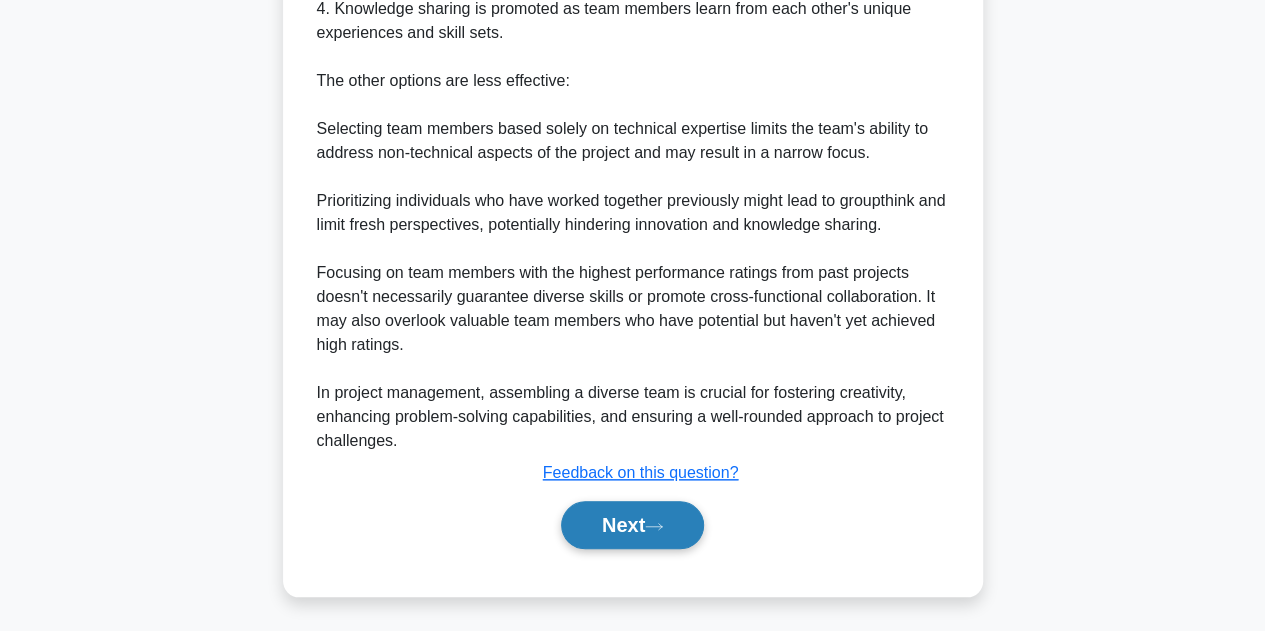 click on "Next" at bounding box center [632, 525] 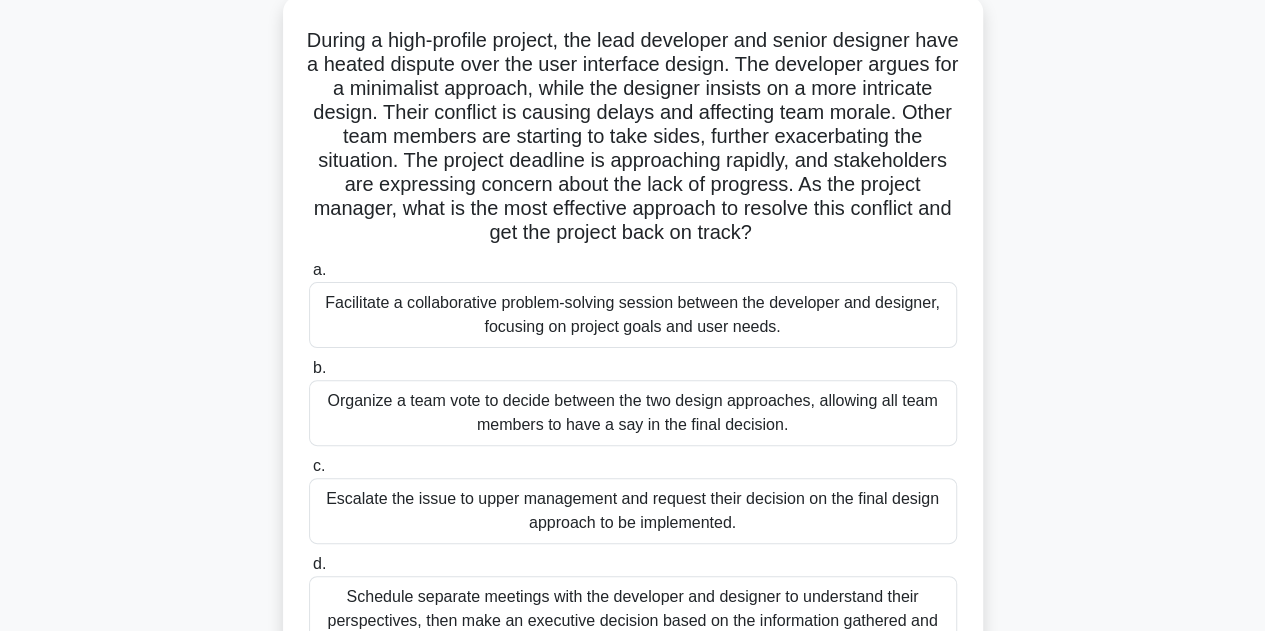 scroll, scrollTop: 243, scrollLeft: 0, axis: vertical 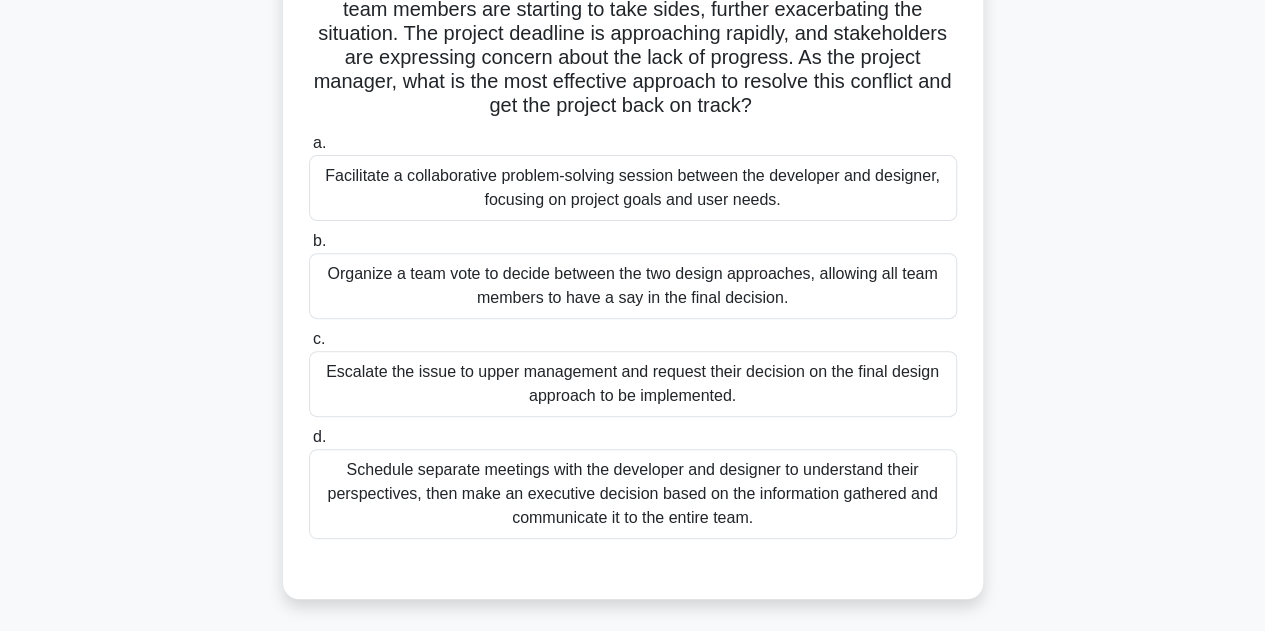 click on "Schedule separate meetings with the developer and designer to understand their perspectives, then make an executive decision based on the information gathered and communicate it to the entire team." at bounding box center (633, 494) 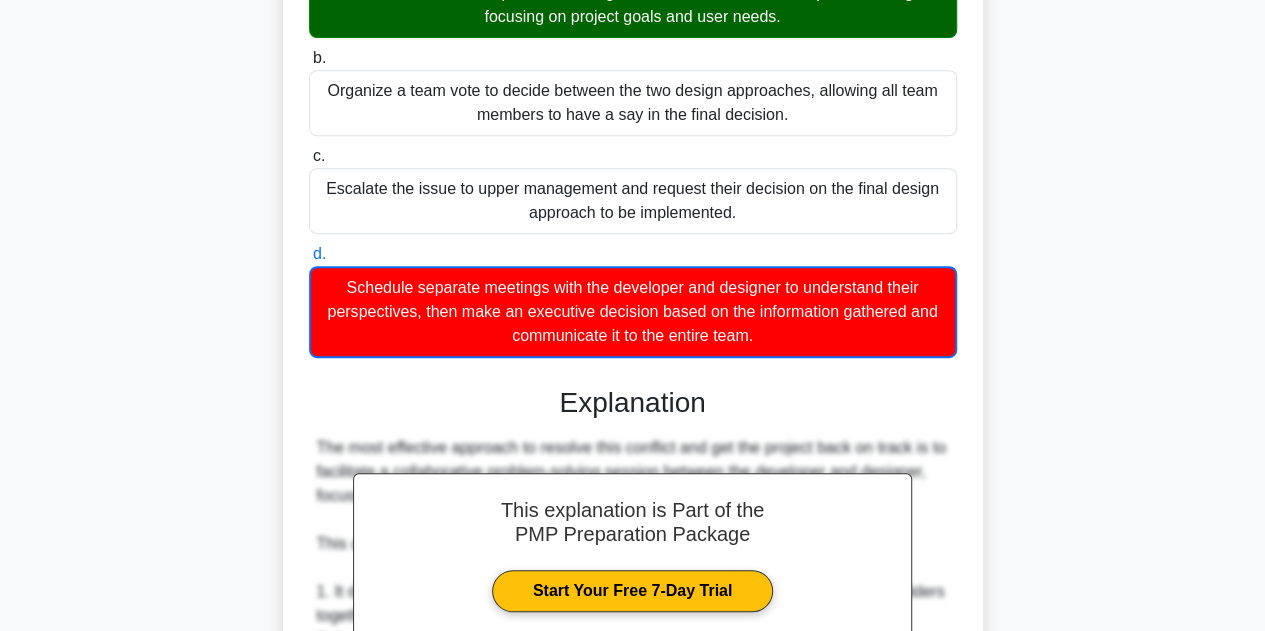 scroll, scrollTop: 42, scrollLeft: 0, axis: vertical 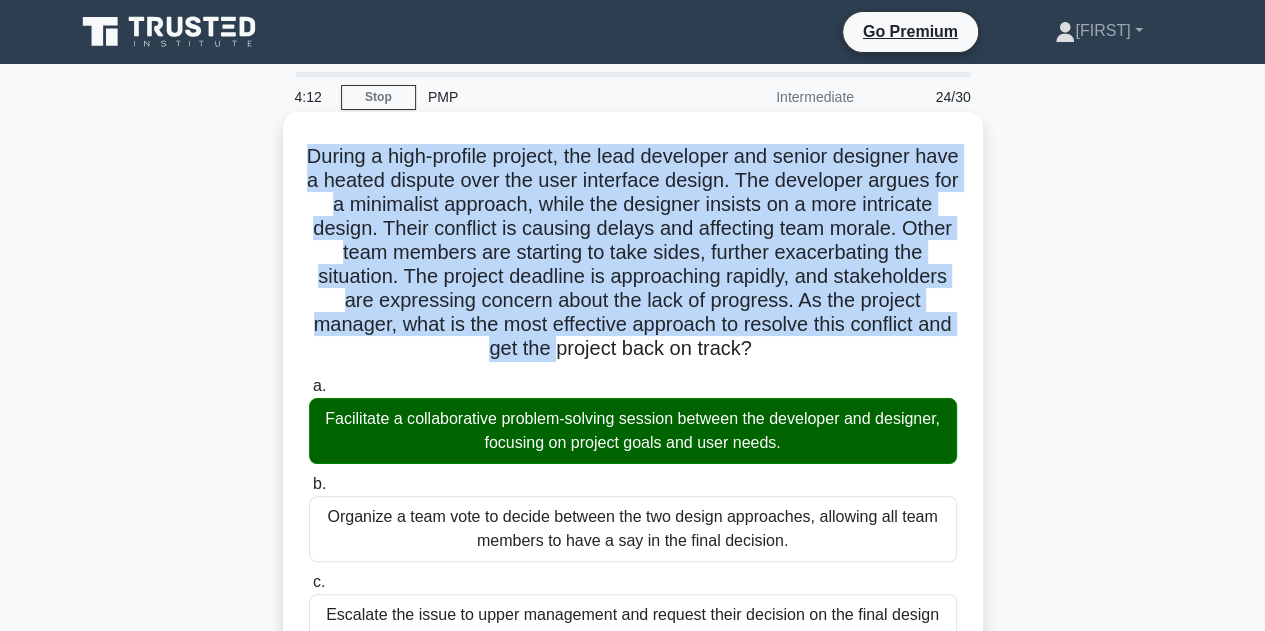 drag, startPoint x: 315, startPoint y: 110, endPoint x: 671, endPoint y: 523, distance: 545.25684 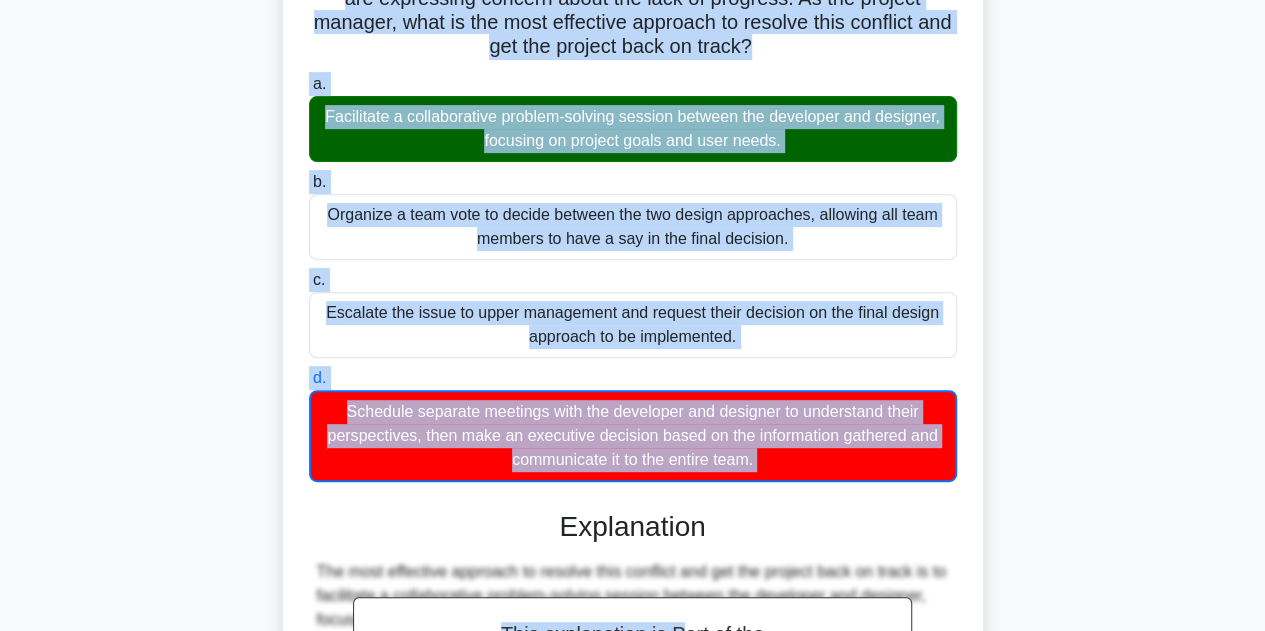 scroll, scrollTop: 317, scrollLeft: 0, axis: vertical 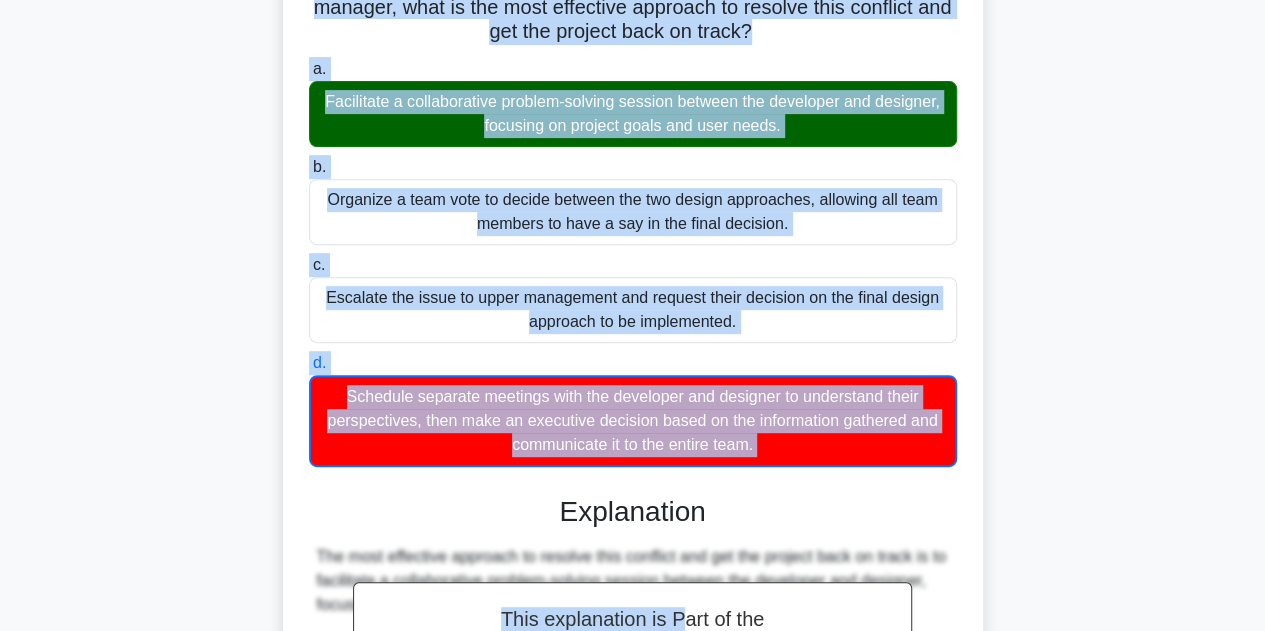 copy on "During a high-profile project, the lead developer and senior designer have a heated dispute over the user interface design. The developer argues for a minimalist approach, while the designer insists on a more intricate design. Their conflict is causing delays and affecting team morale. Other team members are starting to take sides, further exacerbating the situation. The project deadline is approaching rapidly, and stakeholders are expressing concern about the lack of progress. As the project manager, what is the most effective approach to resolve this conflict and get the project back on track?
.spinner_0XTQ{transform-origin:center;animation:spinner_y6GP .75s linear infinite}@keyframes spinner_y6GP{100%{transform:rotate(360deg)}}
a.
Facilitate a collaborative problem-solving session between the developer and designer, focusing on project goals and user needs.
b.
..." 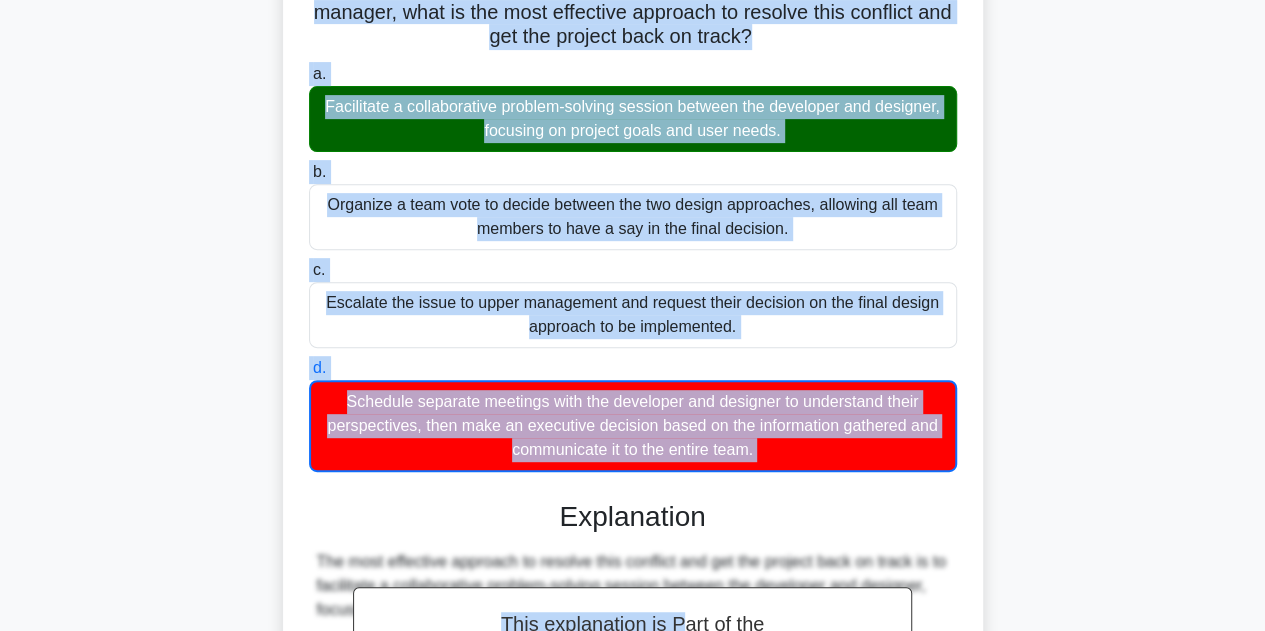 click on "During a high-profile project, the lead developer and senior designer have a heated dispute over the user interface design. The developer argues for a minimalist approach, while the designer insists on a more intricate design. Their conflict is causing delays and affecting team morale. Other team members are starting to take sides, further exacerbating the situation. The project deadline is approaching rapidly, and stakeholders are expressing concern about the lack of progress. As the project manager, what is the most effective approach to resolve this conflict and get the project back on track?
.spinner_0XTQ{transform-origin:center;animation:spinner_y6GP .75s linear infinite}@keyframes spinner_y6GP{100%{transform:rotate(360deg)}}
a. b. c. d." at bounding box center [633, 630] 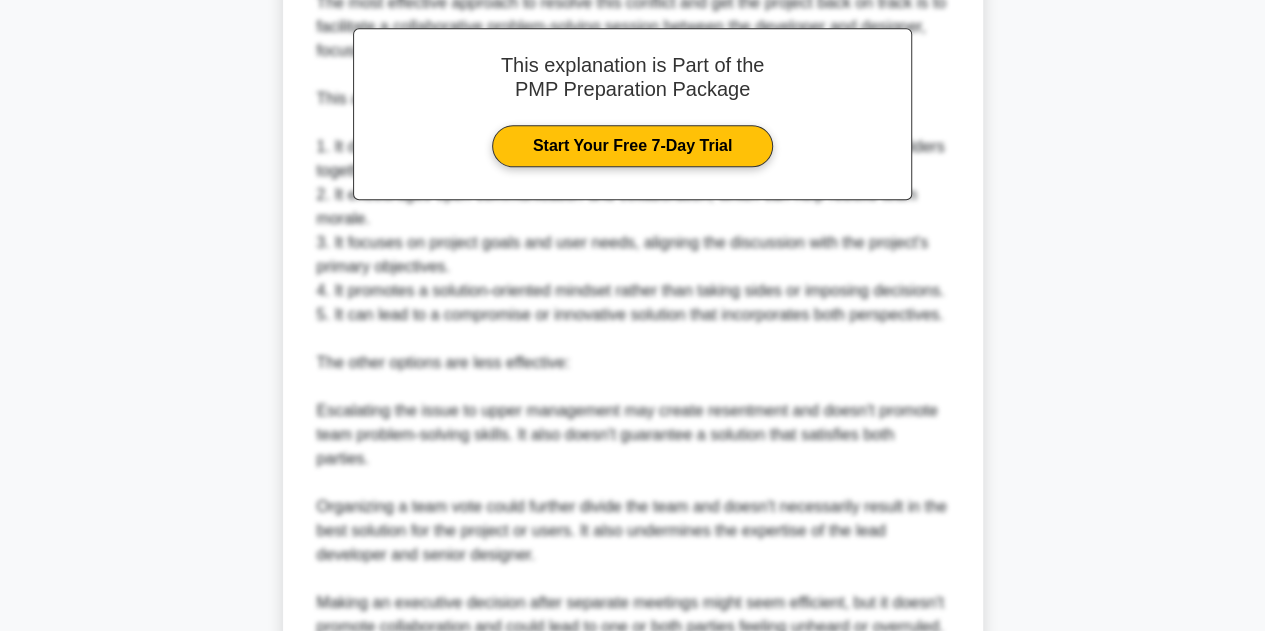 scroll, scrollTop: 1178, scrollLeft: 0, axis: vertical 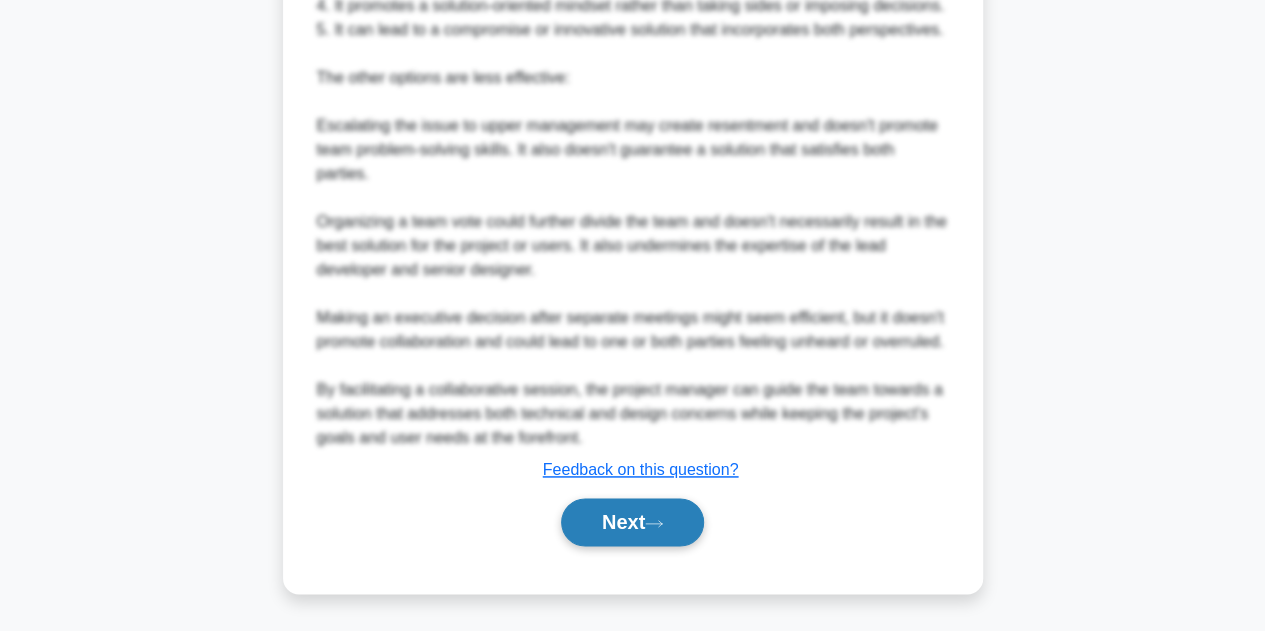 click on "Next" at bounding box center [632, 522] 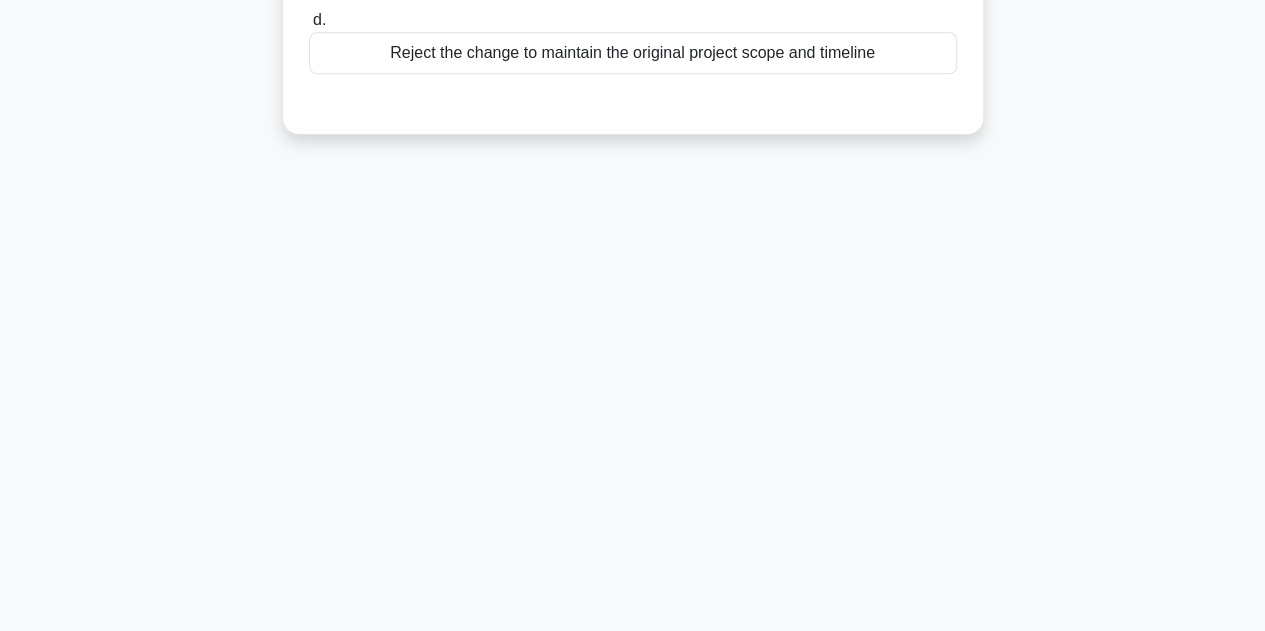 scroll, scrollTop: 0, scrollLeft: 0, axis: both 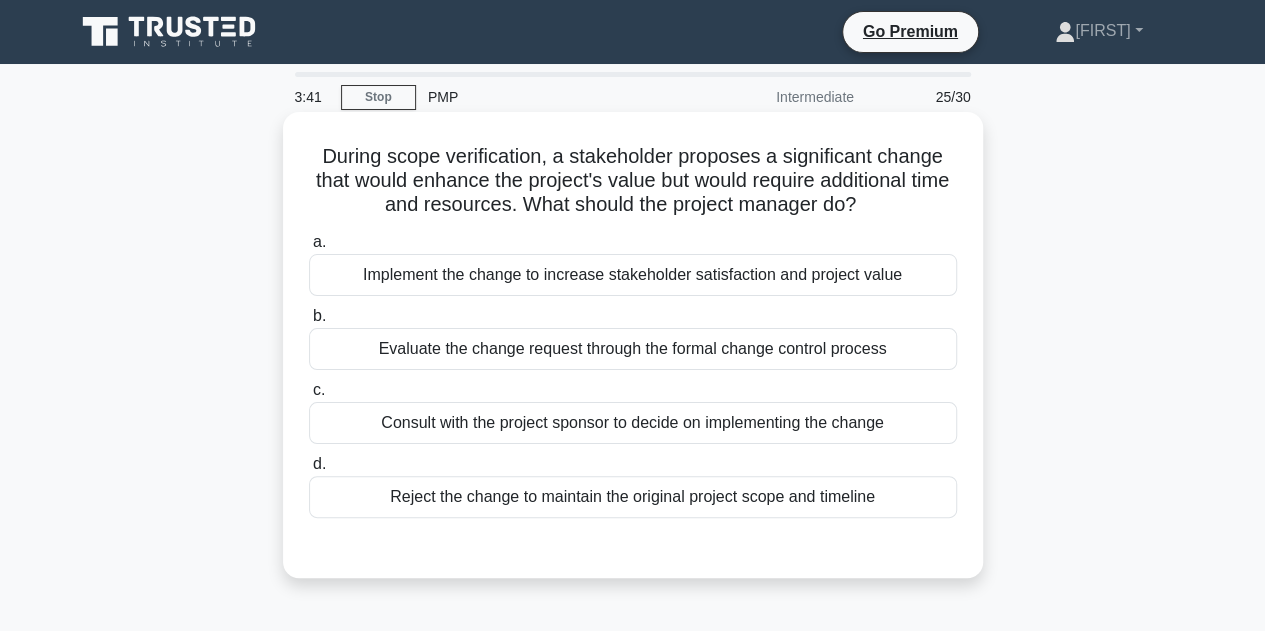 click on "Evaluate the change request through the formal change control process" at bounding box center (633, 349) 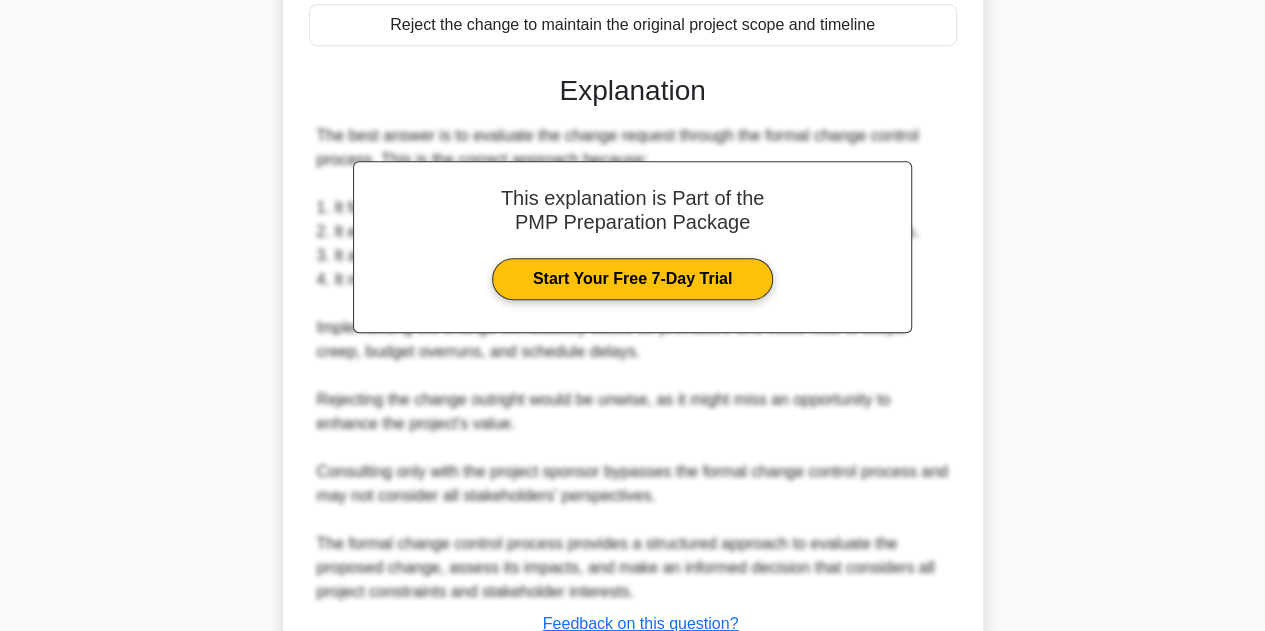 scroll, scrollTop: 623, scrollLeft: 0, axis: vertical 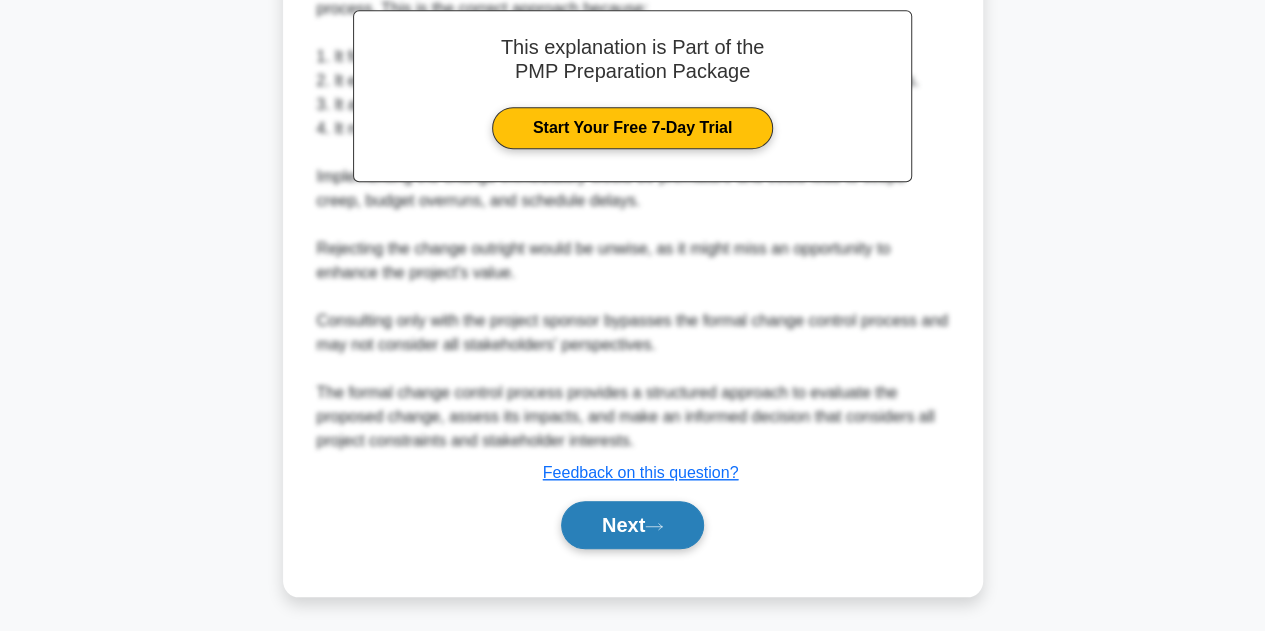 click on "Next" at bounding box center [632, 525] 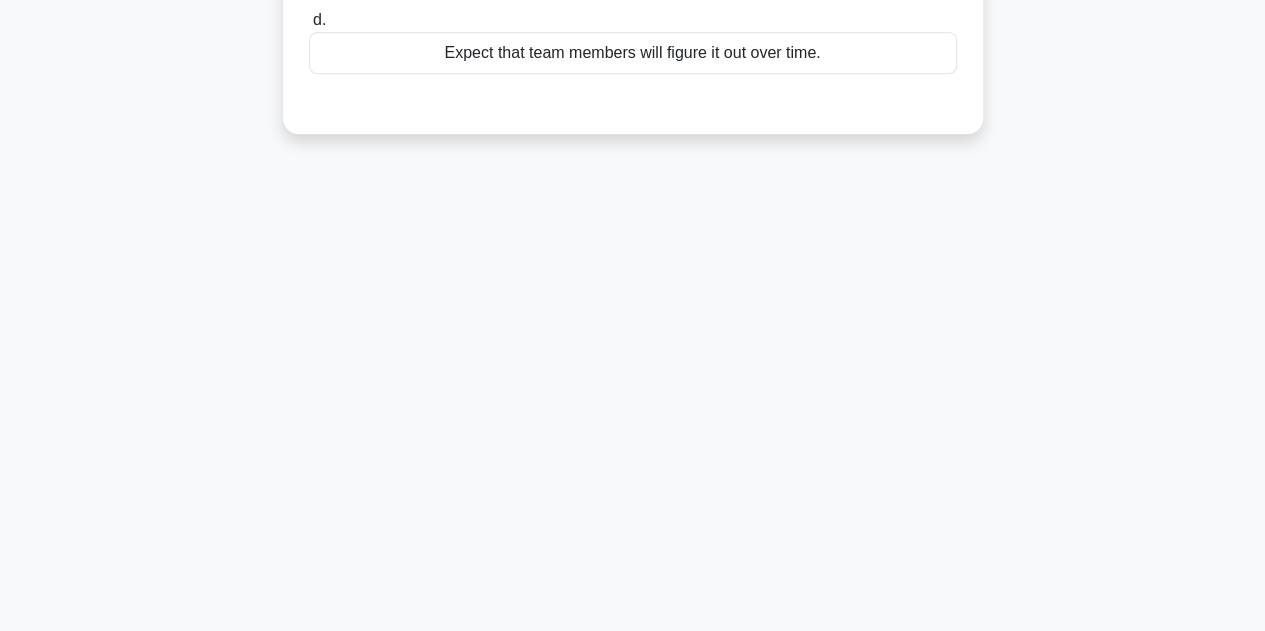 scroll, scrollTop: 0, scrollLeft: 0, axis: both 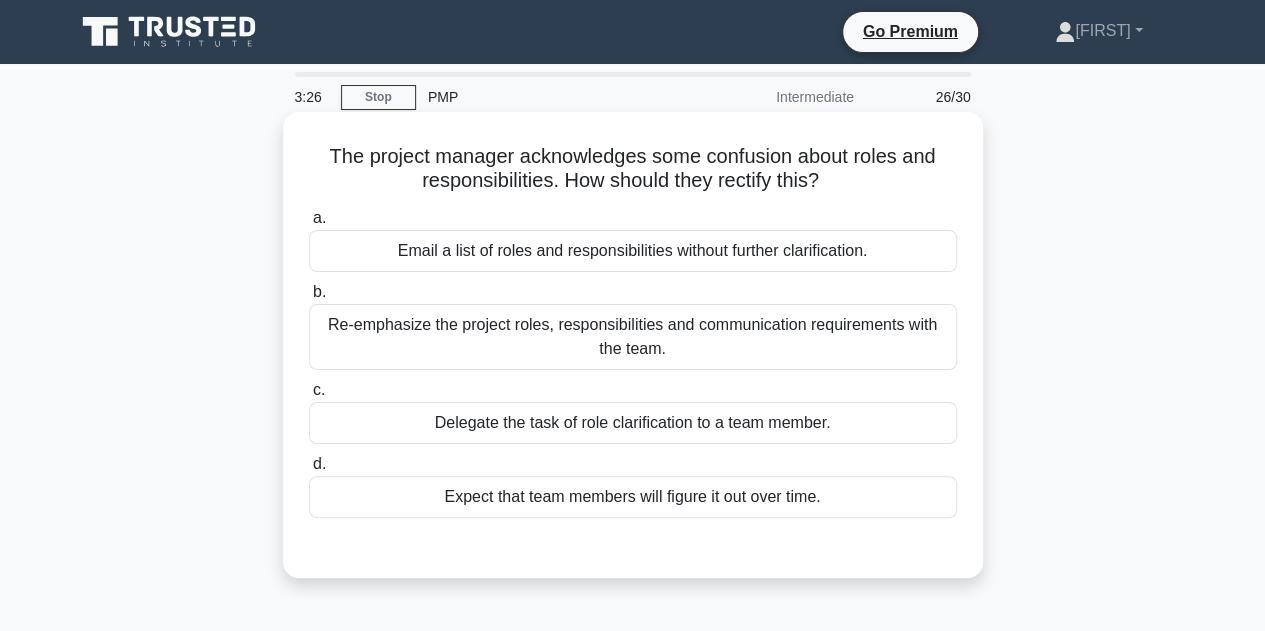 click on "Re-emphasize the project roles, responsibilities and communication requirements with the team." at bounding box center (633, 337) 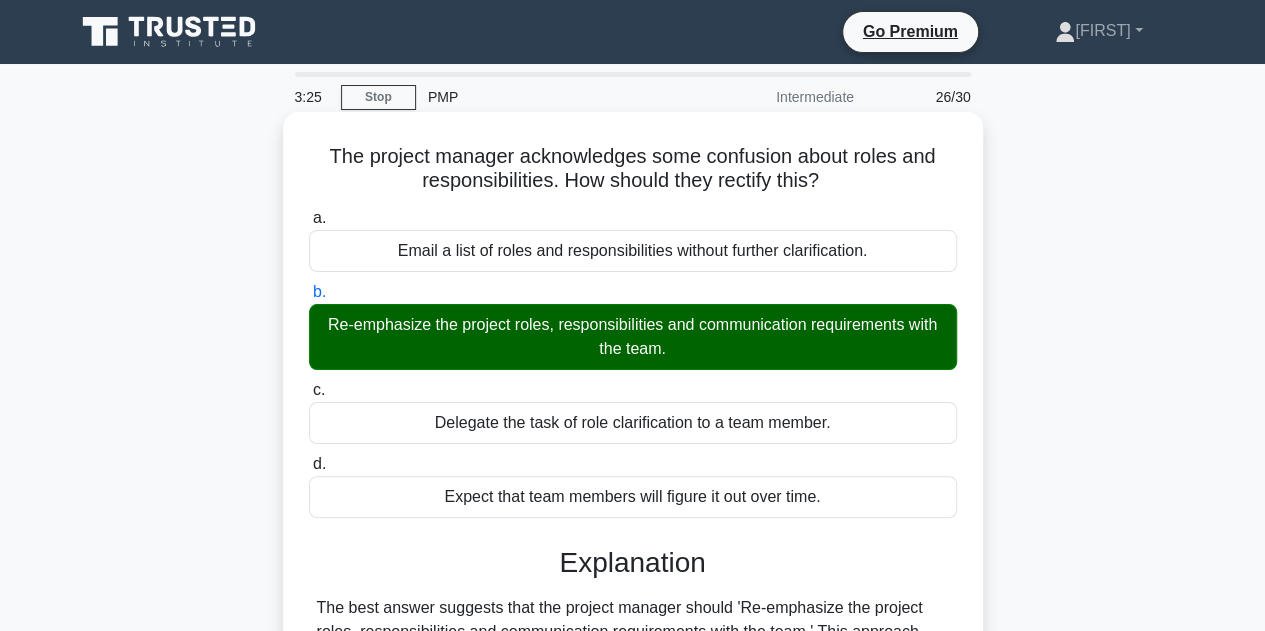 scroll, scrollTop: 449, scrollLeft: 0, axis: vertical 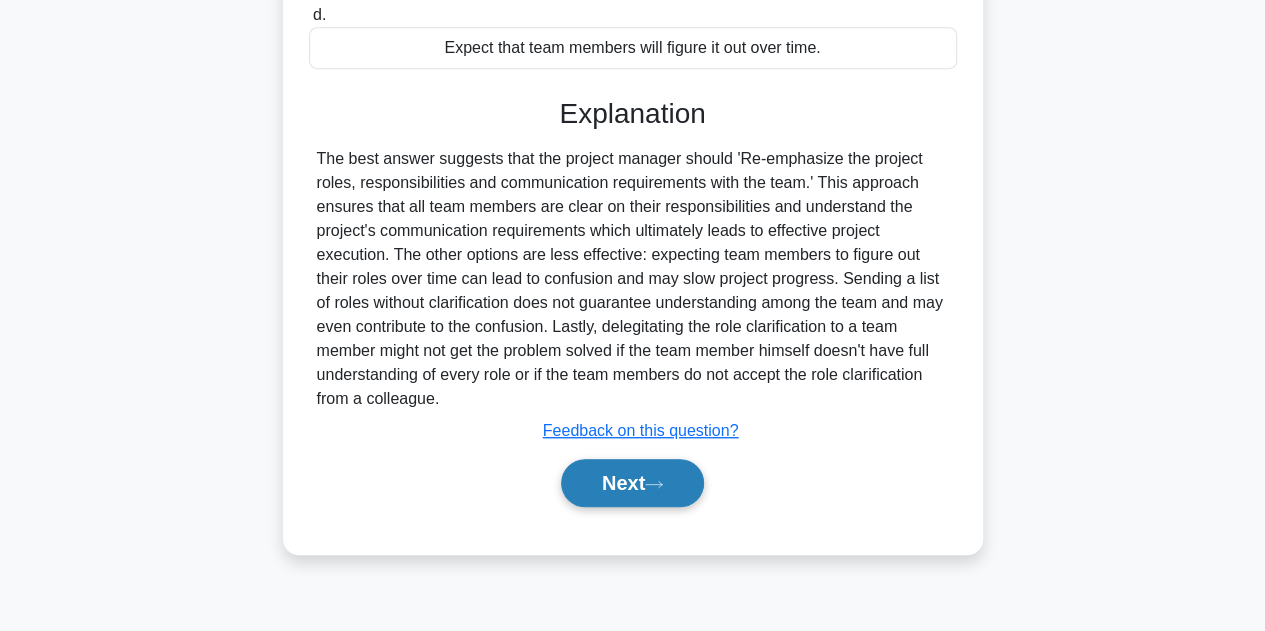click on "Next" at bounding box center [632, 483] 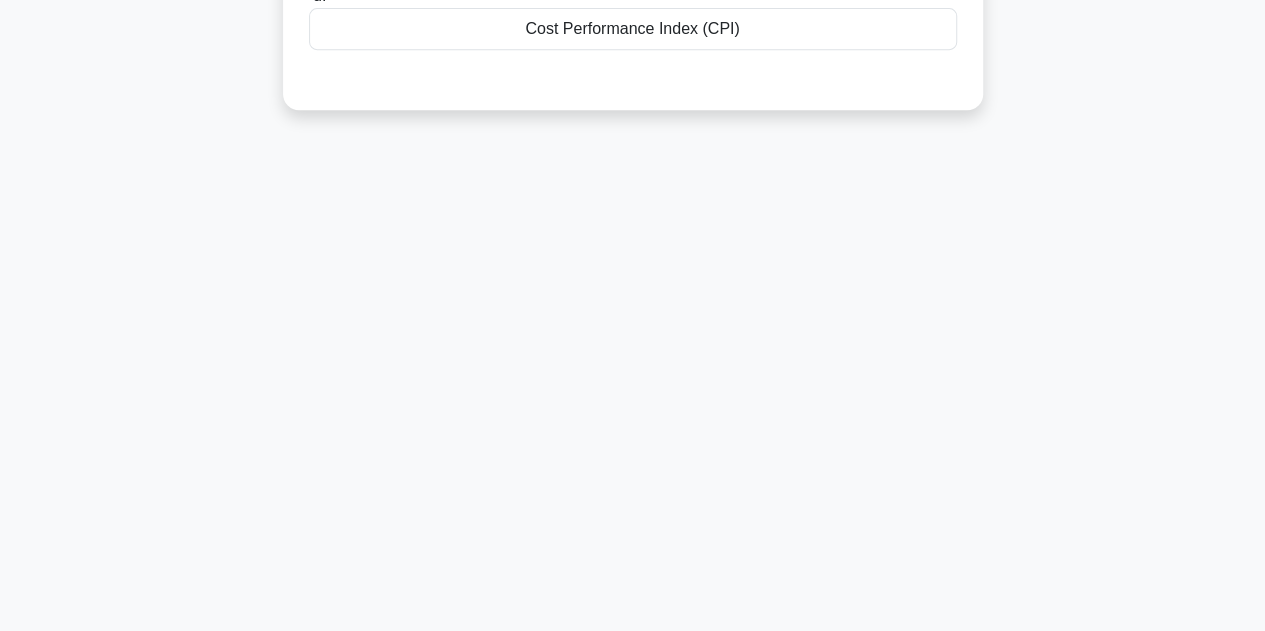 scroll, scrollTop: 0, scrollLeft: 0, axis: both 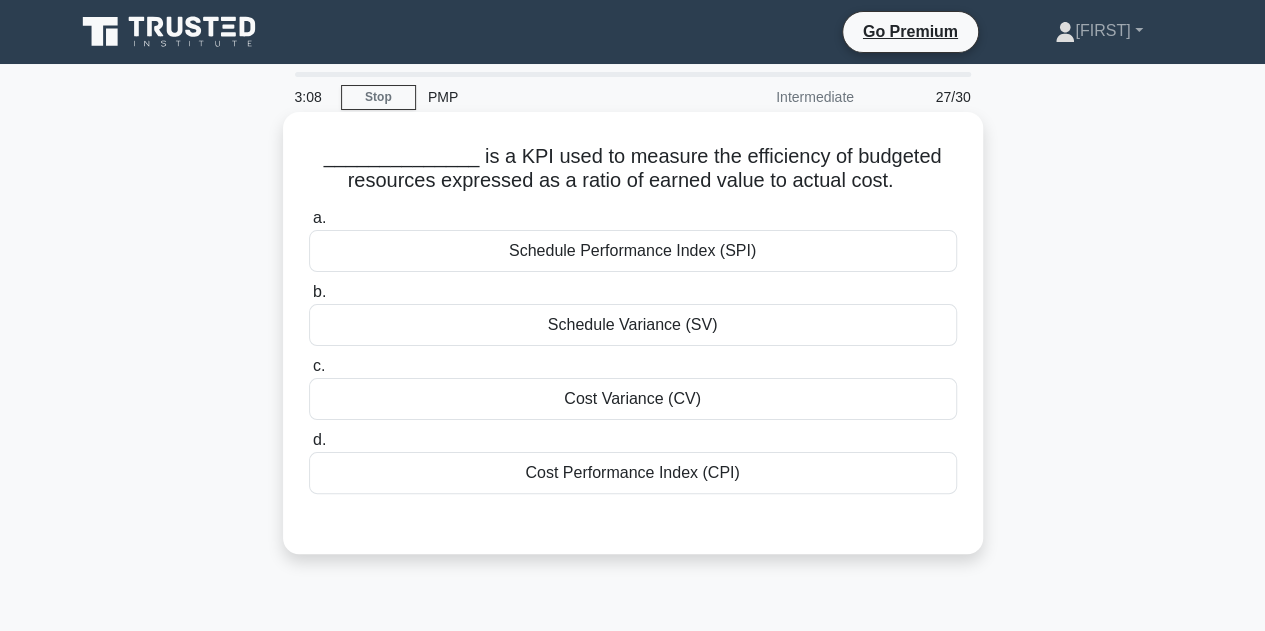 click on "Cost Performance Index (CPI)" at bounding box center (633, 473) 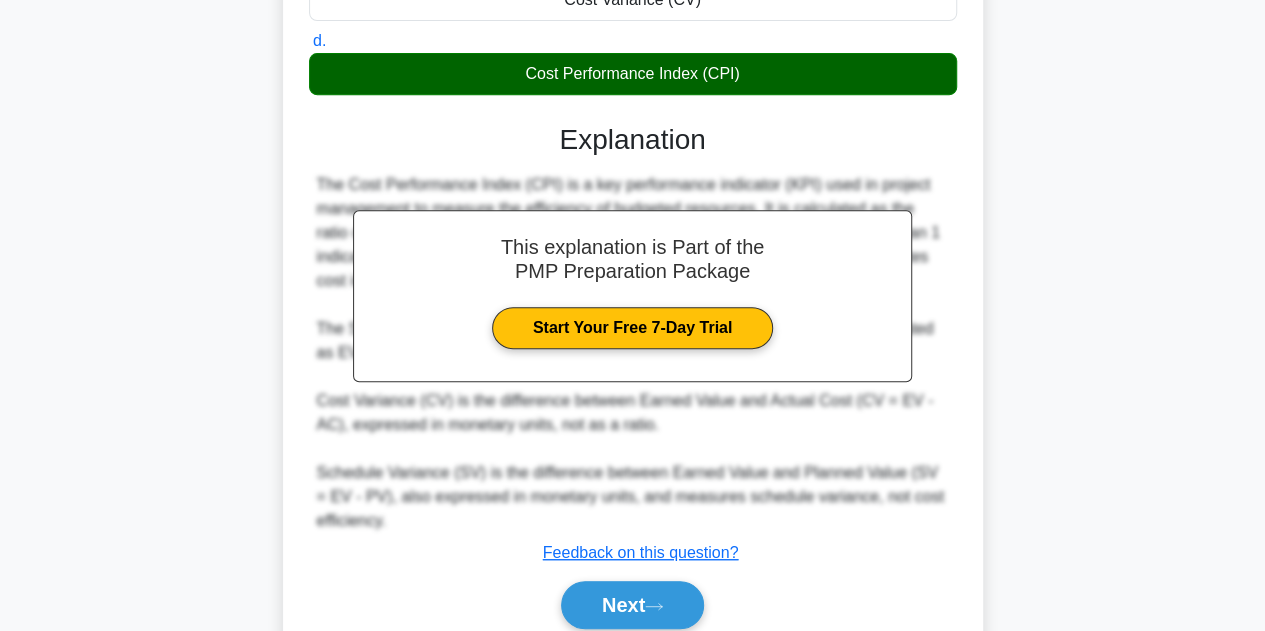 scroll, scrollTop: 479, scrollLeft: 0, axis: vertical 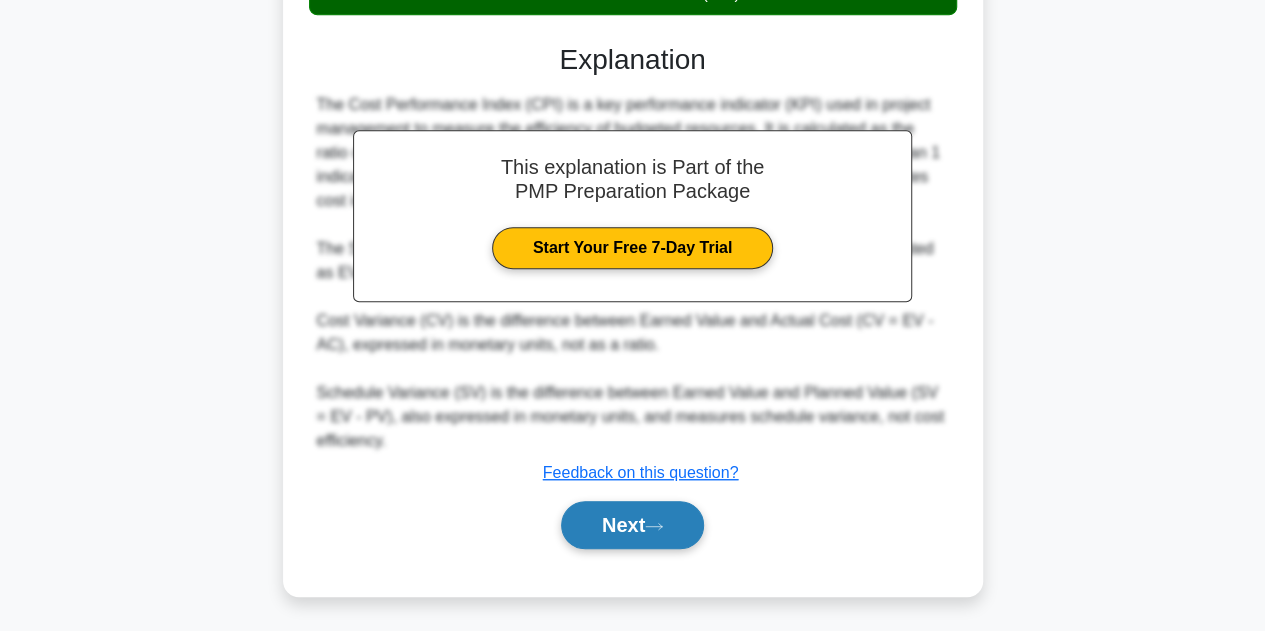click on "Next" at bounding box center (632, 525) 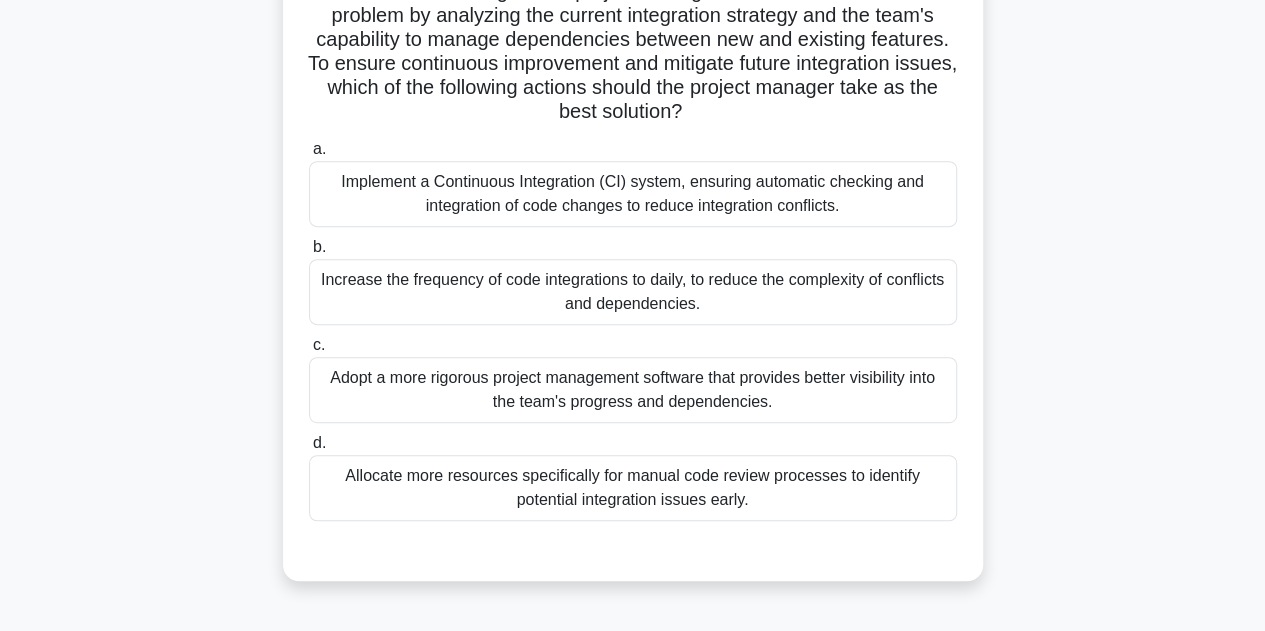 scroll, scrollTop: 339, scrollLeft: 0, axis: vertical 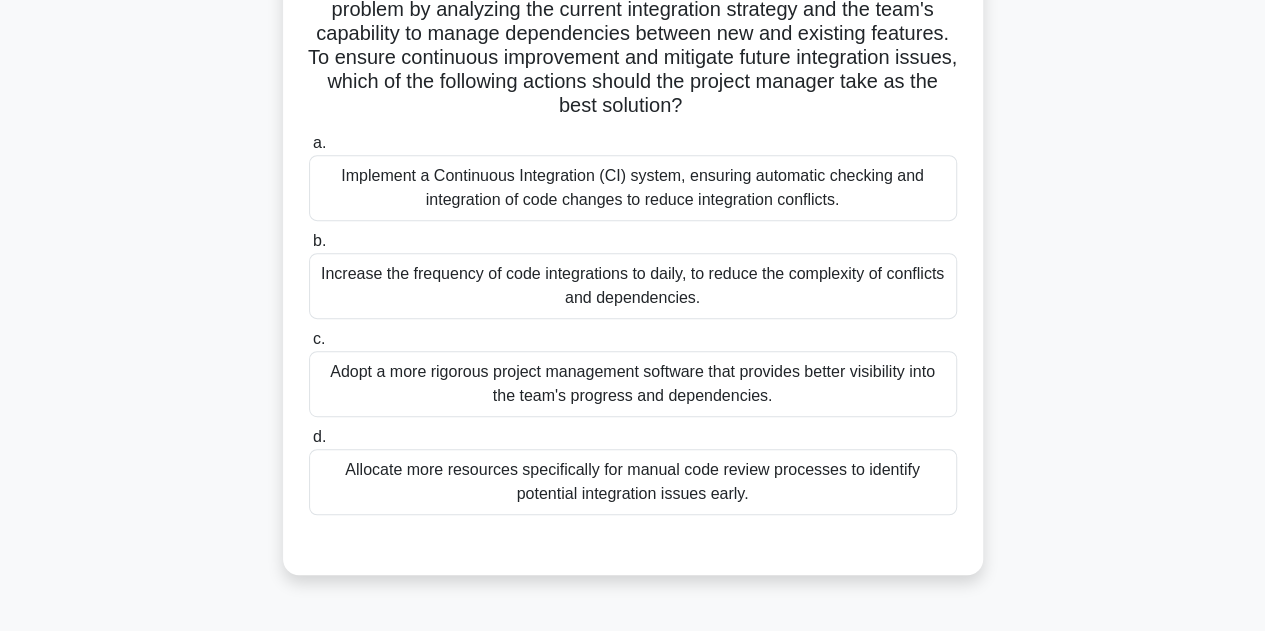 click on "Implement a Continuous Integration (CI) system, ensuring automatic checking and integration of code changes to reduce integration conflicts." at bounding box center [633, 188] 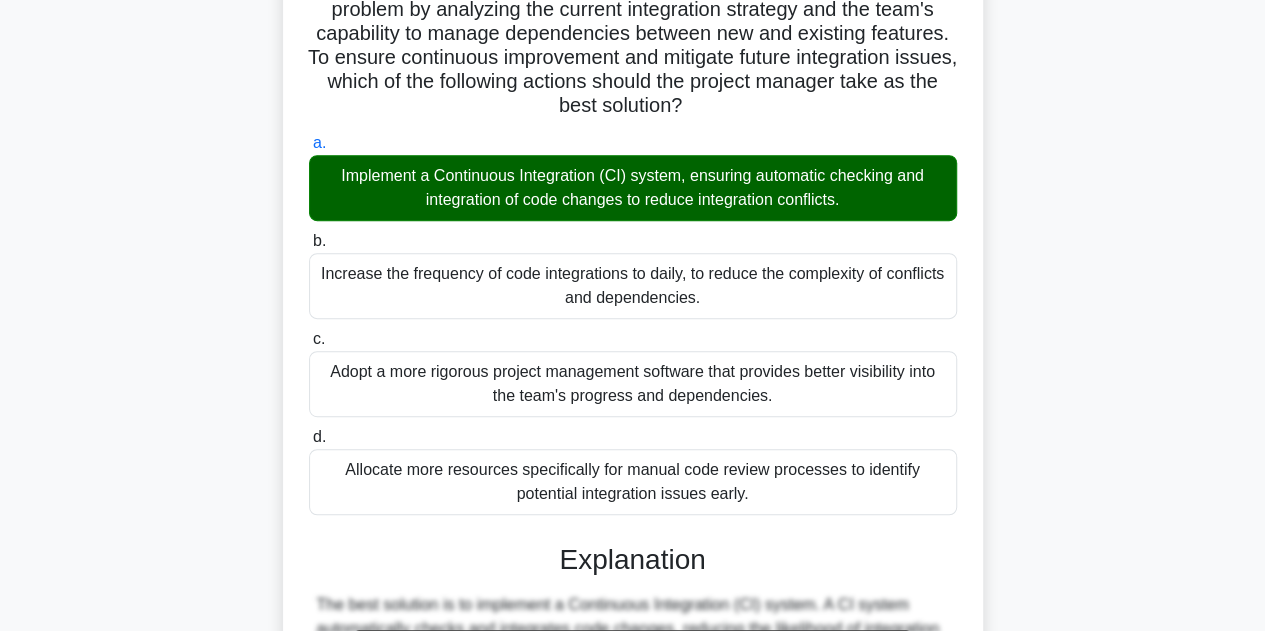 click on "Implement a Continuous Integration (CI) system, ensuring automatic checking and integration of code changes to reduce integration conflicts." at bounding box center [633, 188] 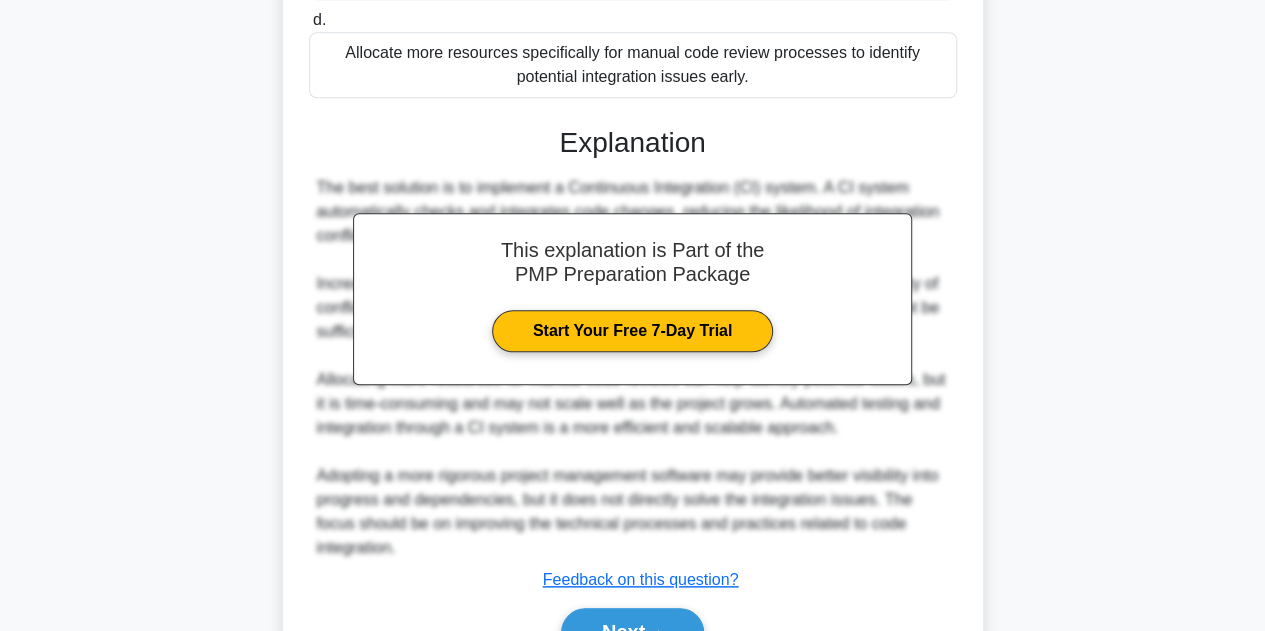 scroll, scrollTop: 863, scrollLeft: 0, axis: vertical 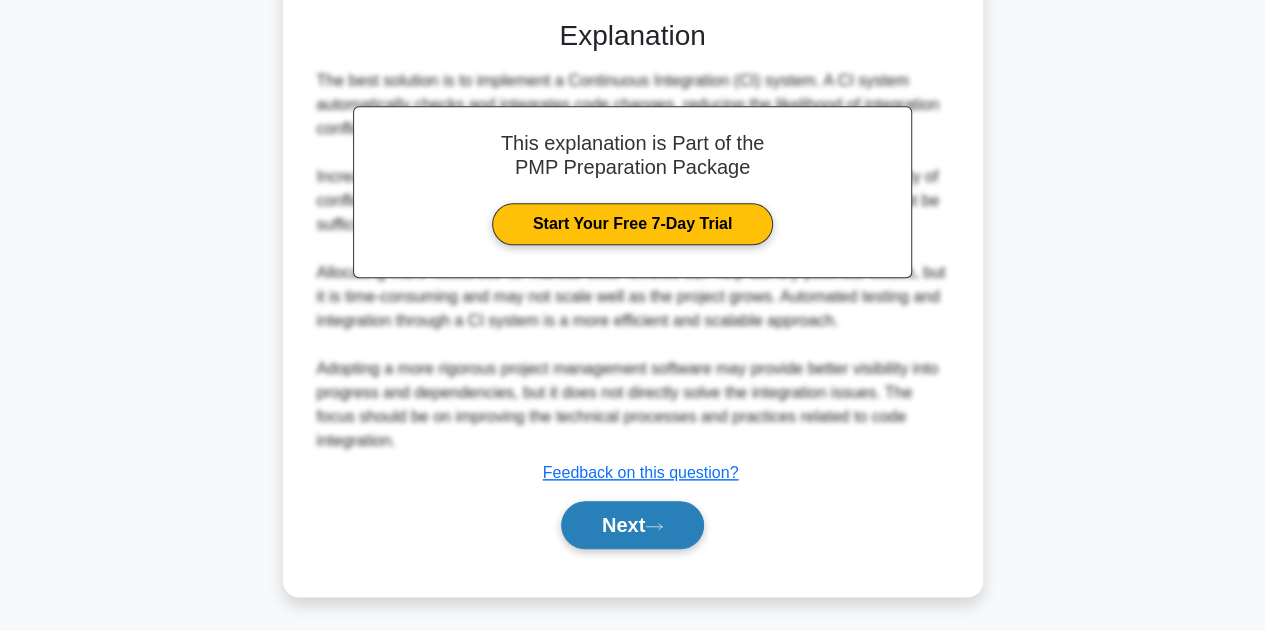 click on "Next" at bounding box center (632, 525) 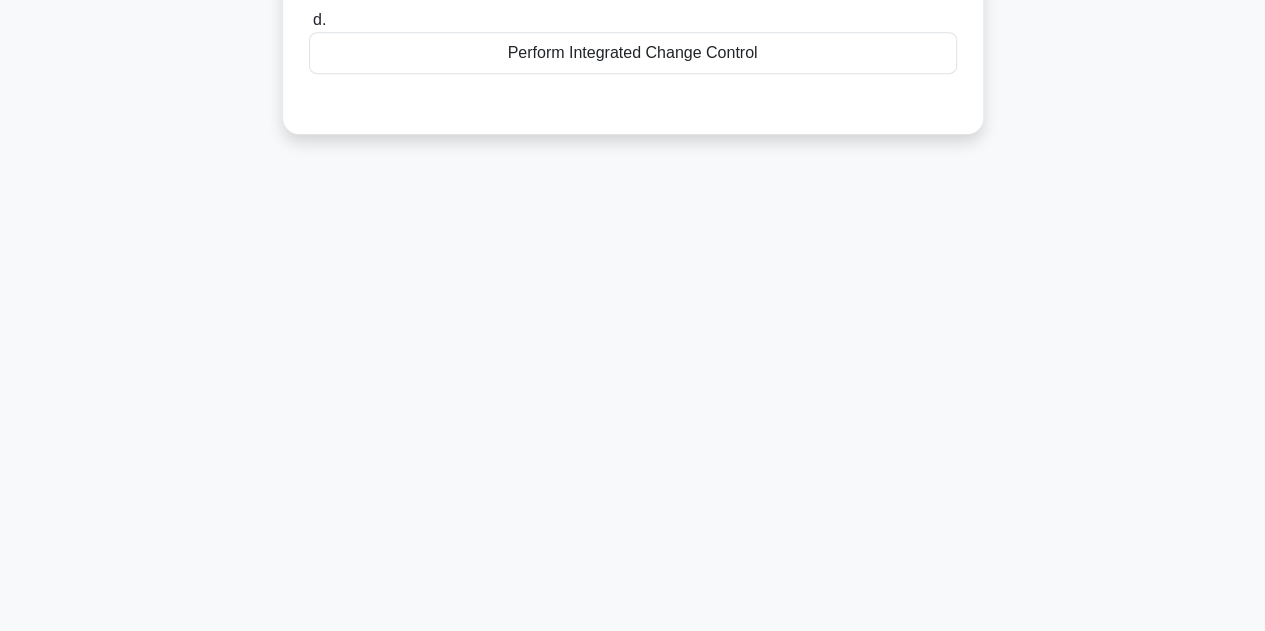 scroll, scrollTop: 0, scrollLeft: 0, axis: both 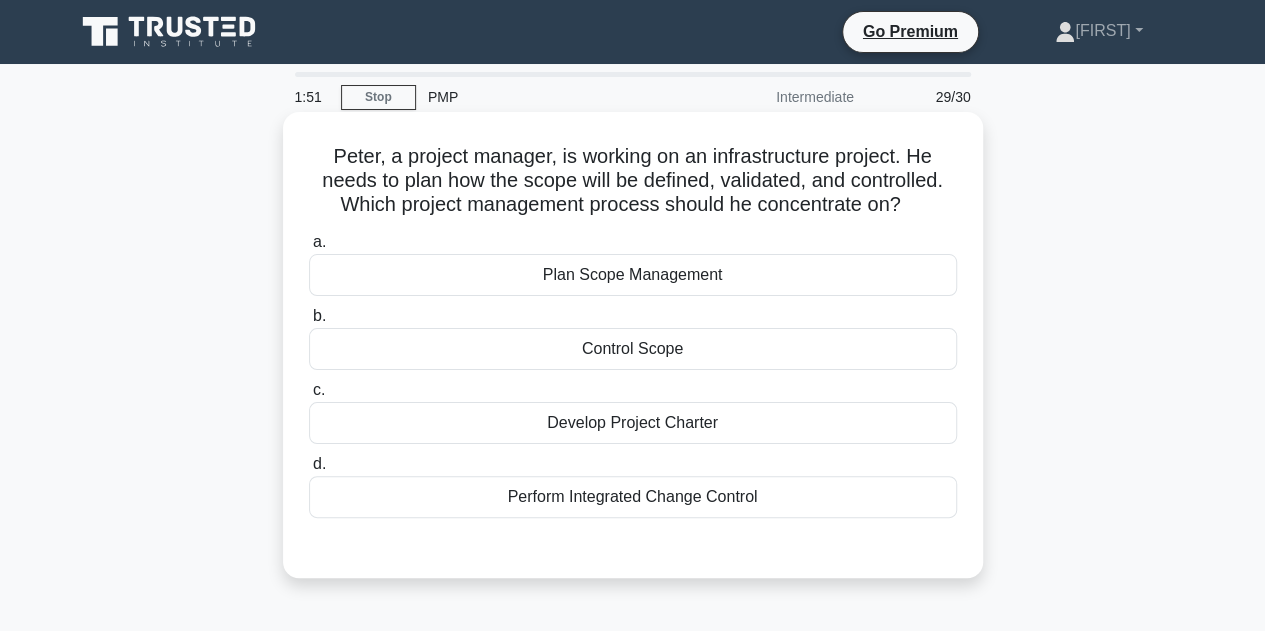 click on "Plan Scope Management" at bounding box center [633, 275] 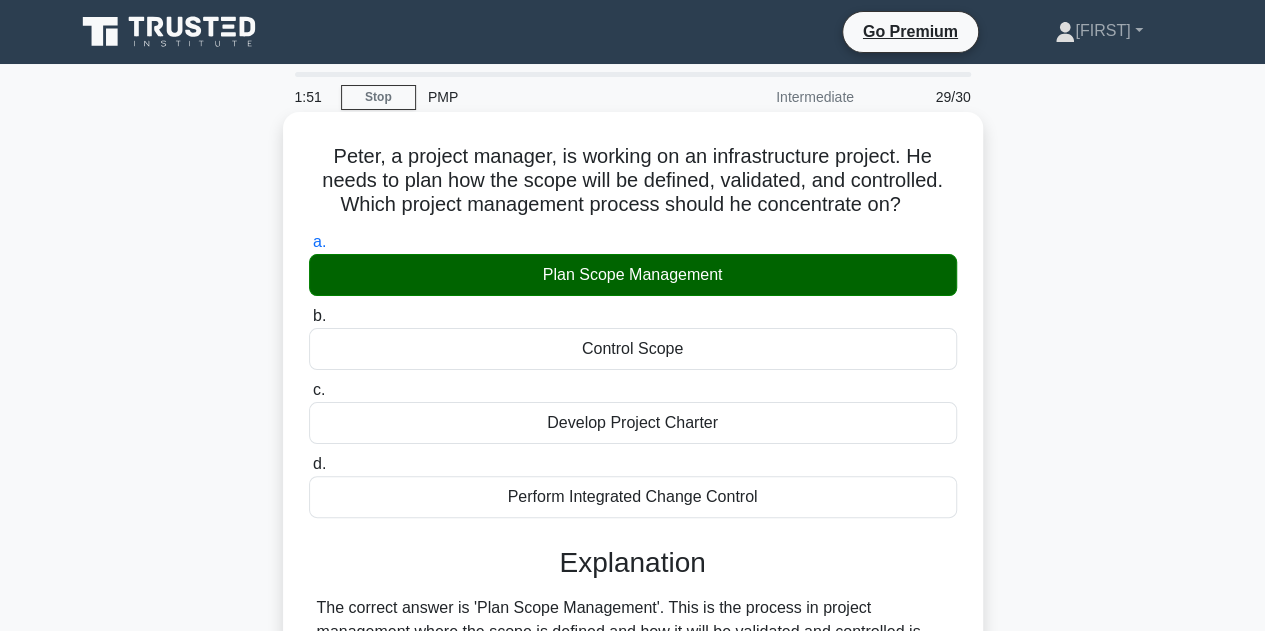 scroll, scrollTop: 449, scrollLeft: 0, axis: vertical 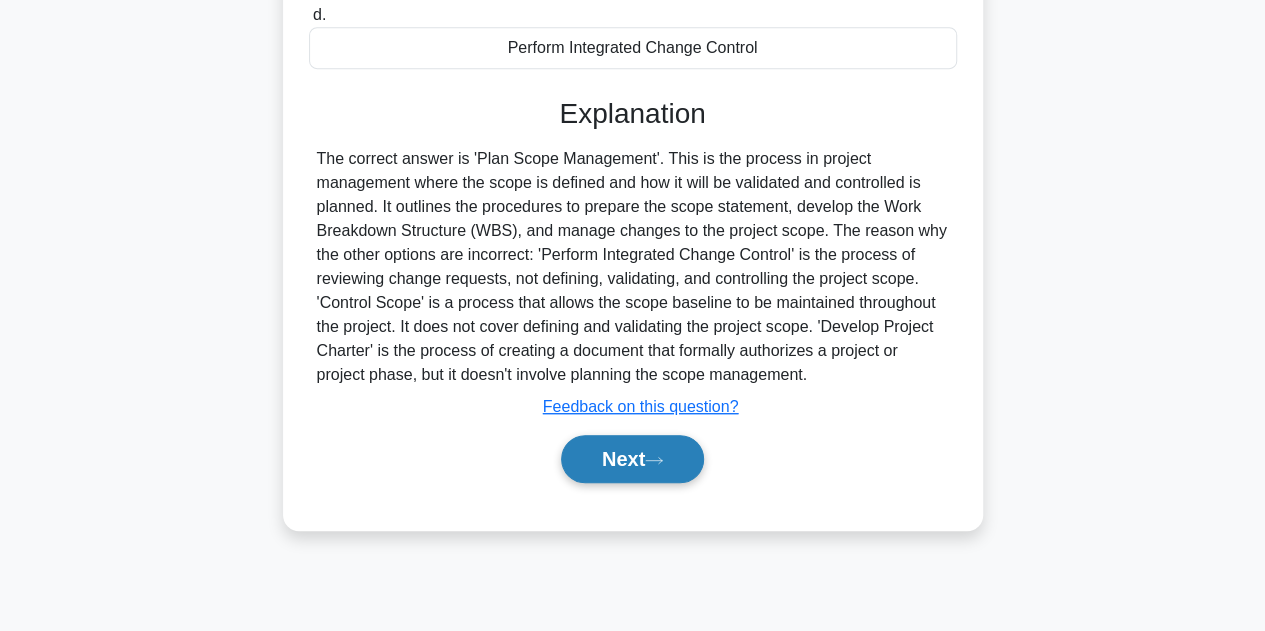 click on "Next" at bounding box center (632, 459) 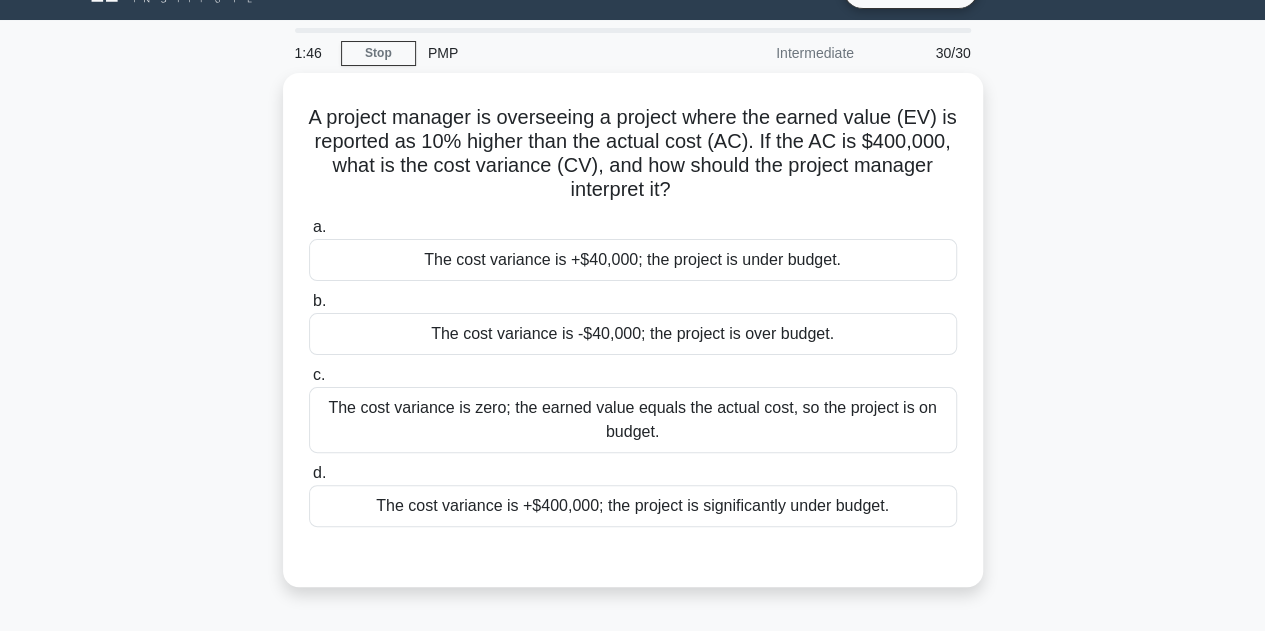 scroll, scrollTop: 0, scrollLeft: 0, axis: both 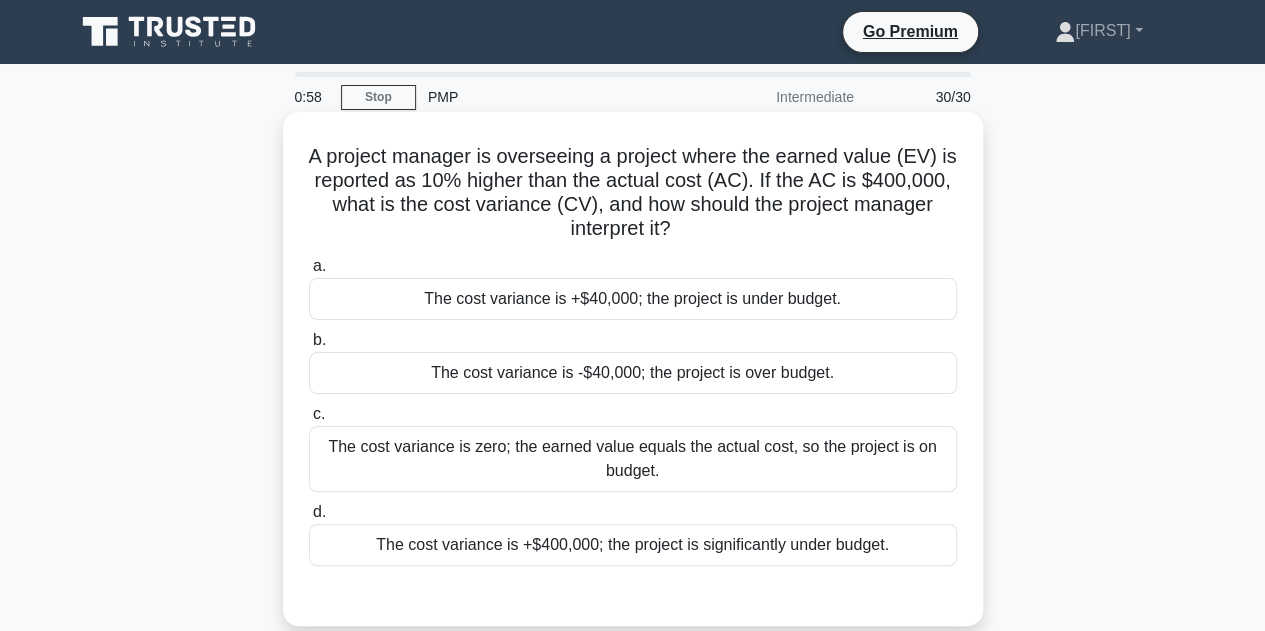 click on "The cost variance is +$40,000; the project is under budget." at bounding box center [633, 299] 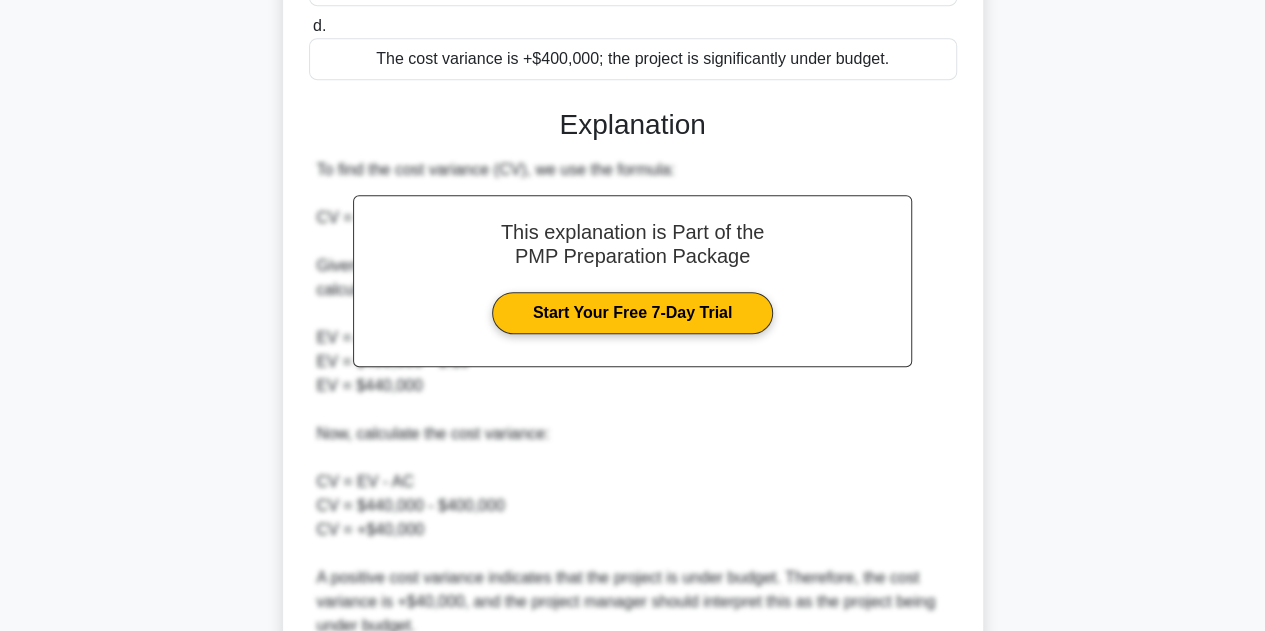 scroll, scrollTop: 671, scrollLeft: 0, axis: vertical 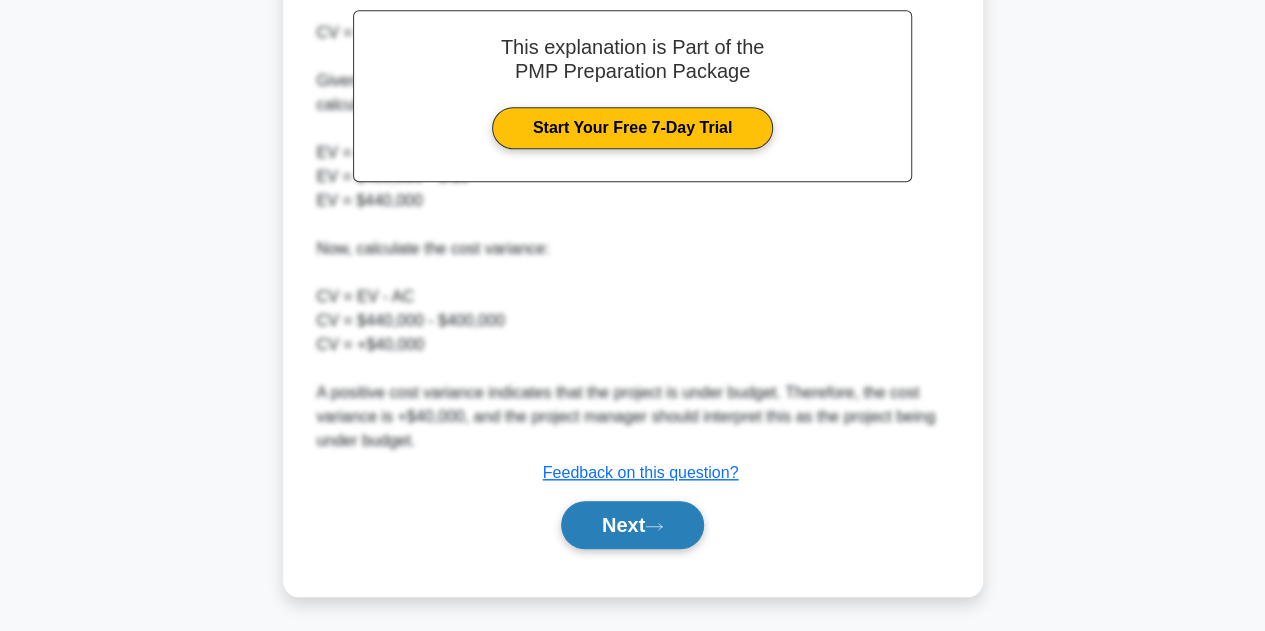 click on "Next" at bounding box center (632, 525) 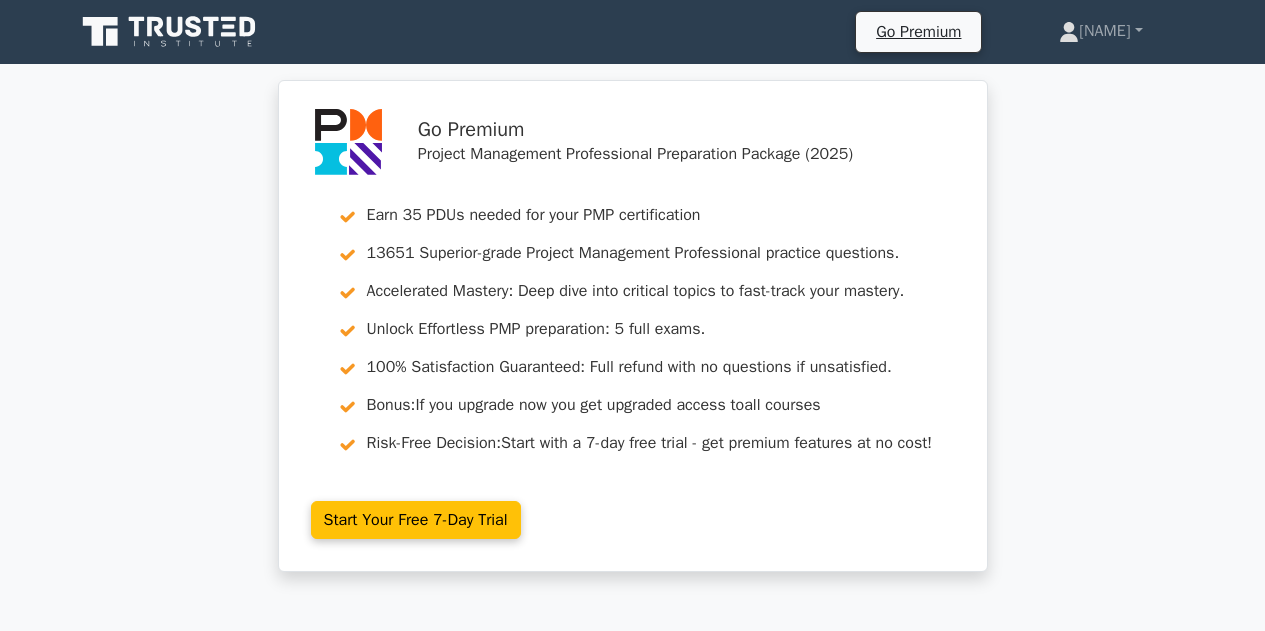 scroll, scrollTop: 0, scrollLeft: 0, axis: both 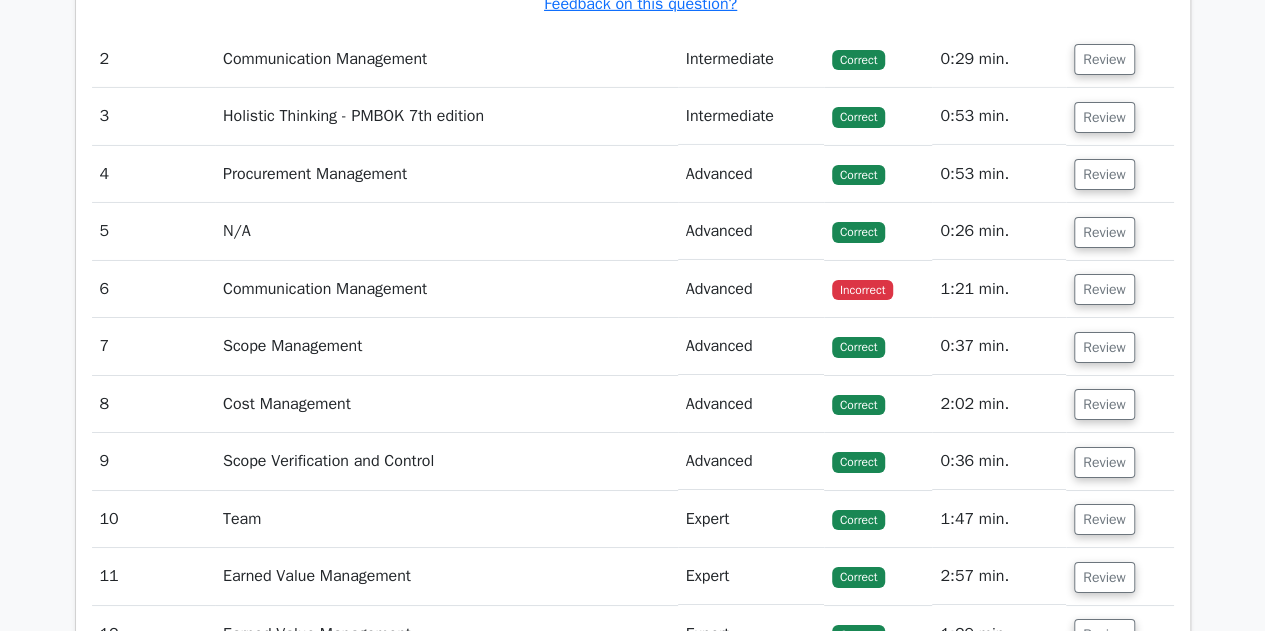 click on "Communication Management" at bounding box center (446, 289) 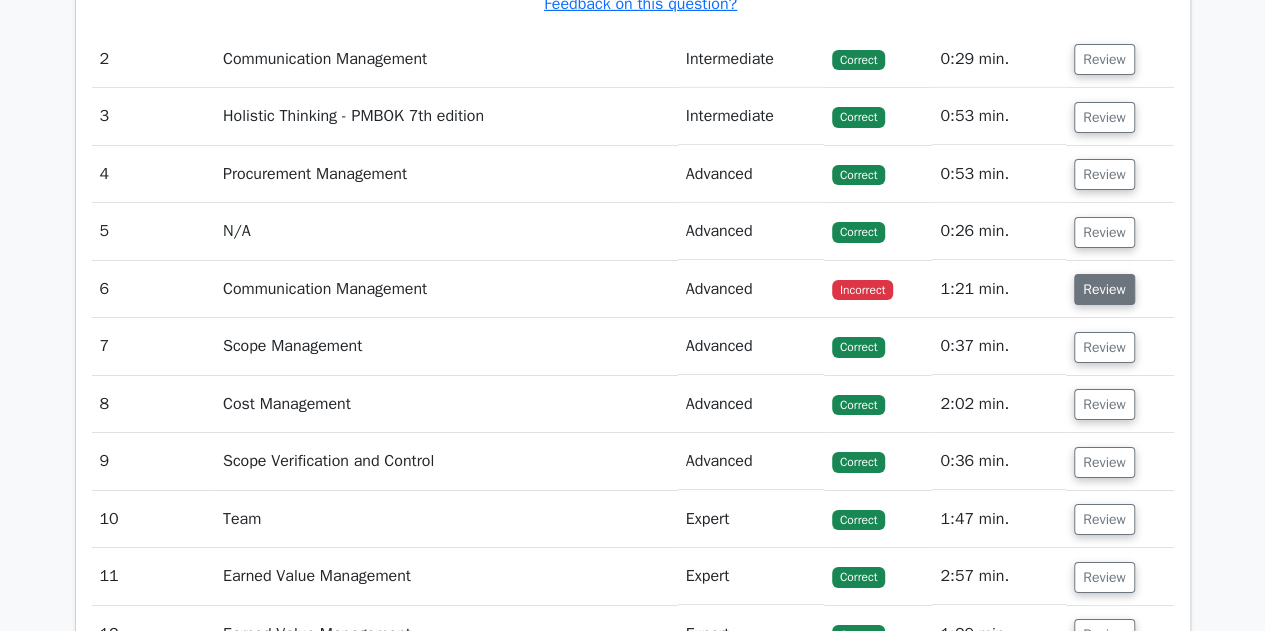 click on "Review" at bounding box center [1104, 289] 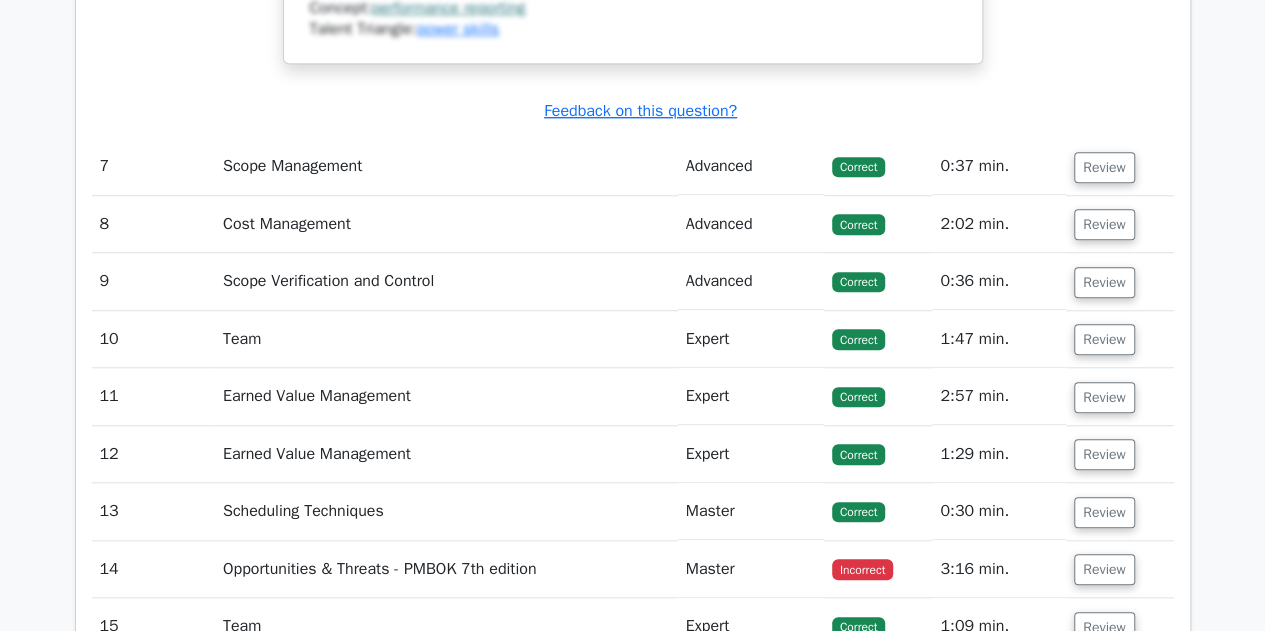 scroll, scrollTop: 4515, scrollLeft: 0, axis: vertical 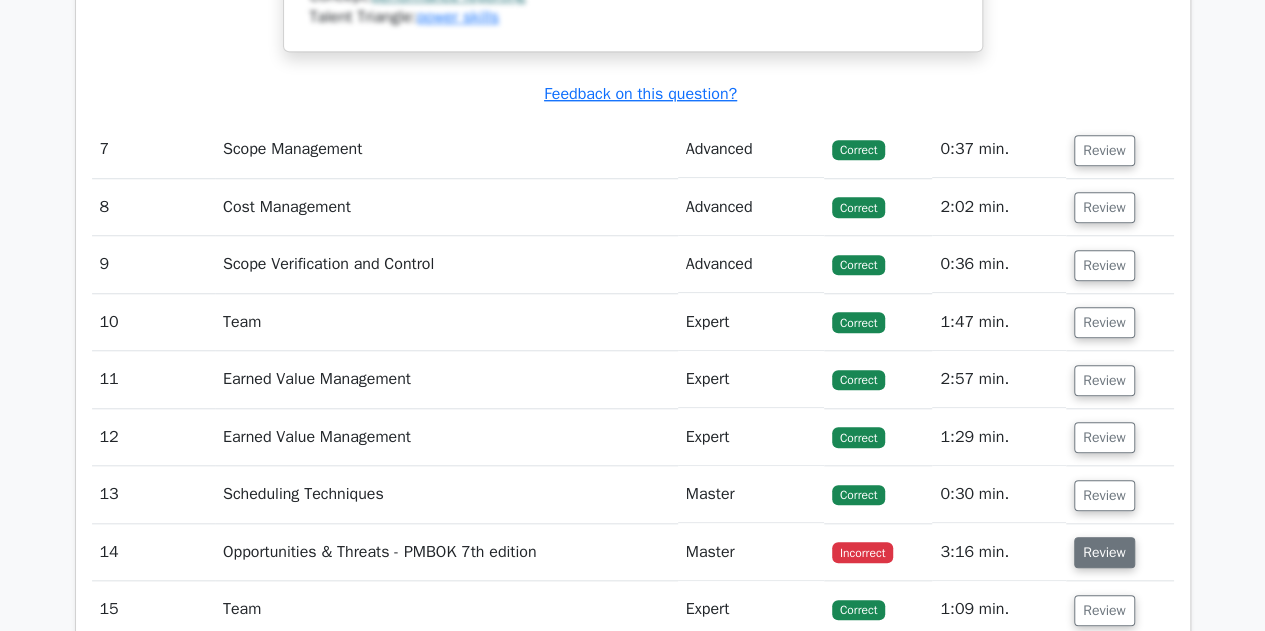click on "Review" at bounding box center (1104, 552) 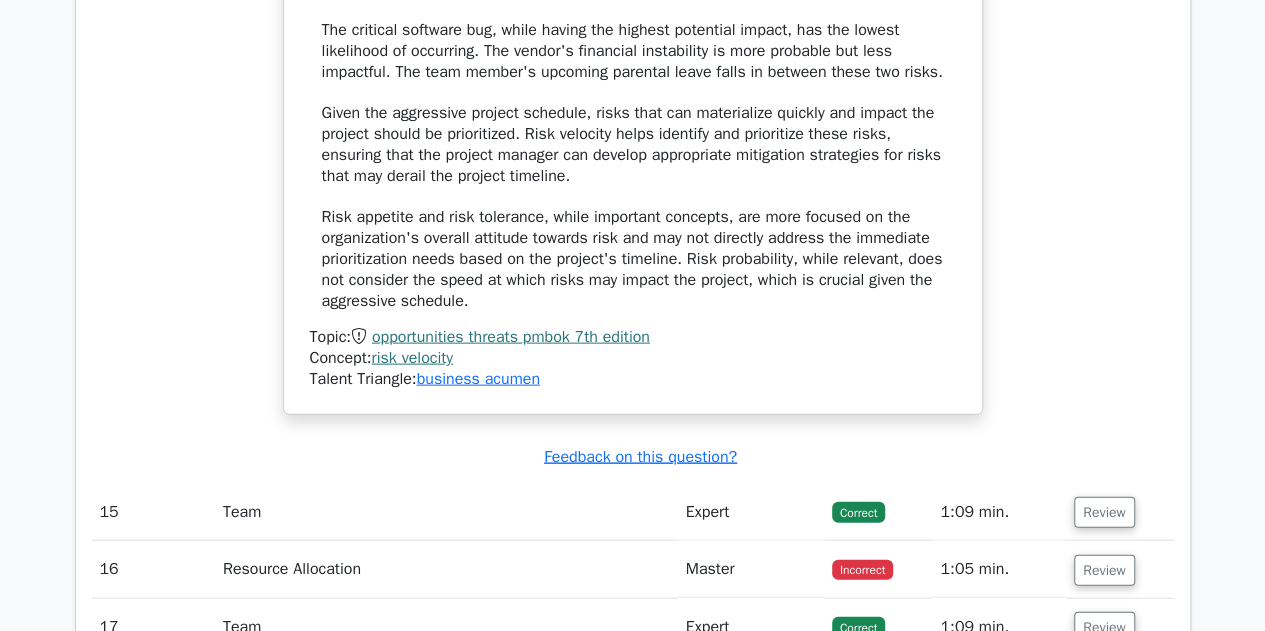 scroll, scrollTop: 6015, scrollLeft: 0, axis: vertical 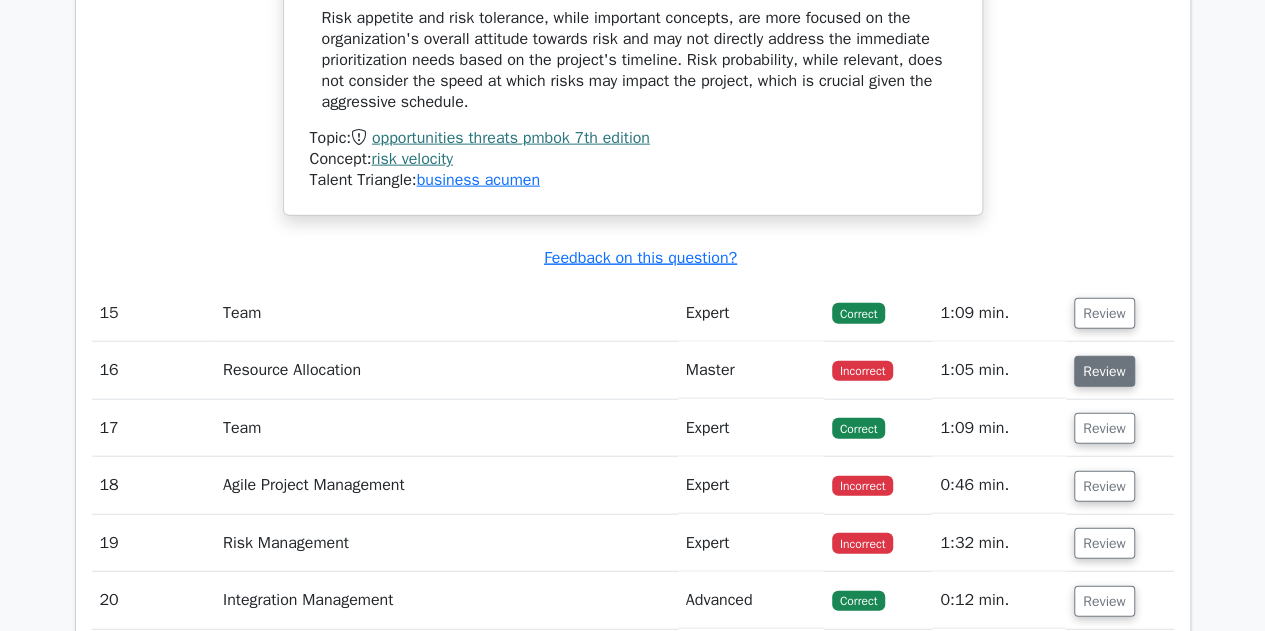 click on "Review" at bounding box center (1104, 371) 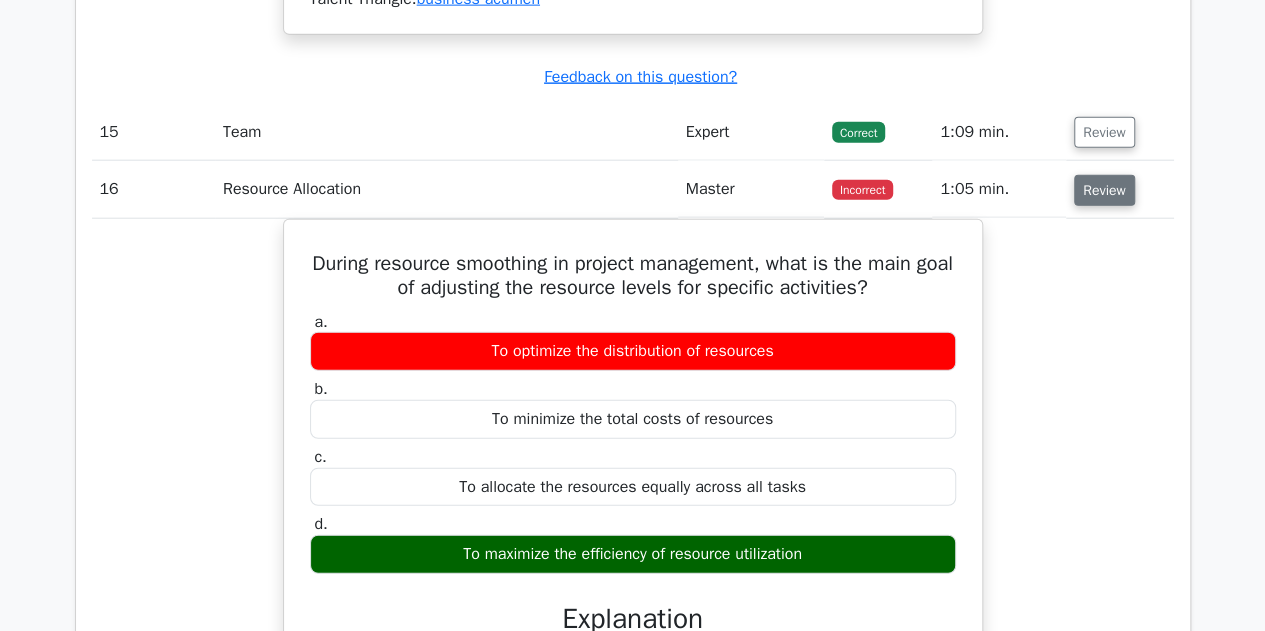 scroll, scrollTop: 6215, scrollLeft: 0, axis: vertical 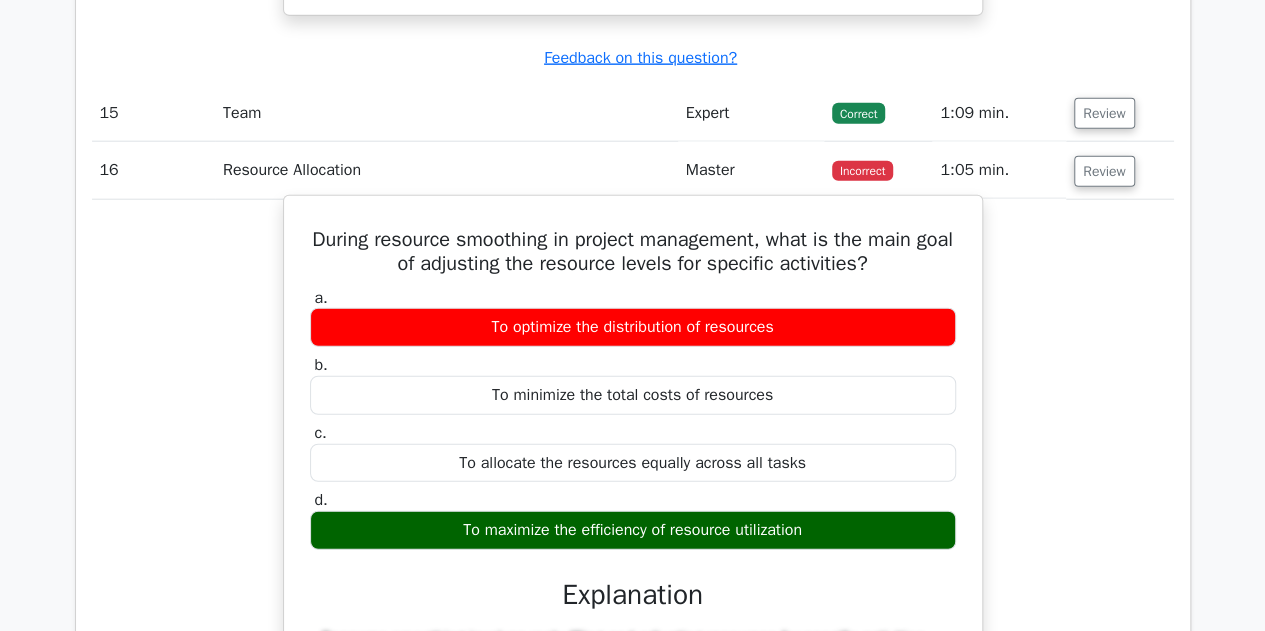 drag, startPoint x: 313, startPoint y: 259, endPoint x: 808, endPoint y: 537, distance: 567.72266 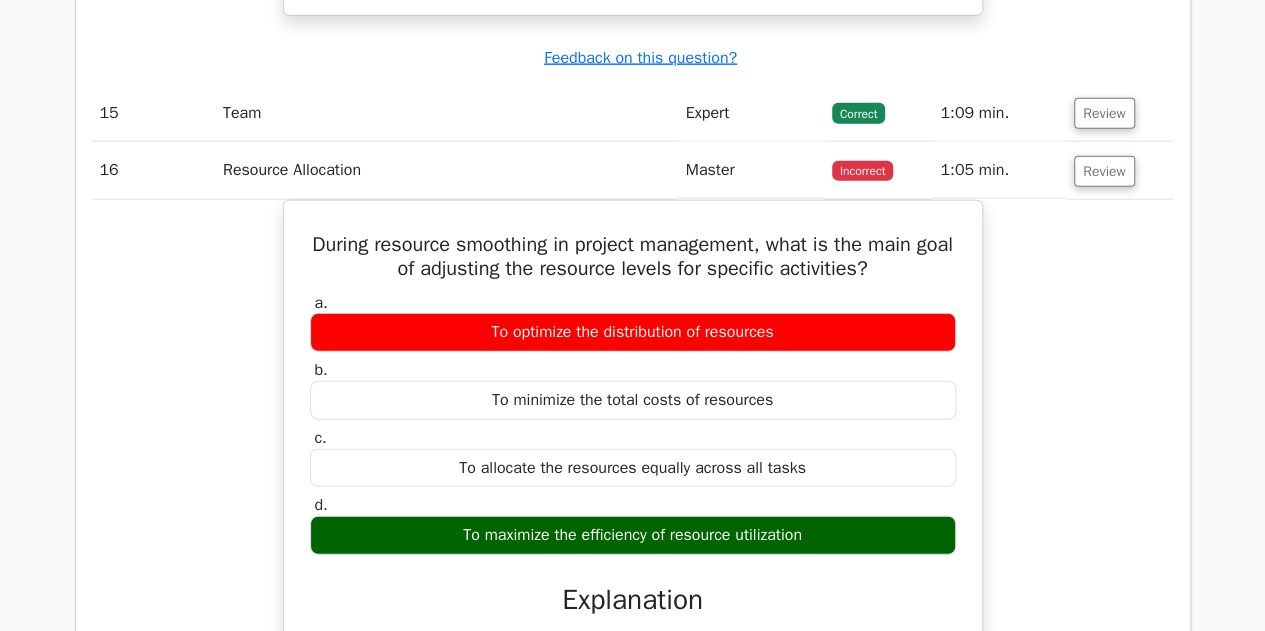 click on "During resource smoothing in project management, what is the main goal of adjusting the resource levels for specific activities?
a.
To optimize the distribution of resources
b.
c." at bounding box center [633, 581] 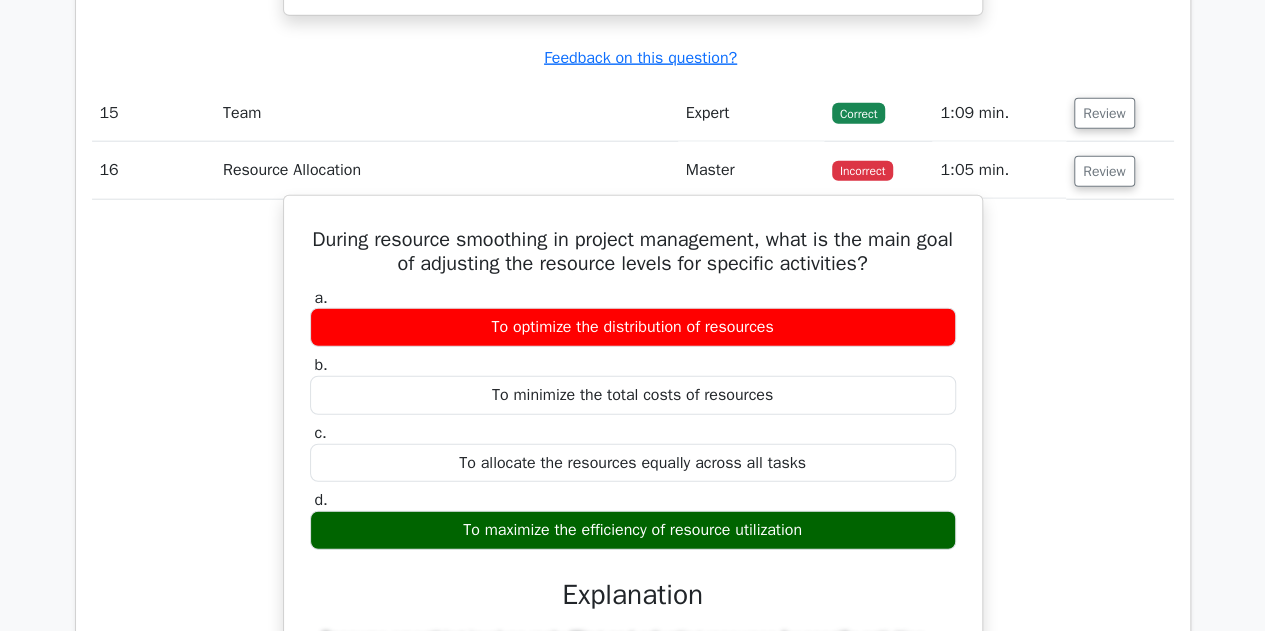 drag, startPoint x: 824, startPoint y: 545, endPoint x: 395, endPoint y: 531, distance: 429.22836 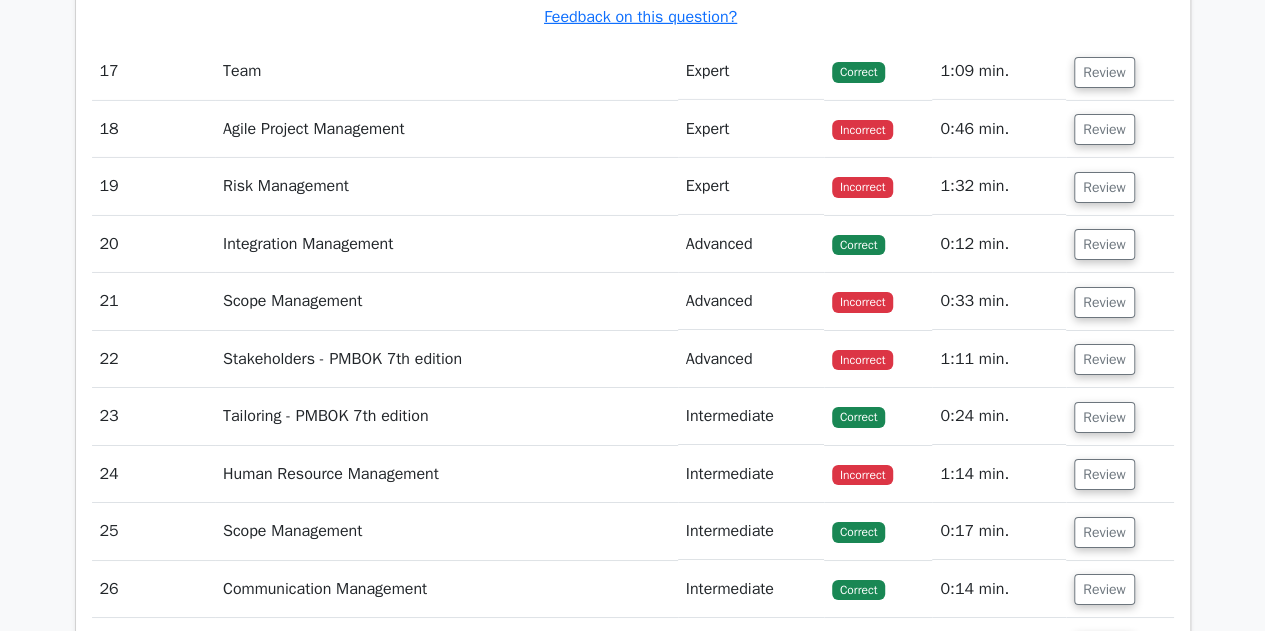scroll, scrollTop: 7176, scrollLeft: 0, axis: vertical 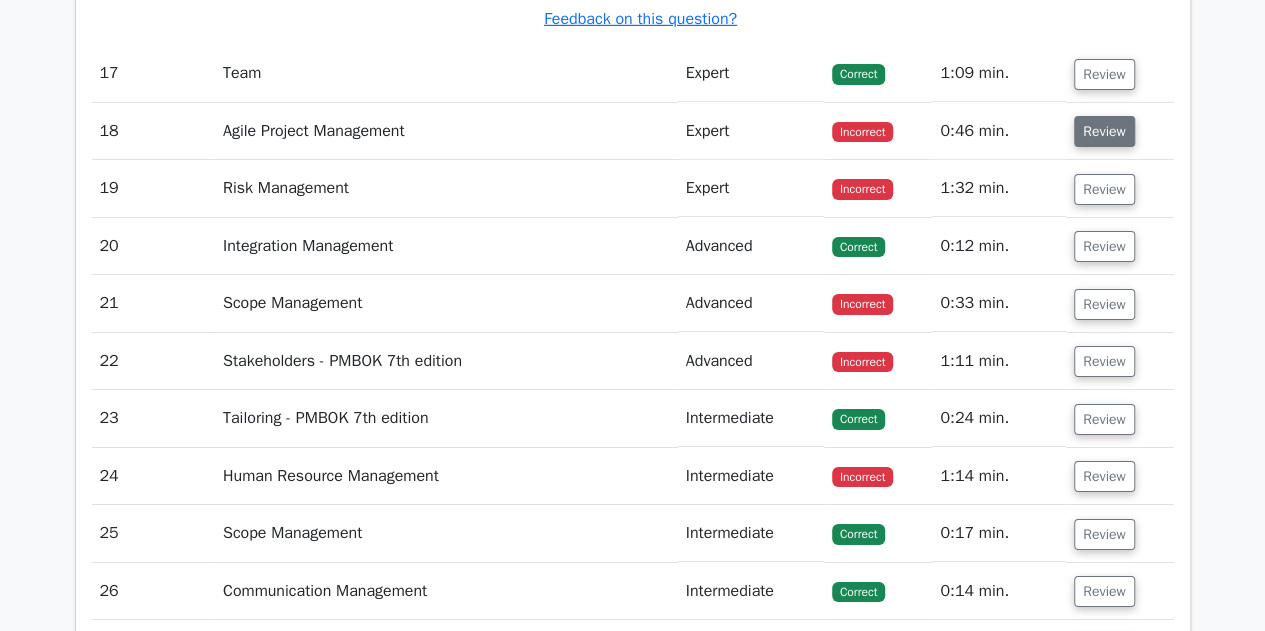 click on "Review" at bounding box center [1104, 131] 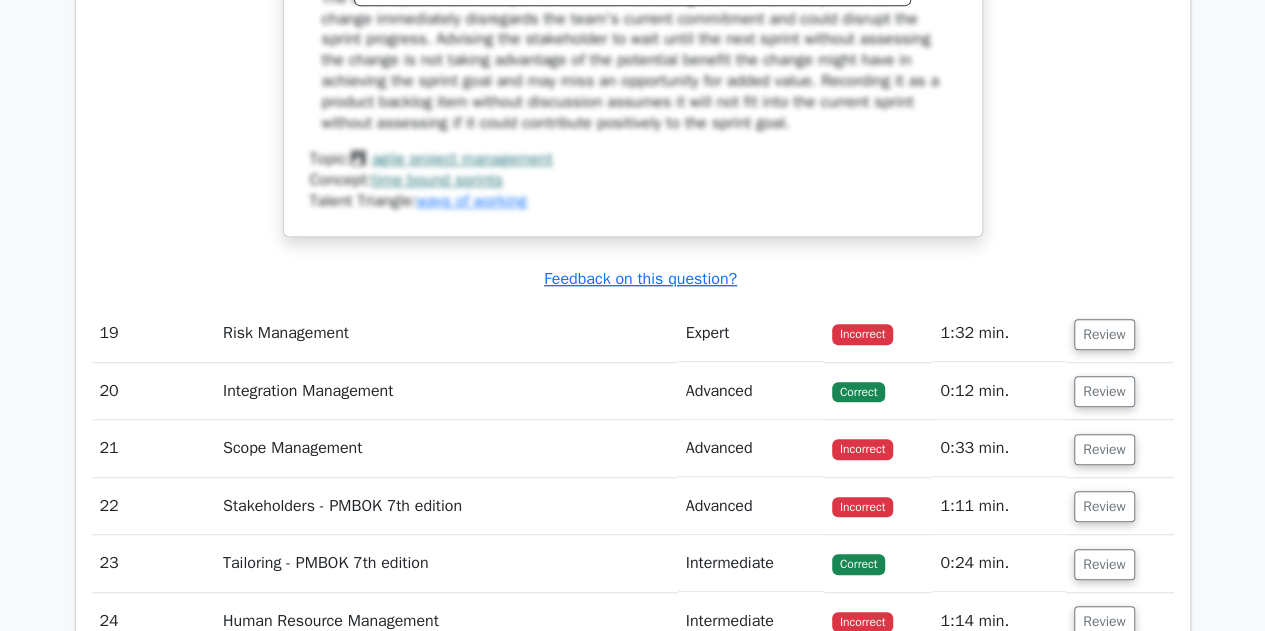 scroll, scrollTop: 8276, scrollLeft: 0, axis: vertical 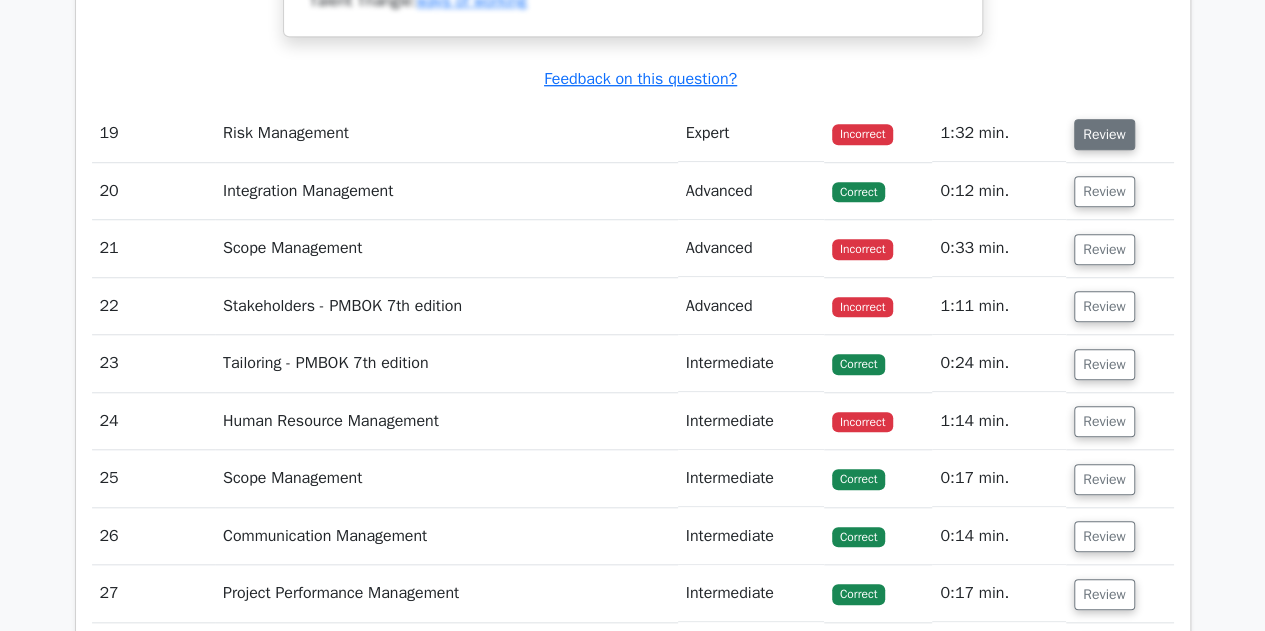 click on "Review" at bounding box center [1104, 134] 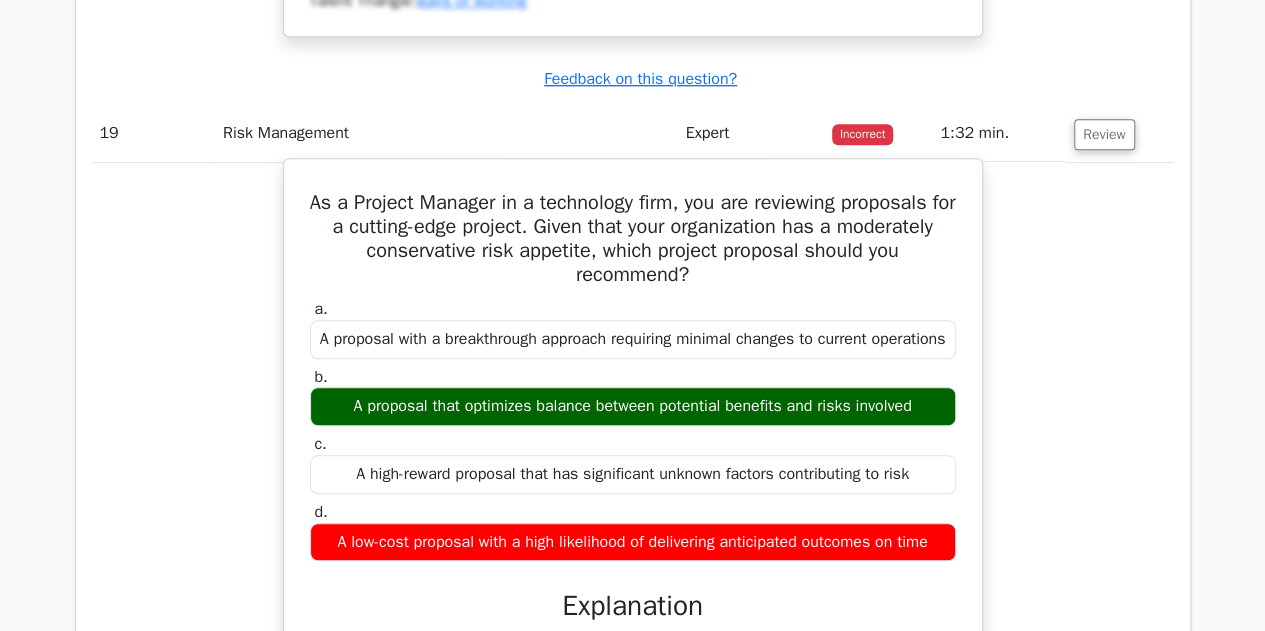 drag, startPoint x: 315, startPoint y: 211, endPoint x: 967, endPoint y: 558, distance: 738.5885 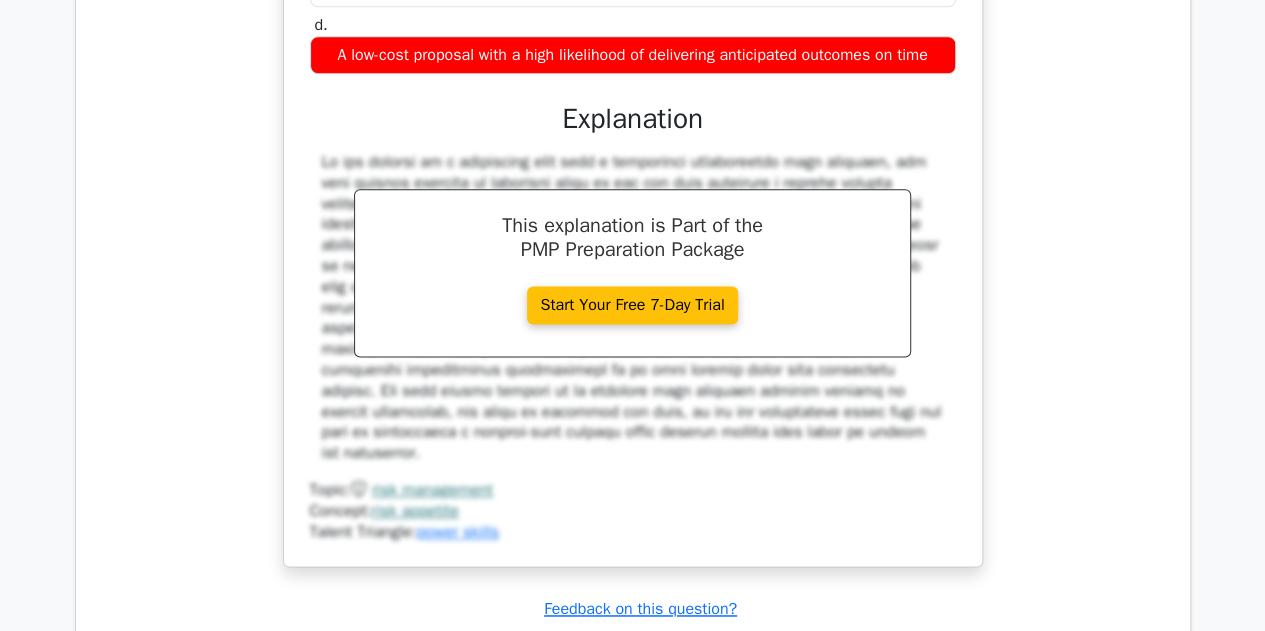 scroll, scrollTop: 9076, scrollLeft: 0, axis: vertical 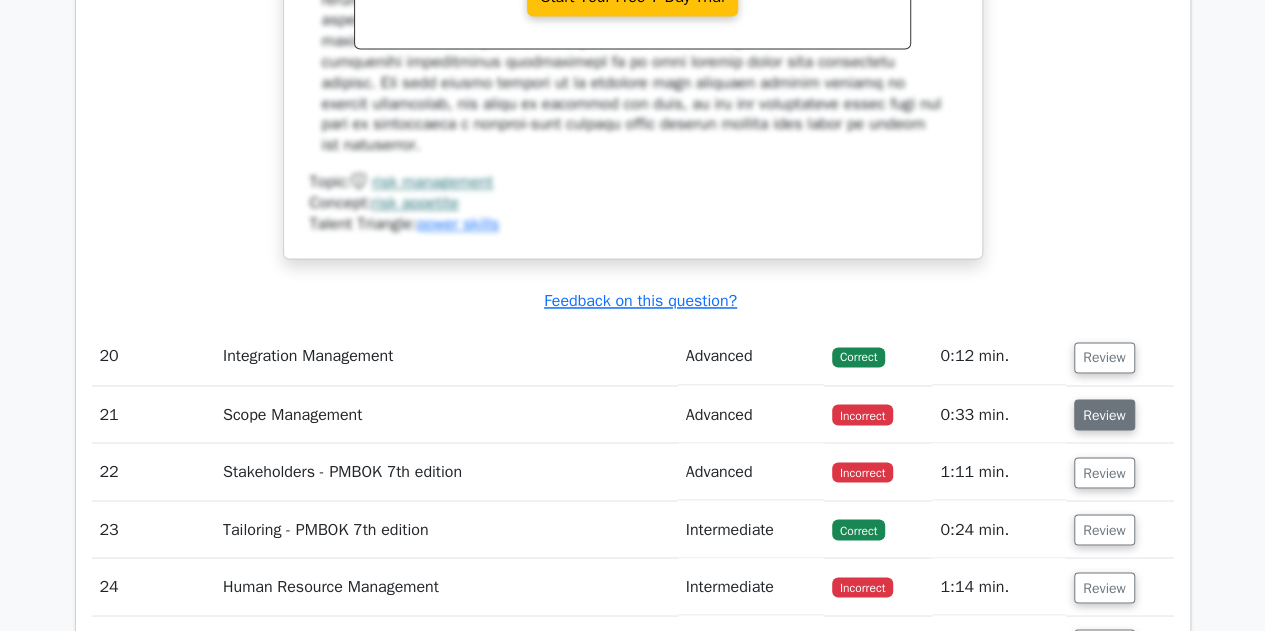 click on "Review" at bounding box center [1104, 414] 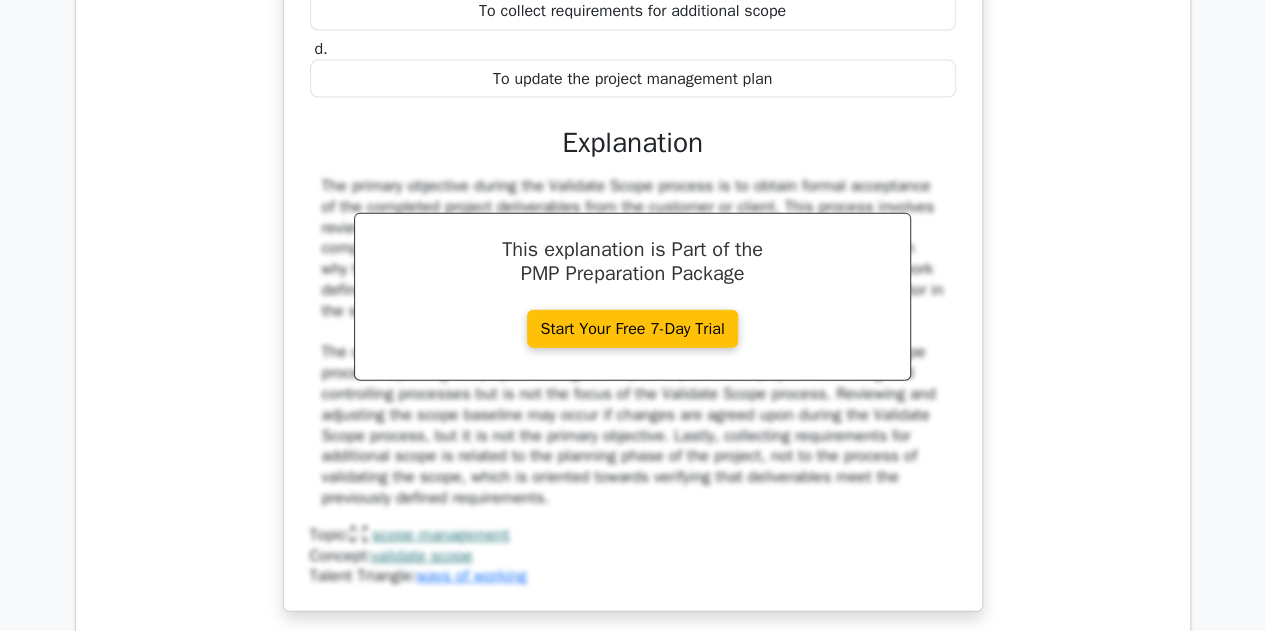 scroll, scrollTop: 10176, scrollLeft: 0, axis: vertical 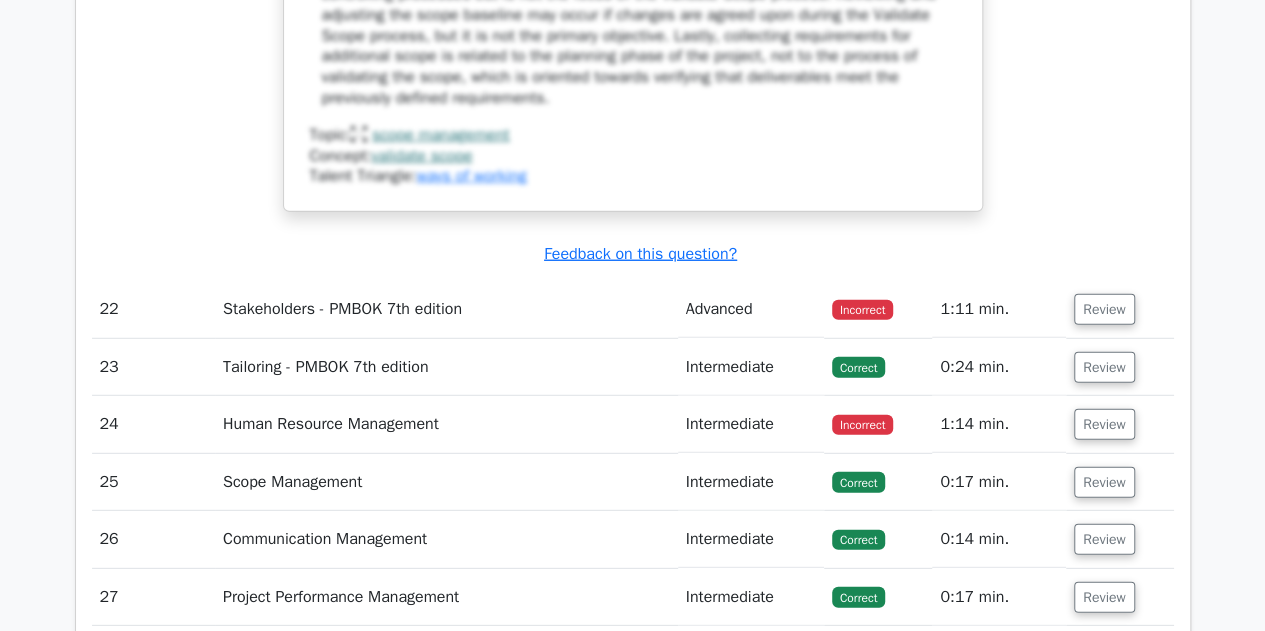 click on "Review" at bounding box center (1120, 309) 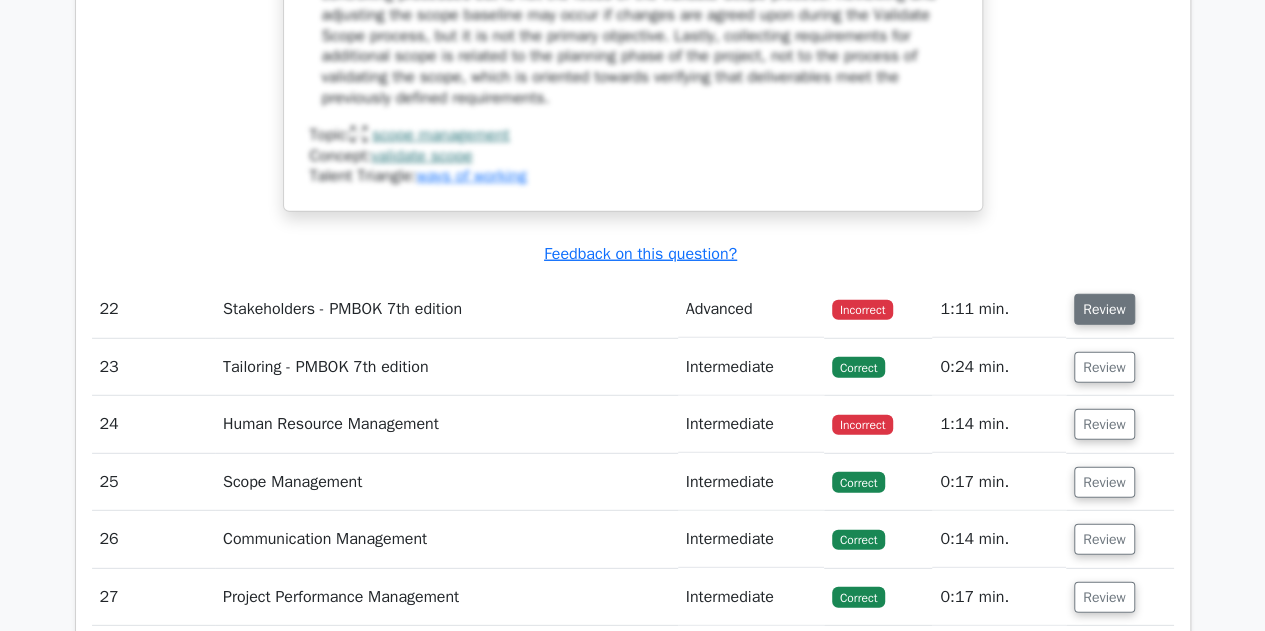 click on "Review" at bounding box center (1104, 309) 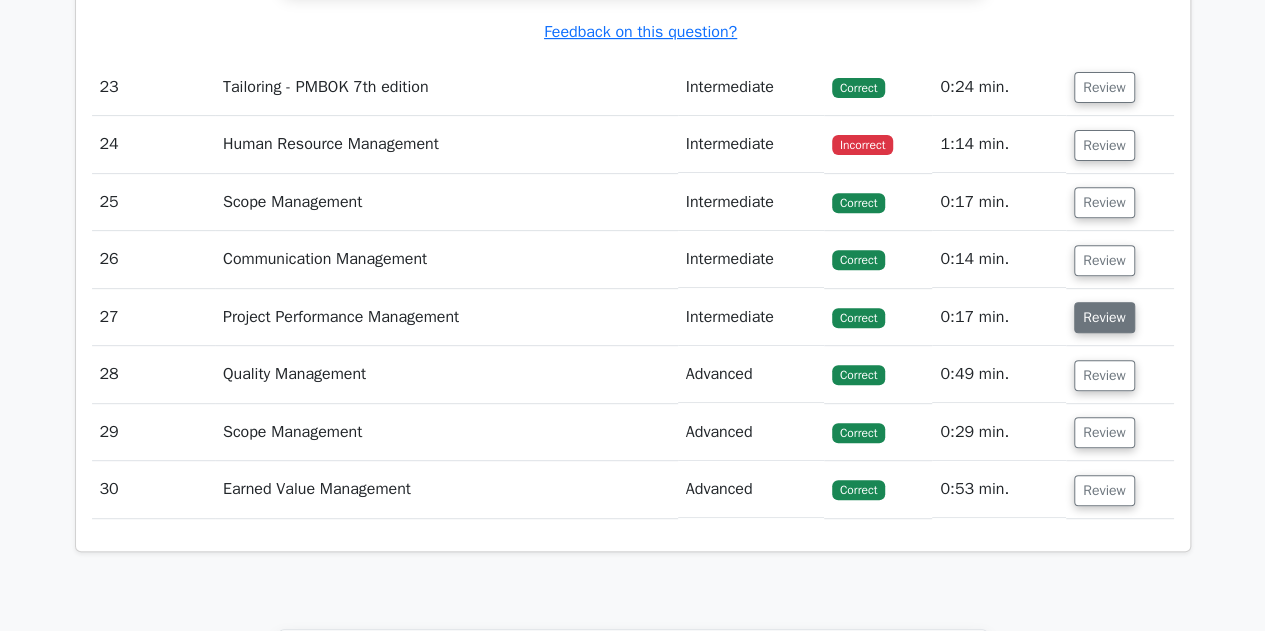 scroll, scrollTop: 11776, scrollLeft: 0, axis: vertical 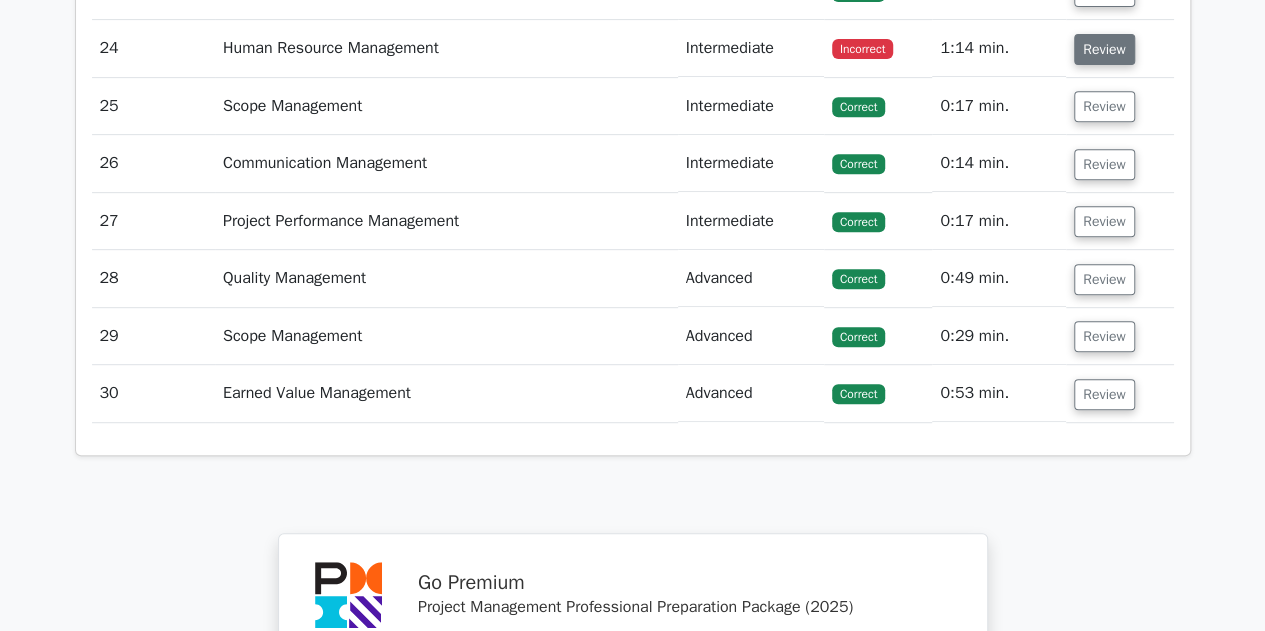 click on "Review" at bounding box center [1104, 49] 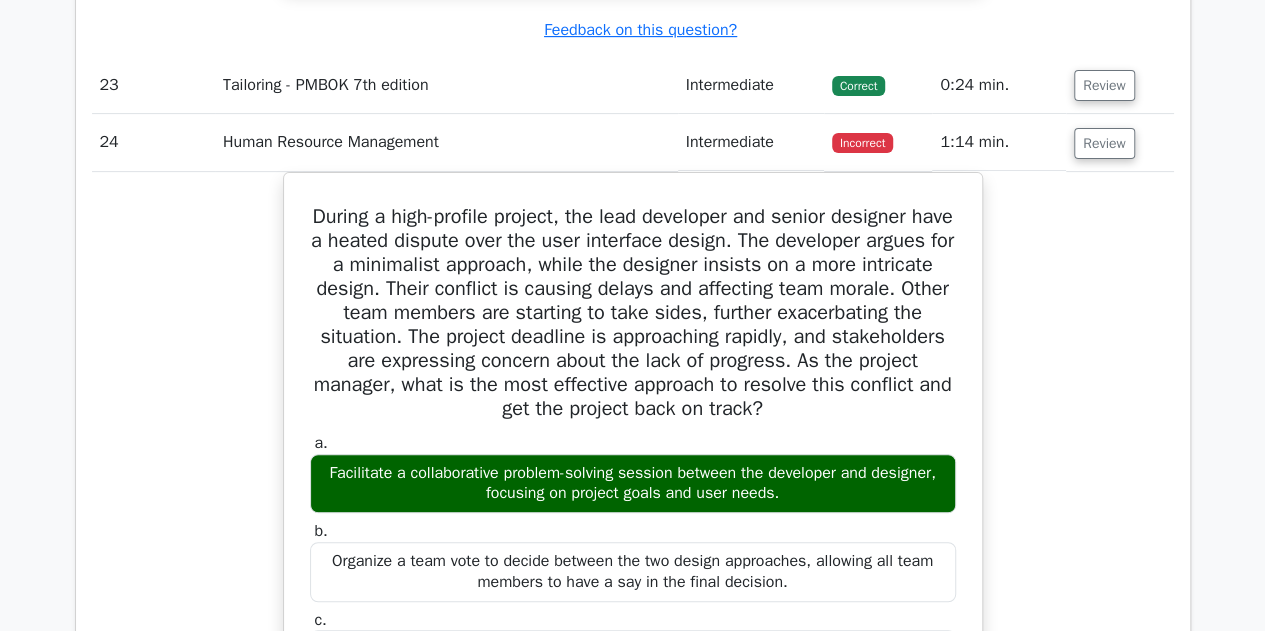 scroll, scrollTop: 11576, scrollLeft: 0, axis: vertical 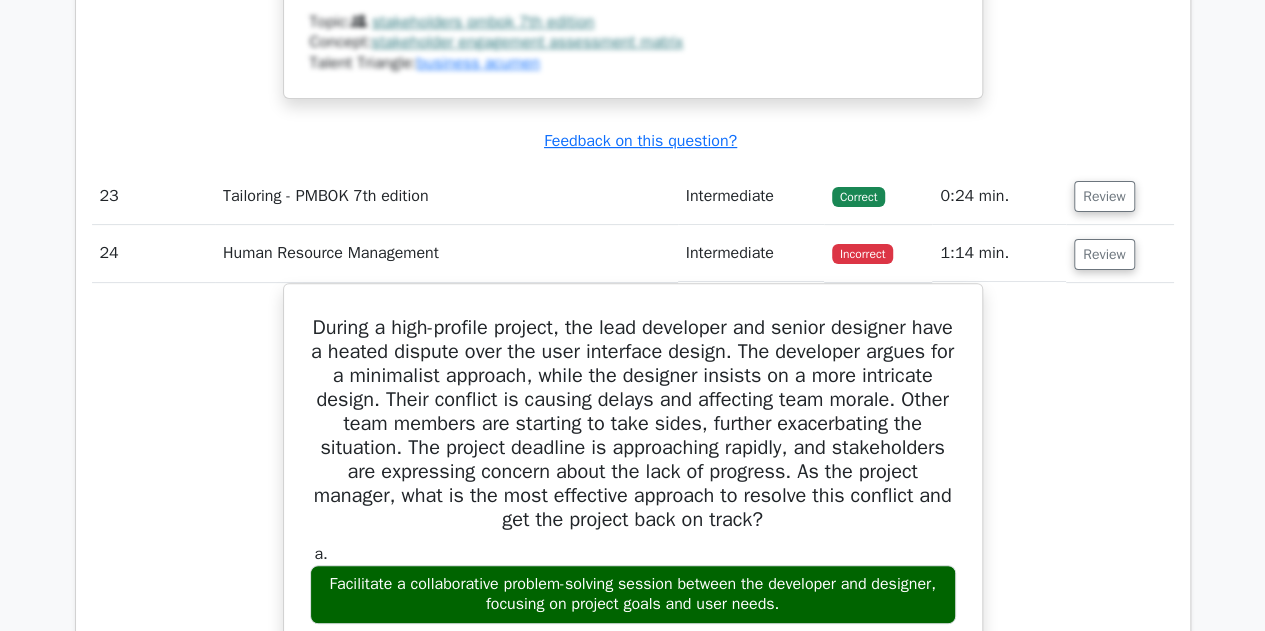 type 